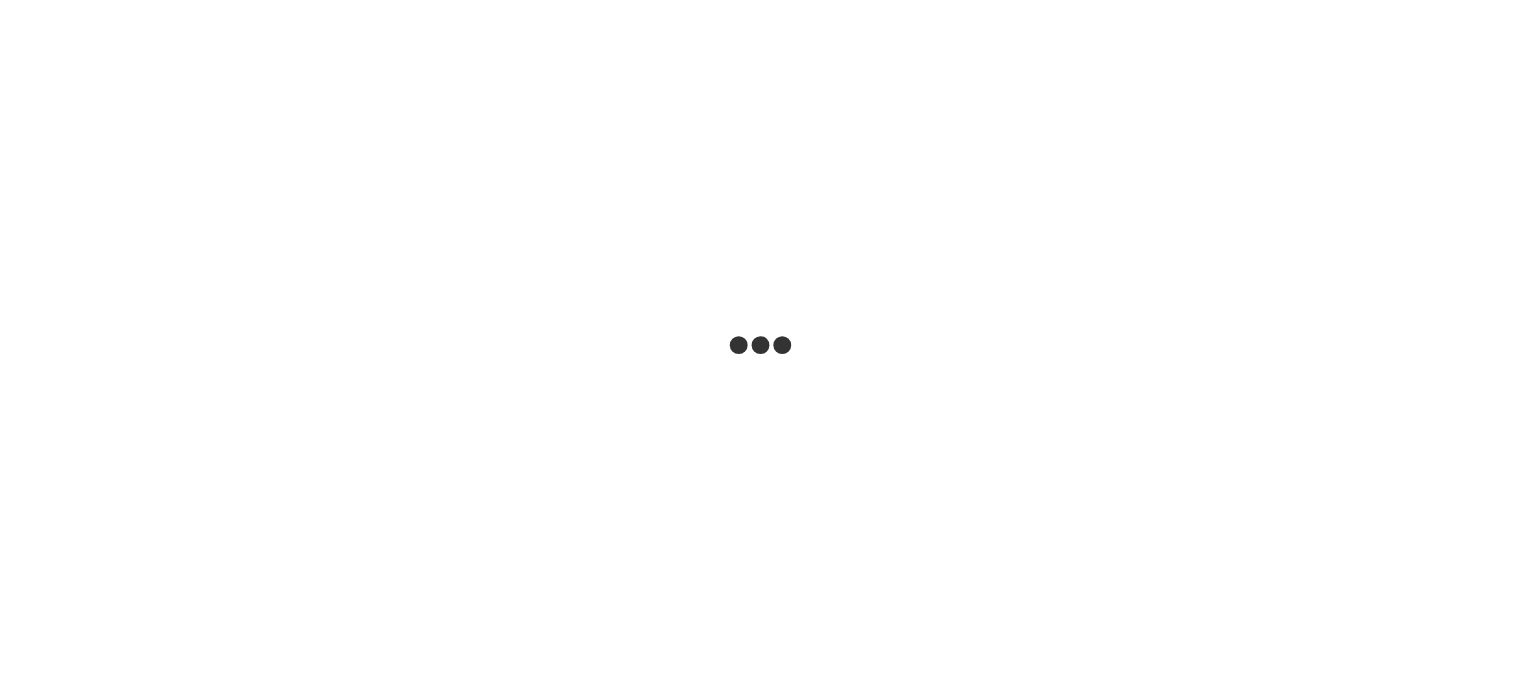 scroll, scrollTop: 0, scrollLeft: 0, axis: both 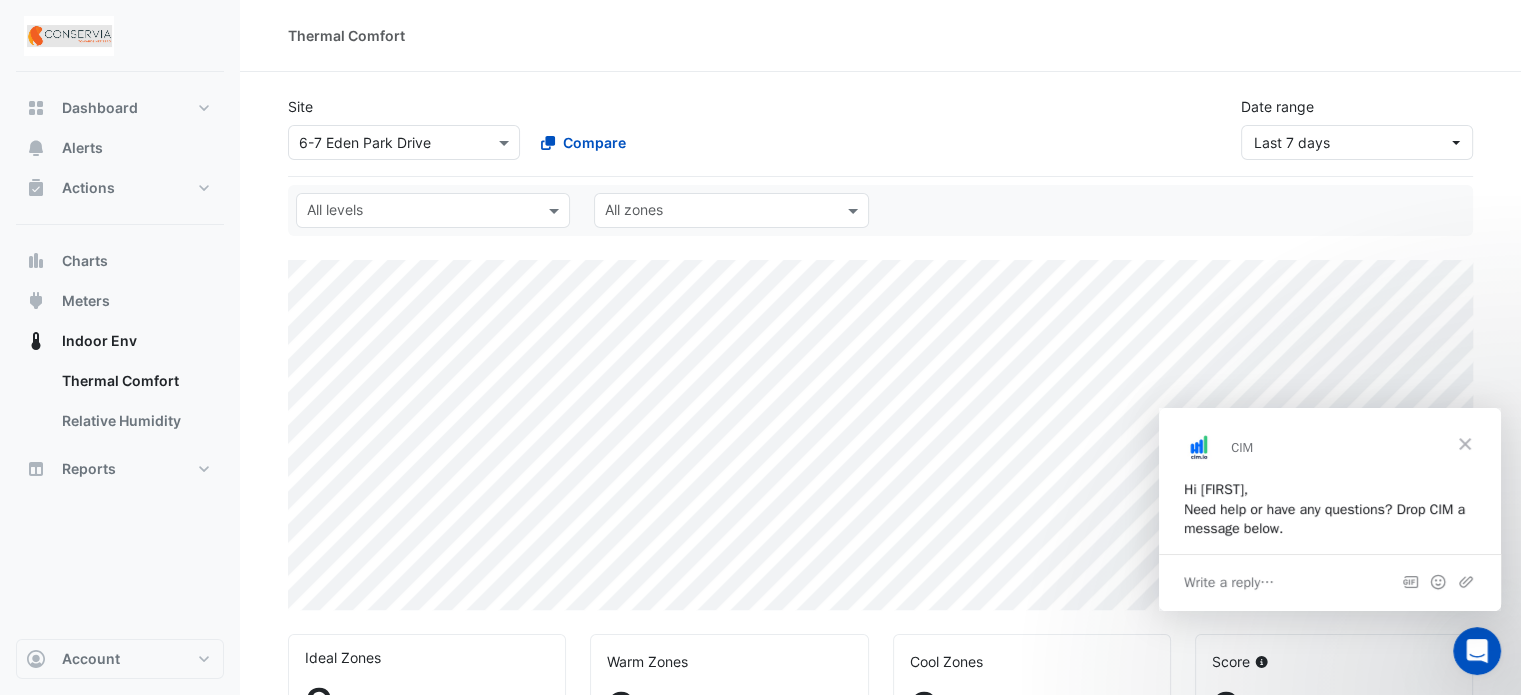 click at bounding box center [1465, 444] 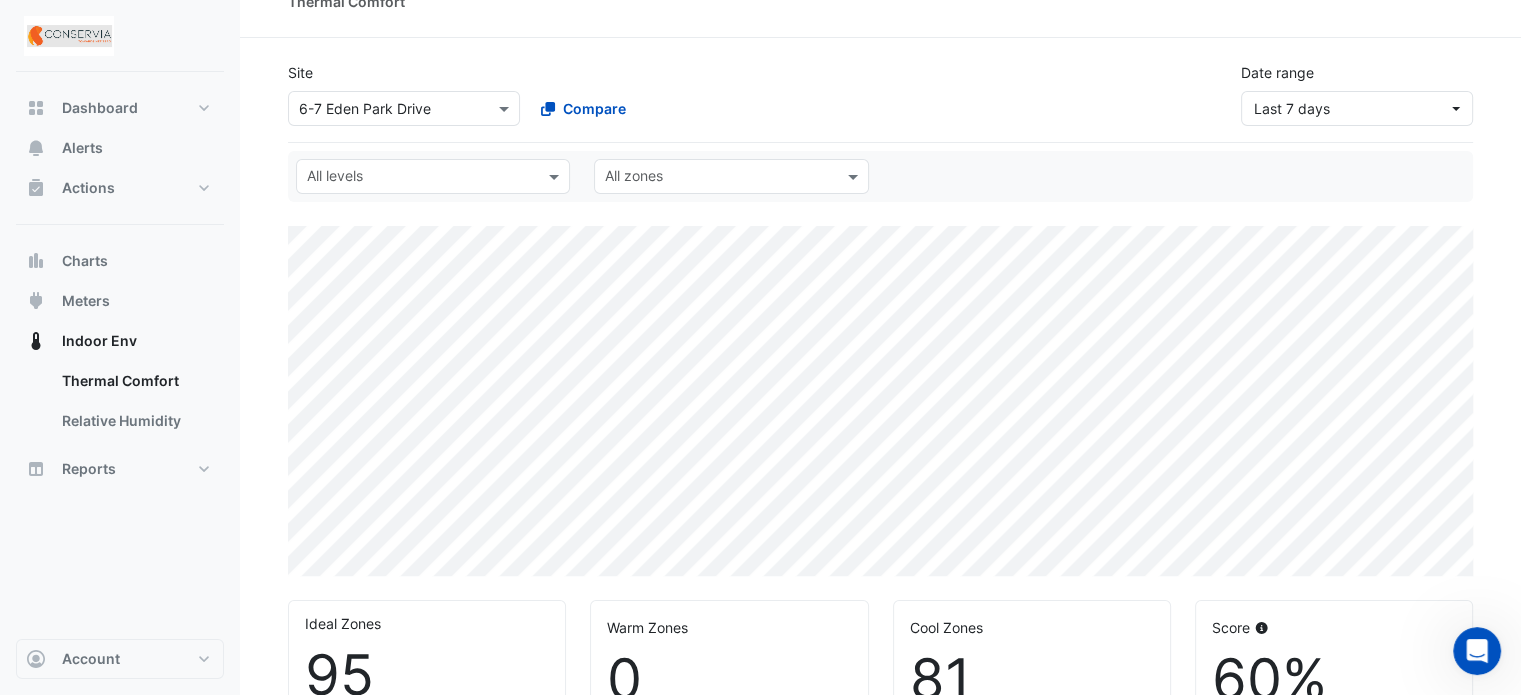 scroll, scrollTop: 0, scrollLeft: 0, axis: both 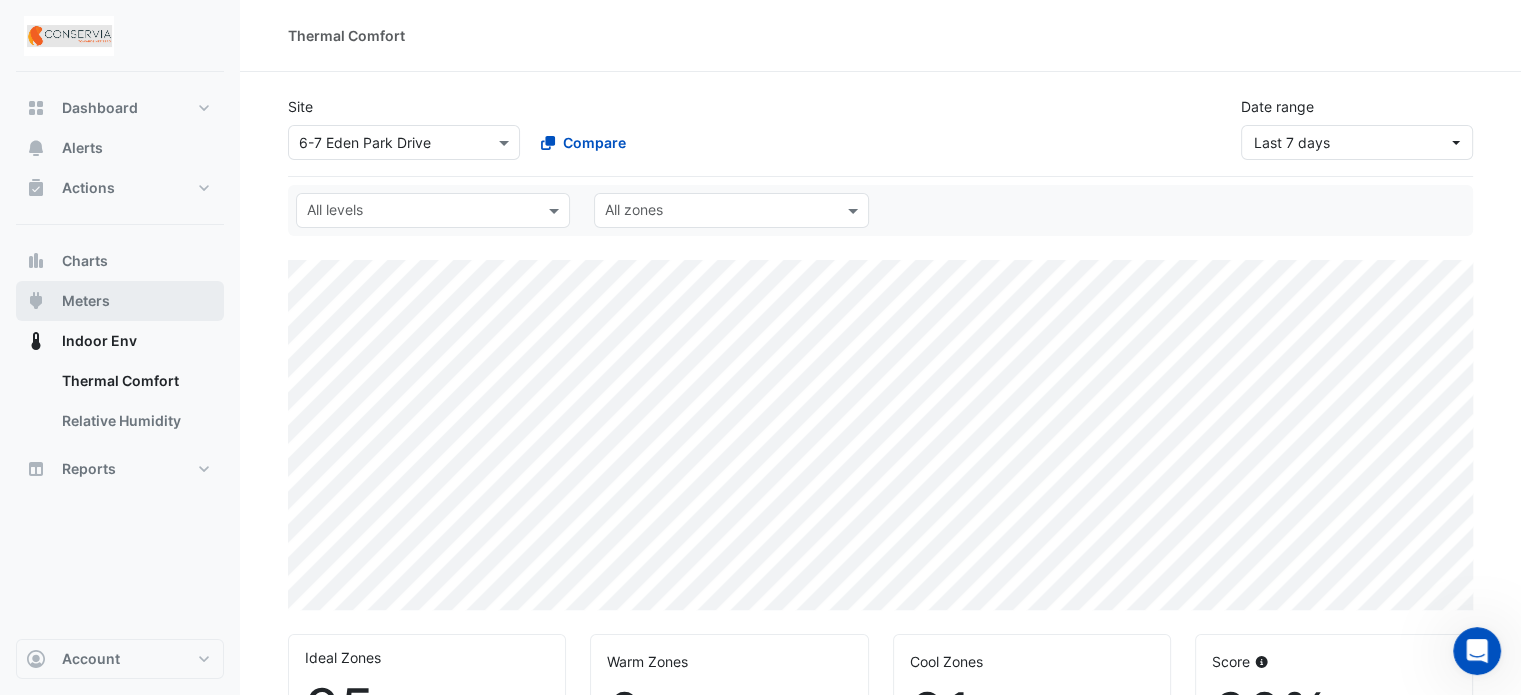 click on "Meters" at bounding box center (86, 301) 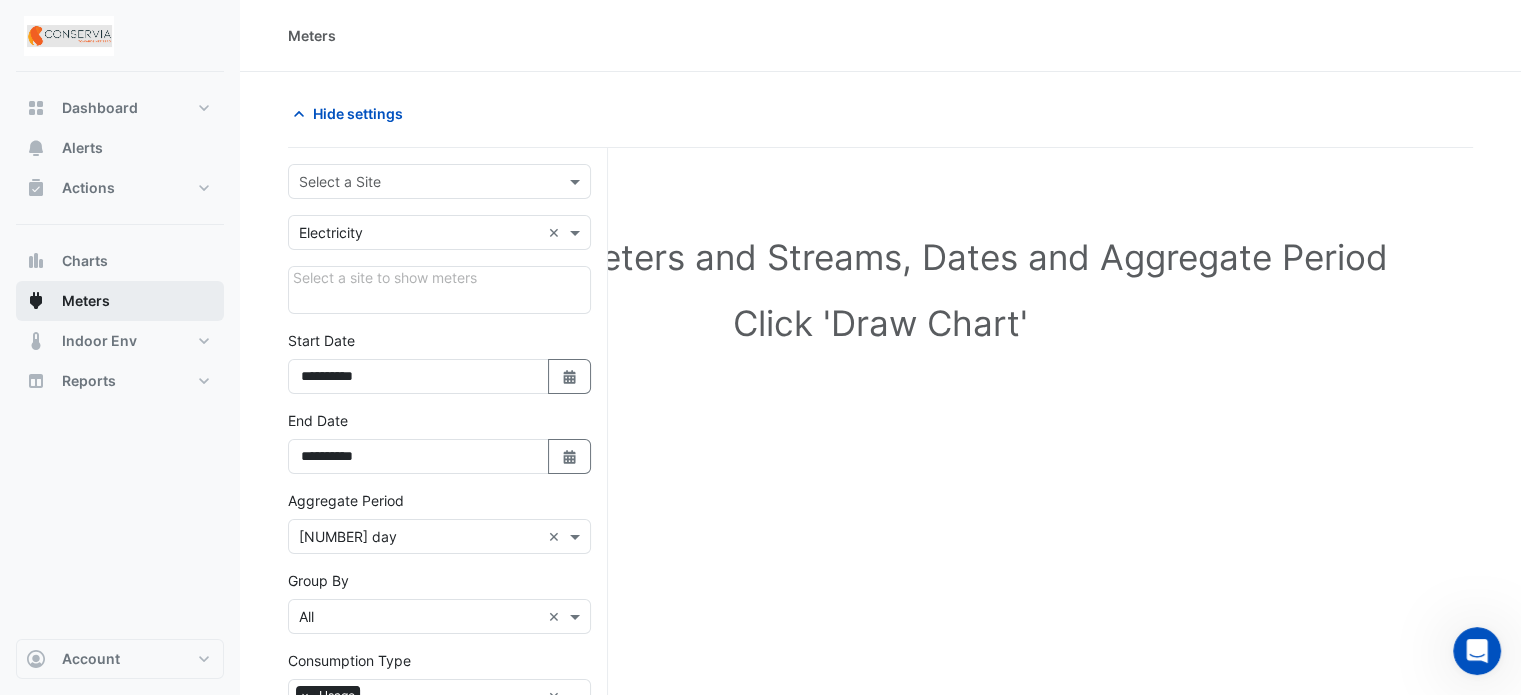 click on "Meters" at bounding box center [86, 301] 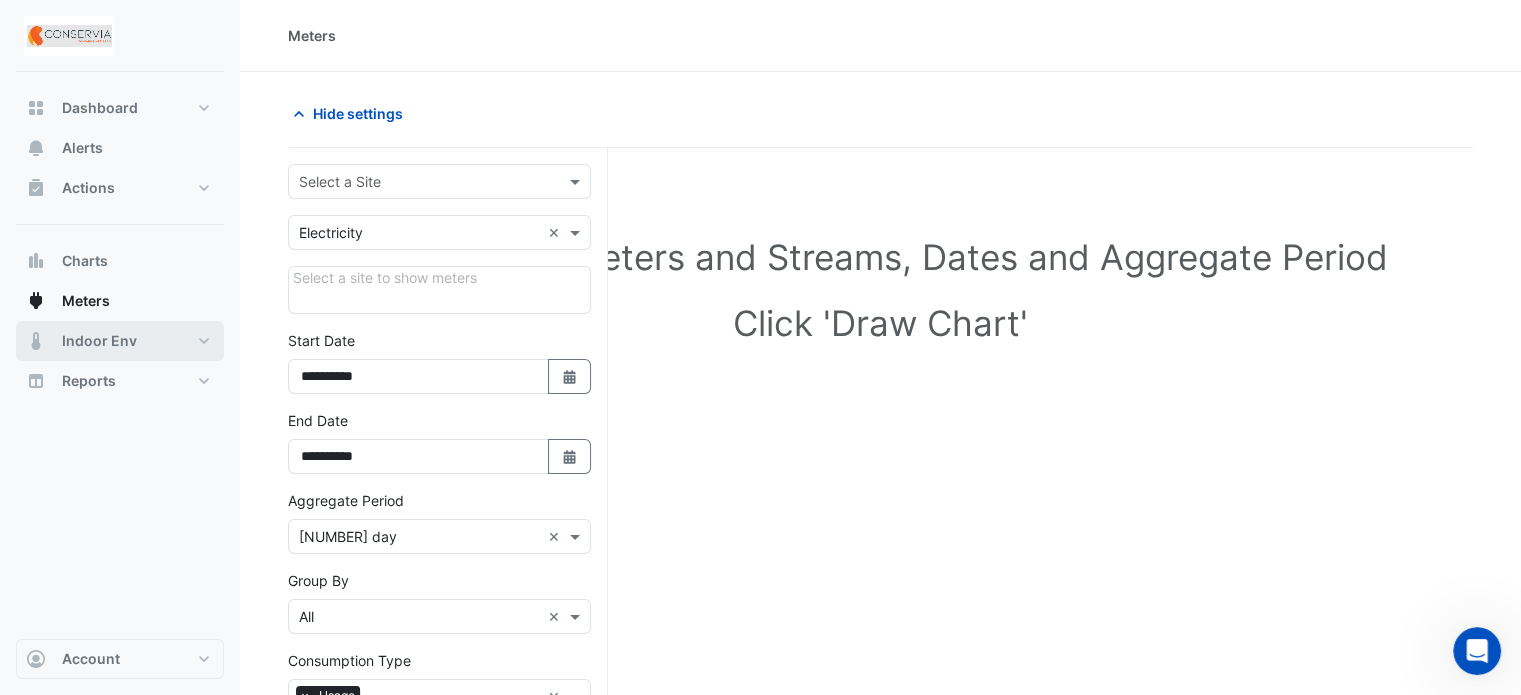 click on "Indoor Env" at bounding box center (99, 341) 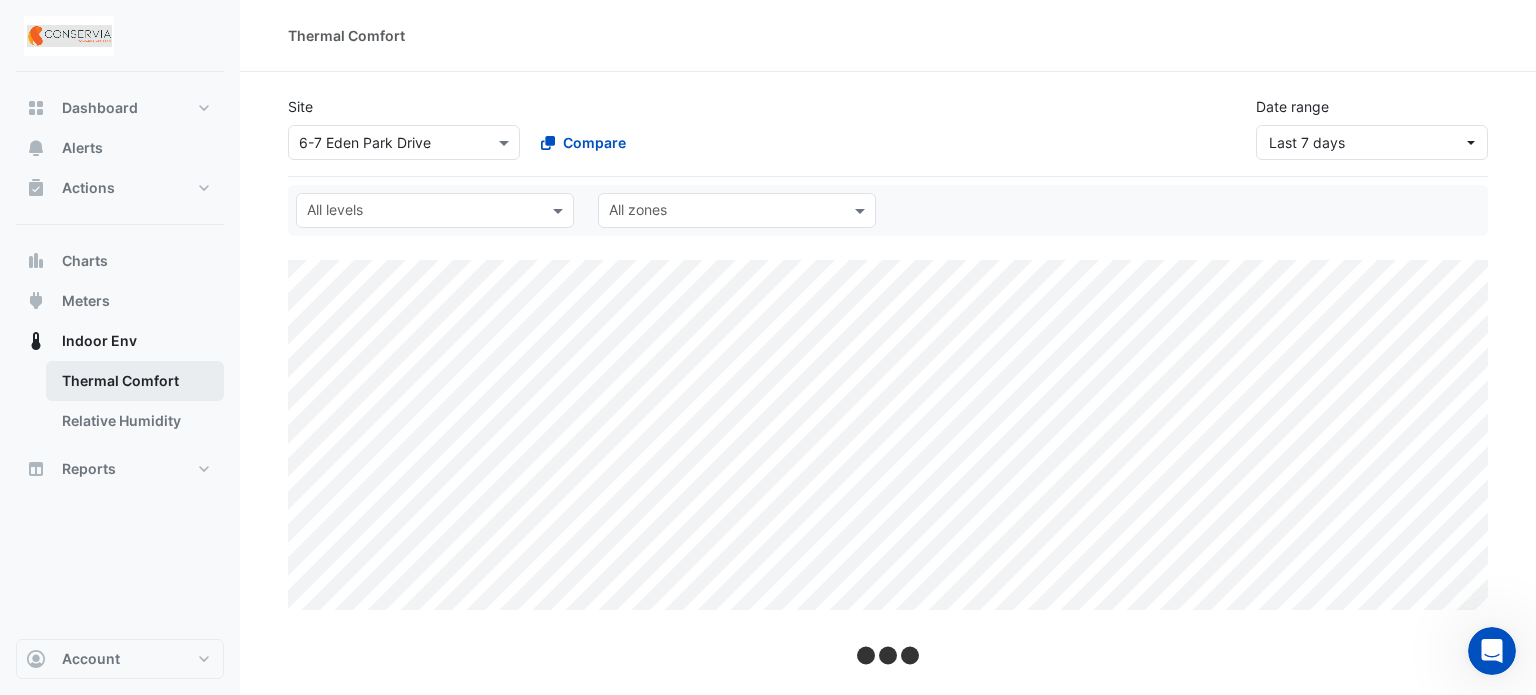 click on "Thermal Comfort" at bounding box center (135, 381) 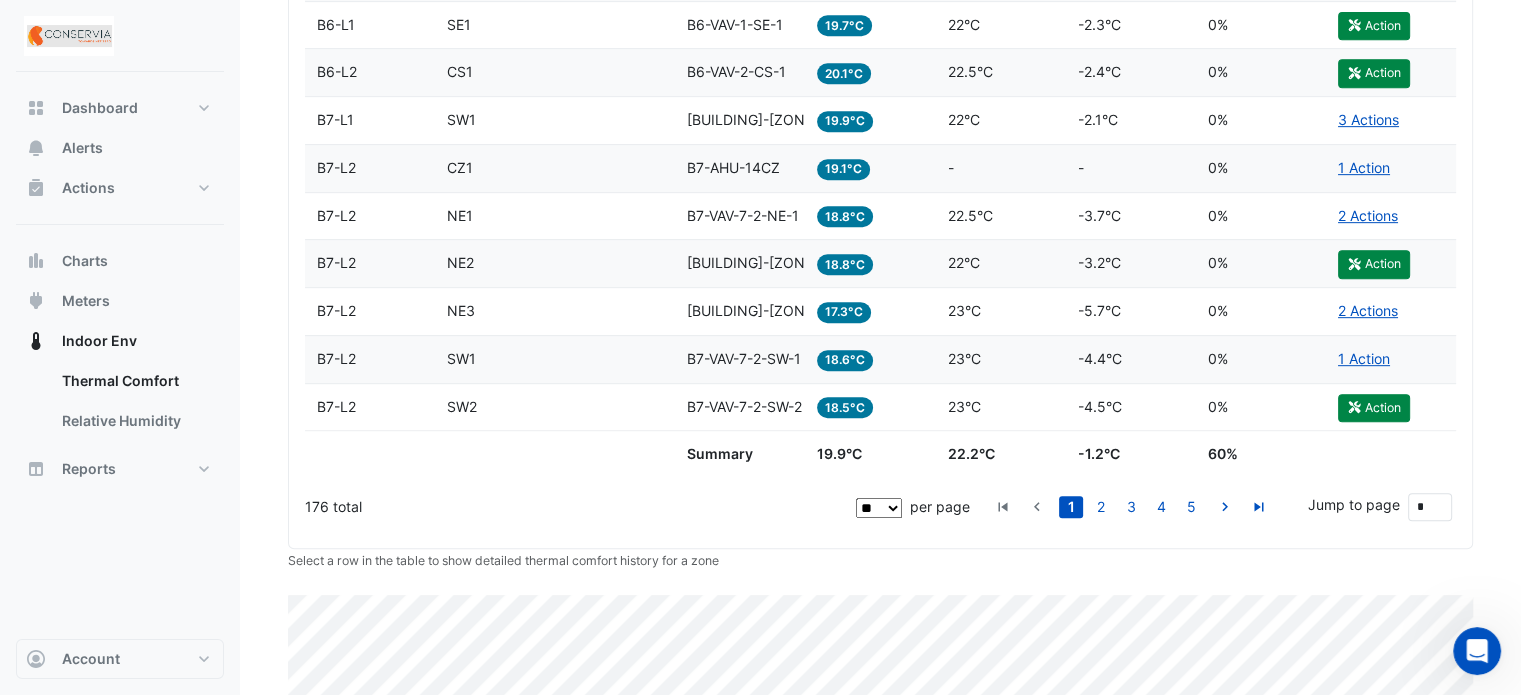 scroll, scrollTop: 908, scrollLeft: 0, axis: vertical 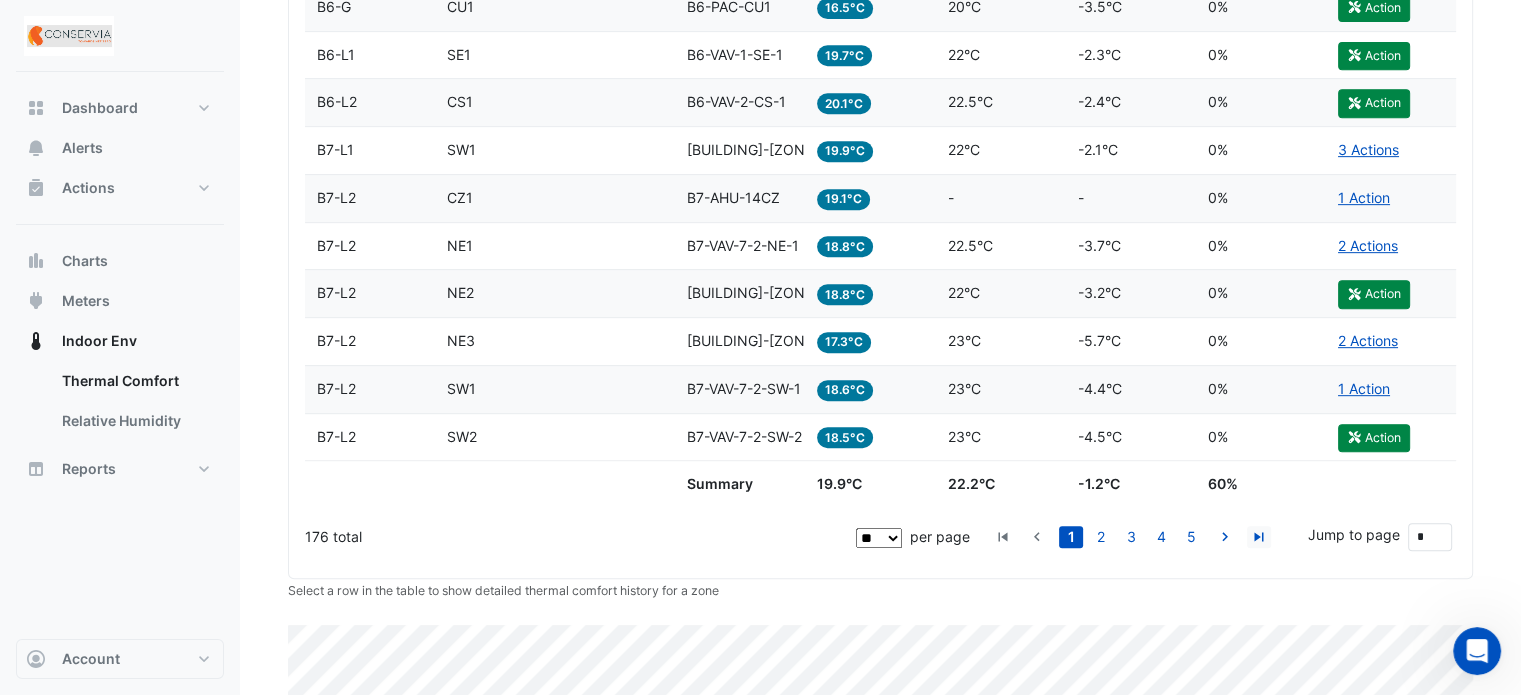 click 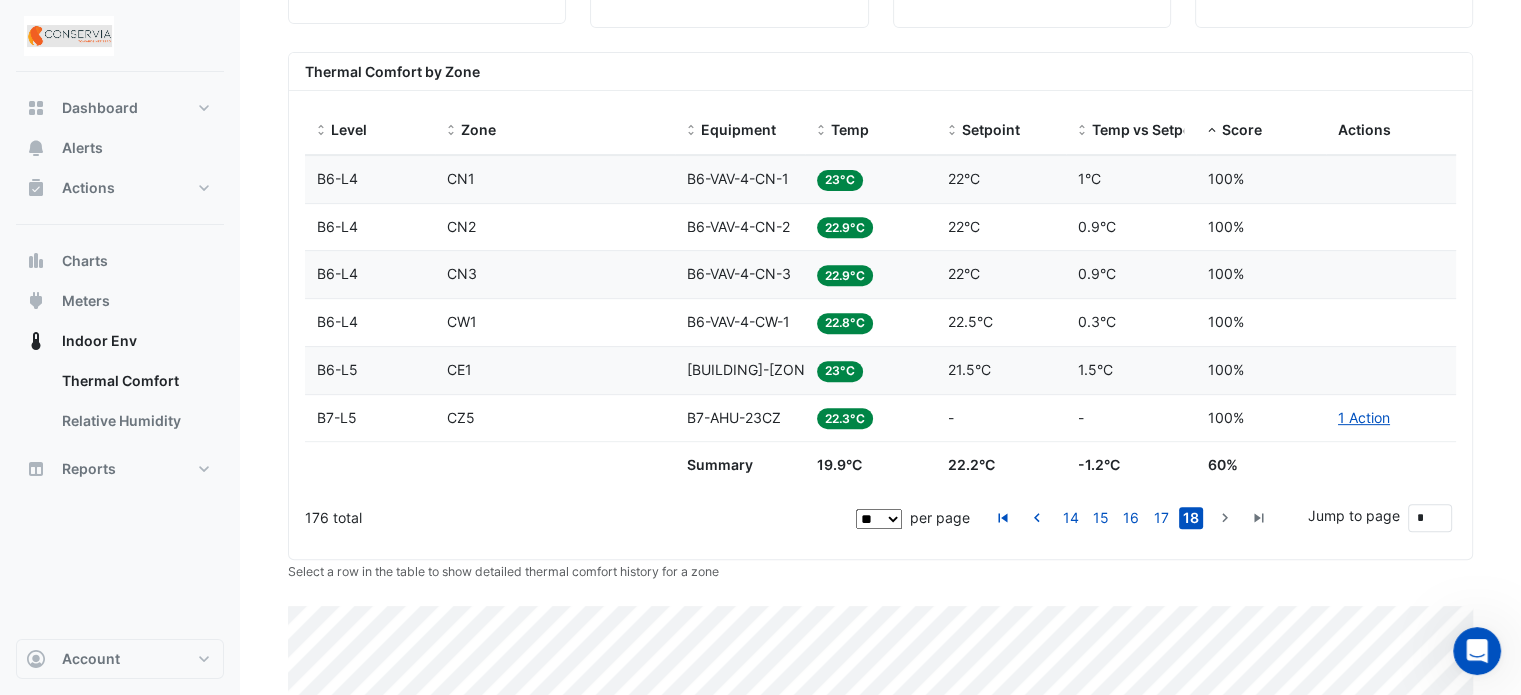 scroll, scrollTop: 708, scrollLeft: 0, axis: vertical 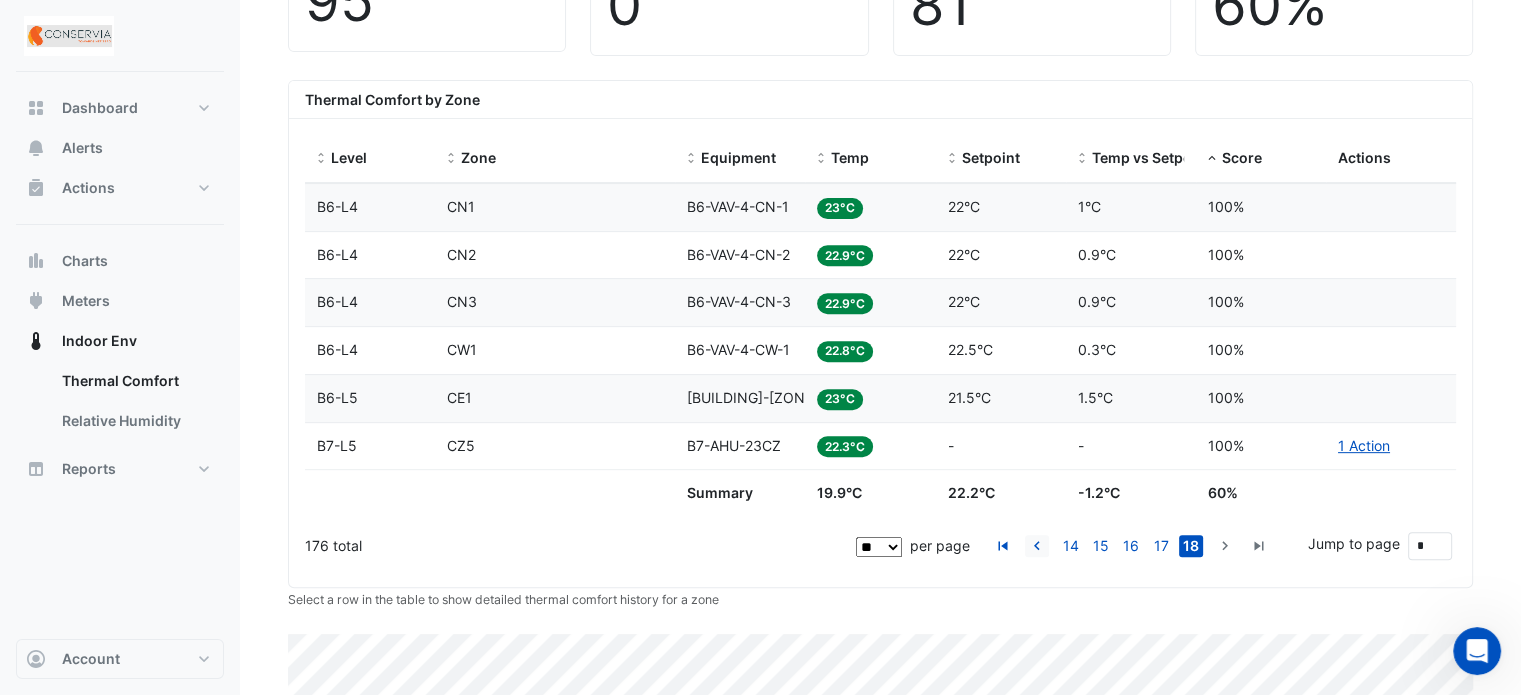 click 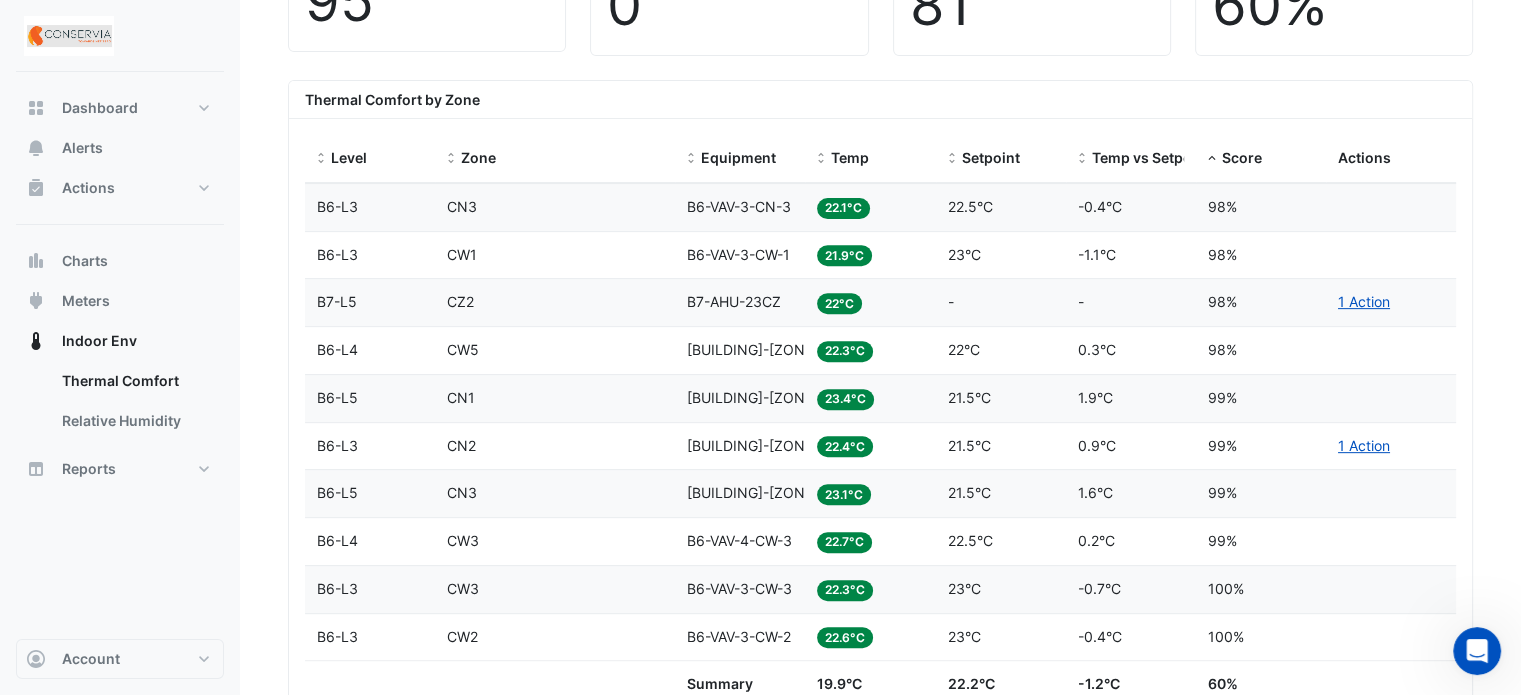 scroll, scrollTop: 1008, scrollLeft: 0, axis: vertical 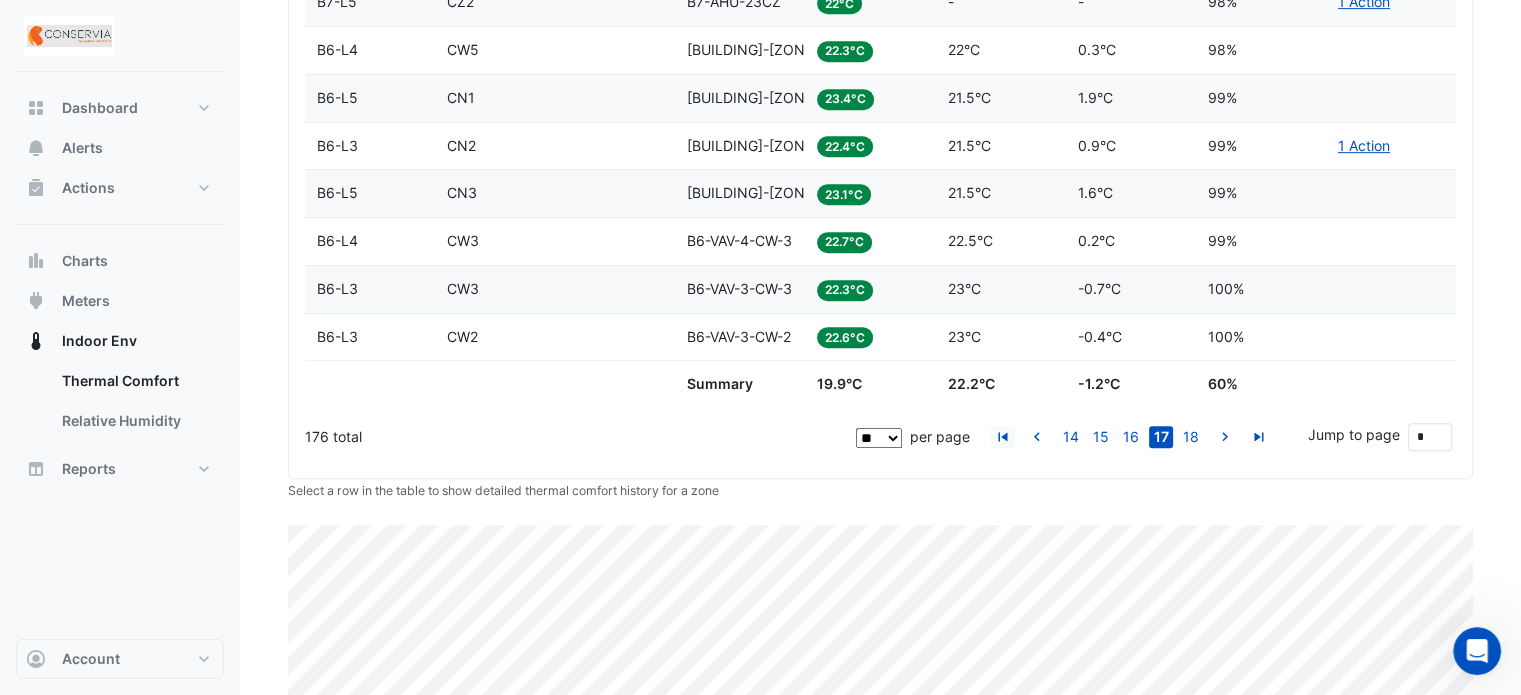 click 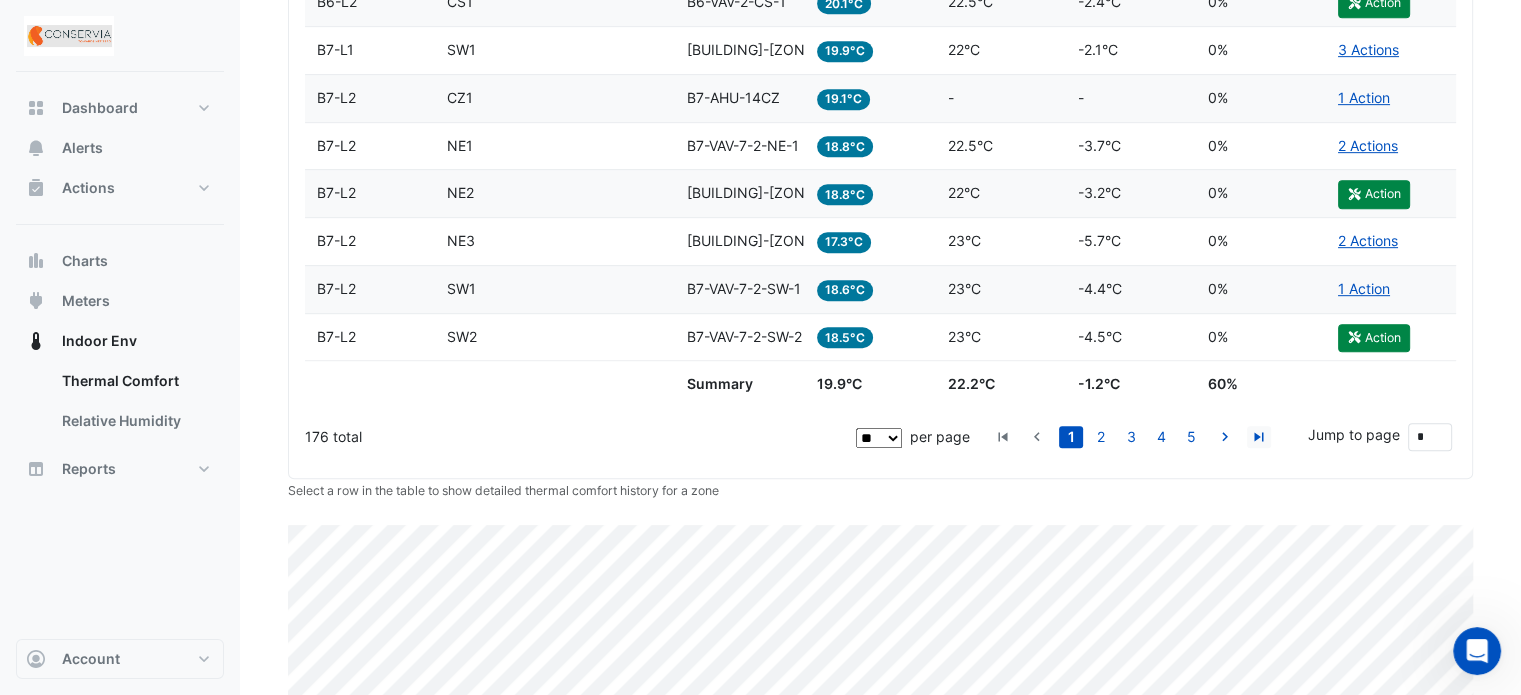 click 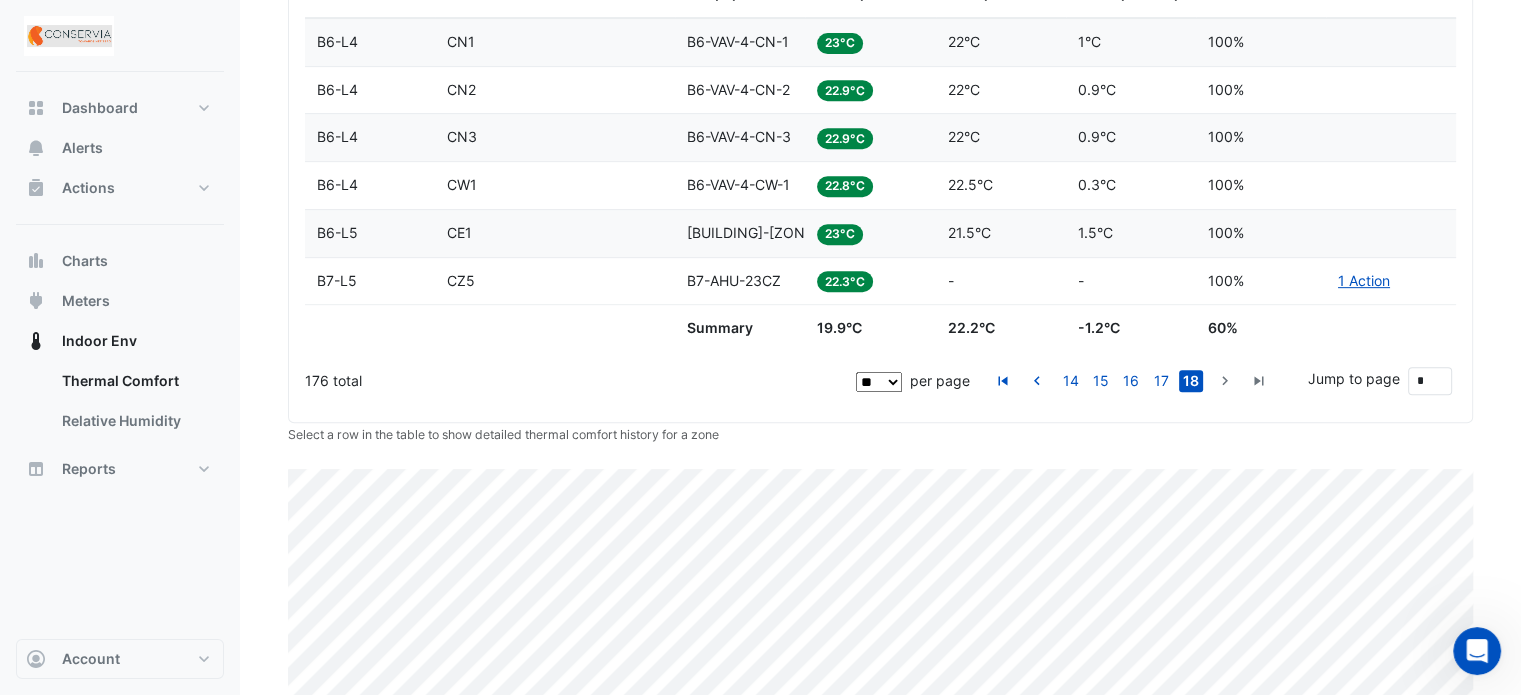 scroll, scrollTop: 708, scrollLeft: 0, axis: vertical 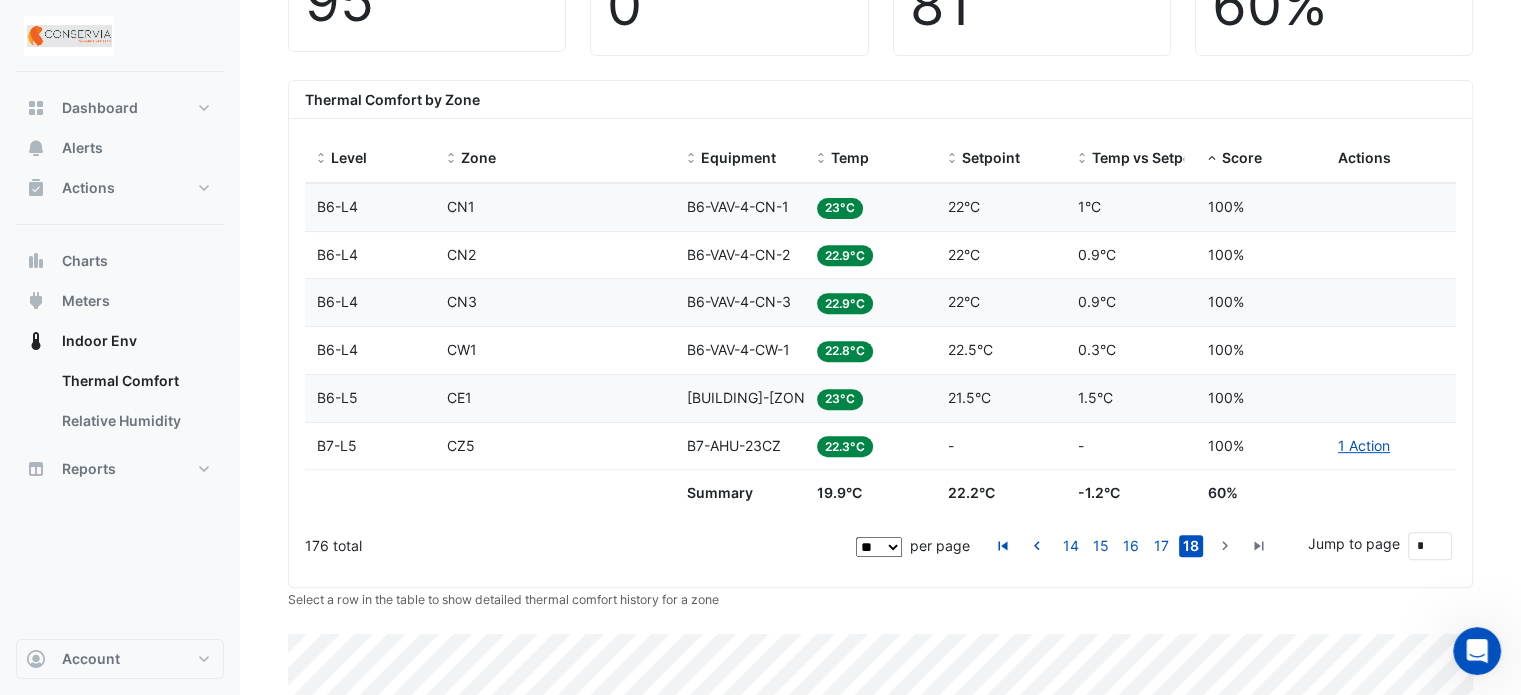 click on "Actions" 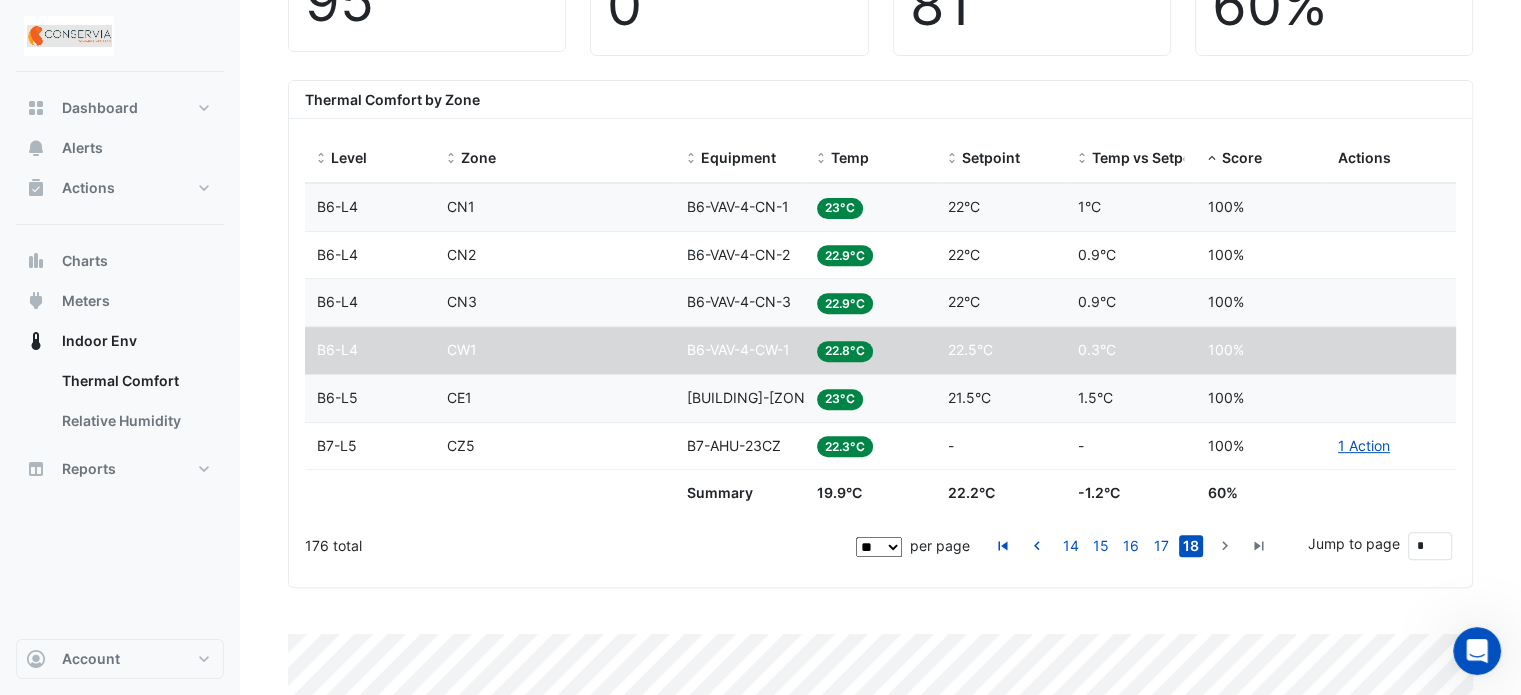 click on "Level
Zone
Equipment
Temp
Setpoint
Temp vs Setpoint
Score
Actions
Level
B6-L4
Zone
CN1
Equipment
B6-VAV-4-CN-1
Temp
23°C
Setpoint
22°C
Temp vs Setpoint
1°C
Score
100%
Actions
Level
B6-L4
Zone
CN2" 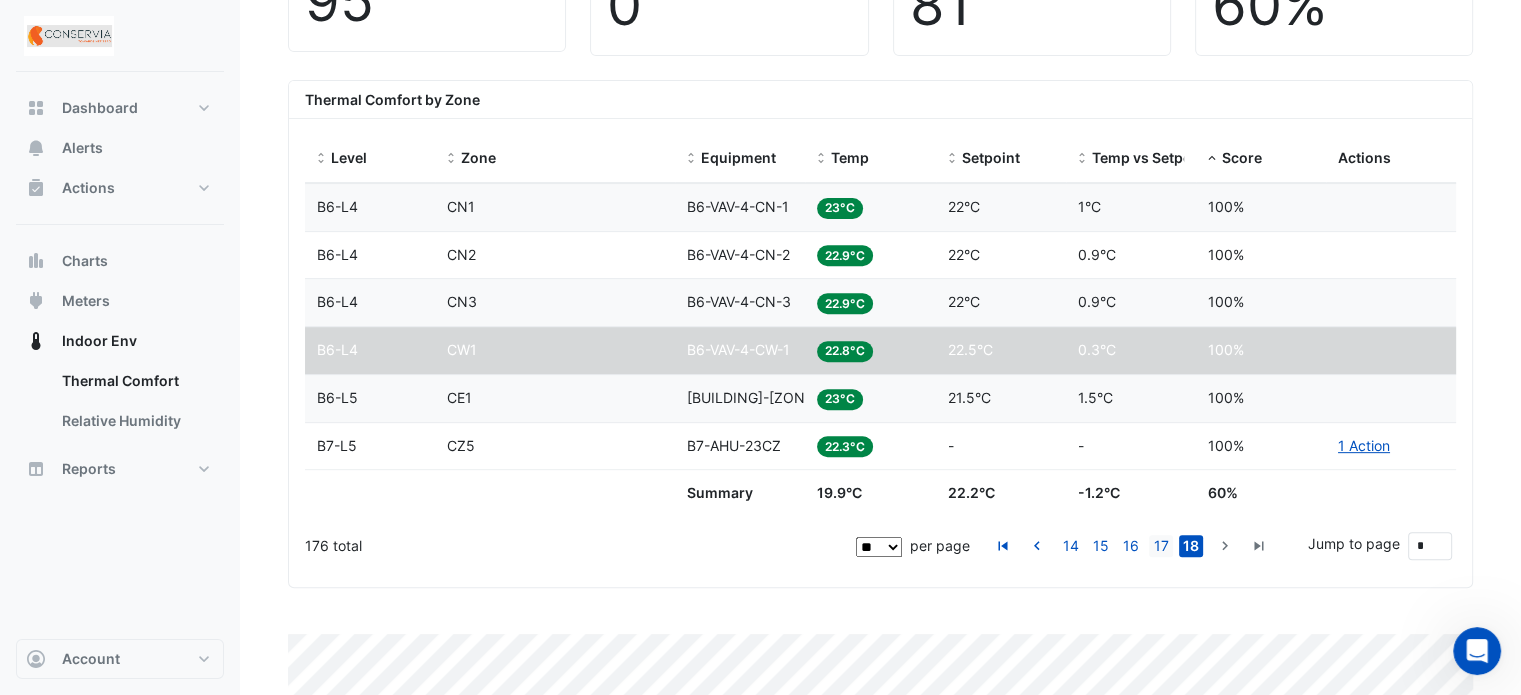 click on "17" 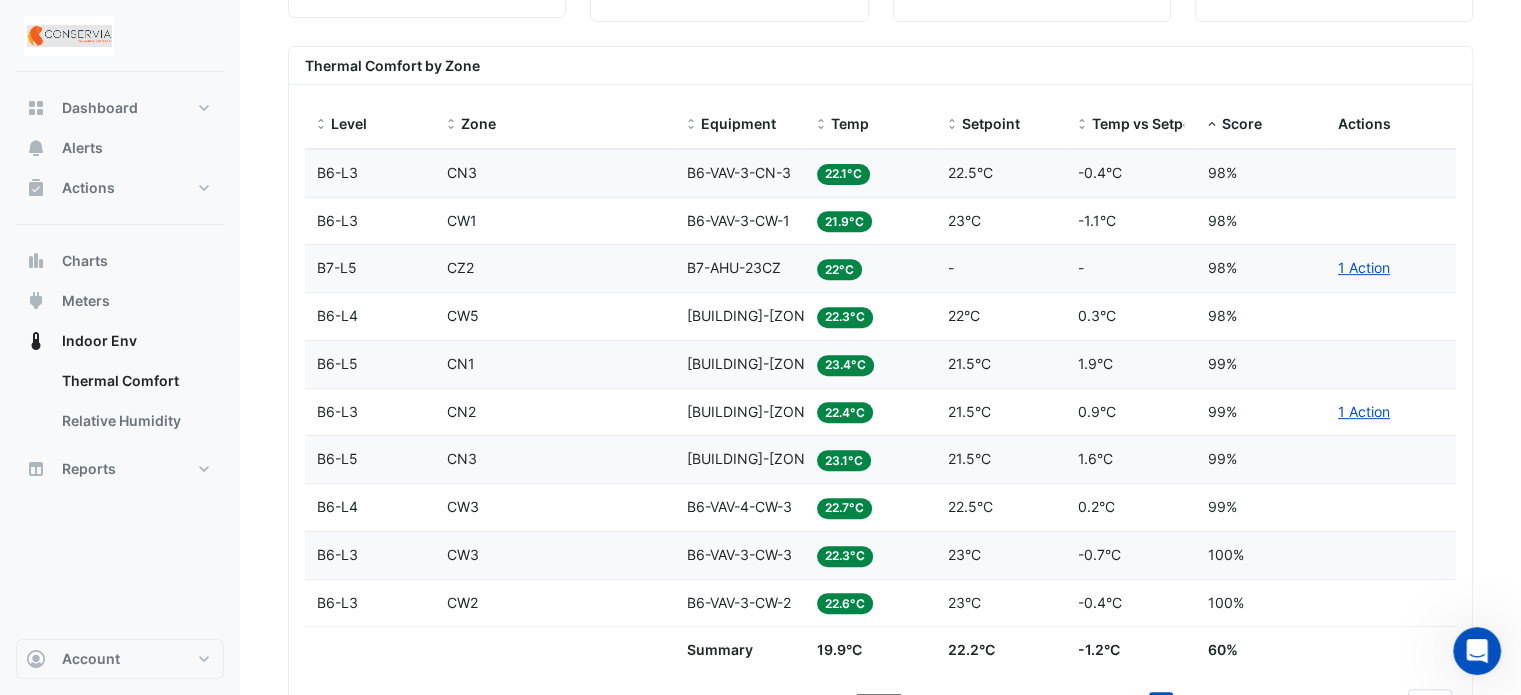 scroll, scrollTop: 708, scrollLeft: 0, axis: vertical 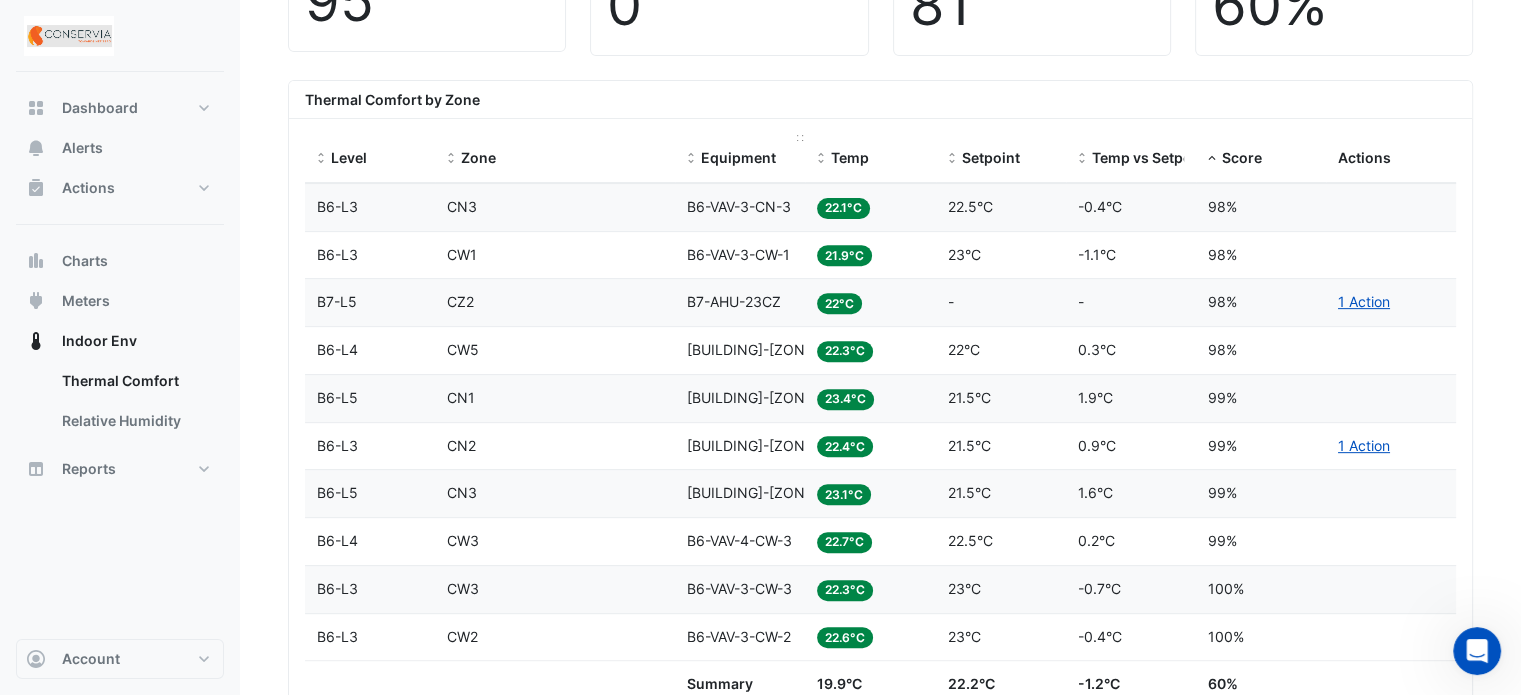 click on "Equipment" at bounding box center (738, 157) 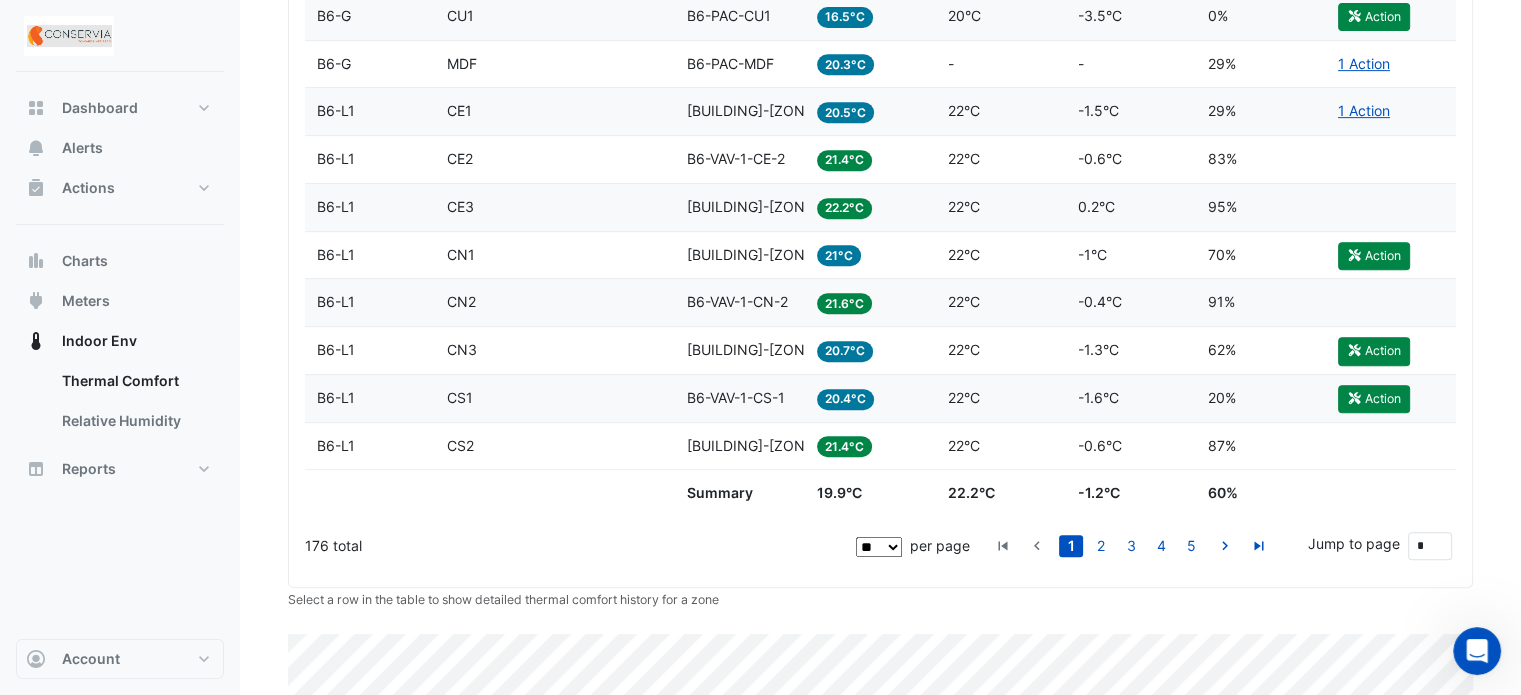 scroll, scrollTop: 900, scrollLeft: 0, axis: vertical 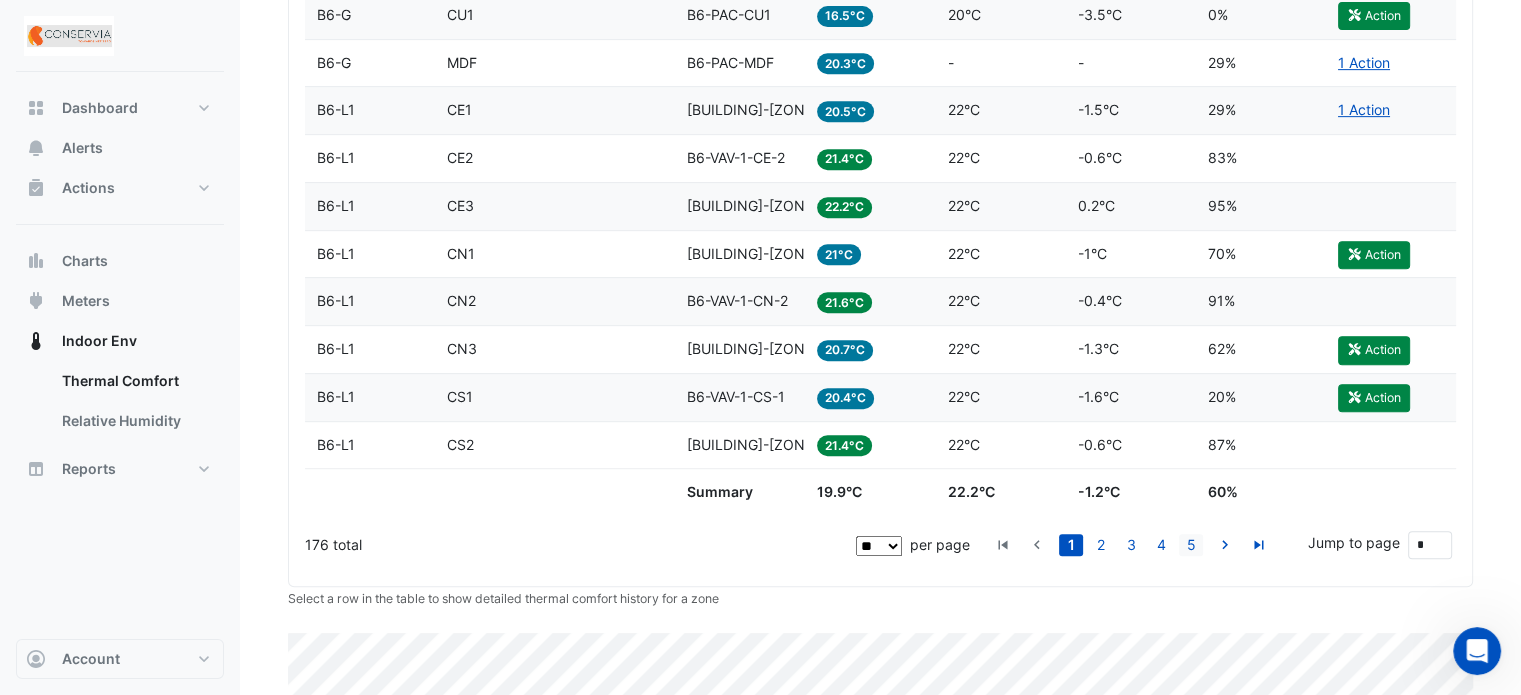 click on "5" 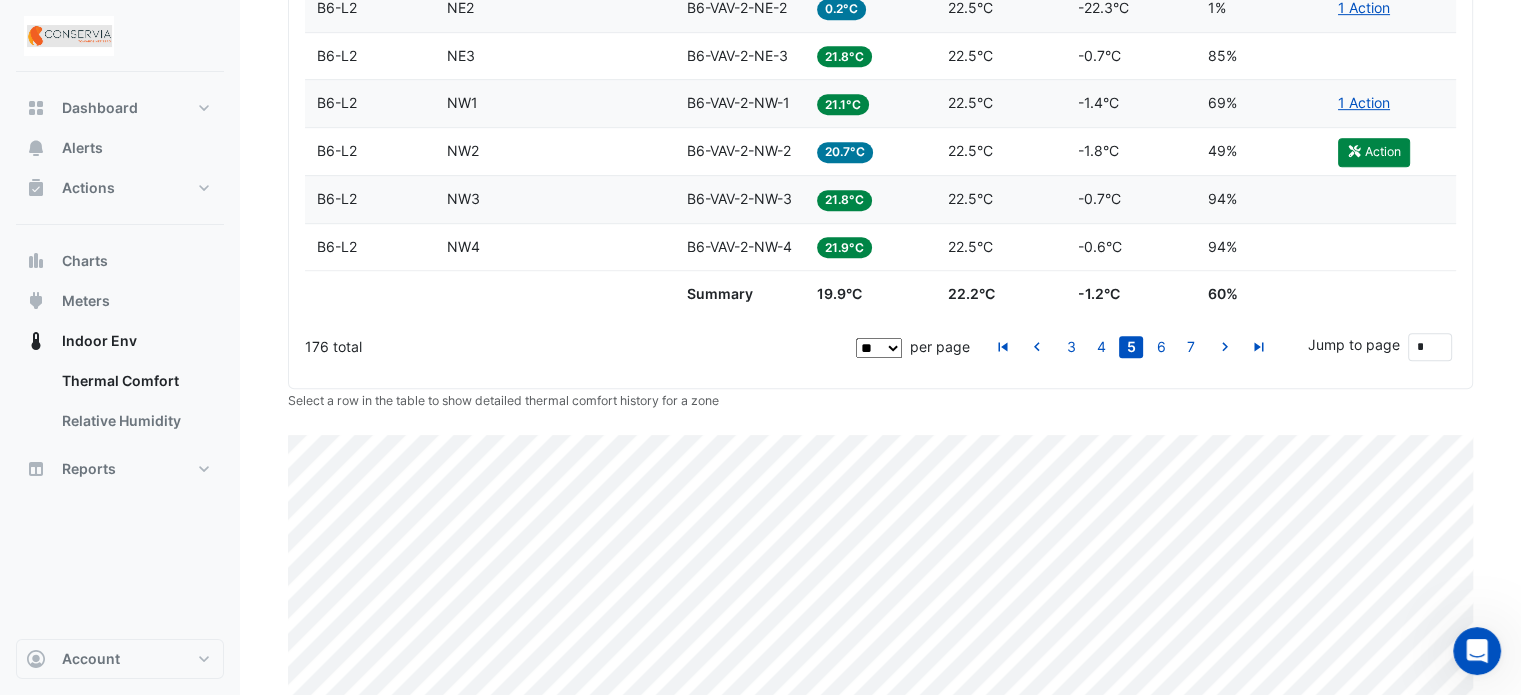 scroll, scrollTop: 1100, scrollLeft: 0, axis: vertical 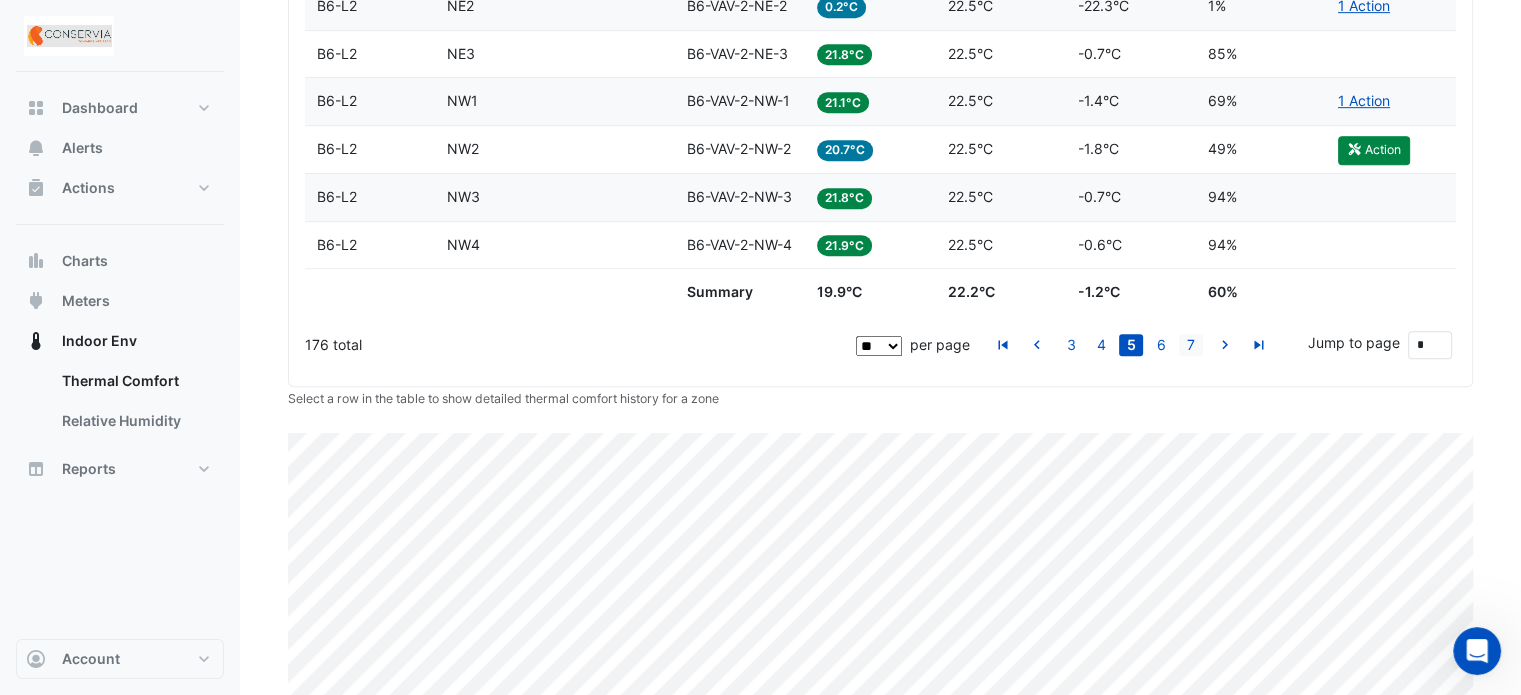 click on "7" 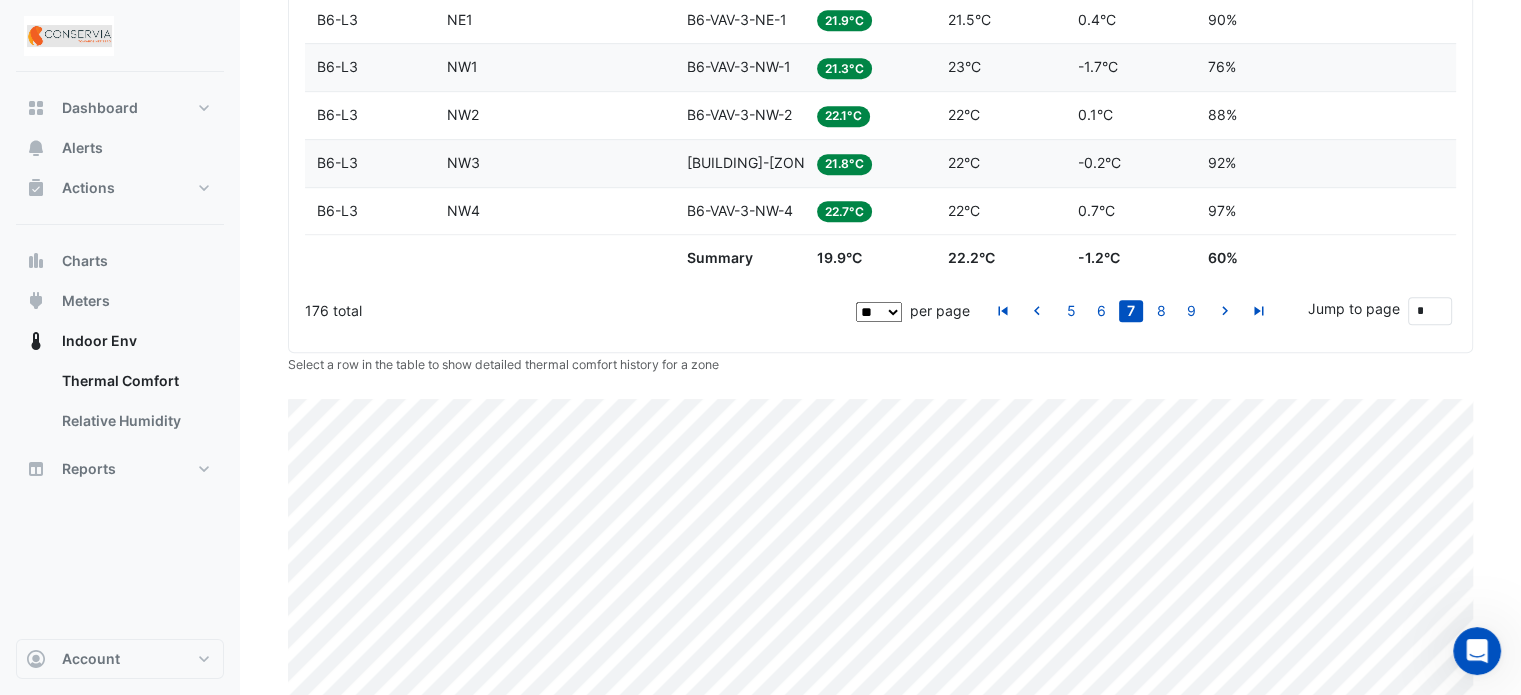 scroll, scrollTop: 1100, scrollLeft: 0, axis: vertical 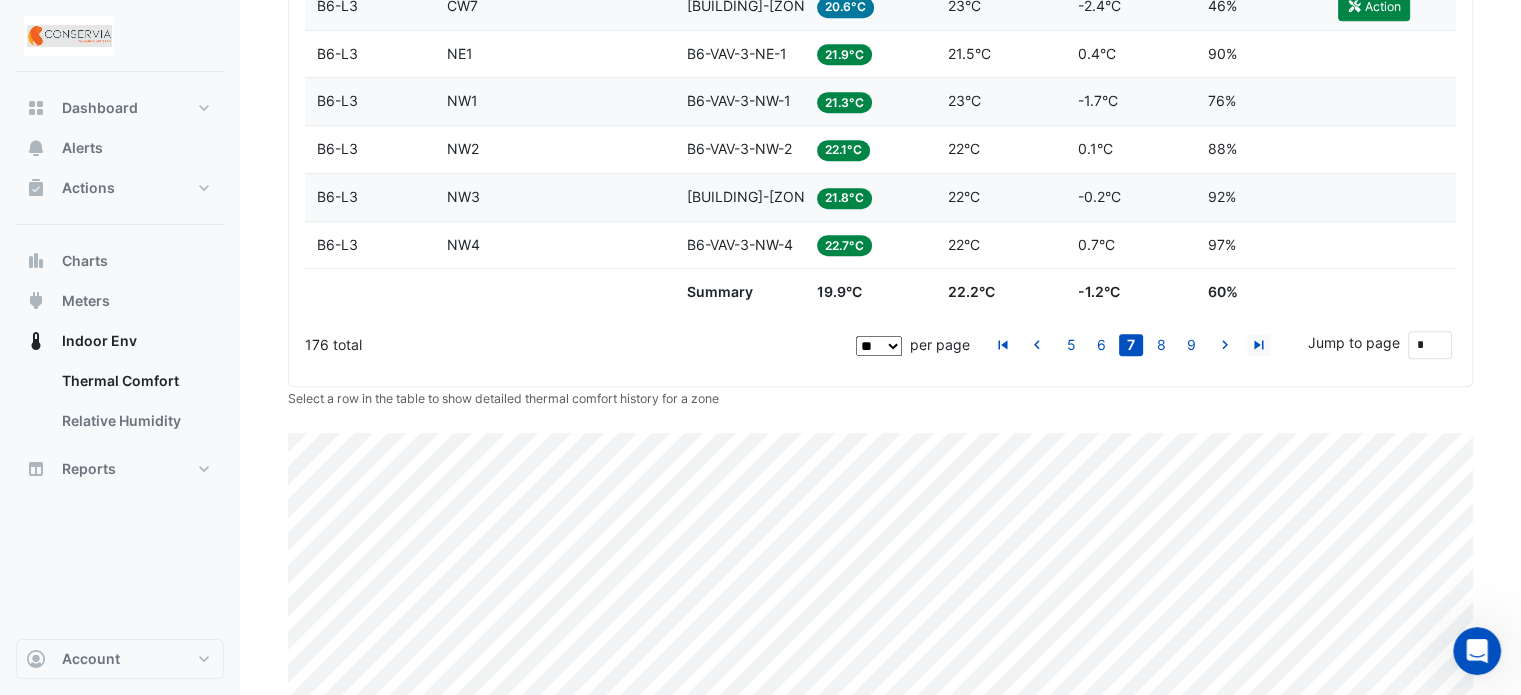 click 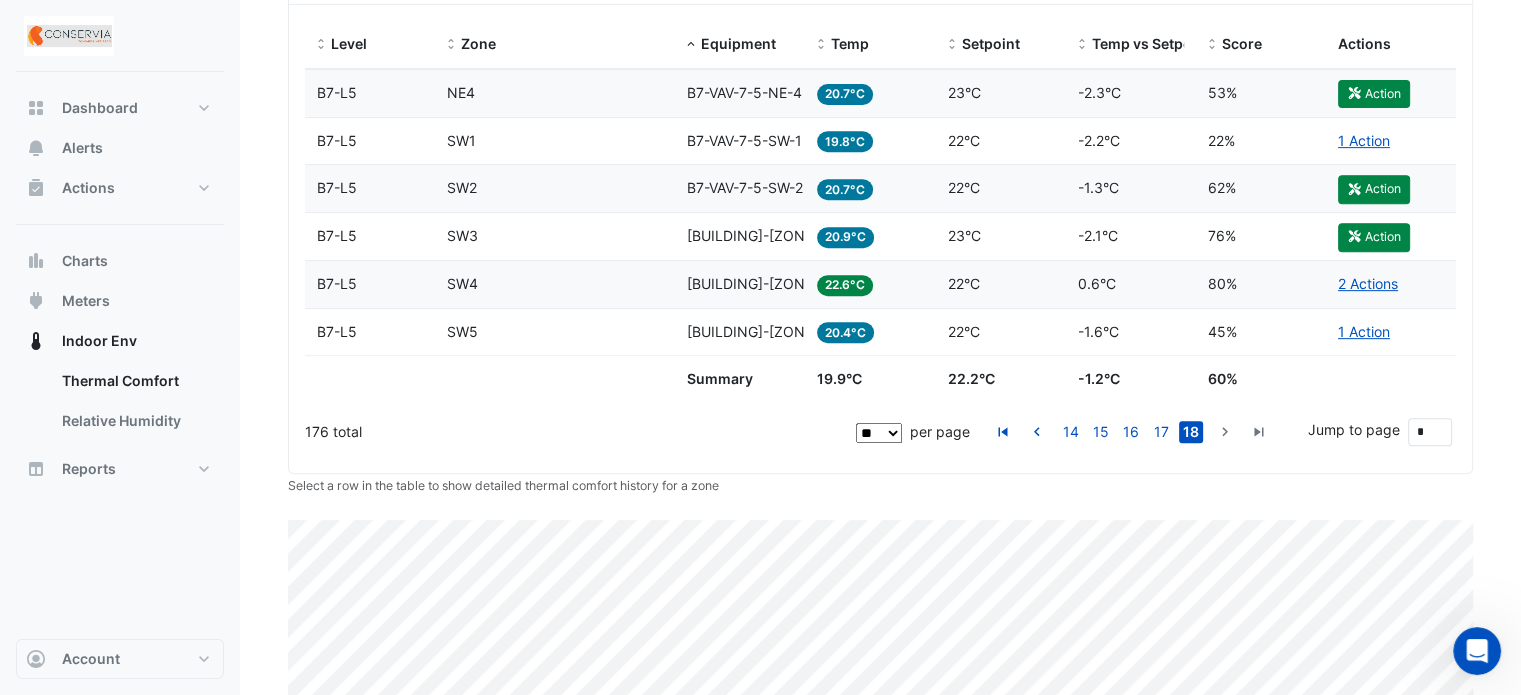 scroll, scrollTop: 800, scrollLeft: 0, axis: vertical 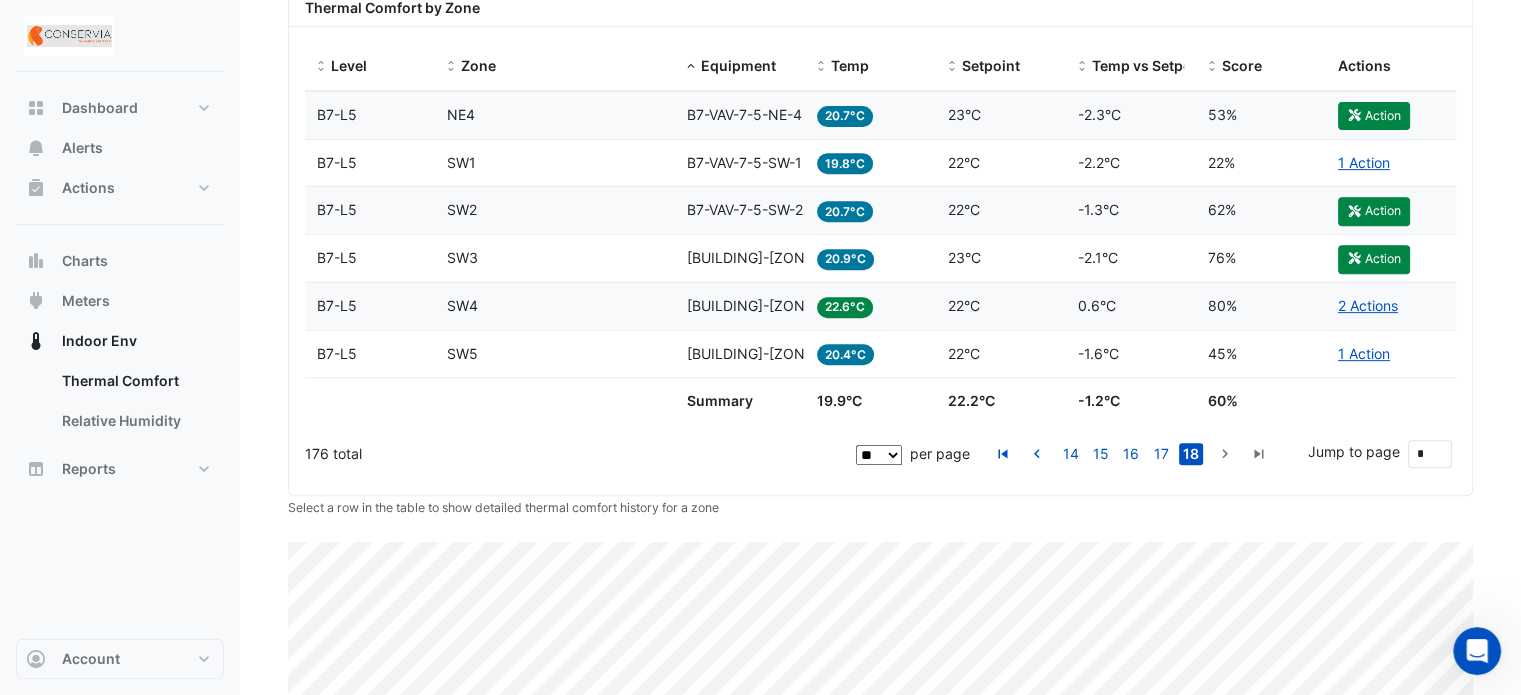 click on "18" 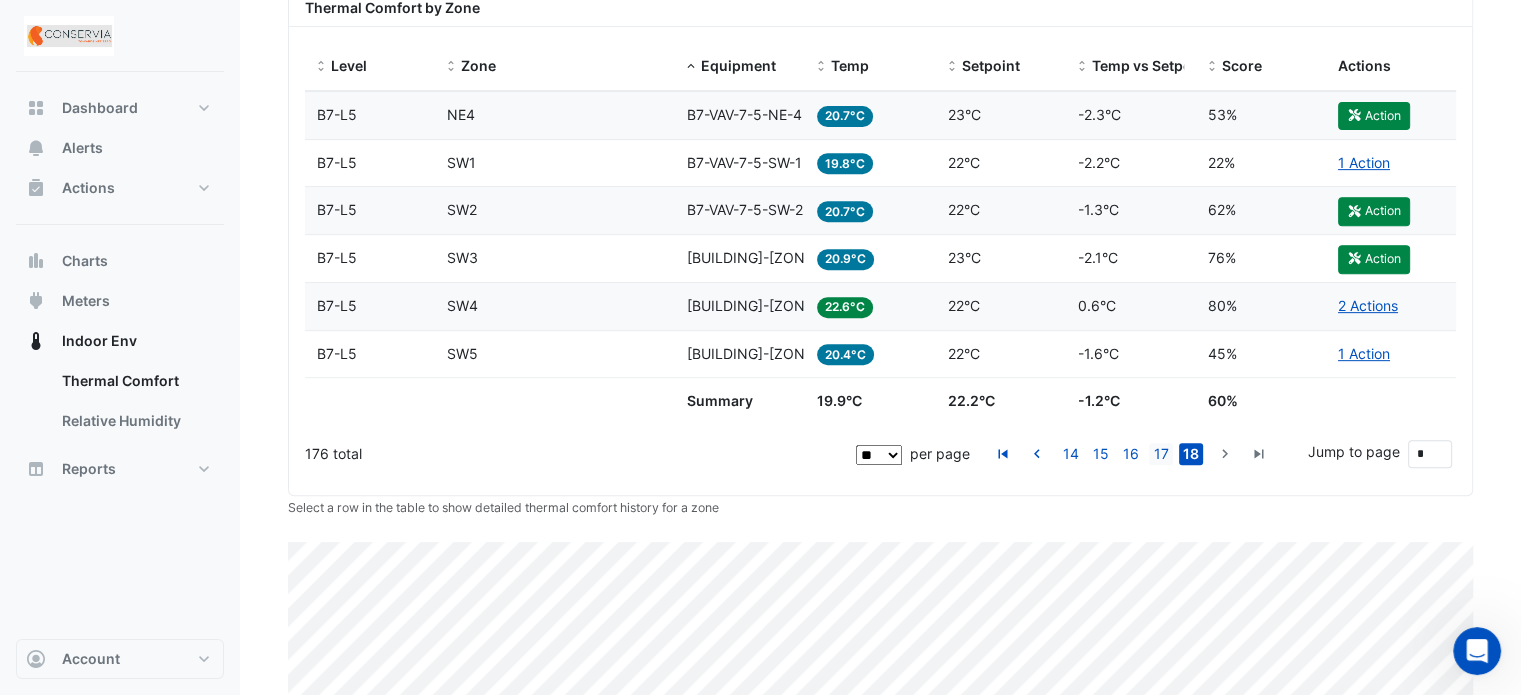 click on "17" 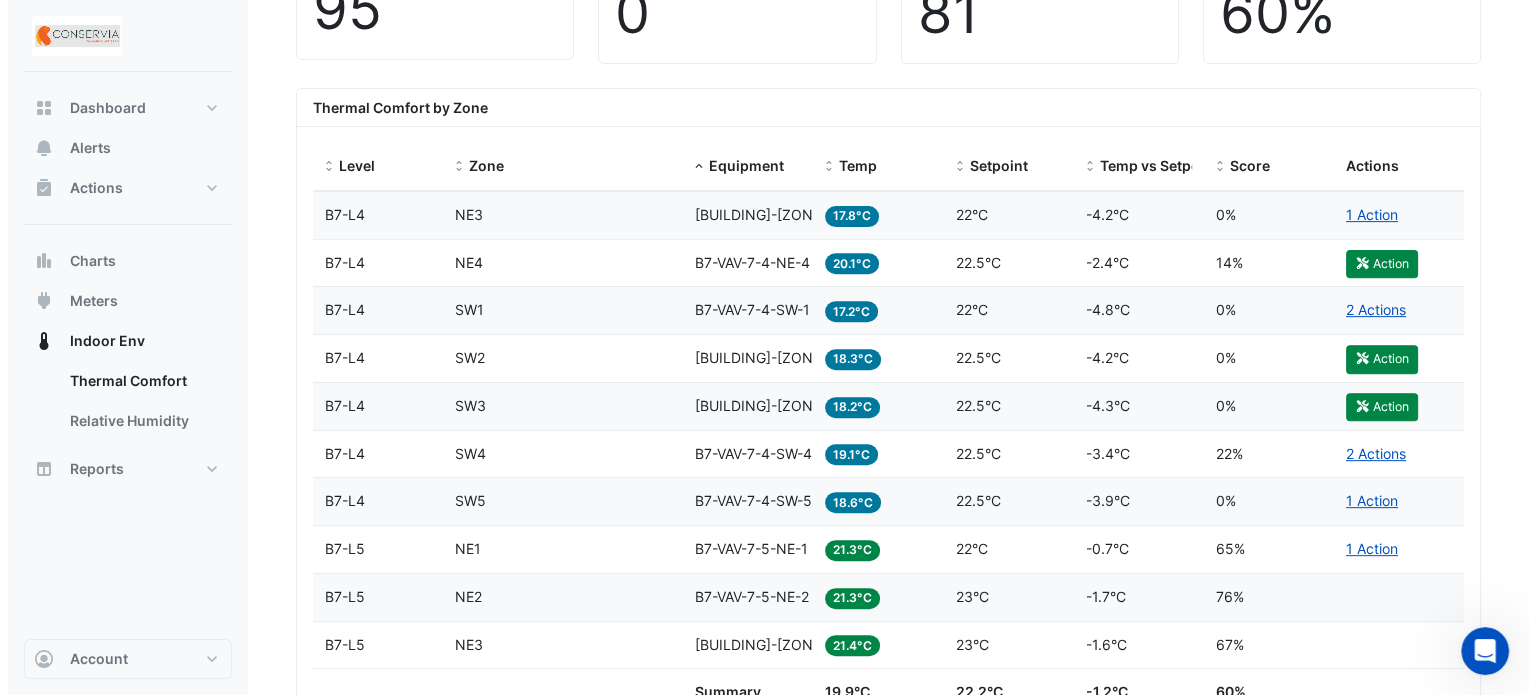 scroll, scrollTop: 900, scrollLeft: 0, axis: vertical 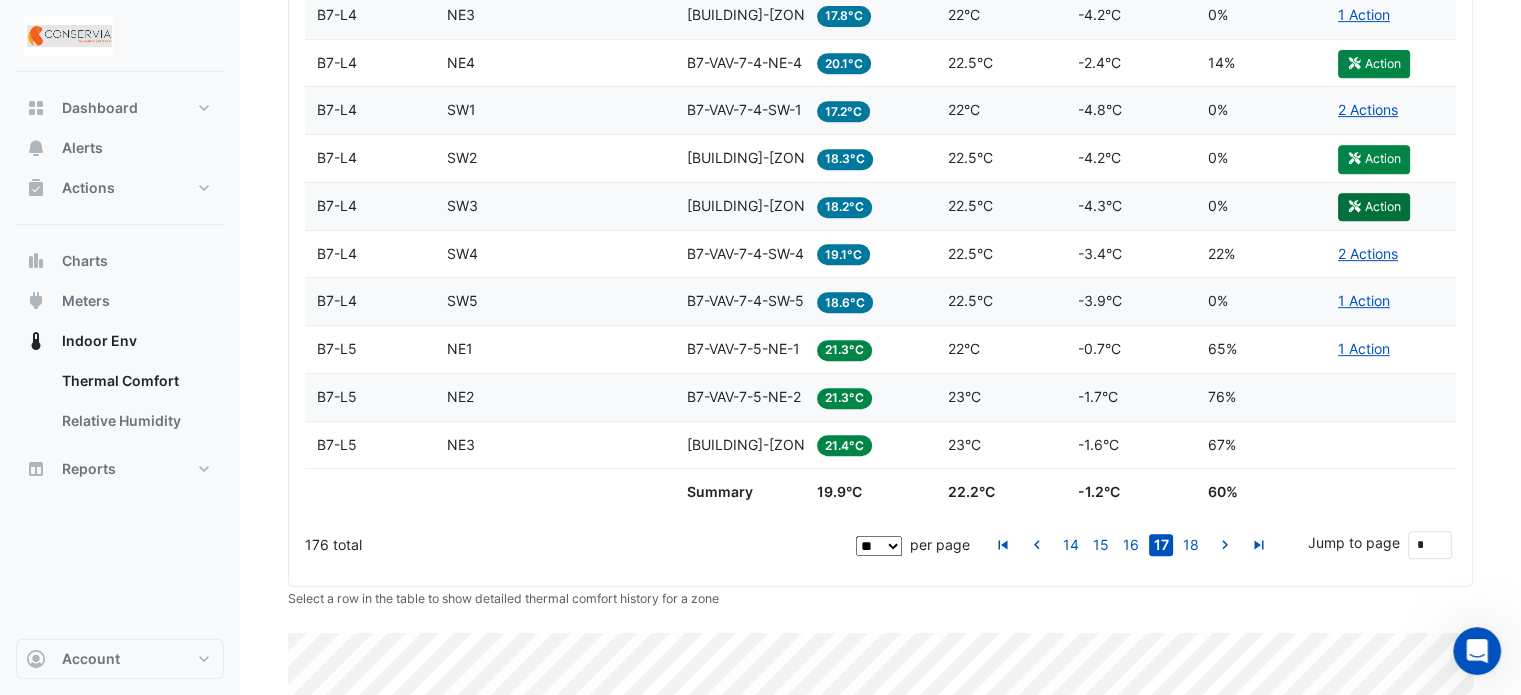 click on "Action" 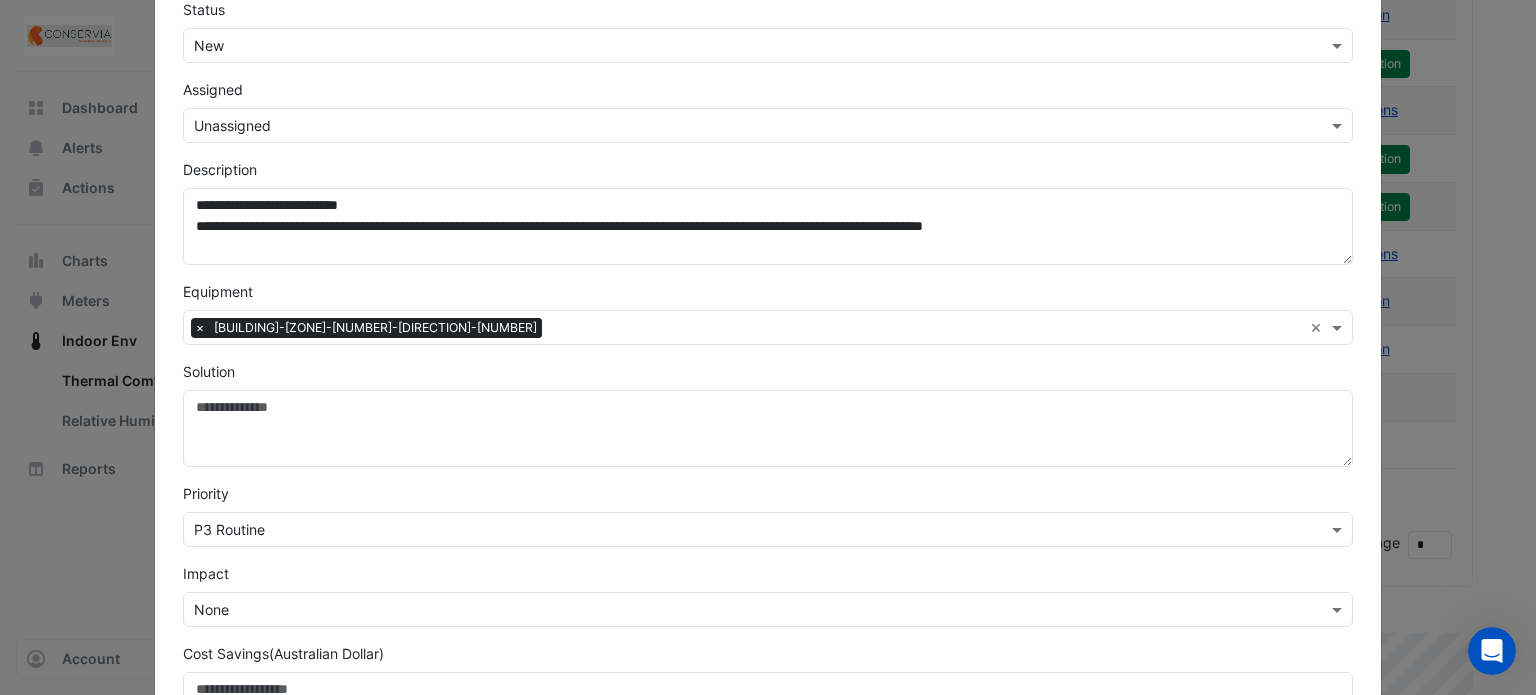 scroll, scrollTop: 100, scrollLeft: 0, axis: vertical 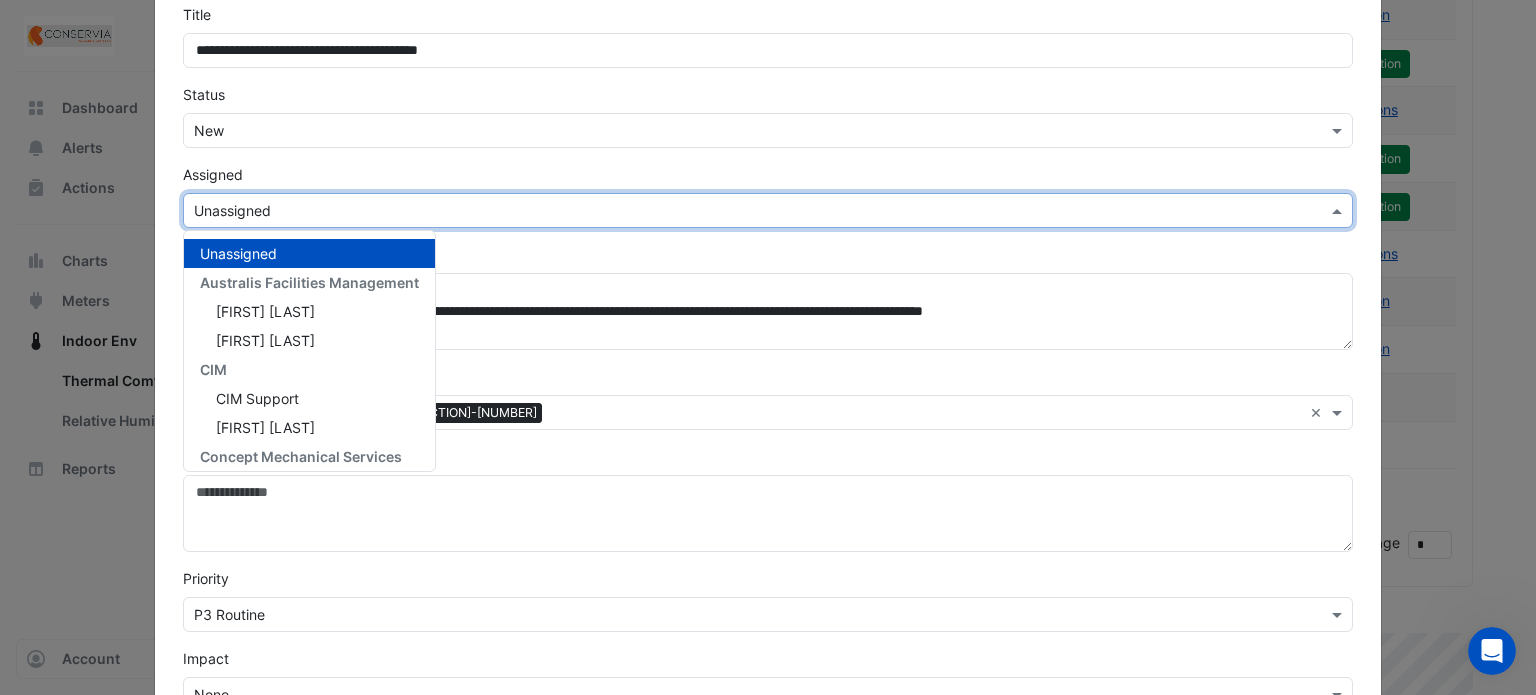 click at bounding box center (748, 211) 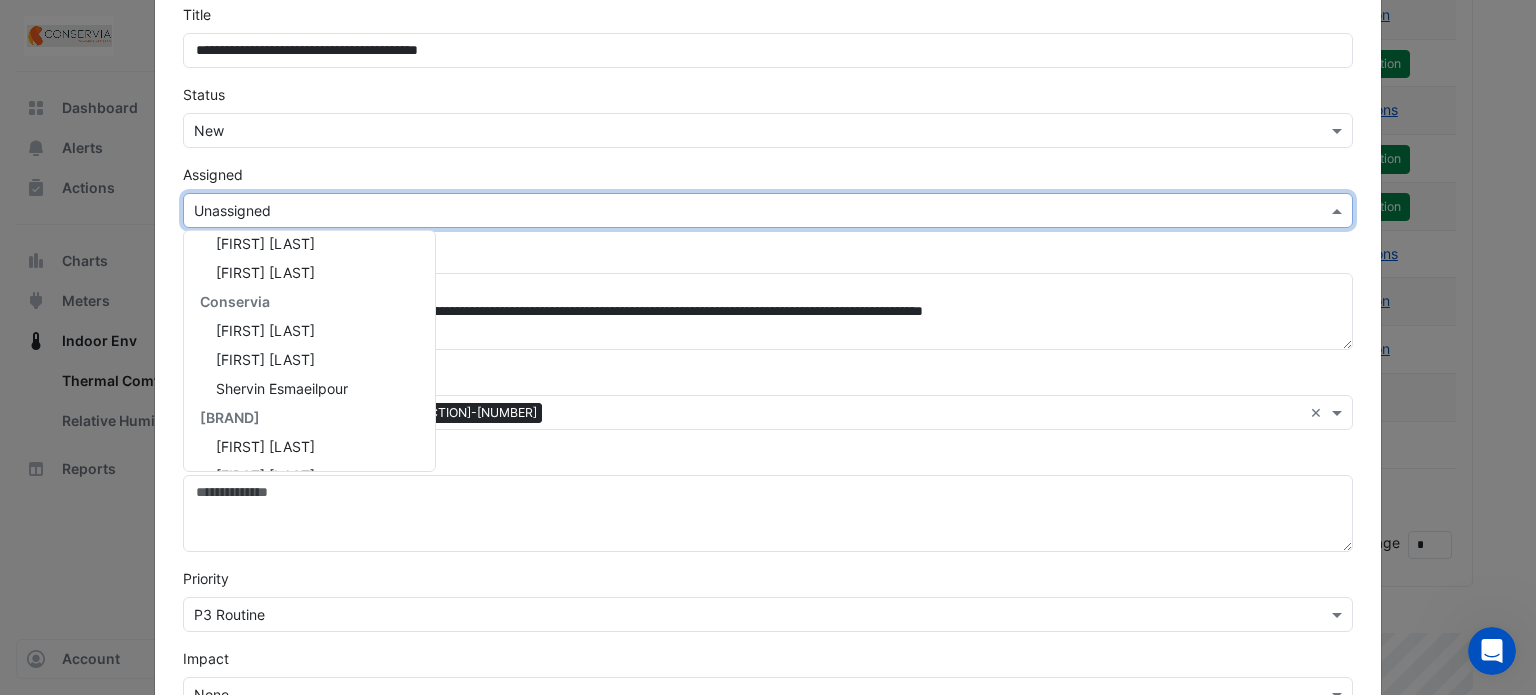 scroll, scrollTop: 327, scrollLeft: 0, axis: vertical 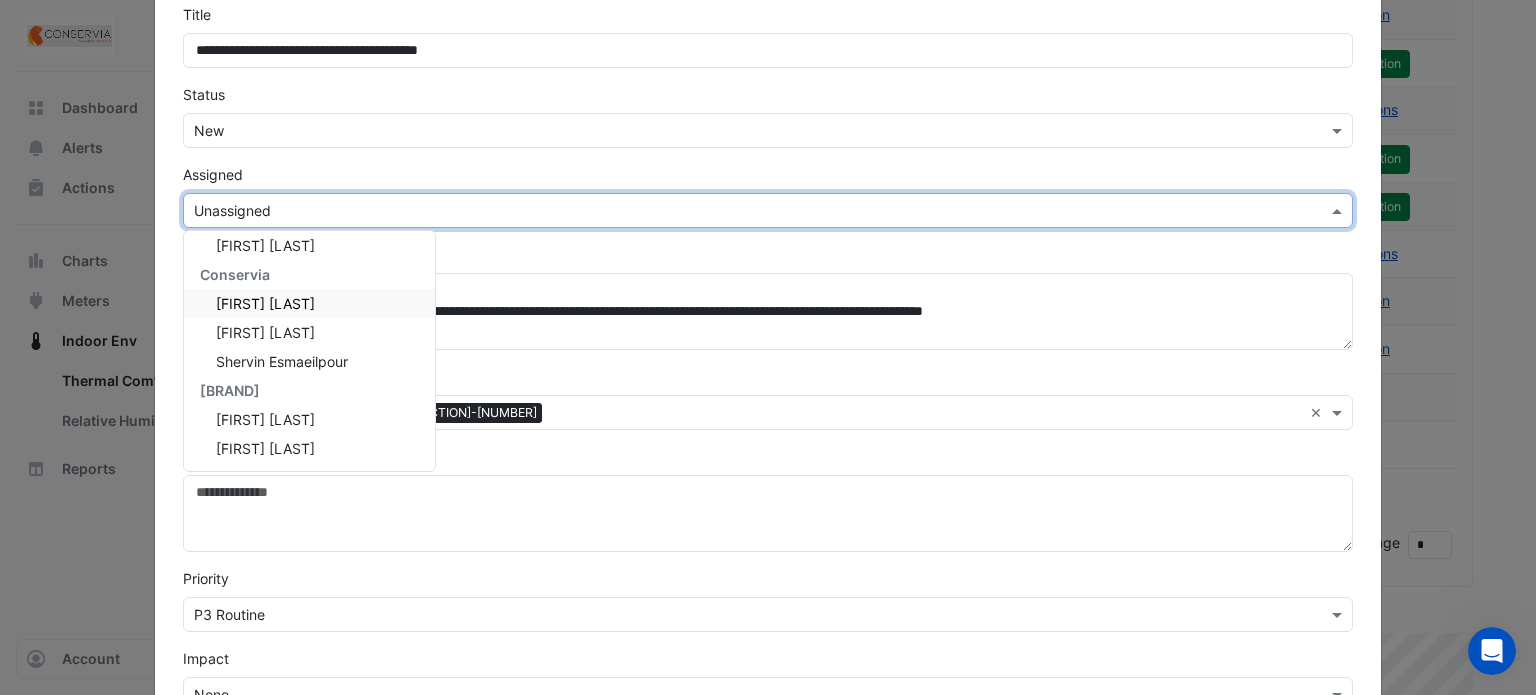 click on "[FIRST] [LAST]" at bounding box center (265, 303) 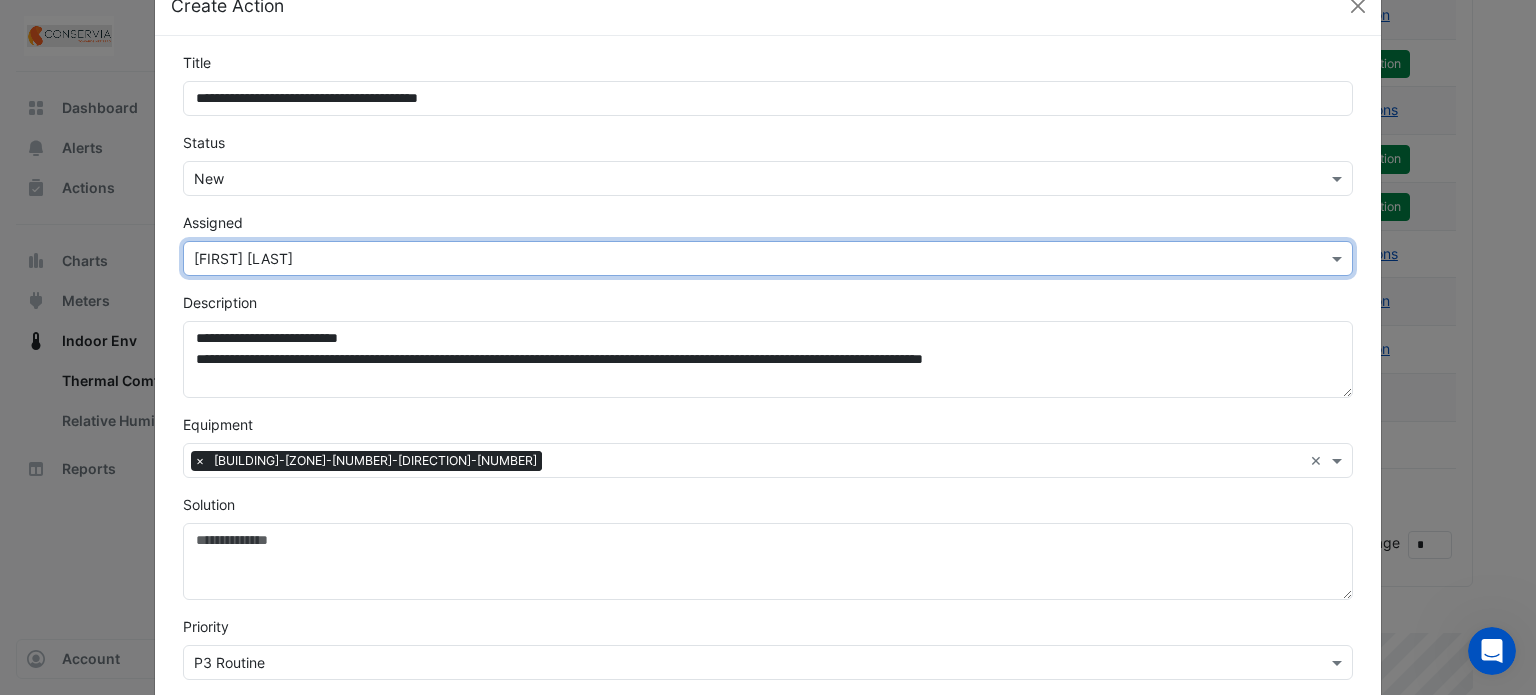 scroll, scrollTop: 300, scrollLeft: 0, axis: vertical 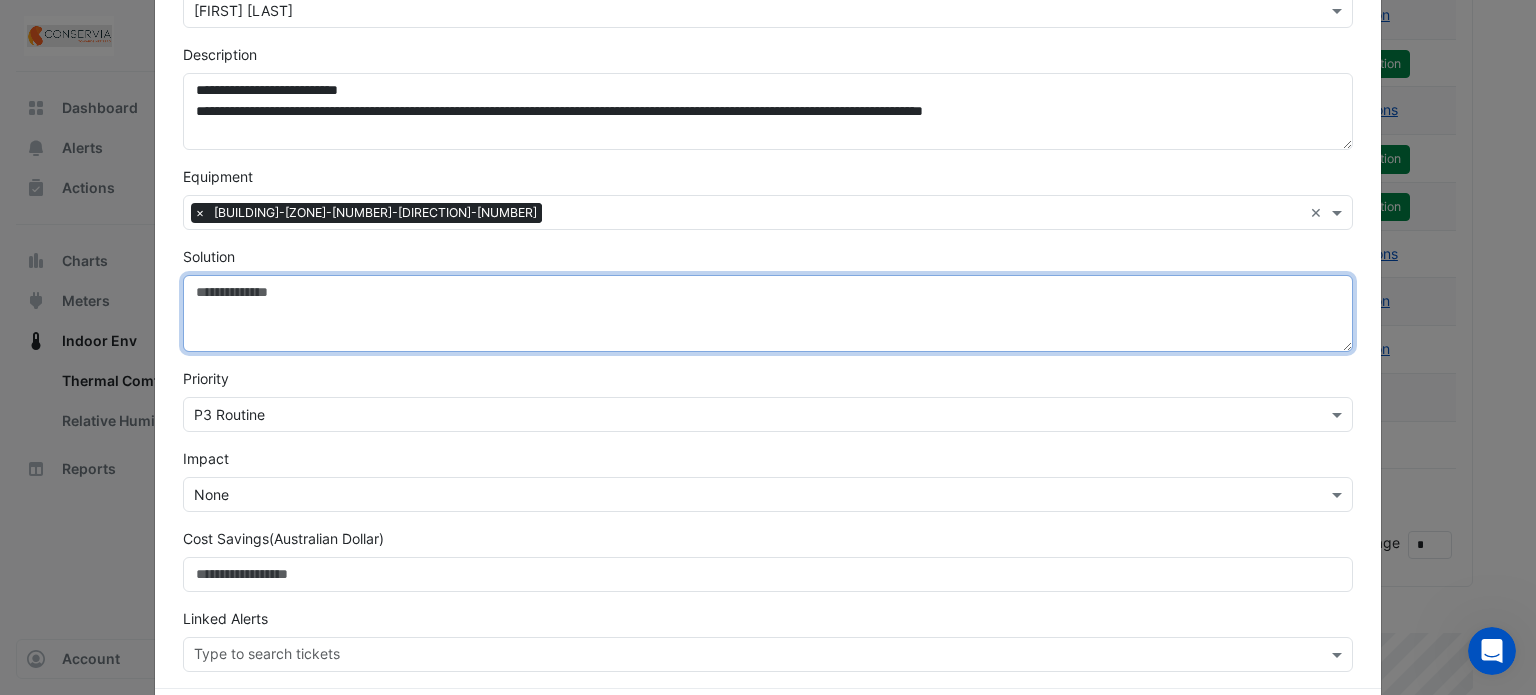 click on "Solution" at bounding box center (768, 313) 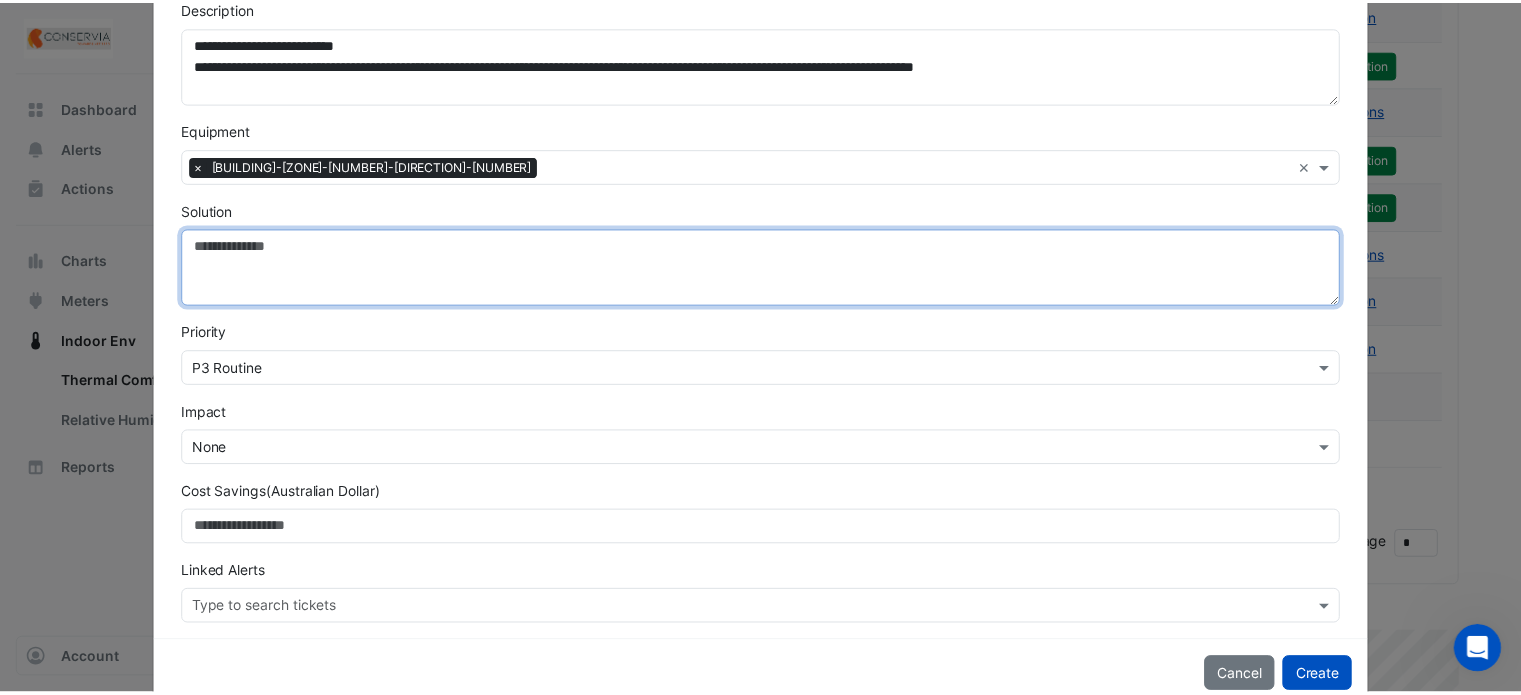 scroll, scrollTop: 387, scrollLeft: 0, axis: vertical 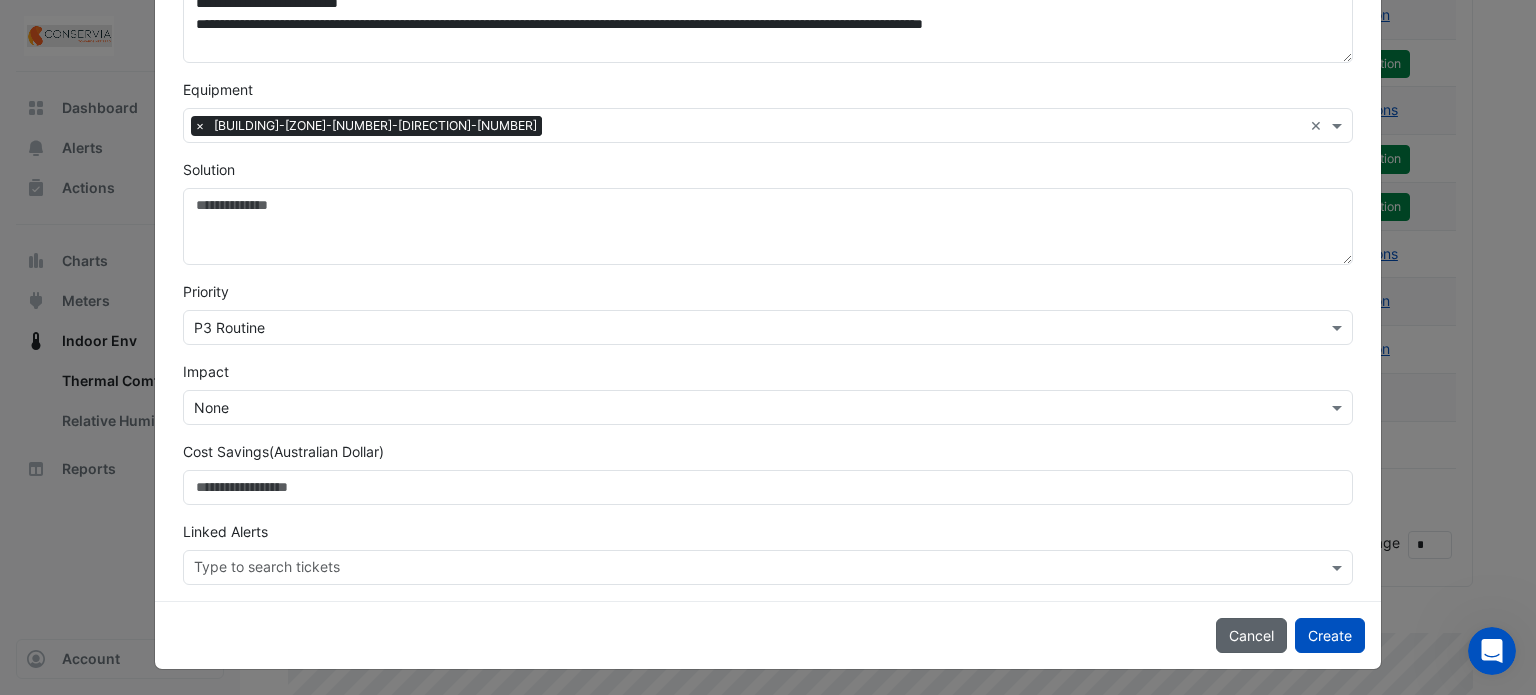 click on "Cancel" 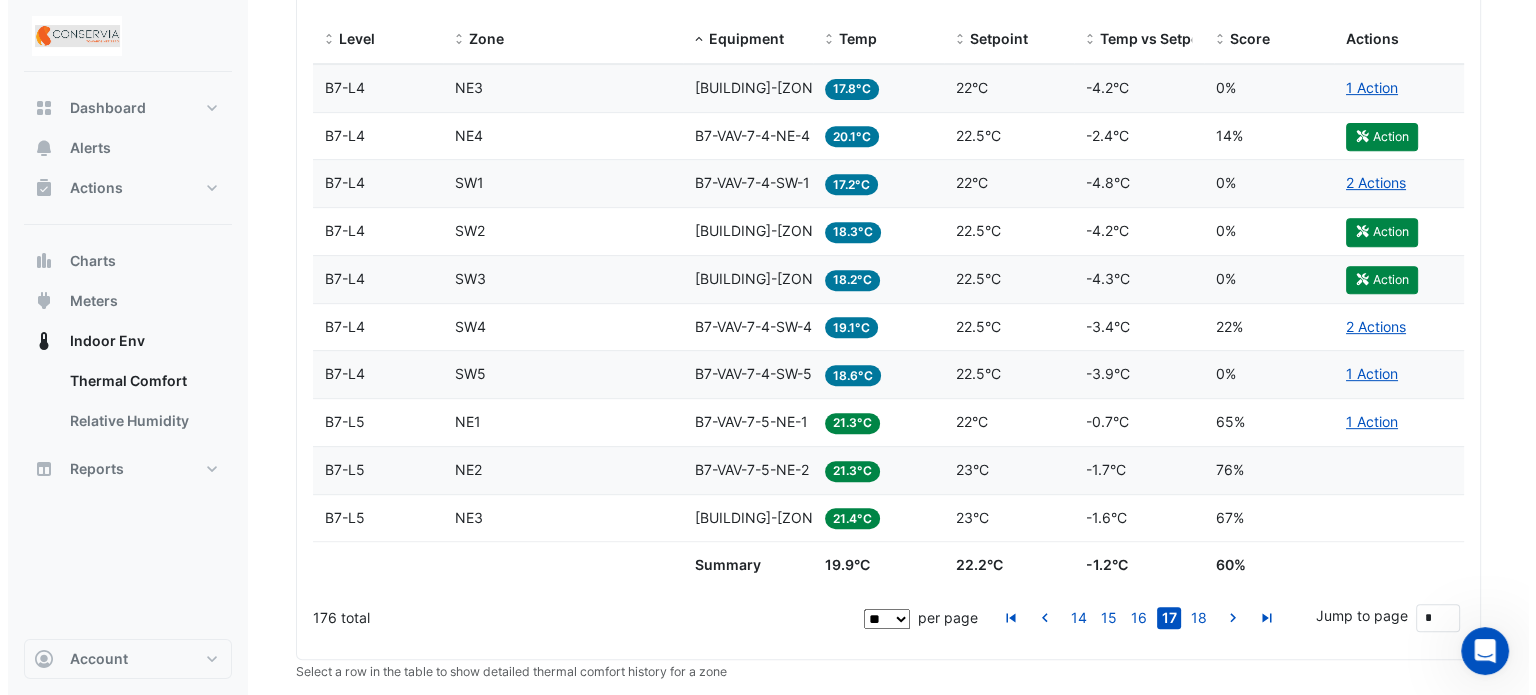 scroll, scrollTop: 820, scrollLeft: 0, axis: vertical 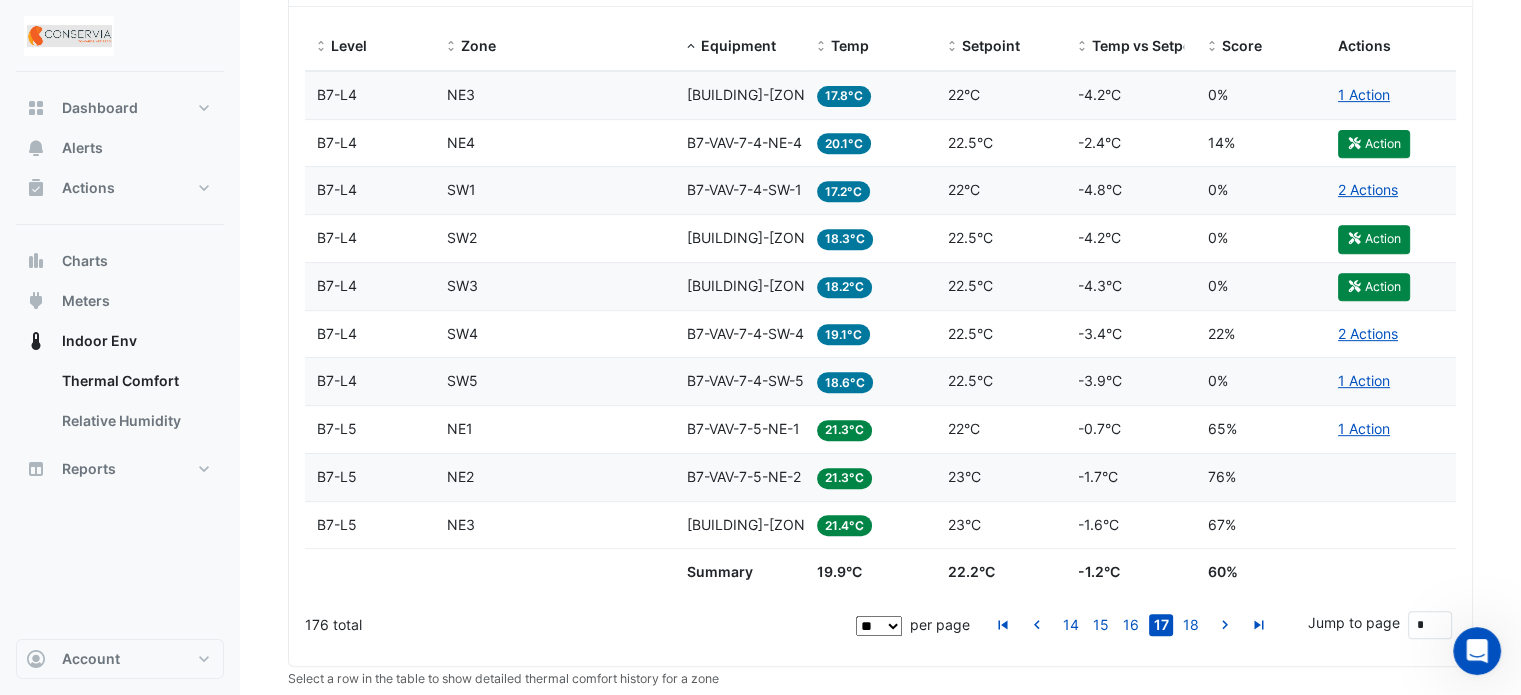 click on "B7-VAV-7-4-SW-2" 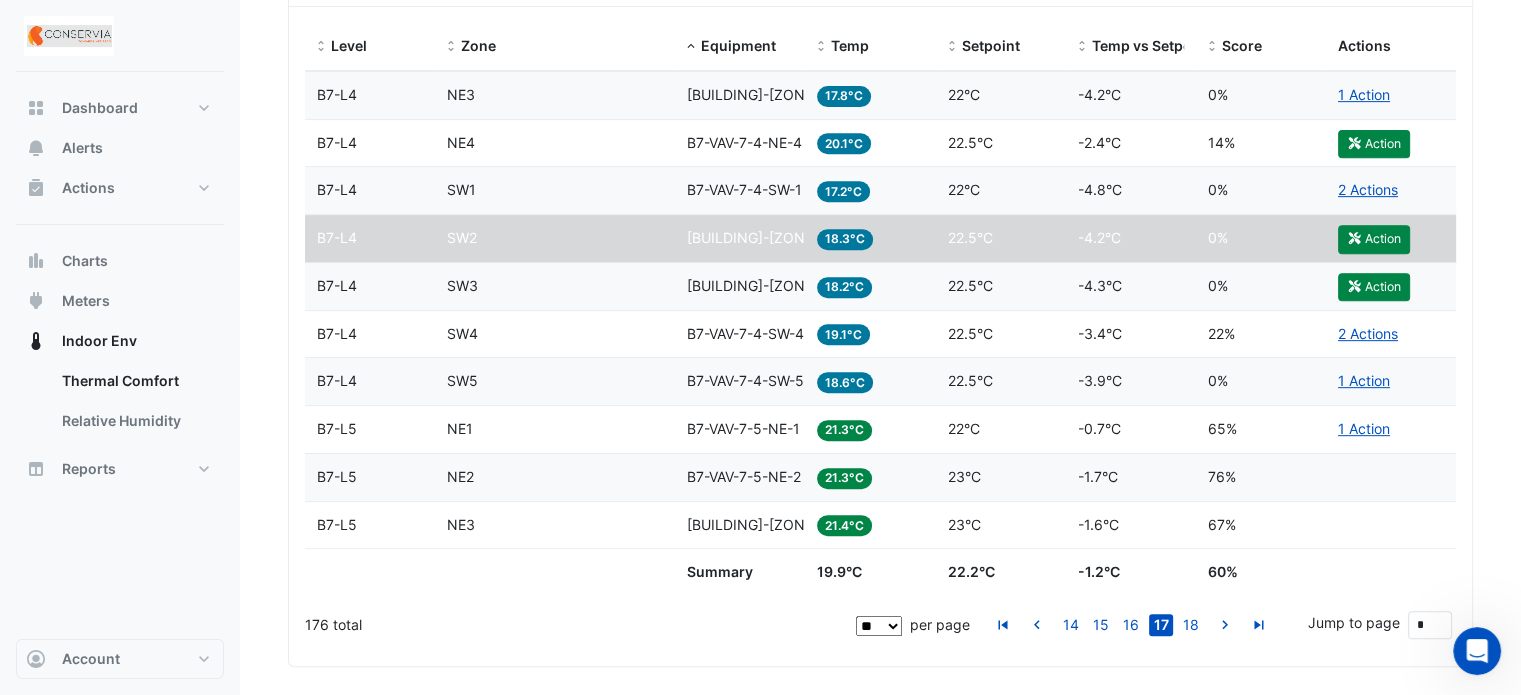 click on "B7-VAV-7-4-SW-2" 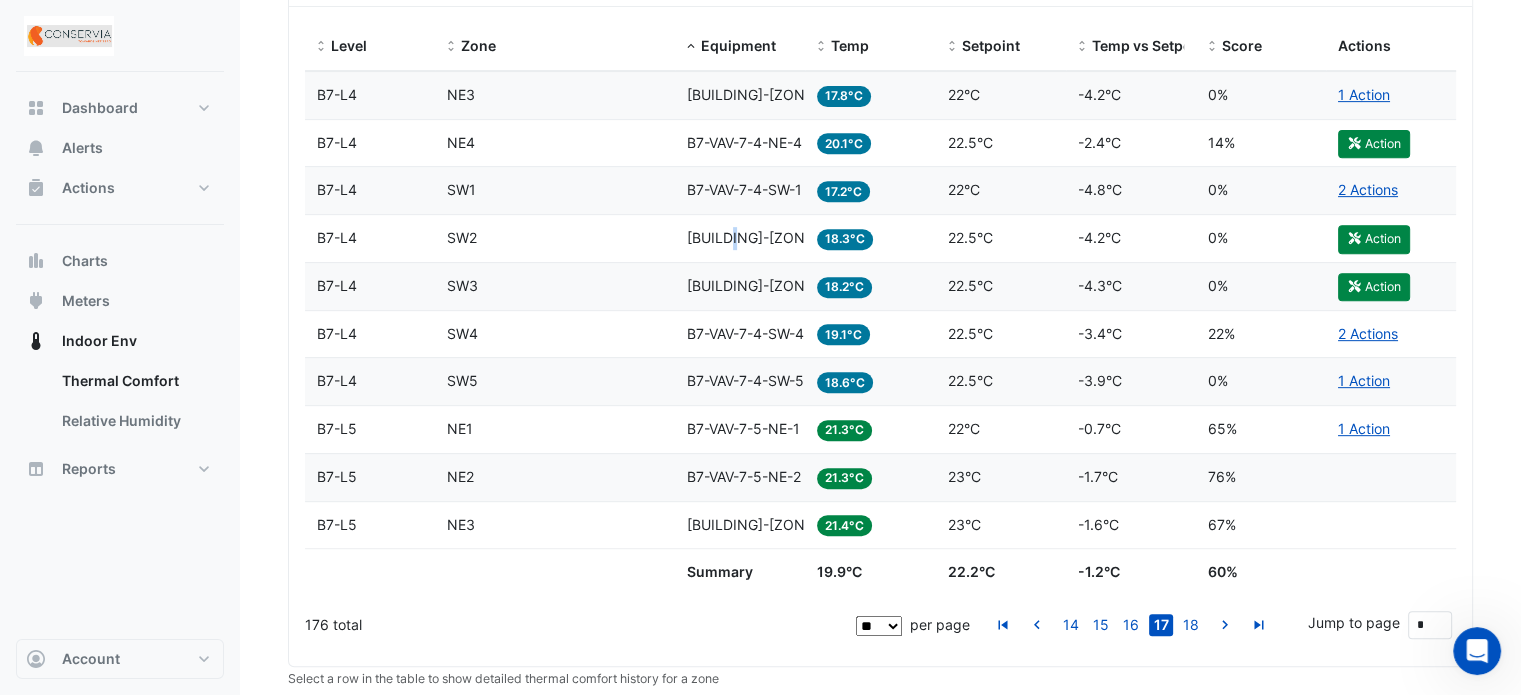 click on "B7-VAV-7-4-SW-2" 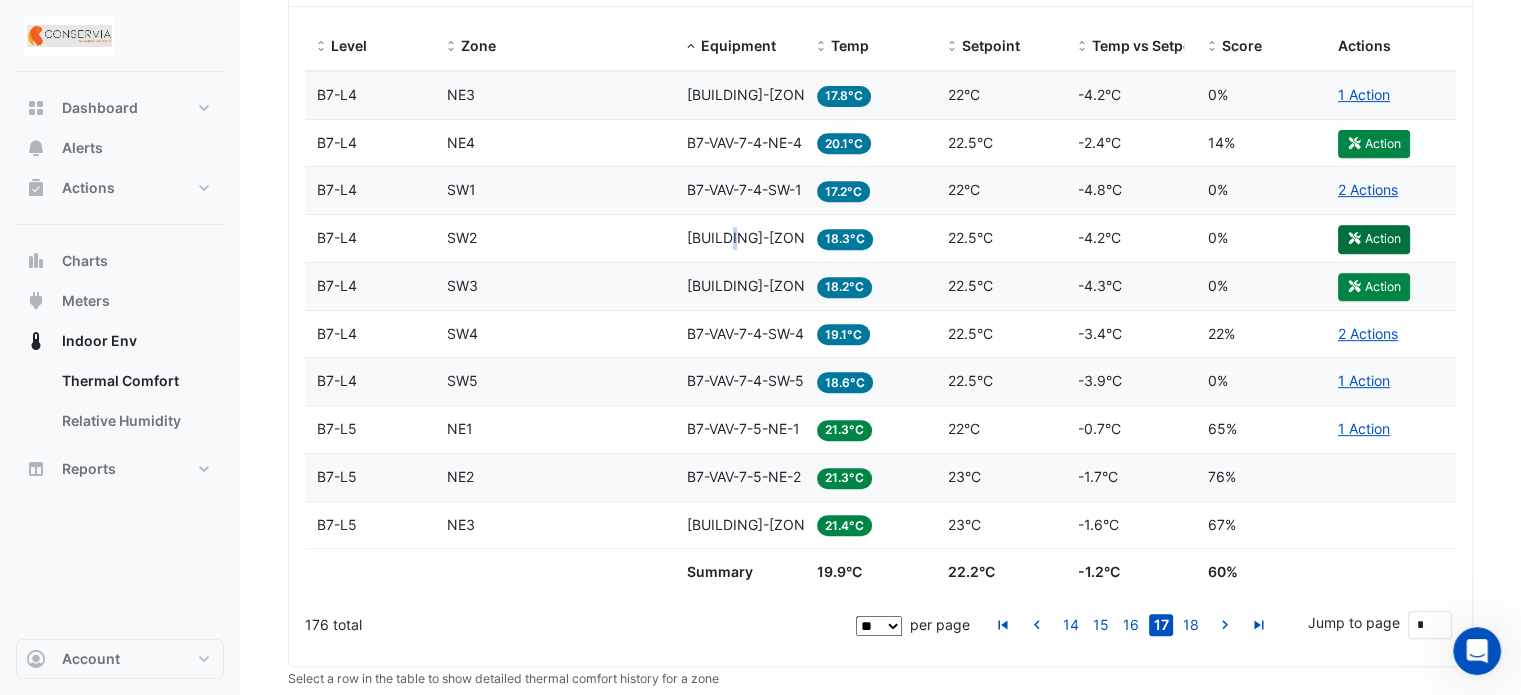 click on "Action" 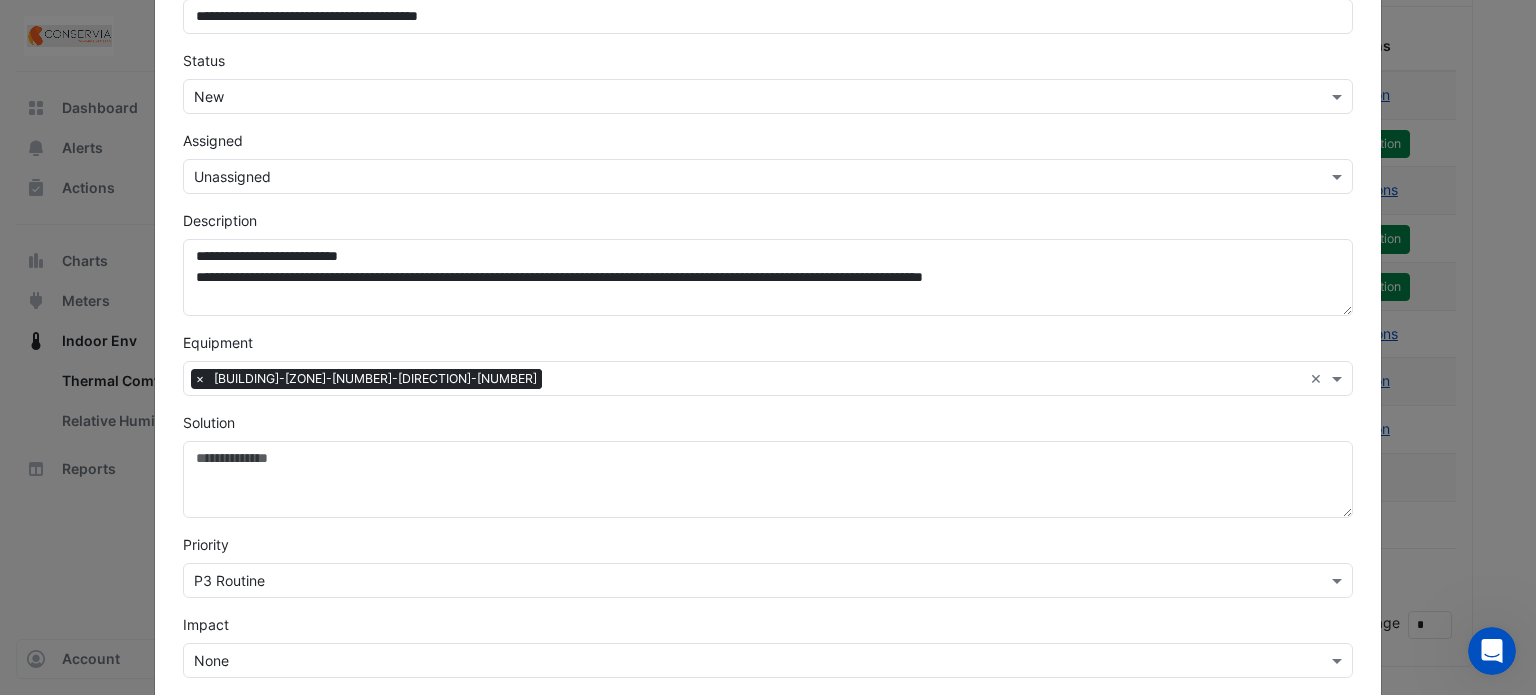 scroll, scrollTop: 135, scrollLeft: 0, axis: vertical 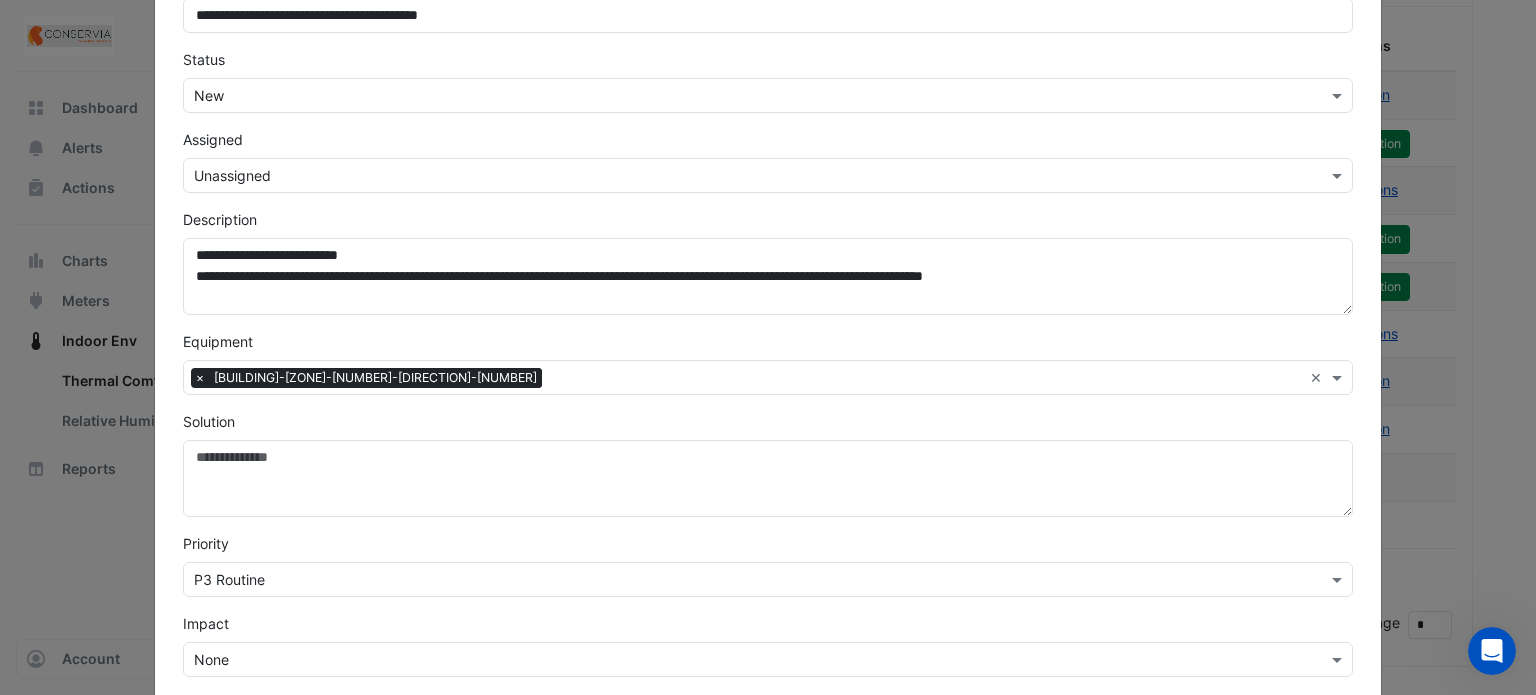 click on "**********" 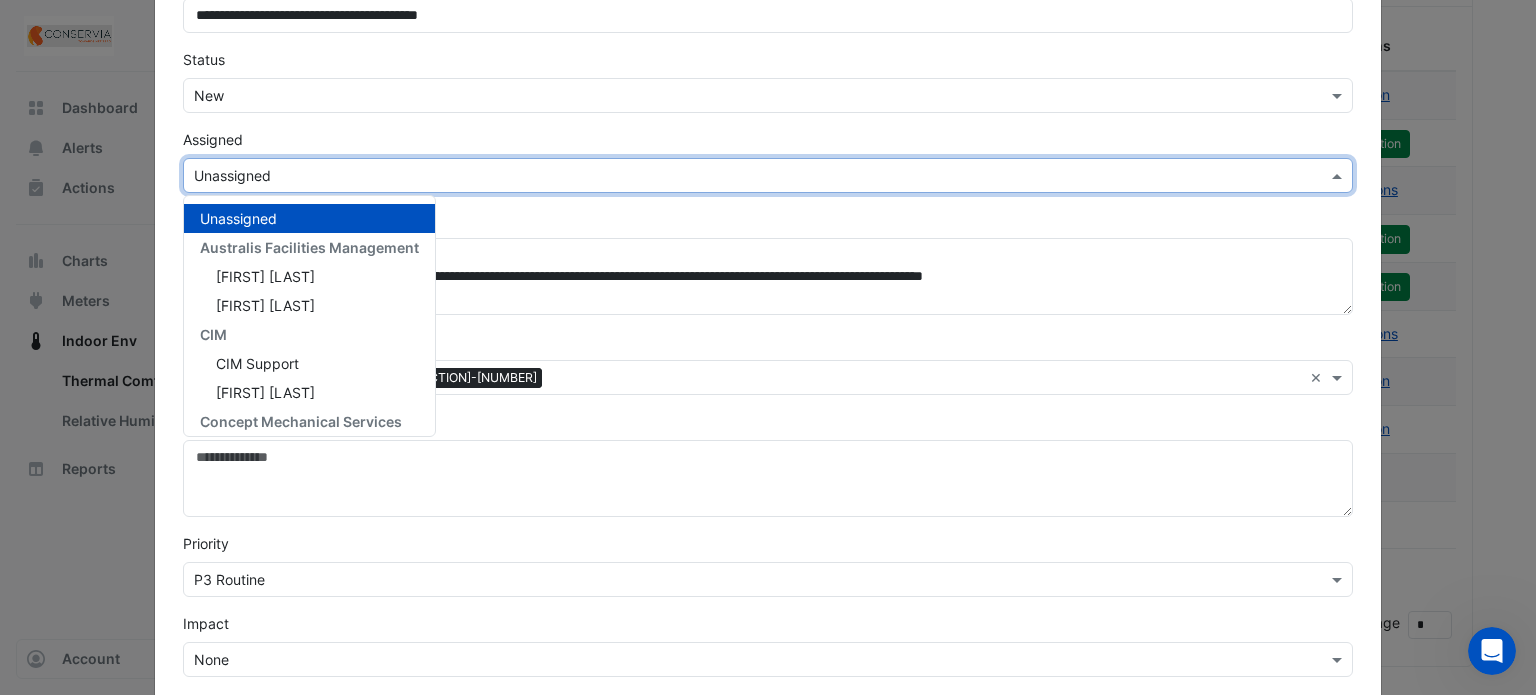 click on "Select Assignee × Unassigned" at bounding box center [768, 175] 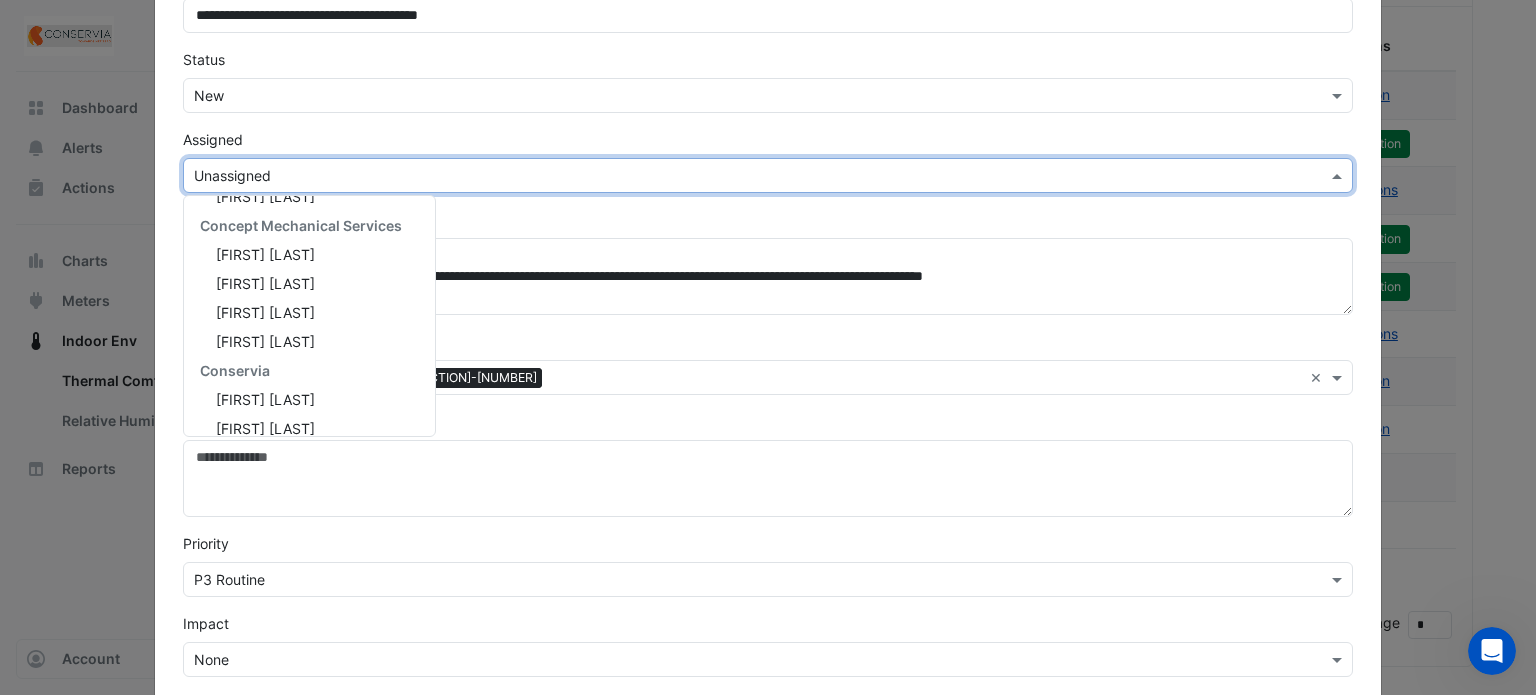 scroll, scrollTop: 199, scrollLeft: 0, axis: vertical 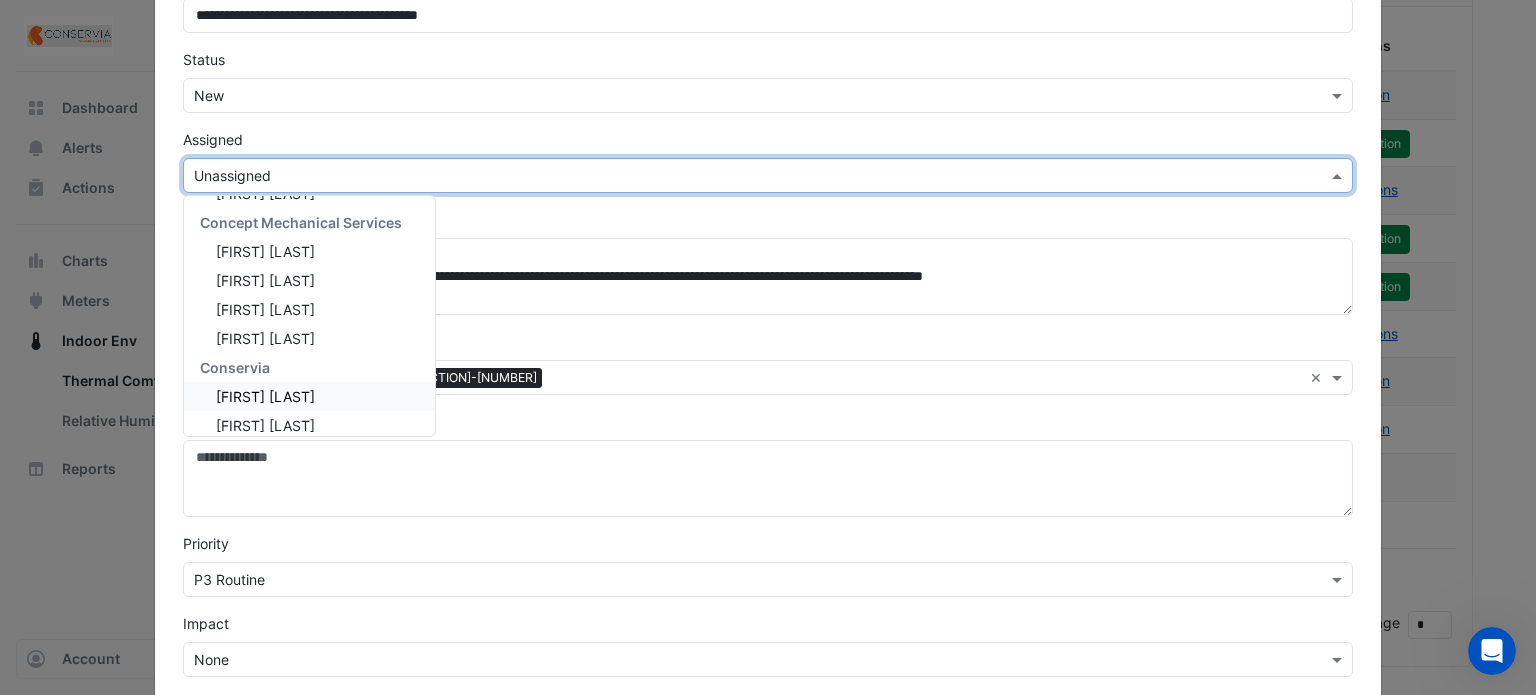 click on "Joseph Diong" at bounding box center (309, 396) 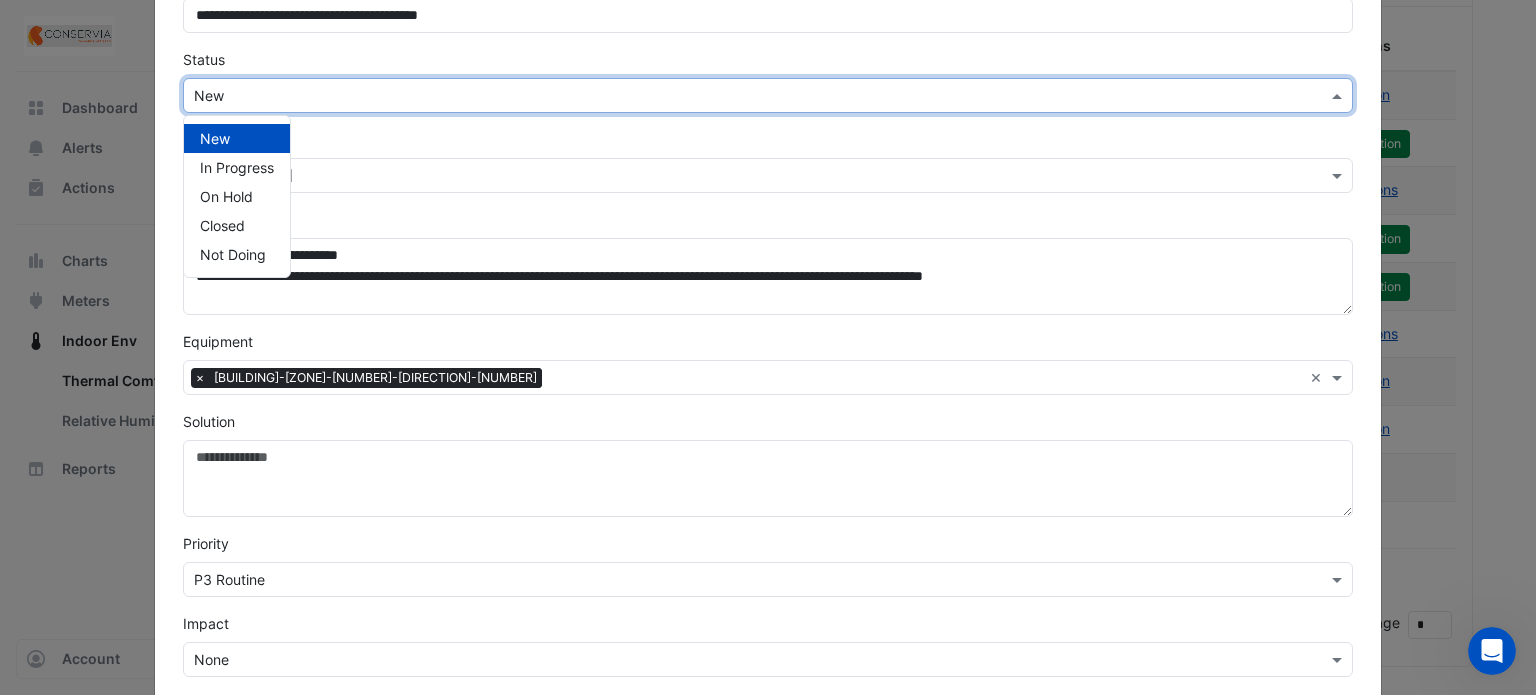 click at bounding box center [748, 96] 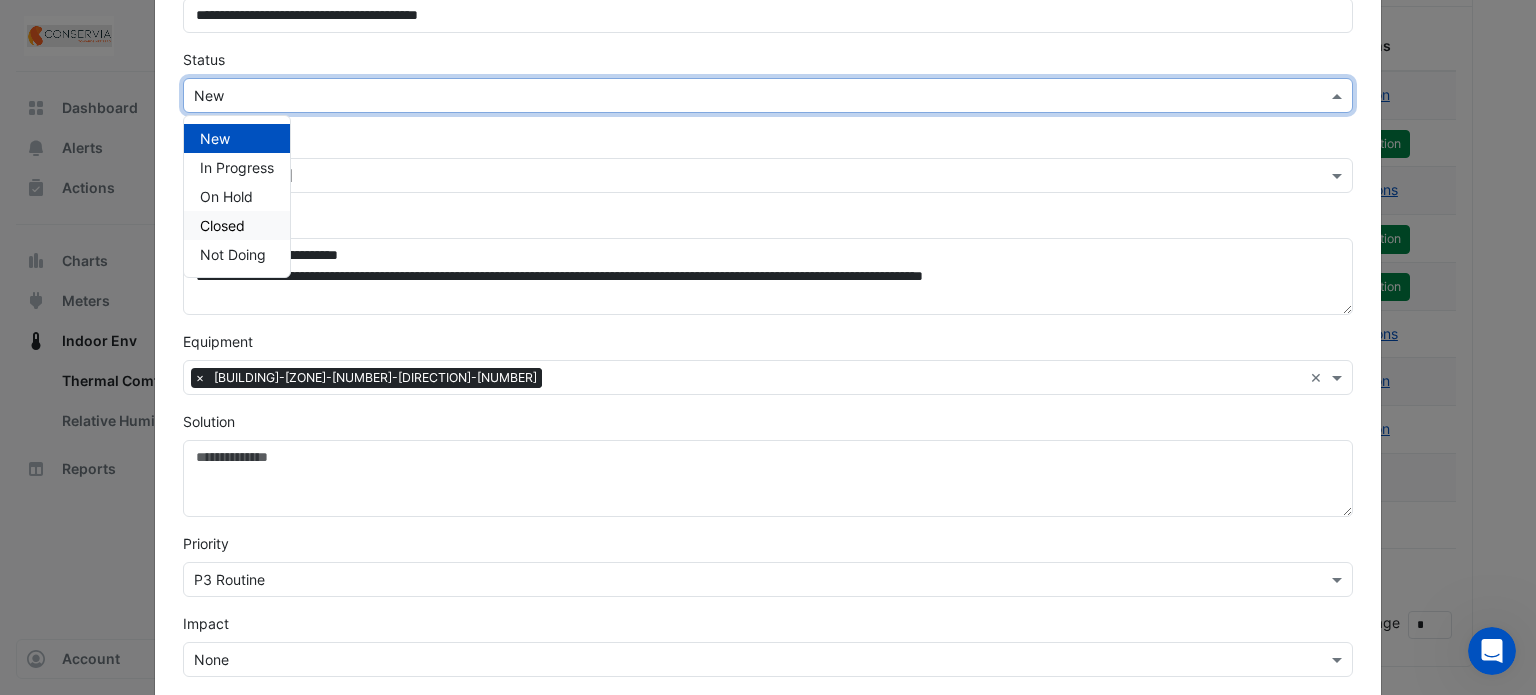 click on "Closed" at bounding box center [237, 225] 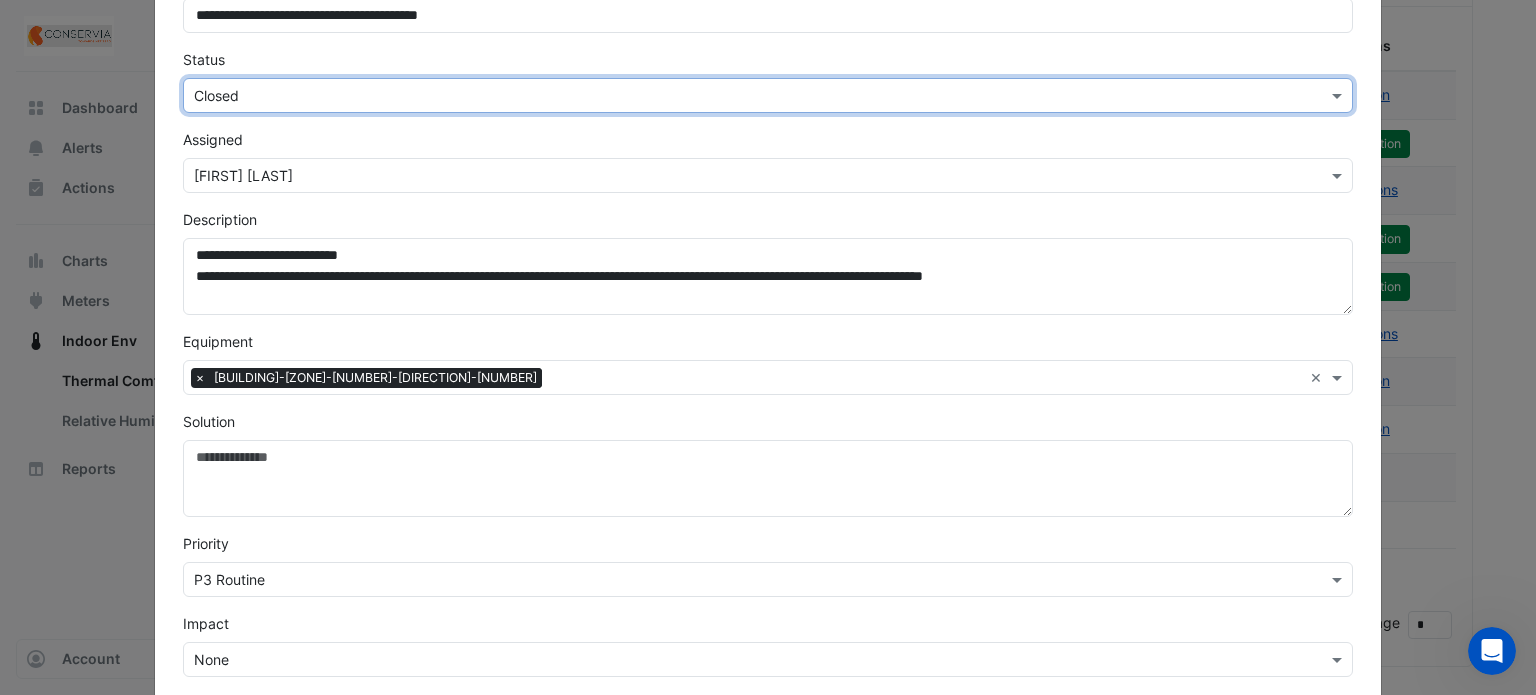 scroll, scrollTop: 0, scrollLeft: 0, axis: both 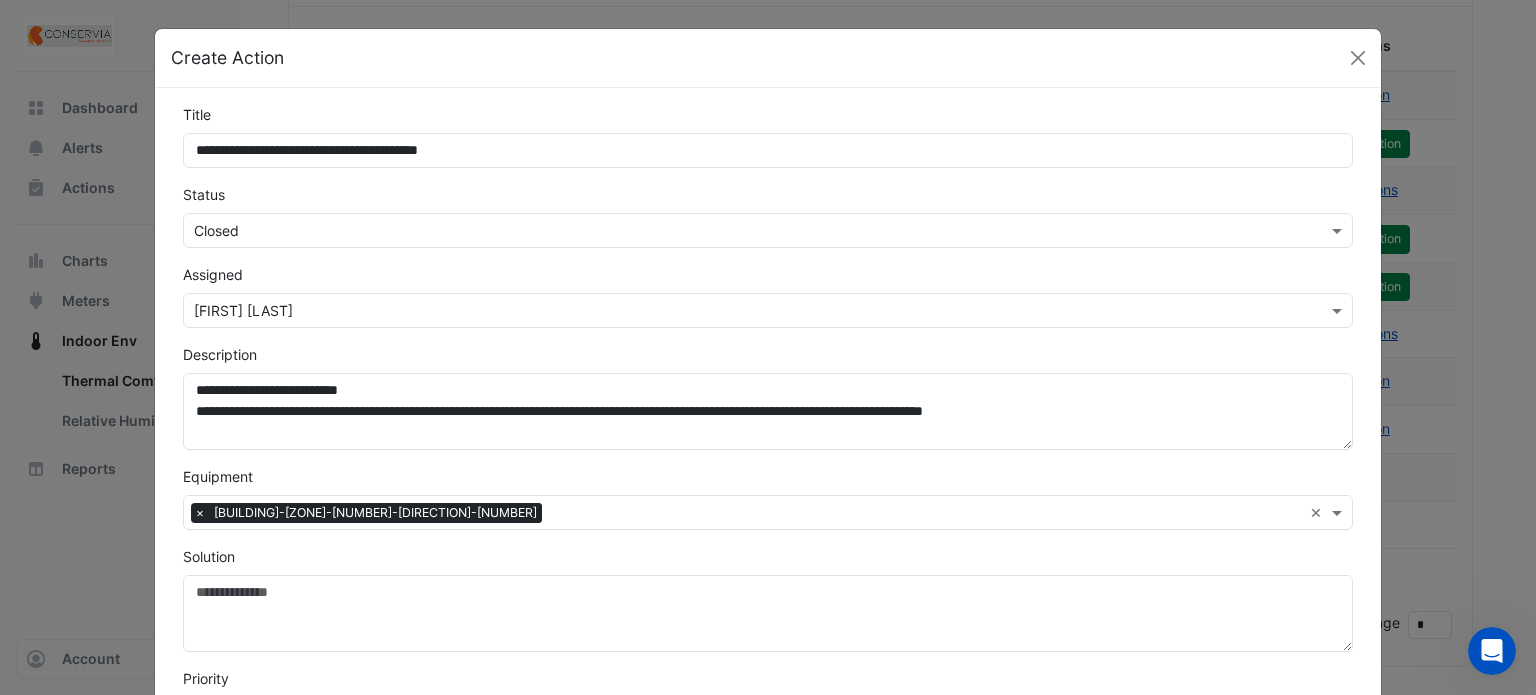 click on "Assigned
Select Assignee × Joseph Diong" 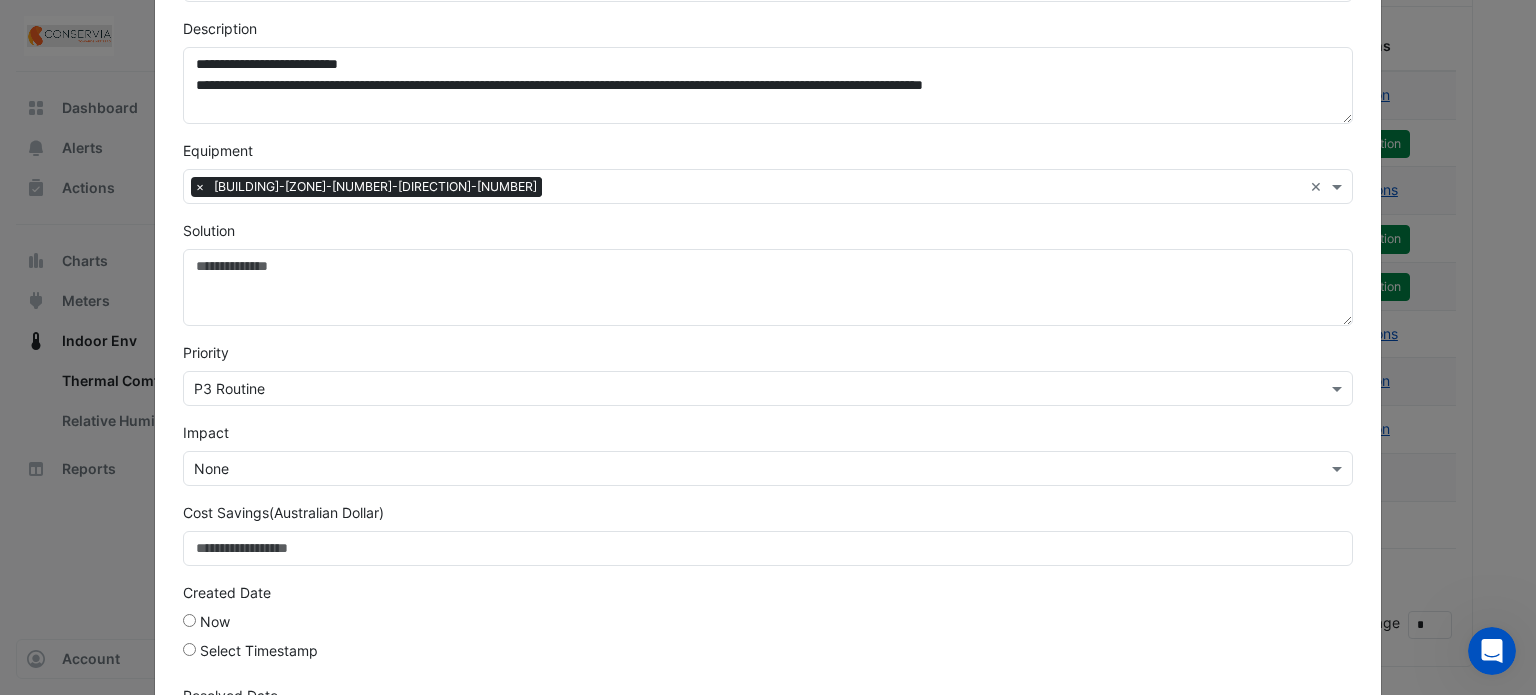 scroll, scrollTop: 327, scrollLeft: 0, axis: vertical 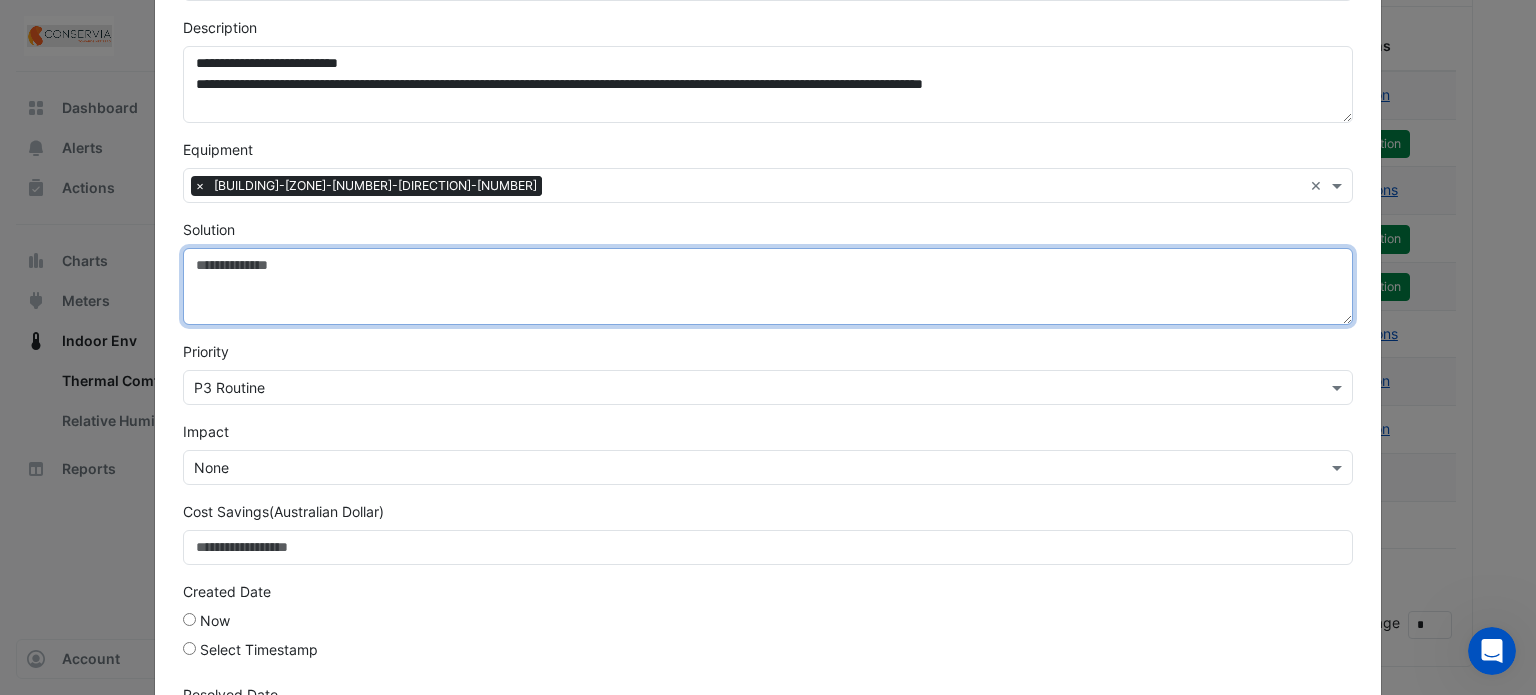 click on "Solution" at bounding box center [768, 286] 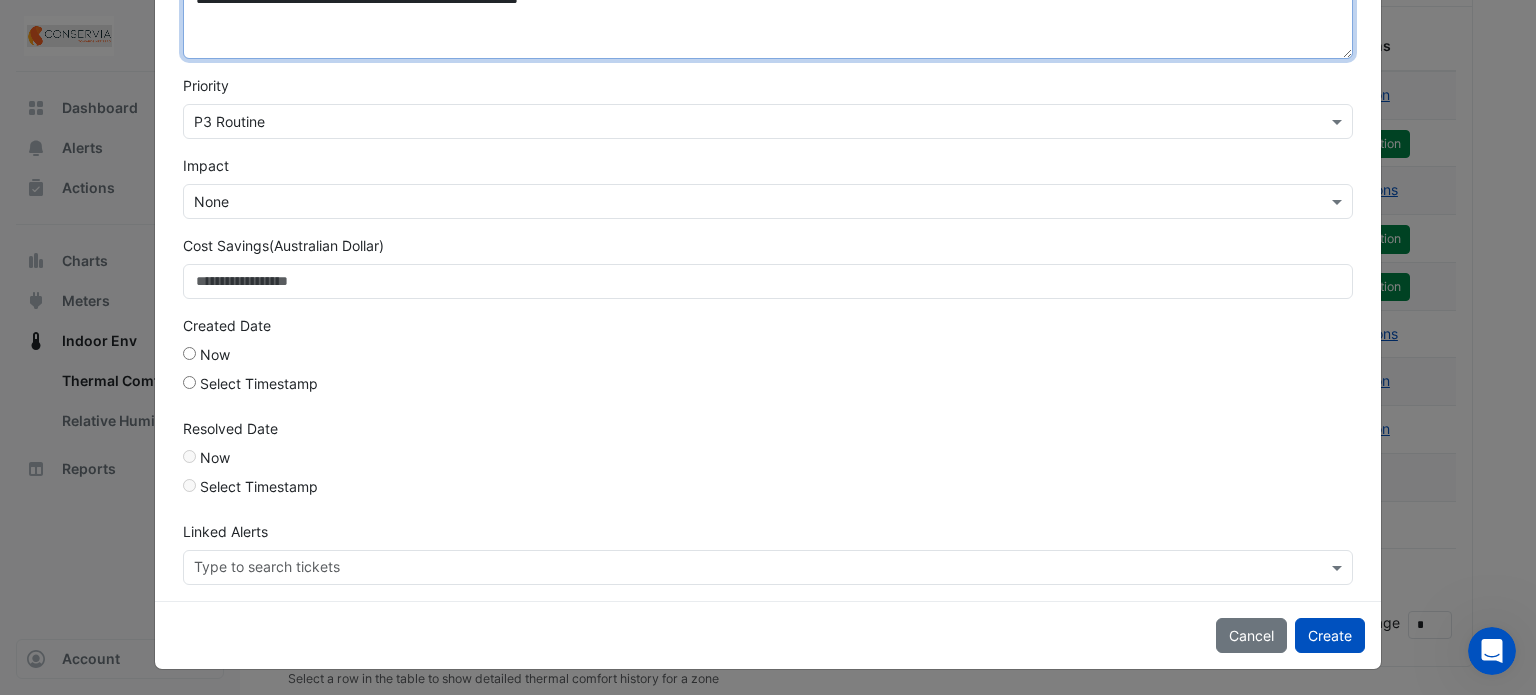 scroll, scrollTop: 593, scrollLeft: 0, axis: vertical 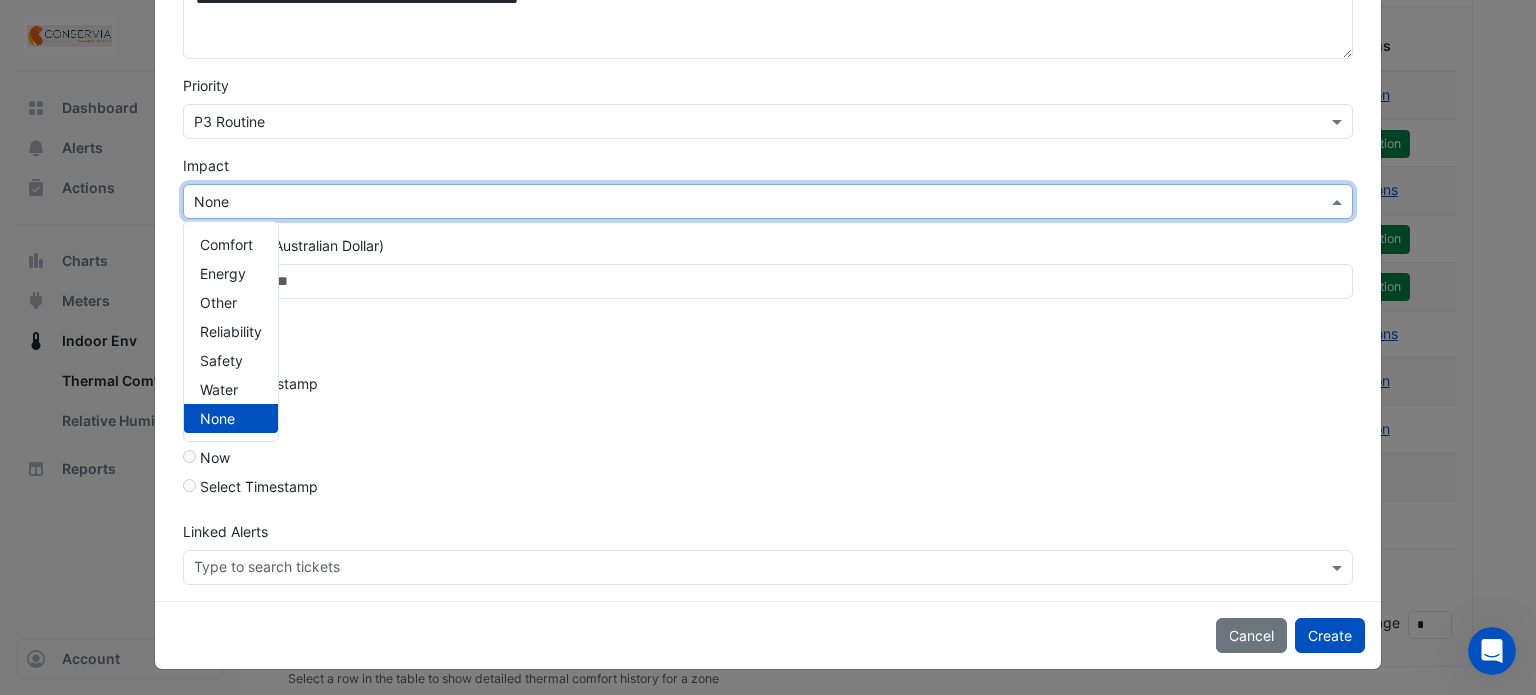 click at bounding box center [748, 202] 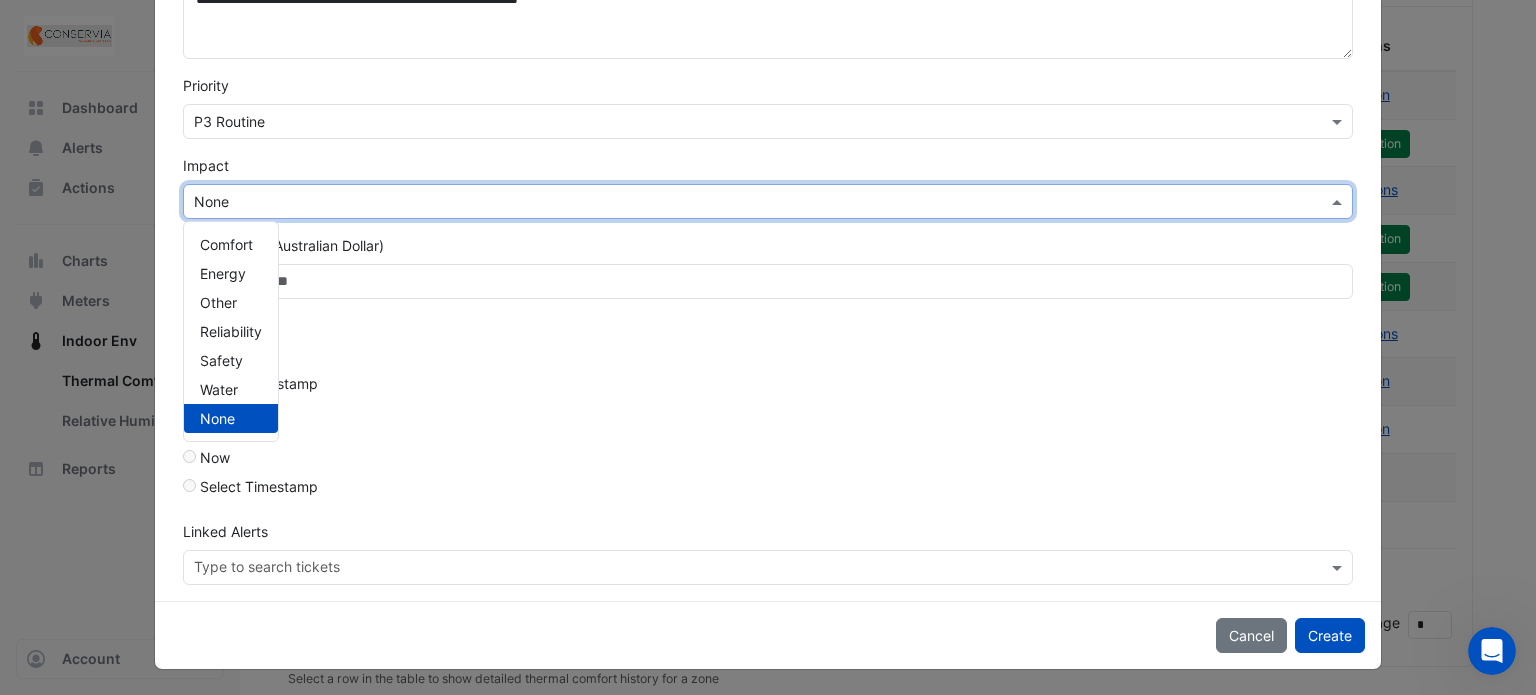 click at bounding box center (748, 202) 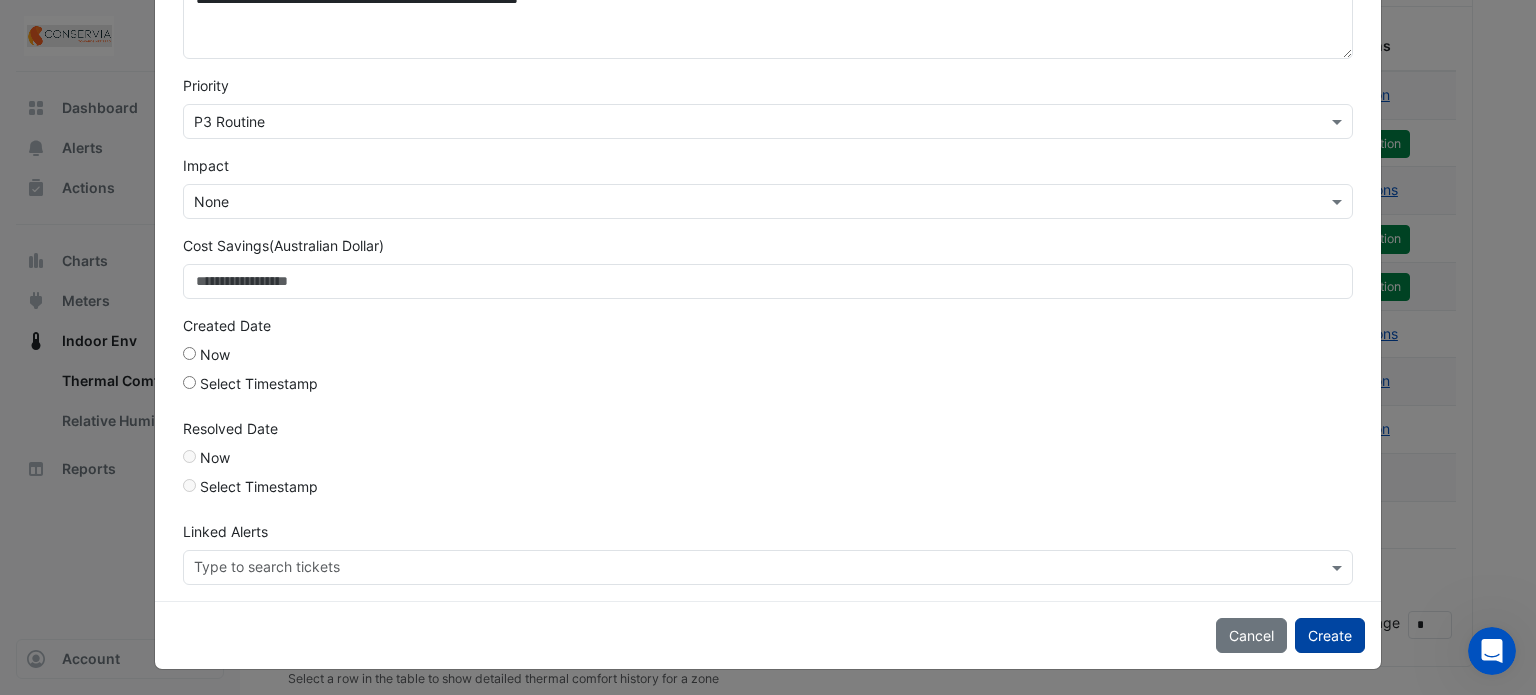 click on "Create" 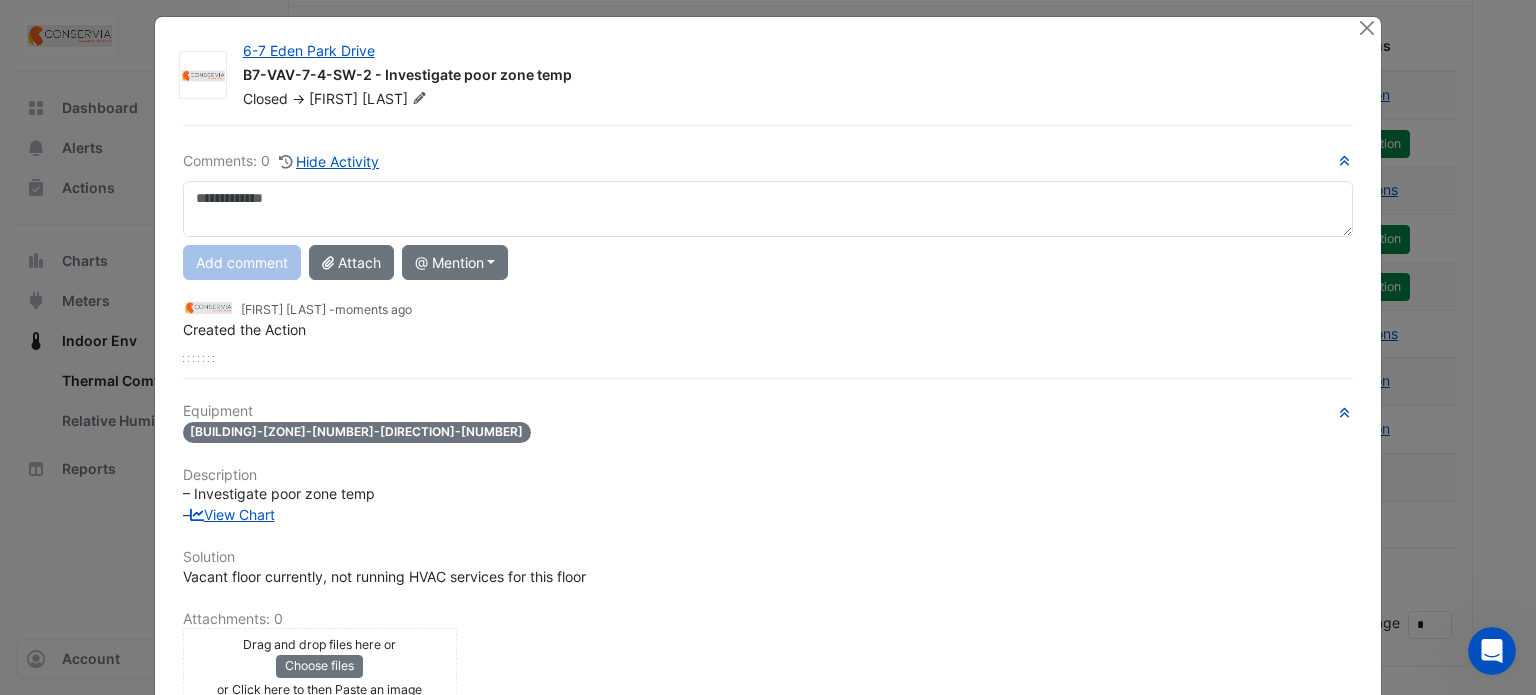 scroll, scrollTop: 0, scrollLeft: 0, axis: both 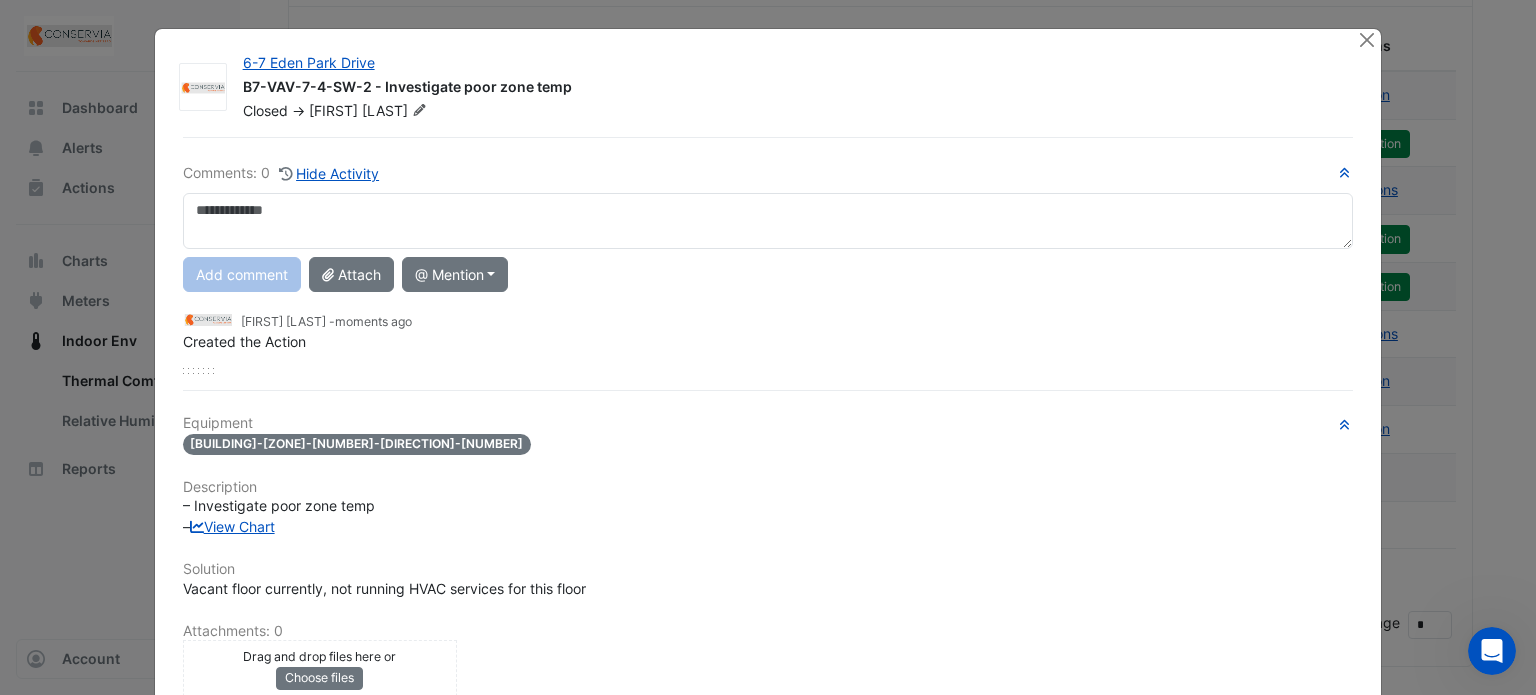 click 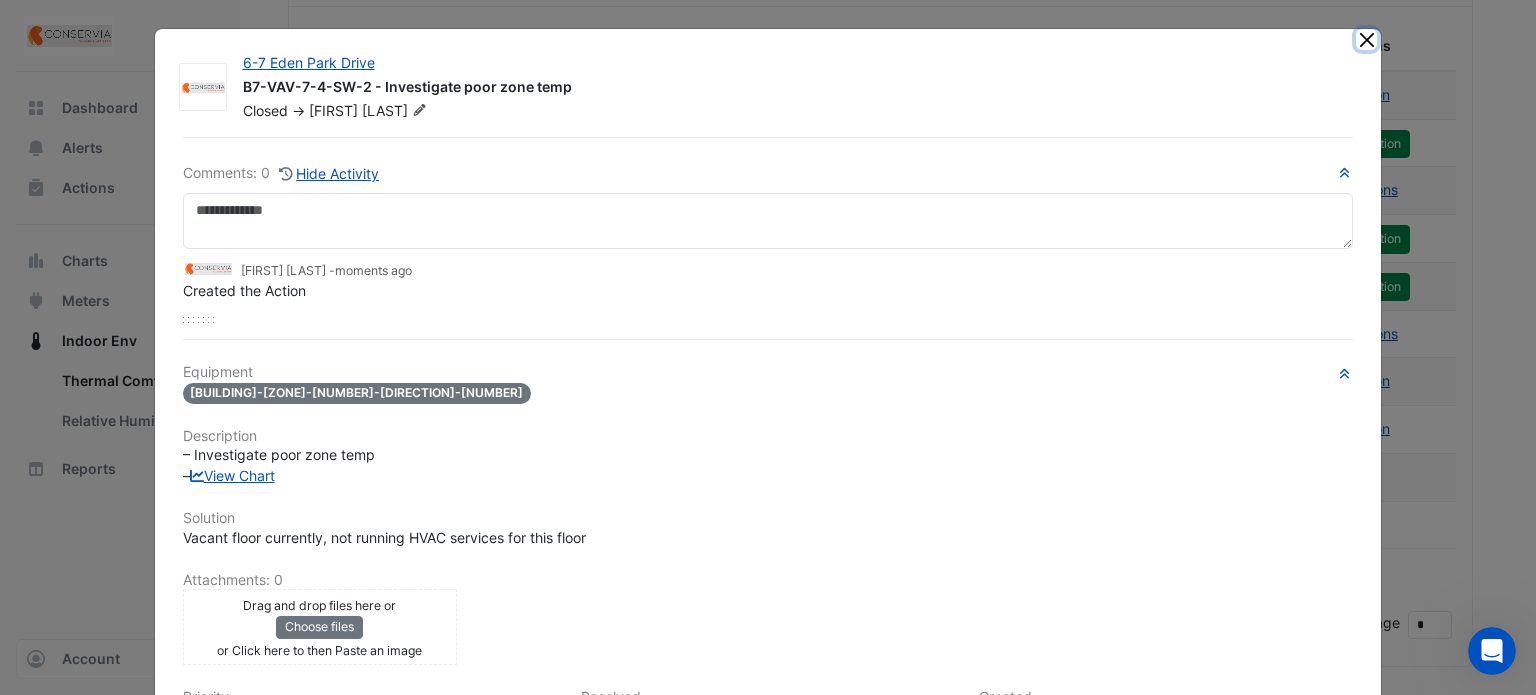 click 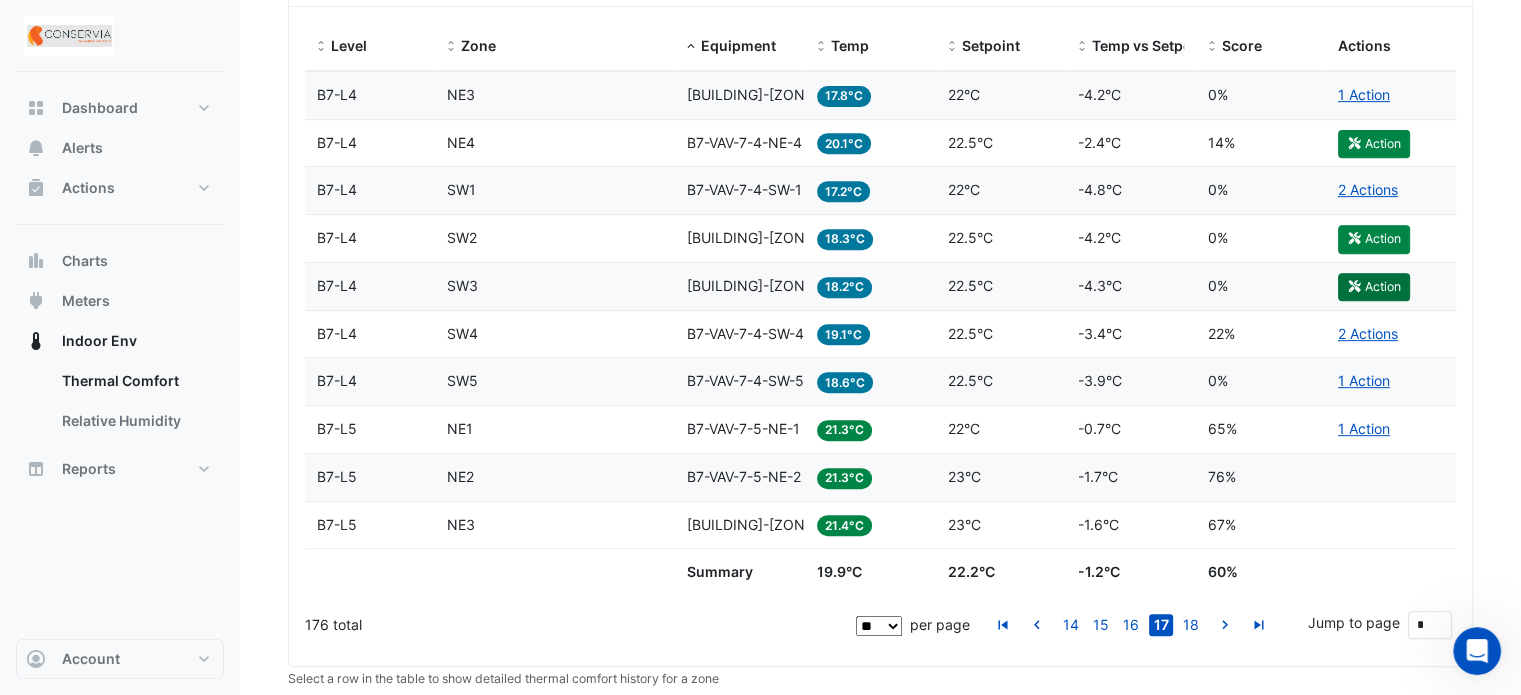 click on "Action" 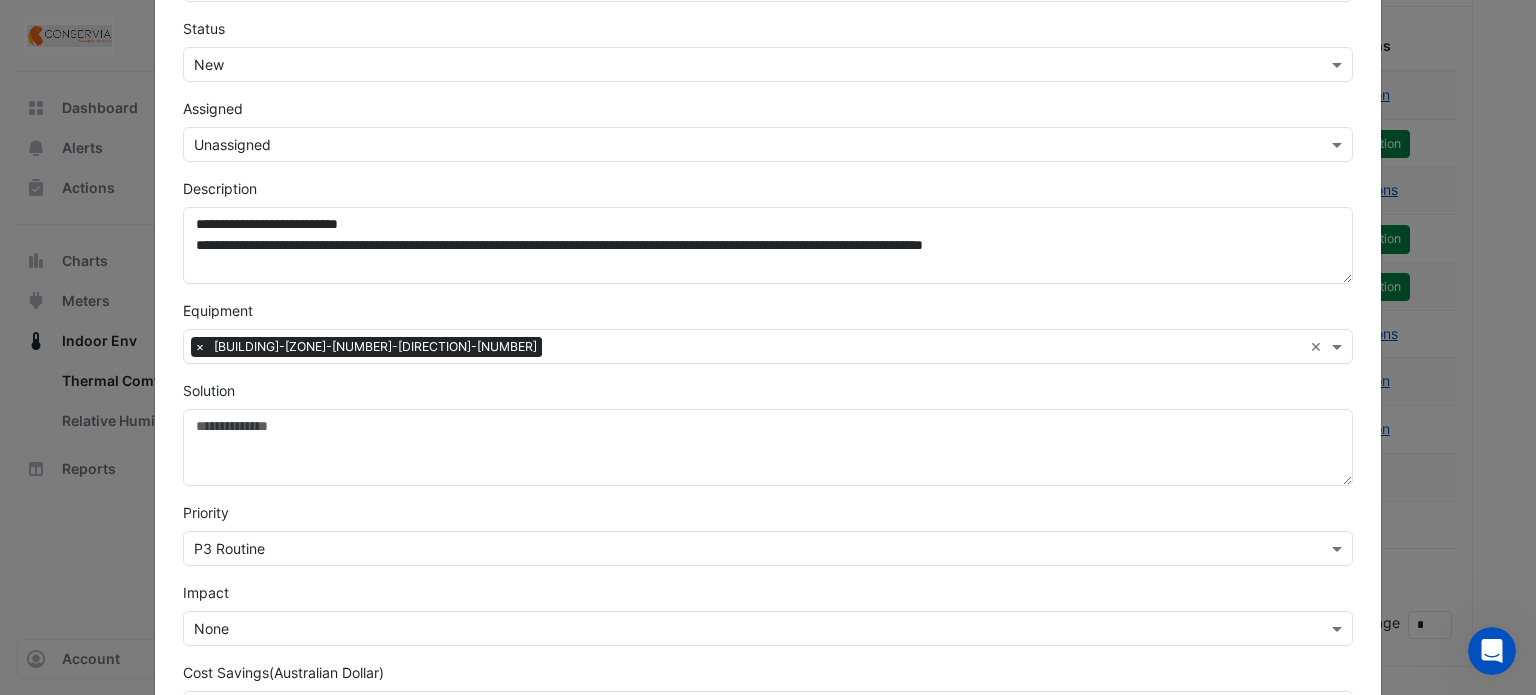 scroll, scrollTop: 167, scrollLeft: 0, axis: vertical 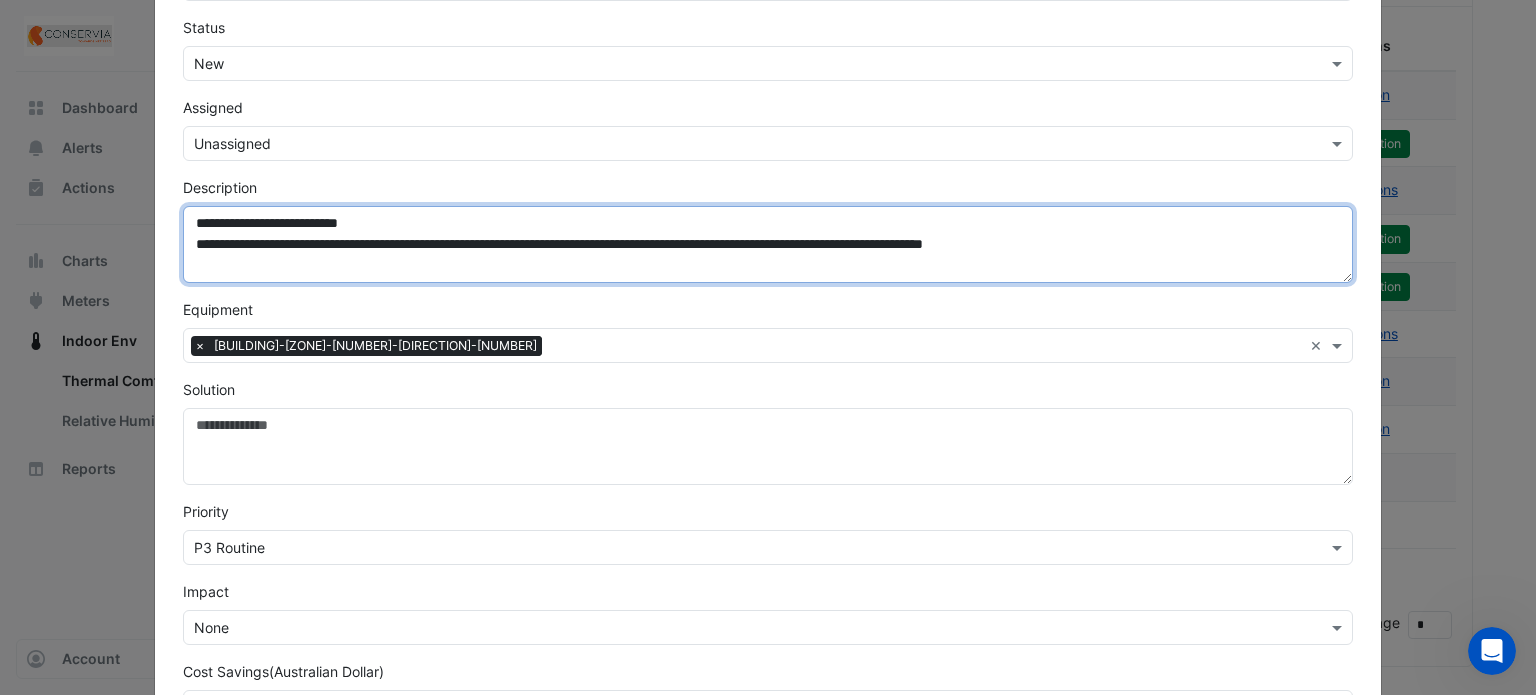 click on "**********" at bounding box center [768, 244] 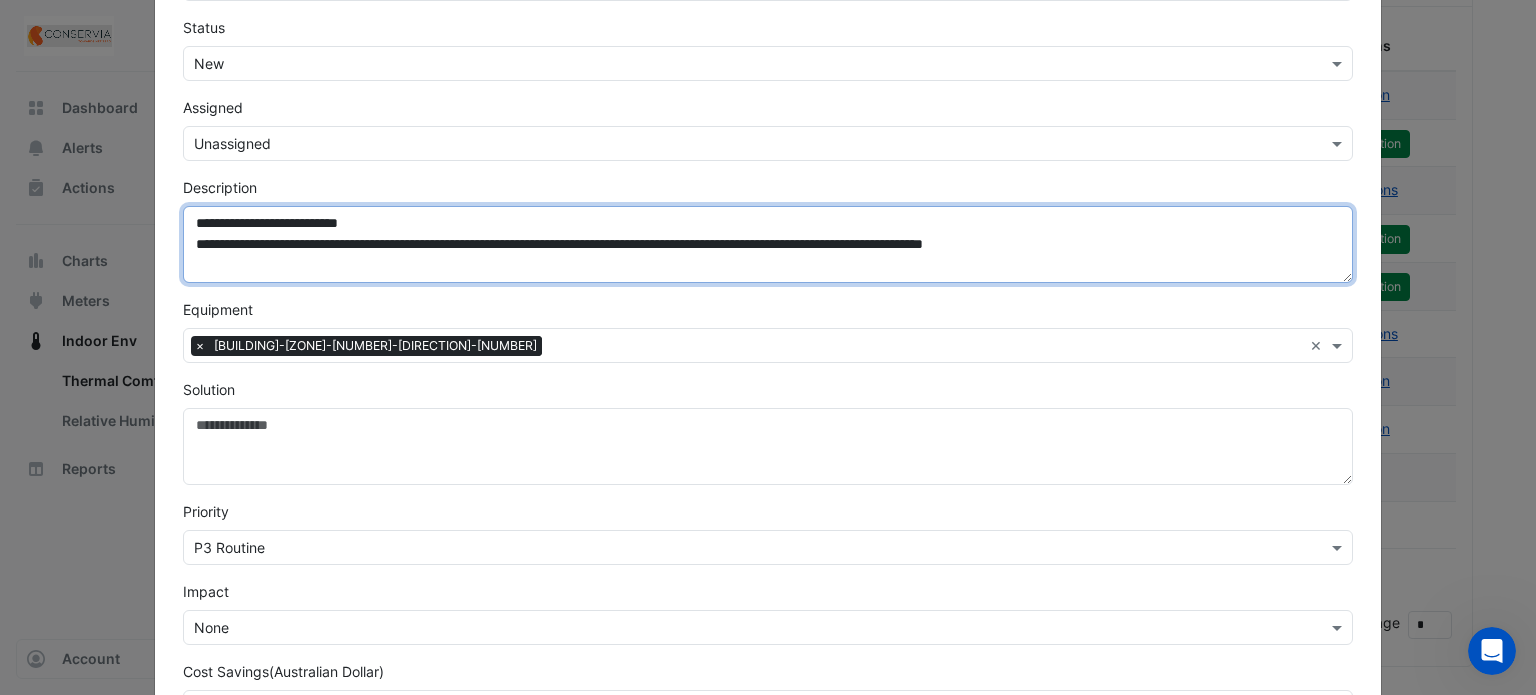 scroll, scrollTop: 322, scrollLeft: 0, axis: vertical 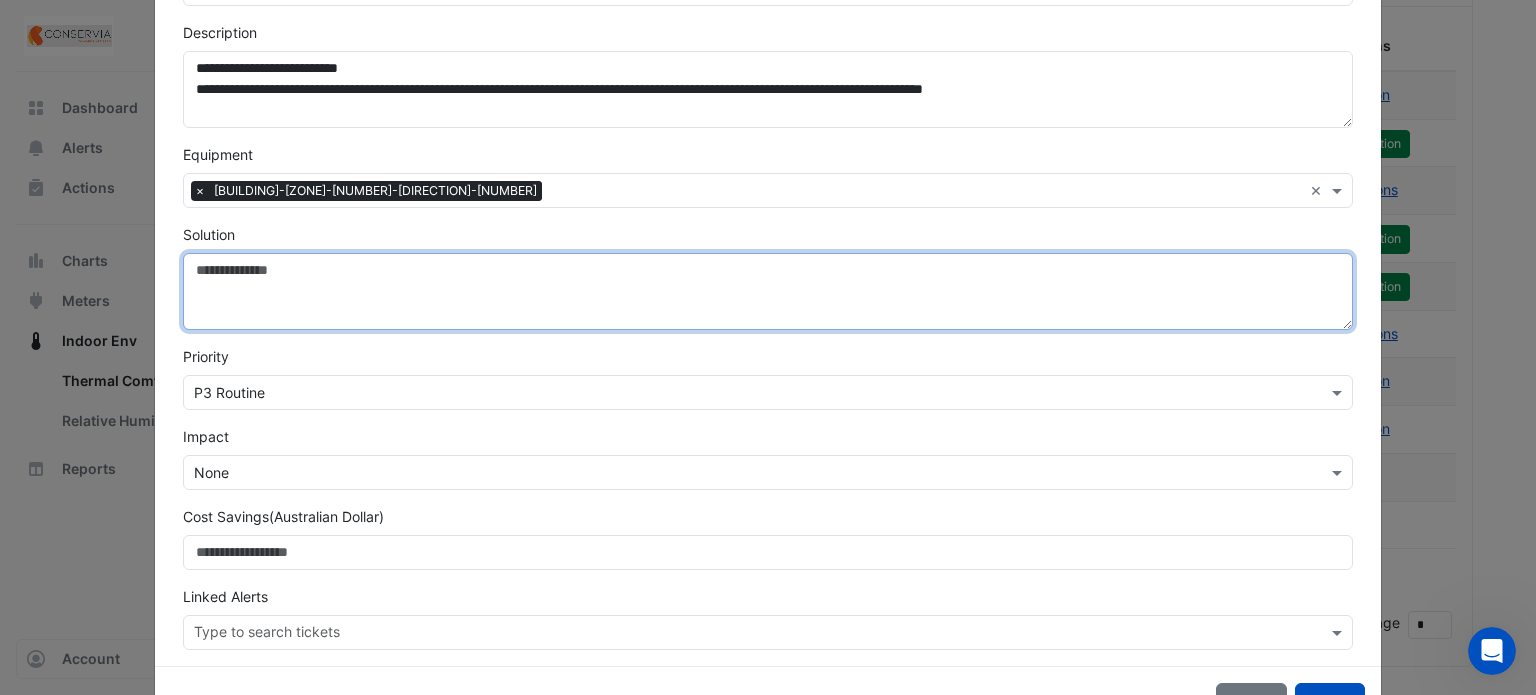 click on "Solution" at bounding box center (768, 291) 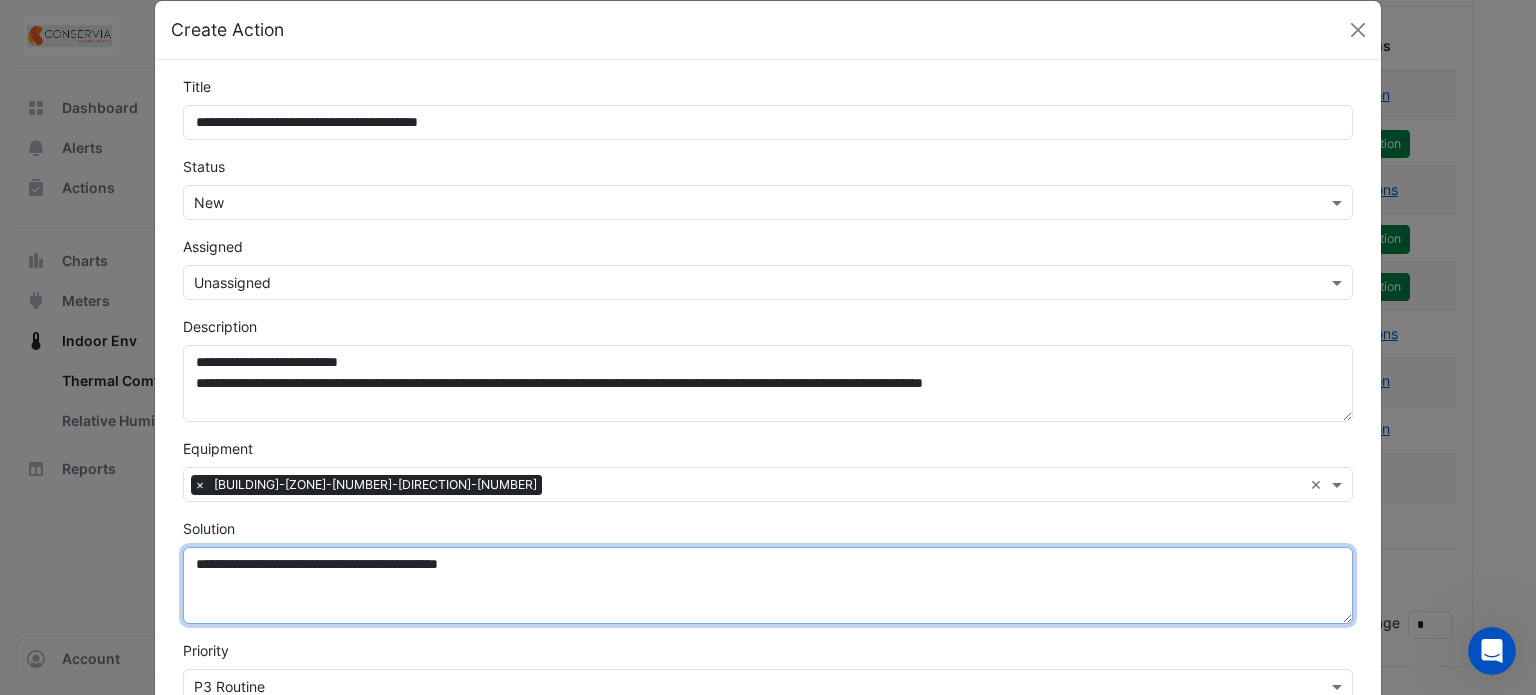 scroll, scrollTop: 14, scrollLeft: 0, axis: vertical 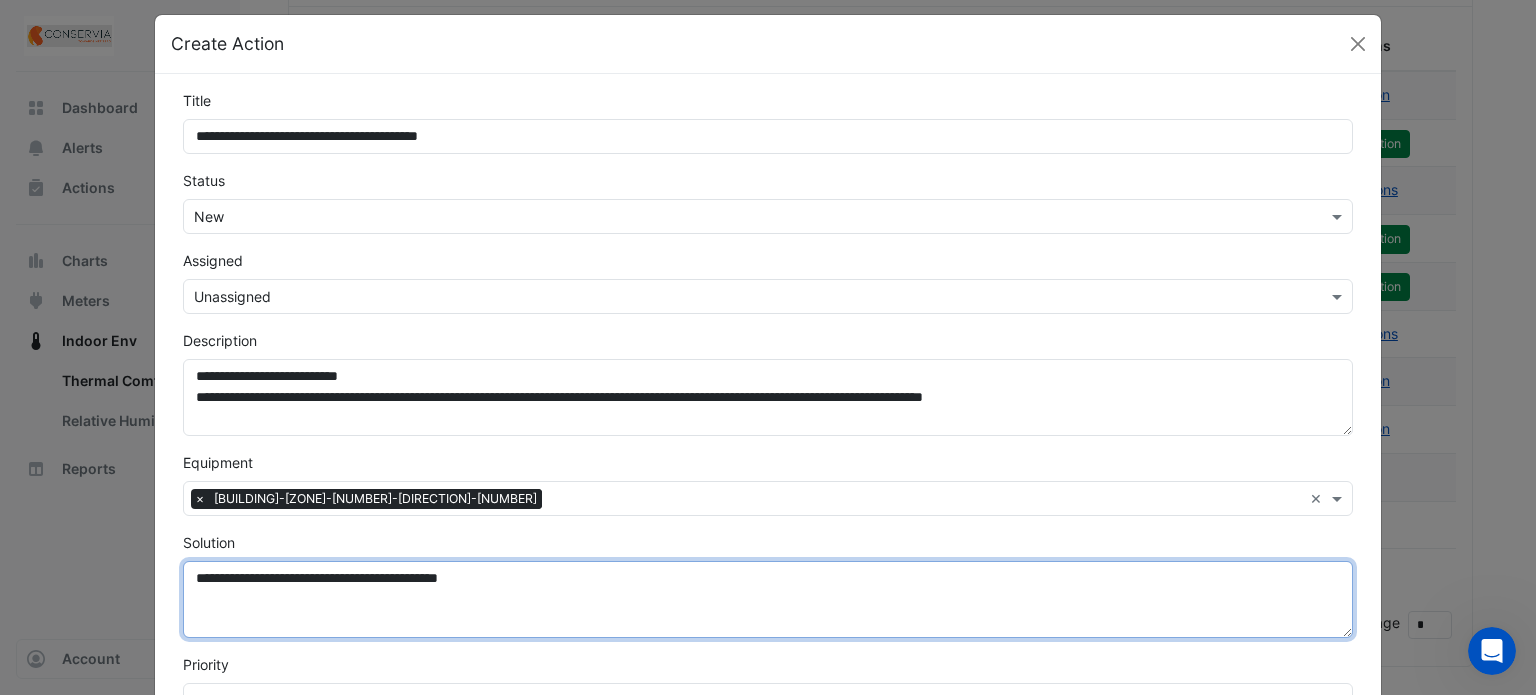 type on "**********" 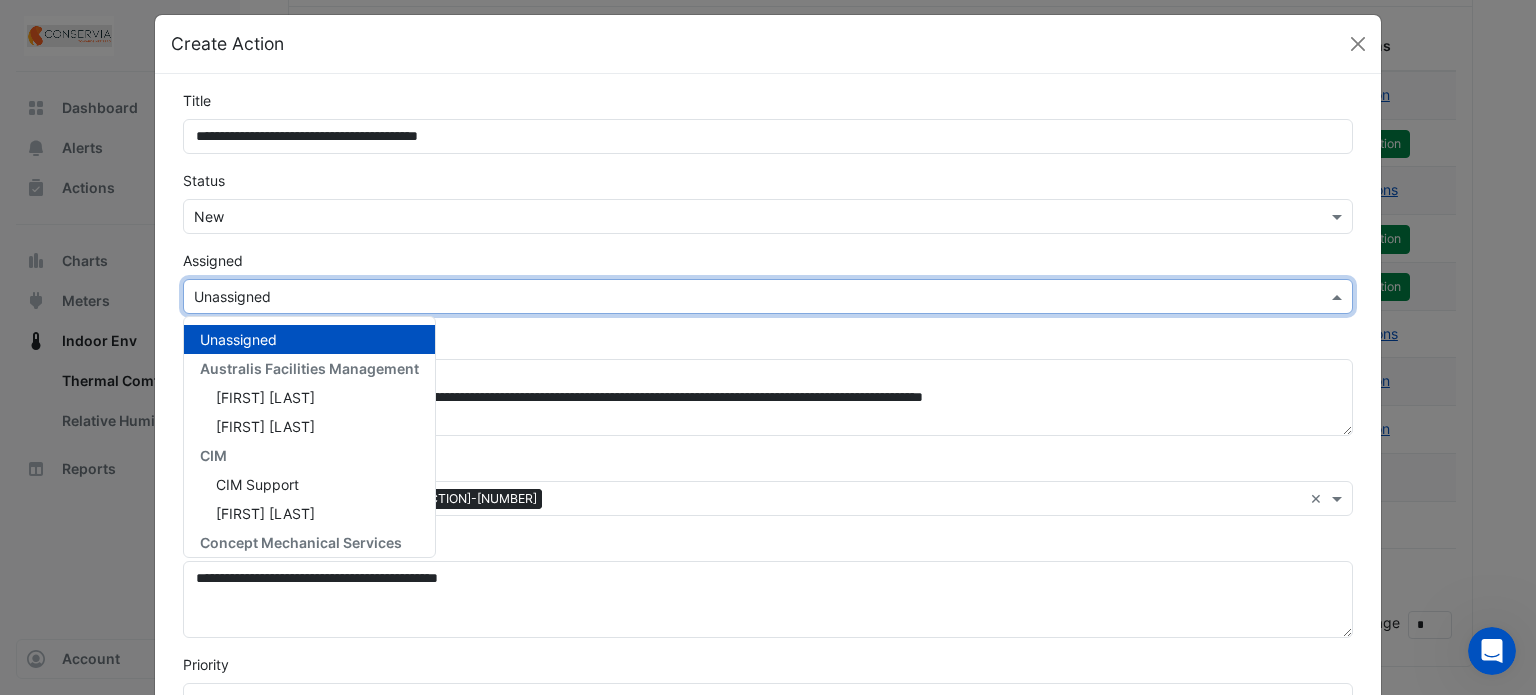 click on "Select Assignee × Unassigned" at bounding box center (768, 296) 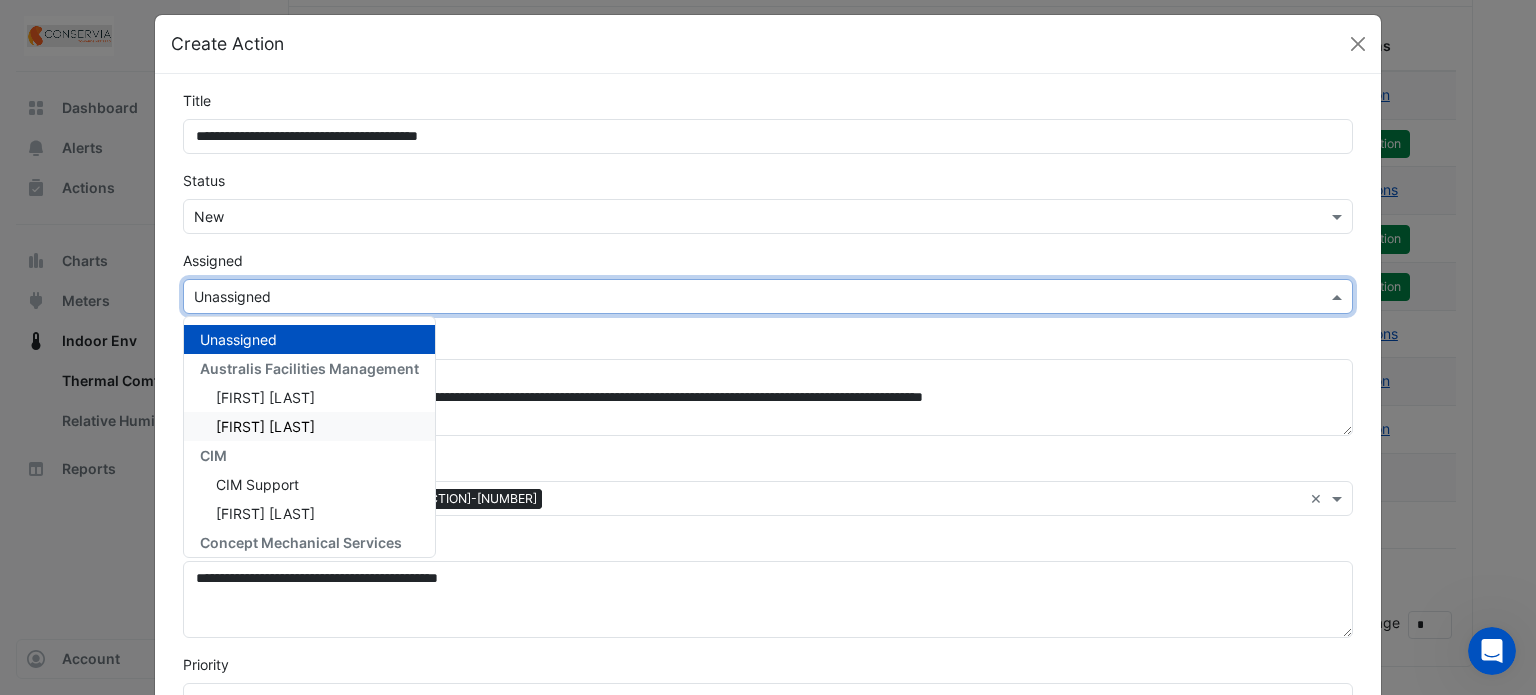 scroll, scrollTop: 132, scrollLeft: 0, axis: vertical 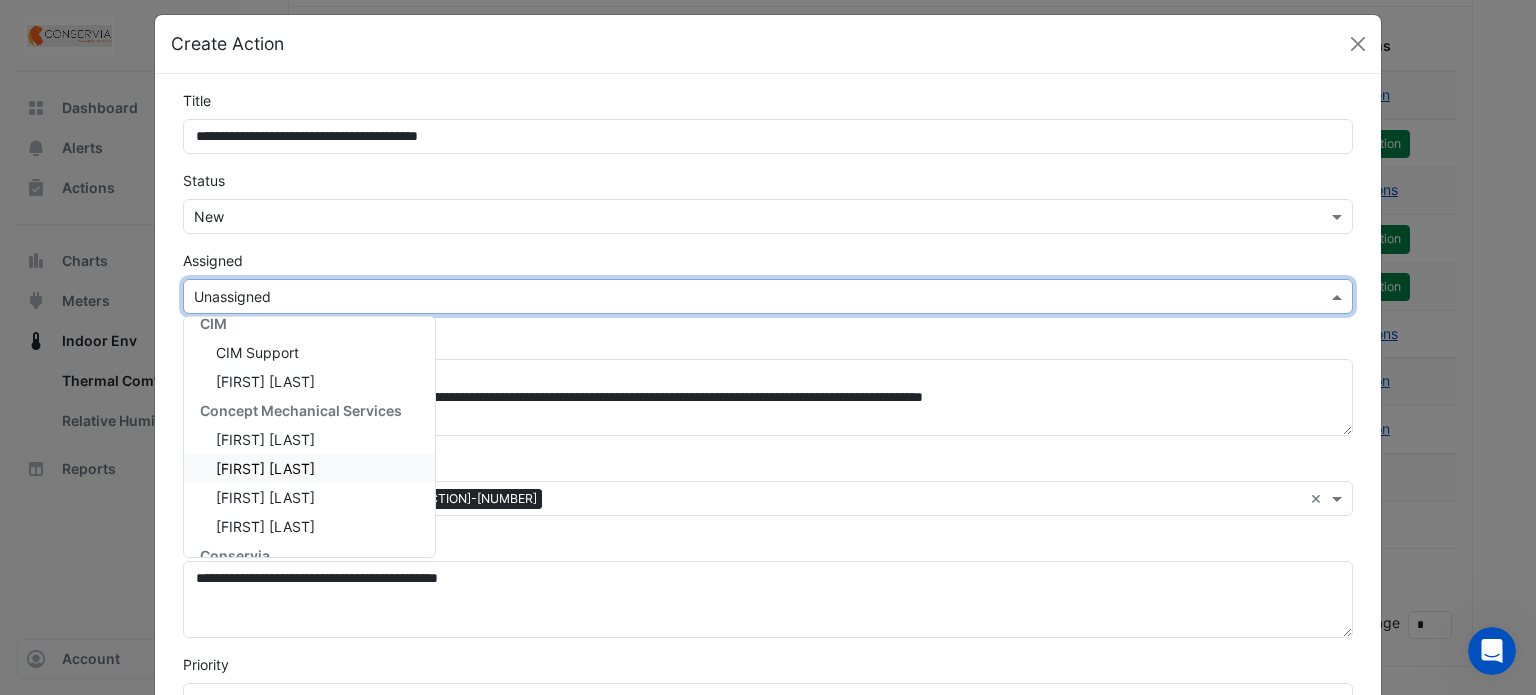 click on "Chris Karavatakis" at bounding box center (265, 468) 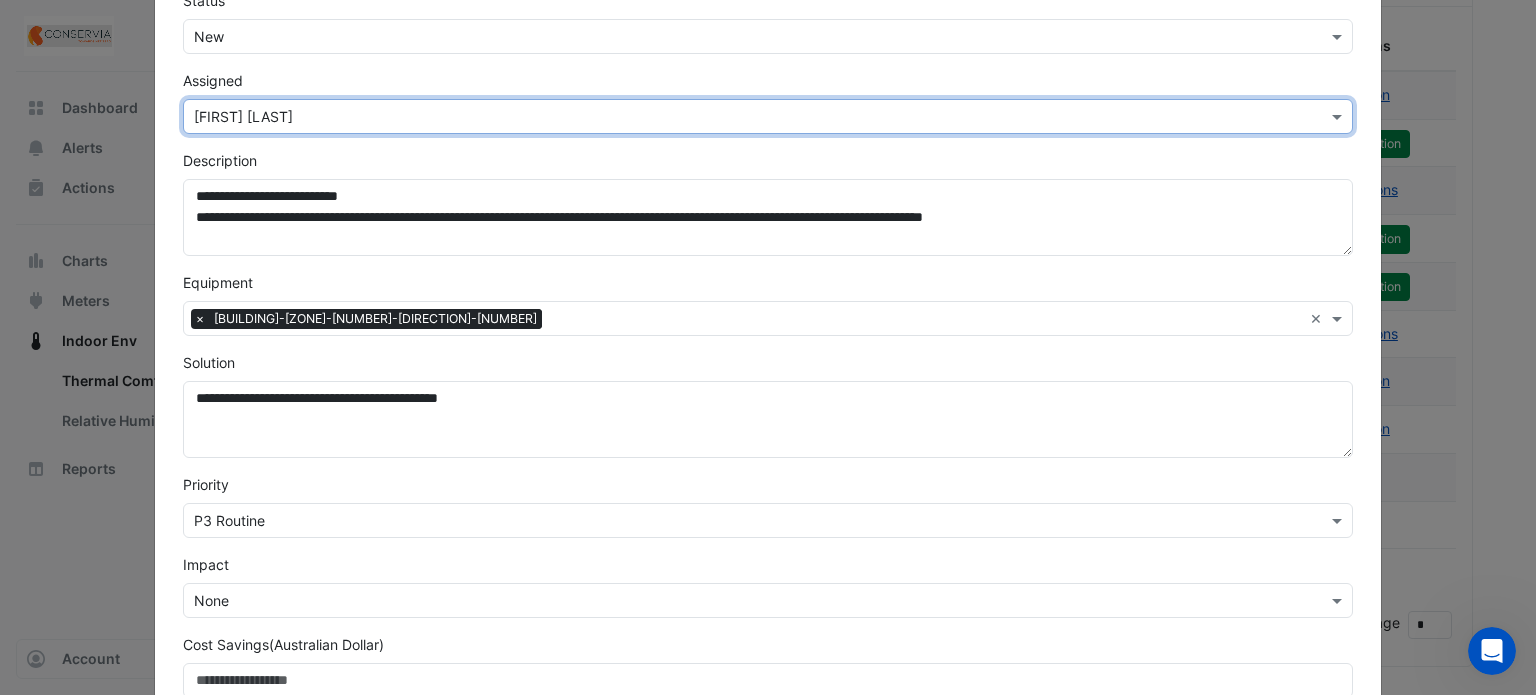 scroll, scrollTop: 0, scrollLeft: 0, axis: both 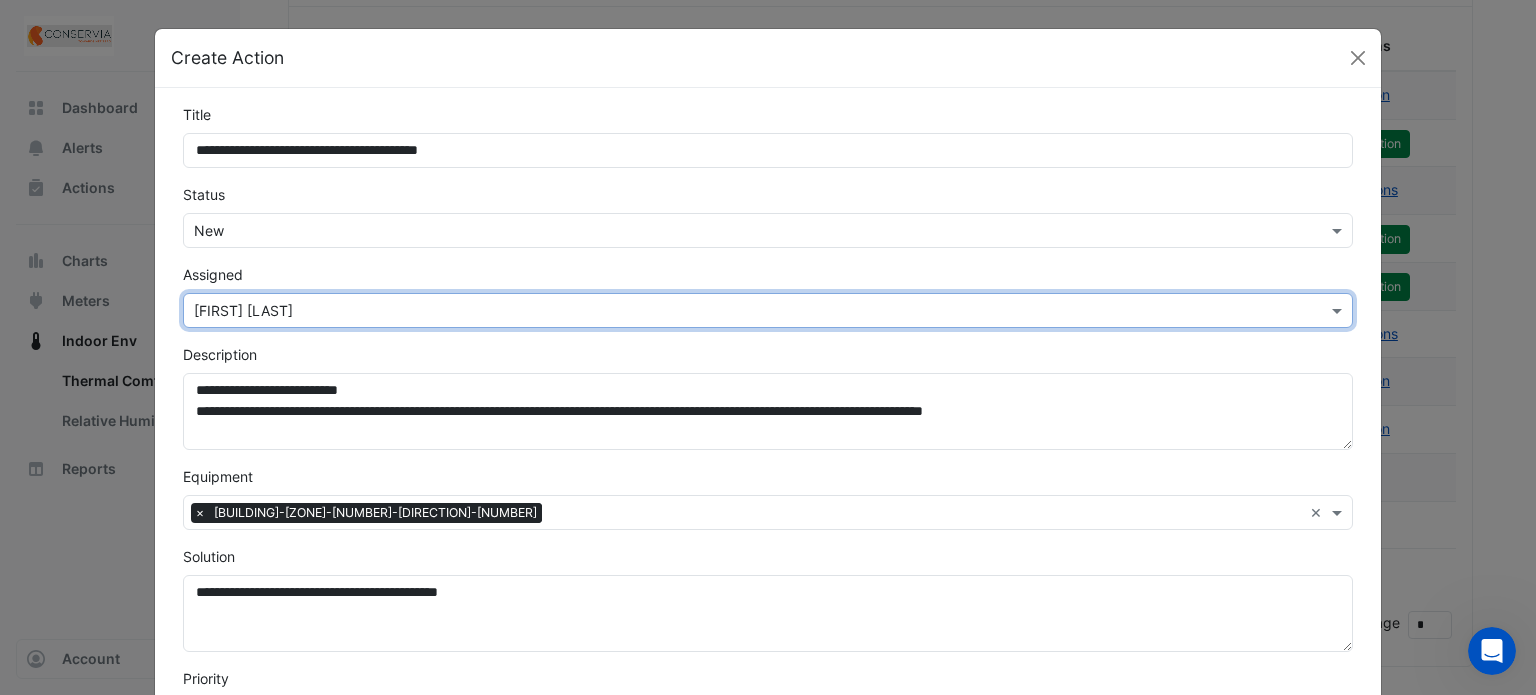 click on "**********" 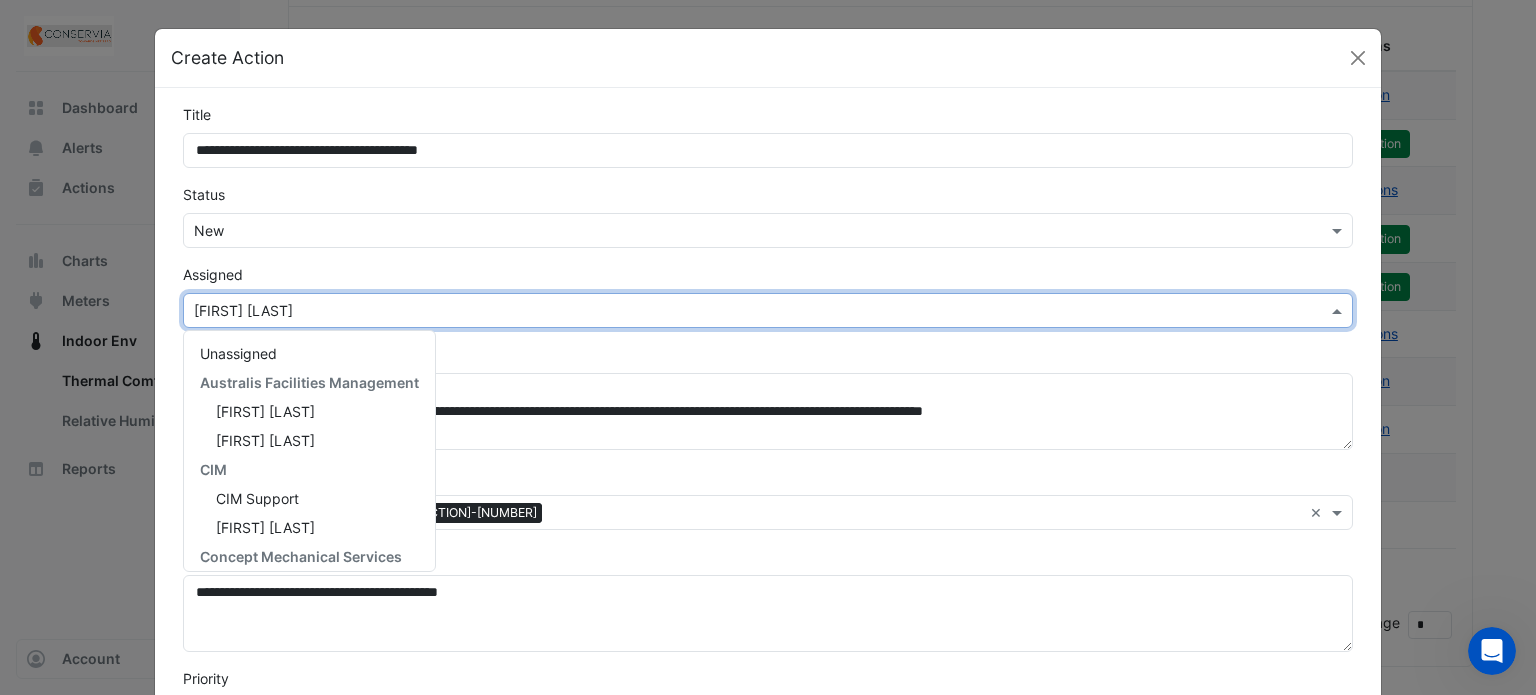 click on "Select Assignee × Chris Karavatakis" at bounding box center [768, 310] 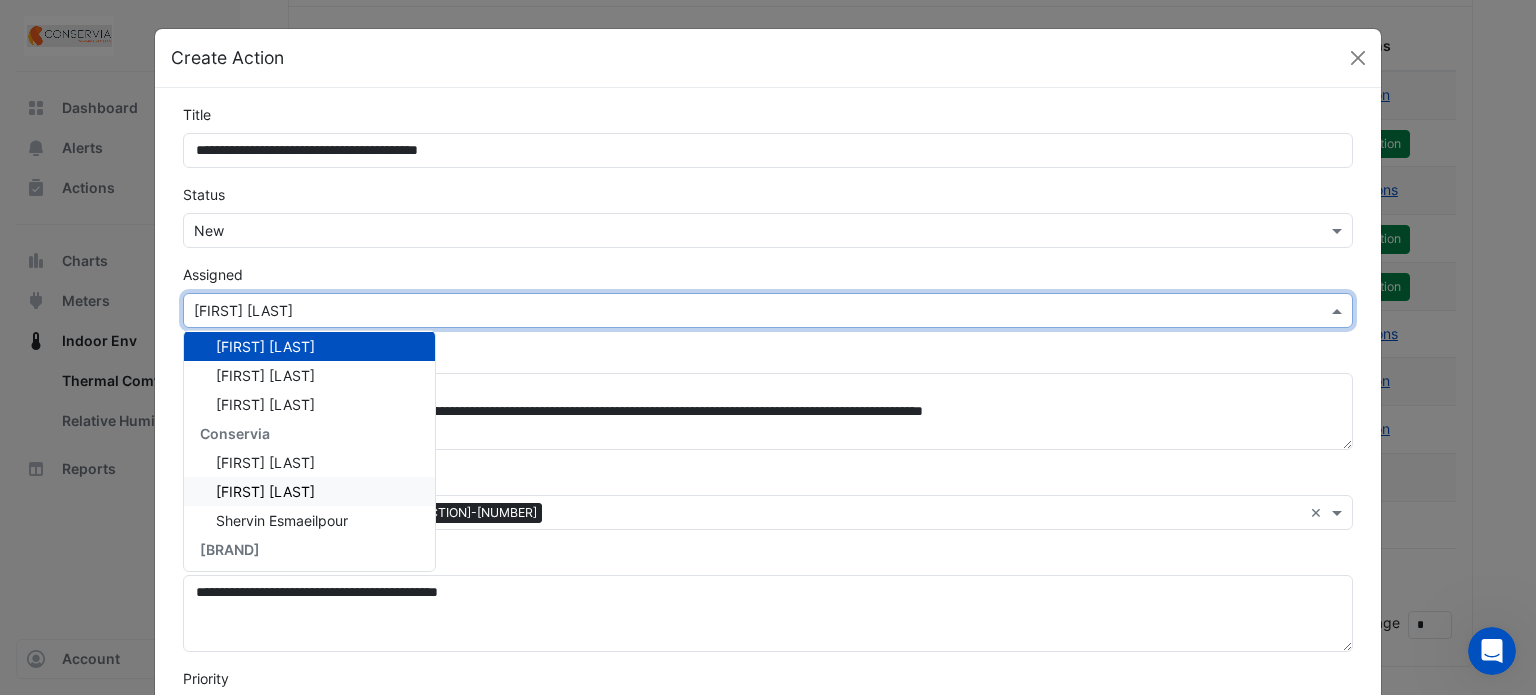 scroll, scrollTop: 327, scrollLeft: 0, axis: vertical 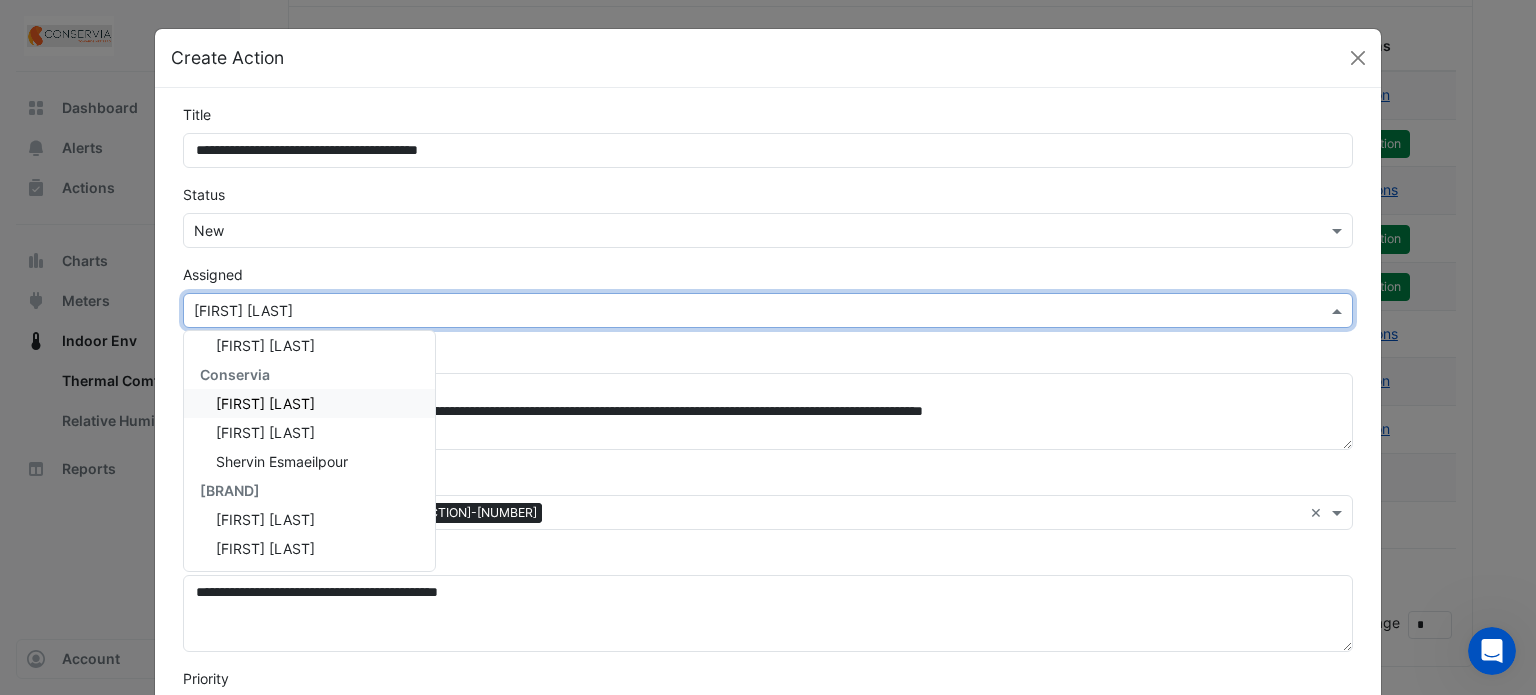 click on "Joseph Diong" at bounding box center (265, 403) 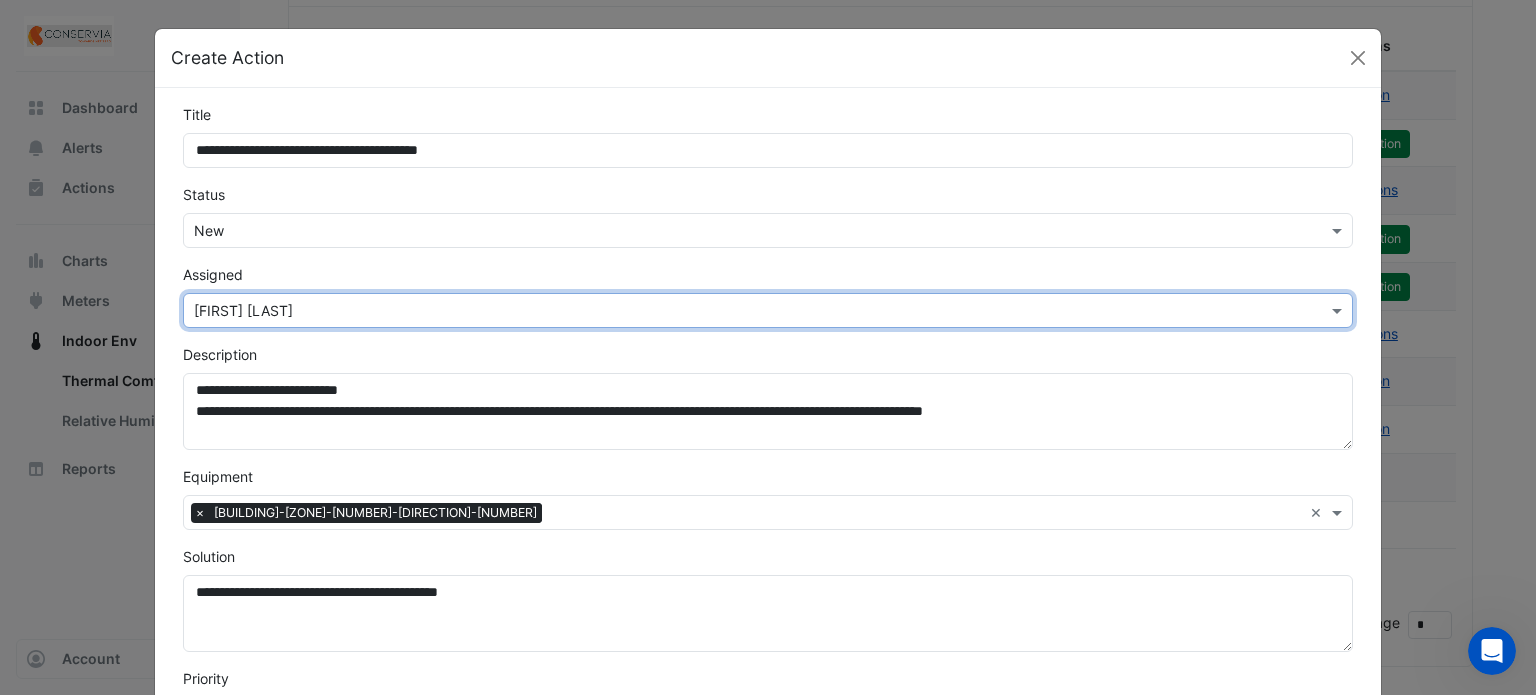 scroll, scrollTop: 387, scrollLeft: 0, axis: vertical 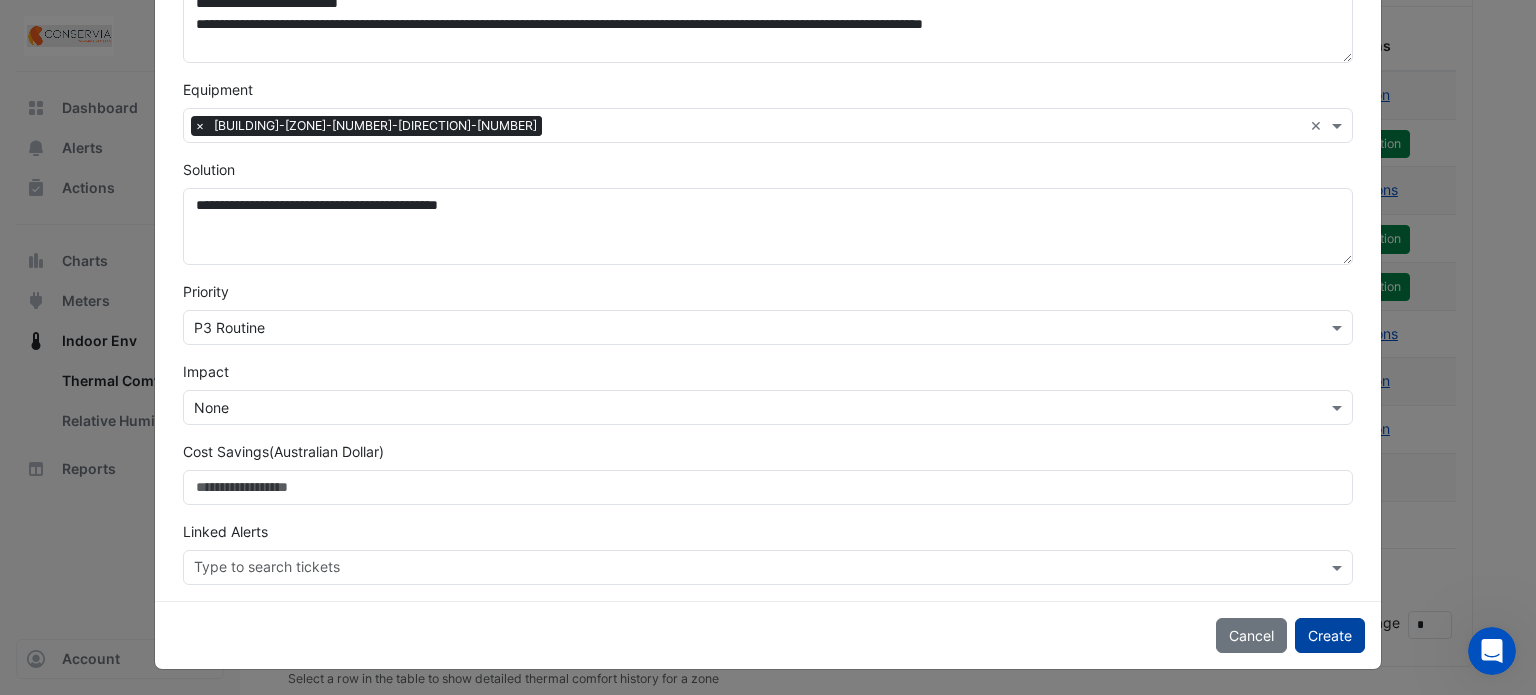 click on "Create" 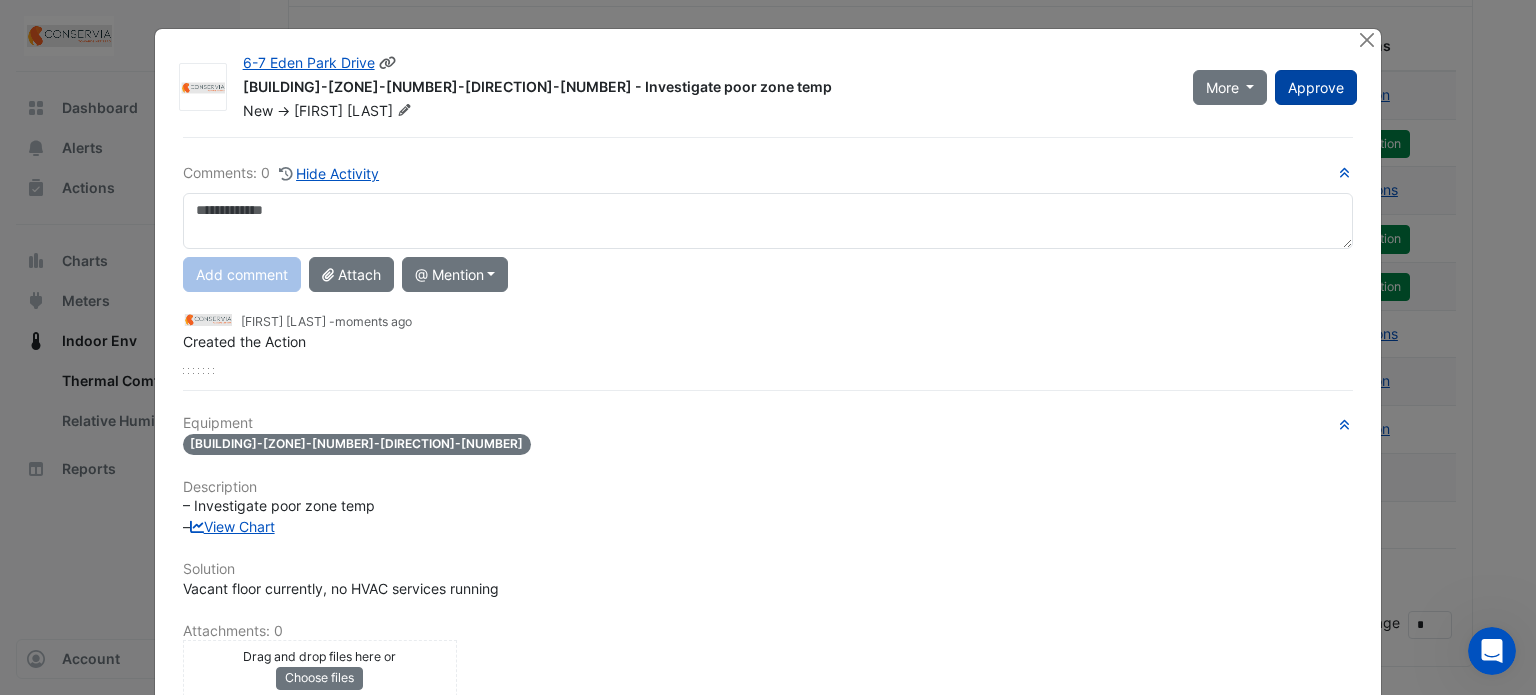 click on "Approve" 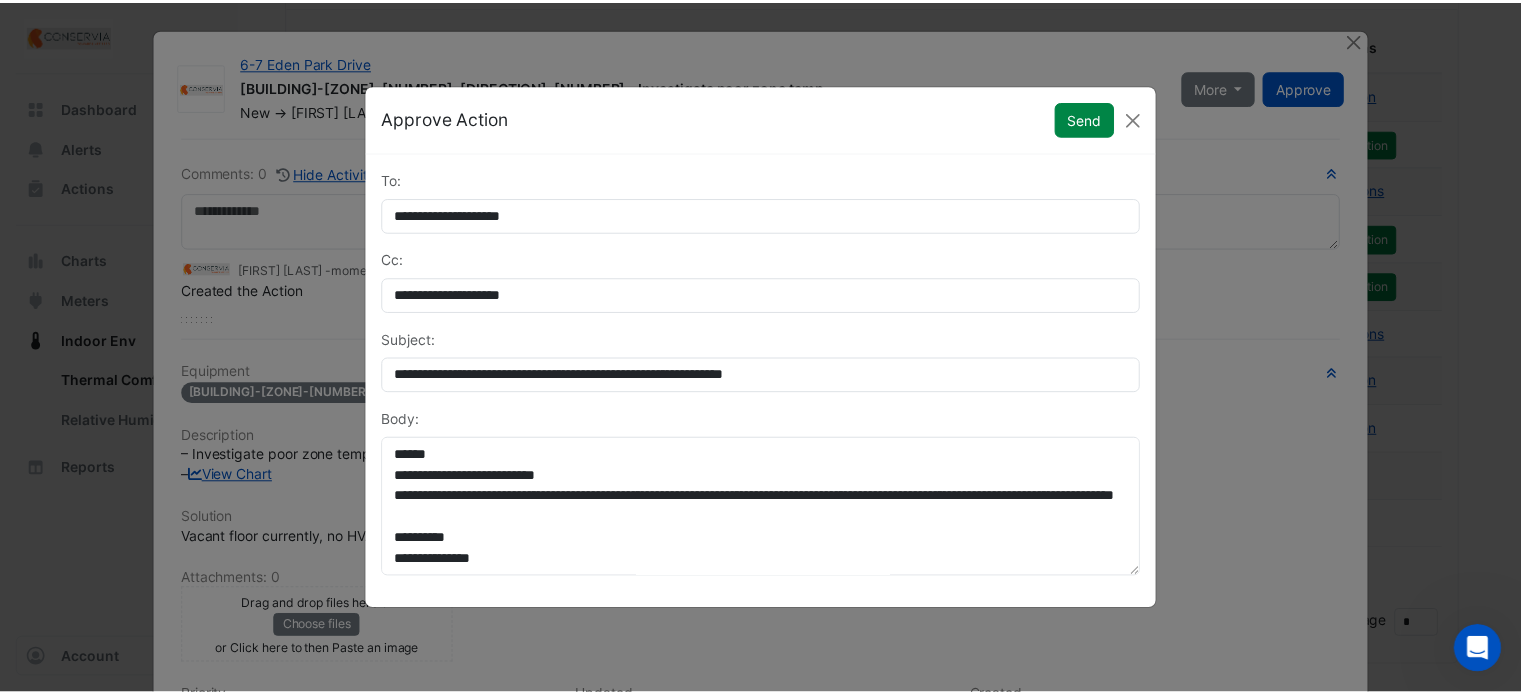 scroll, scrollTop: 188, scrollLeft: 0, axis: vertical 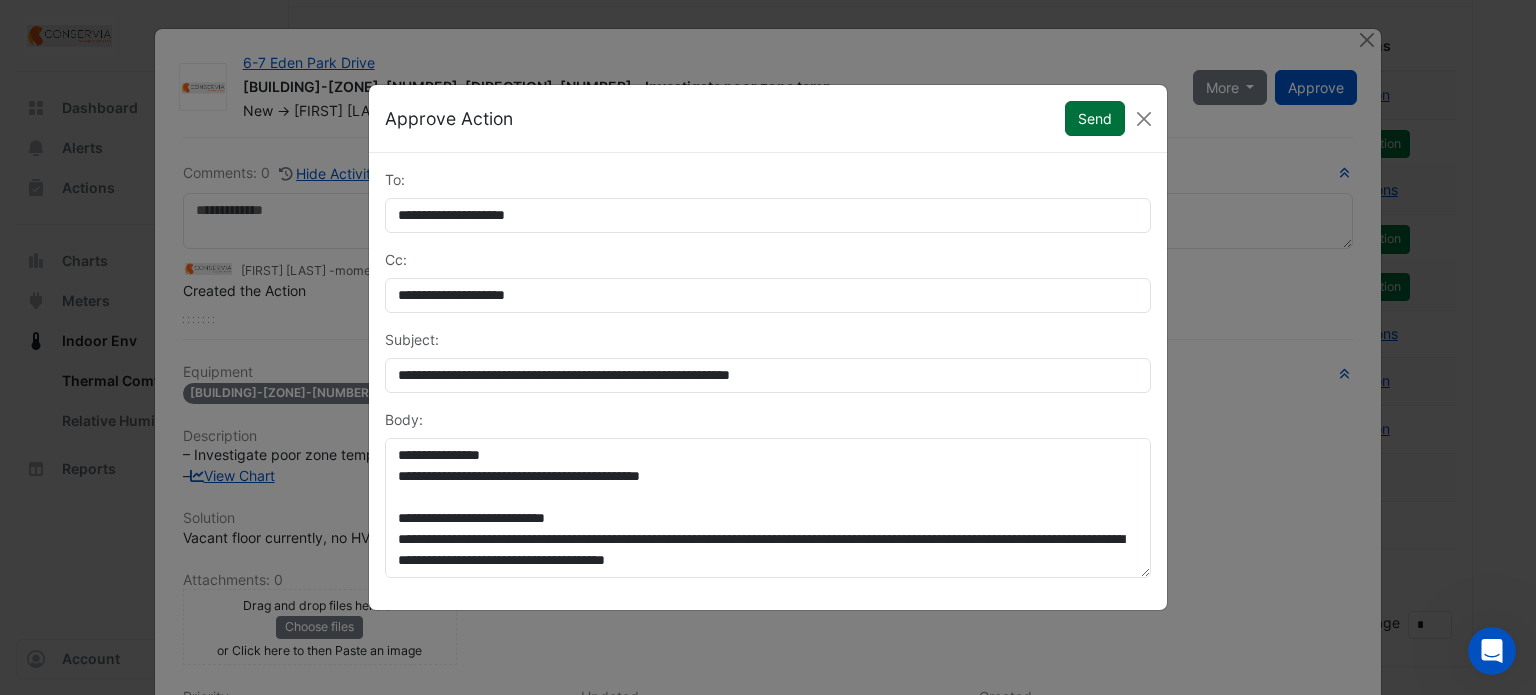 click on "Send" 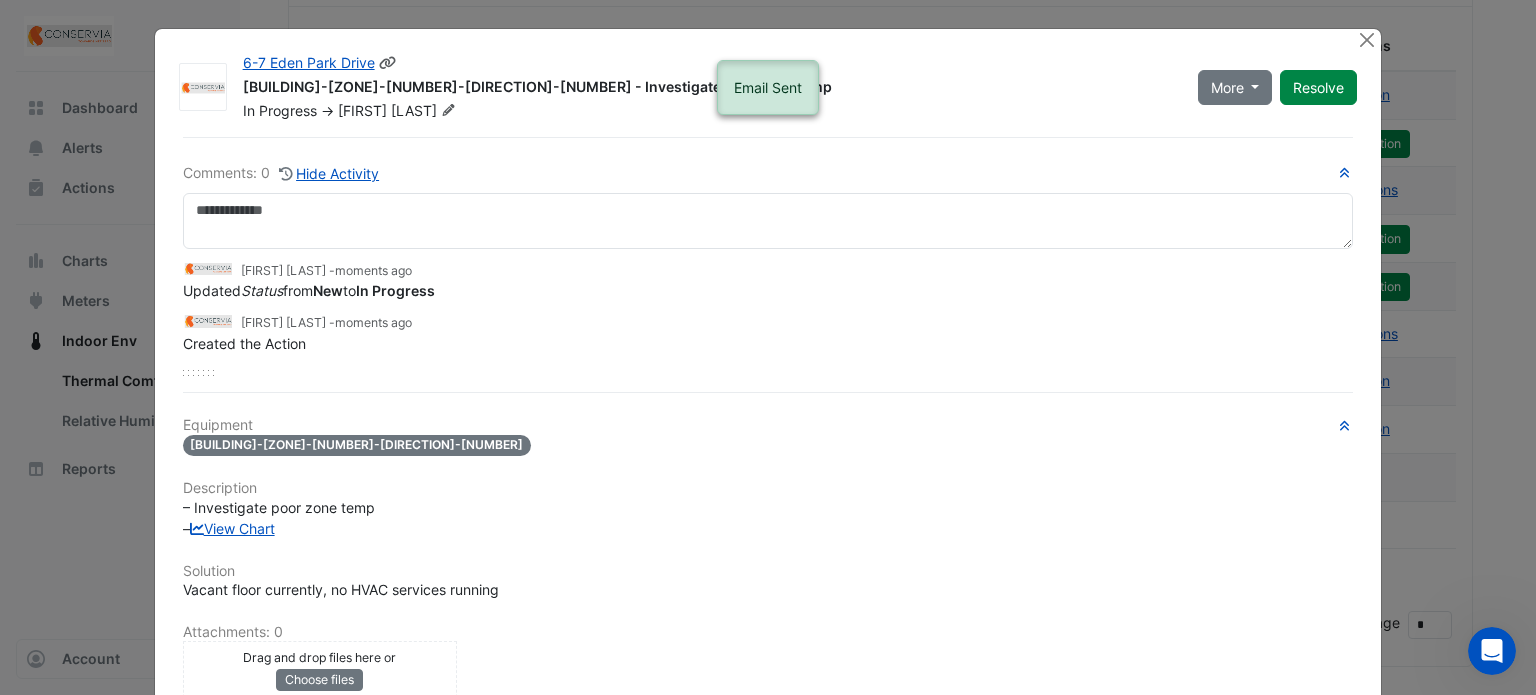 click on "More
On Hold
Not Doing
Resolve" 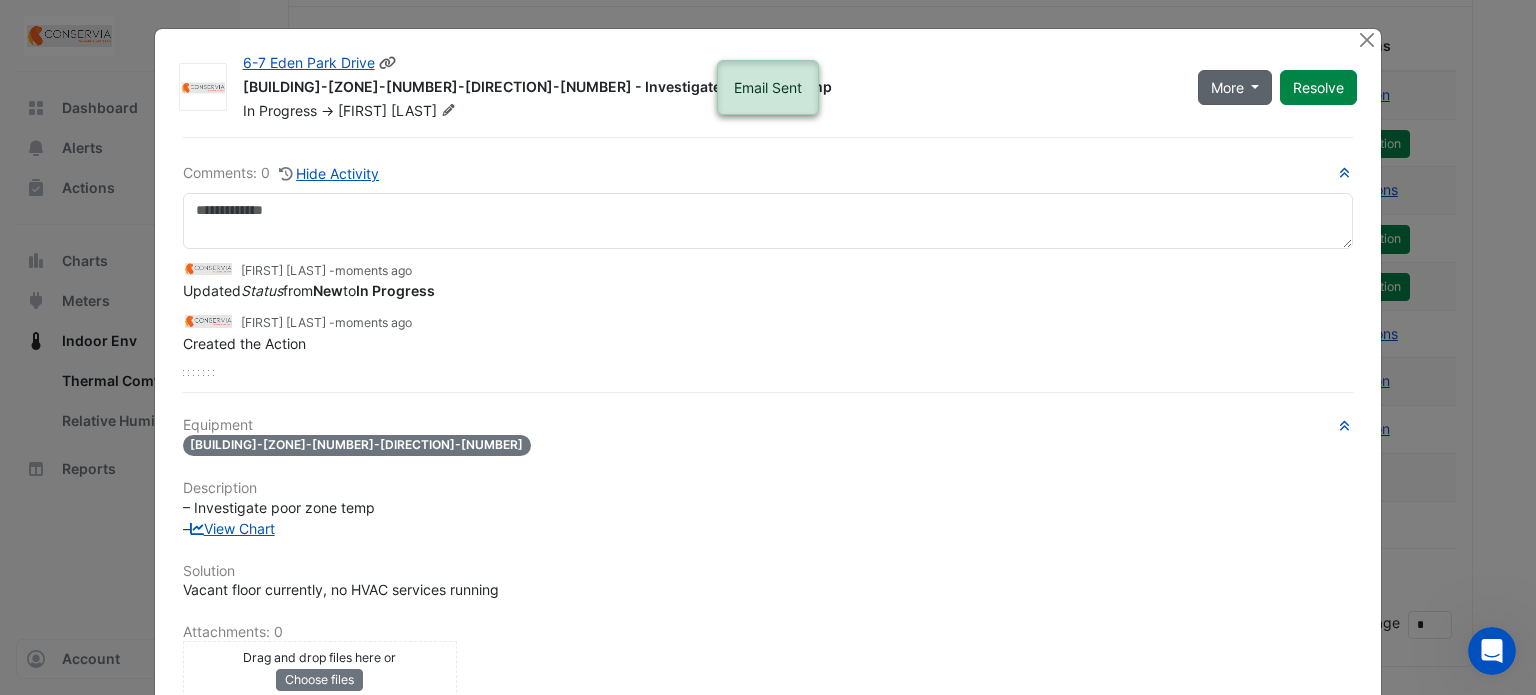 click on "More" at bounding box center (1235, 87) 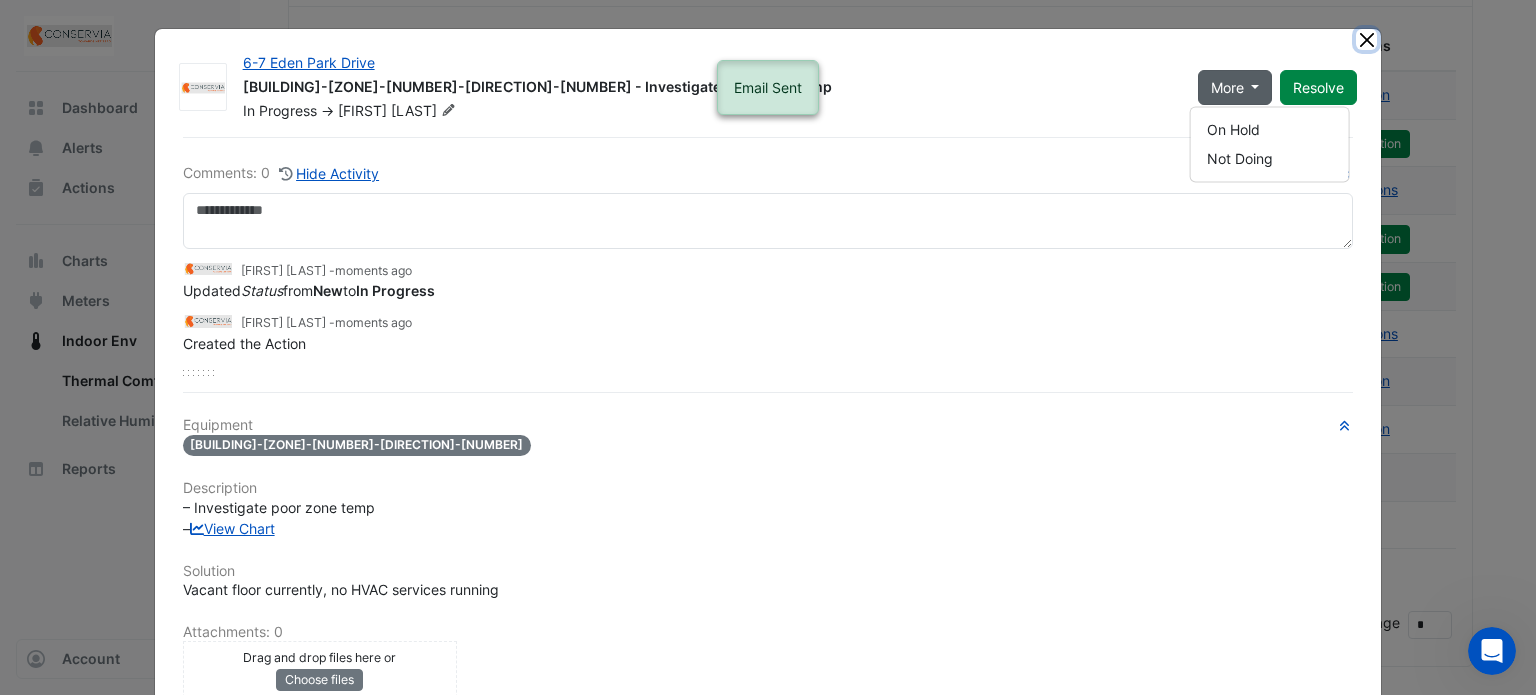 click 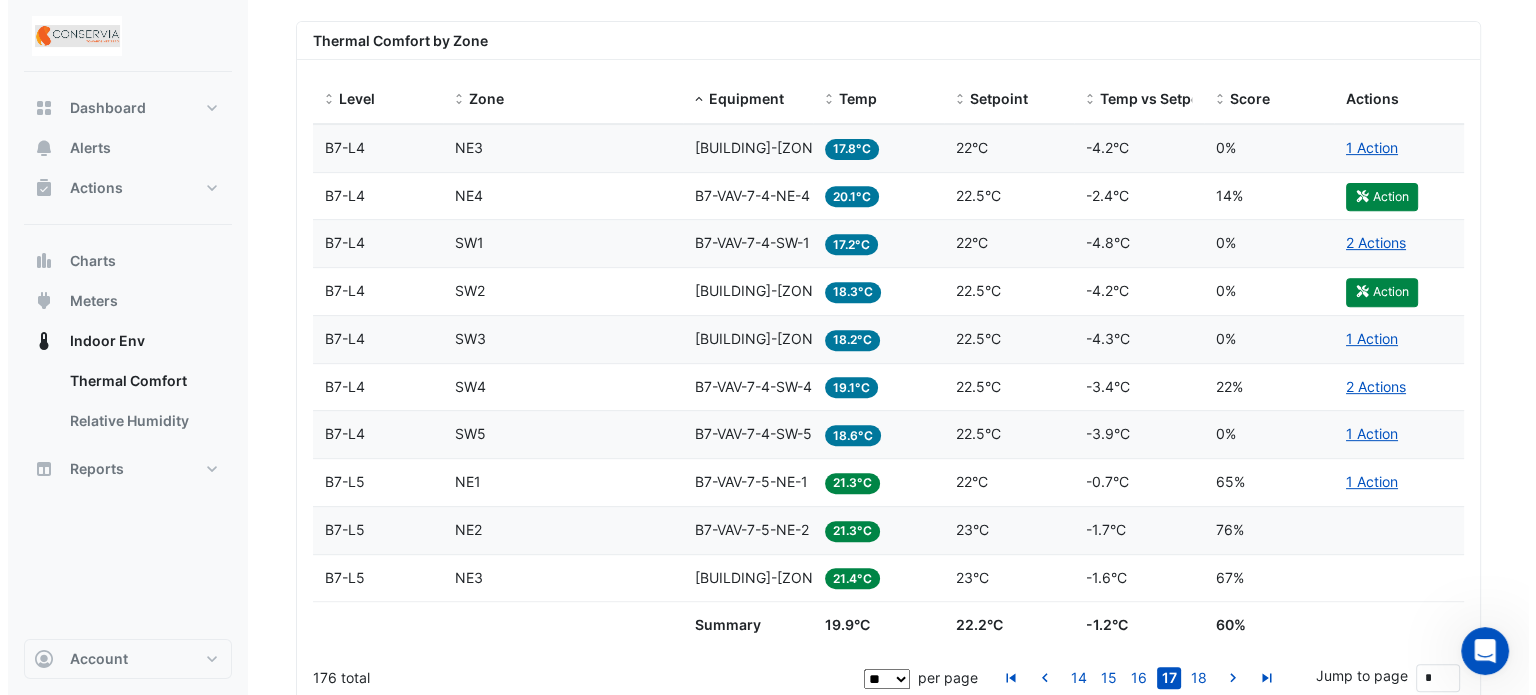 scroll, scrollTop: 768, scrollLeft: 0, axis: vertical 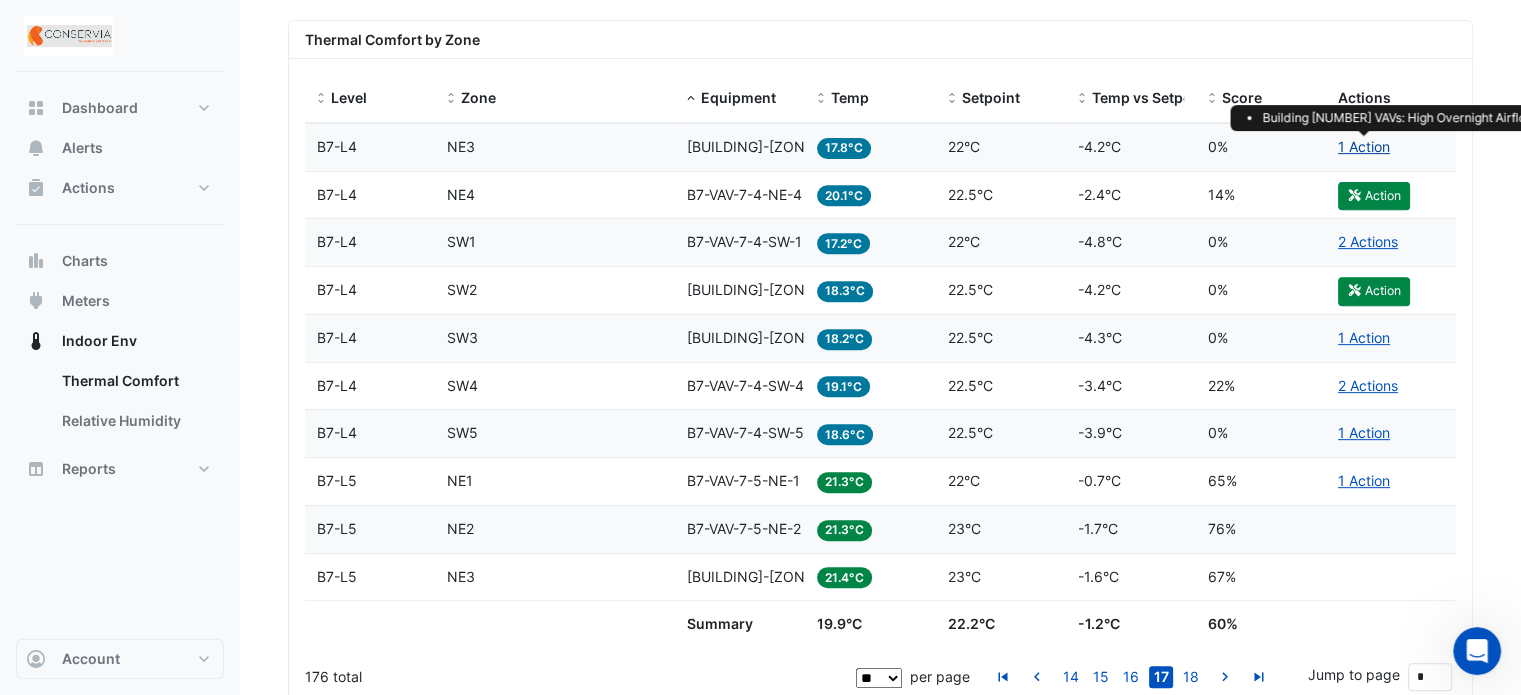 click on "1 Action" 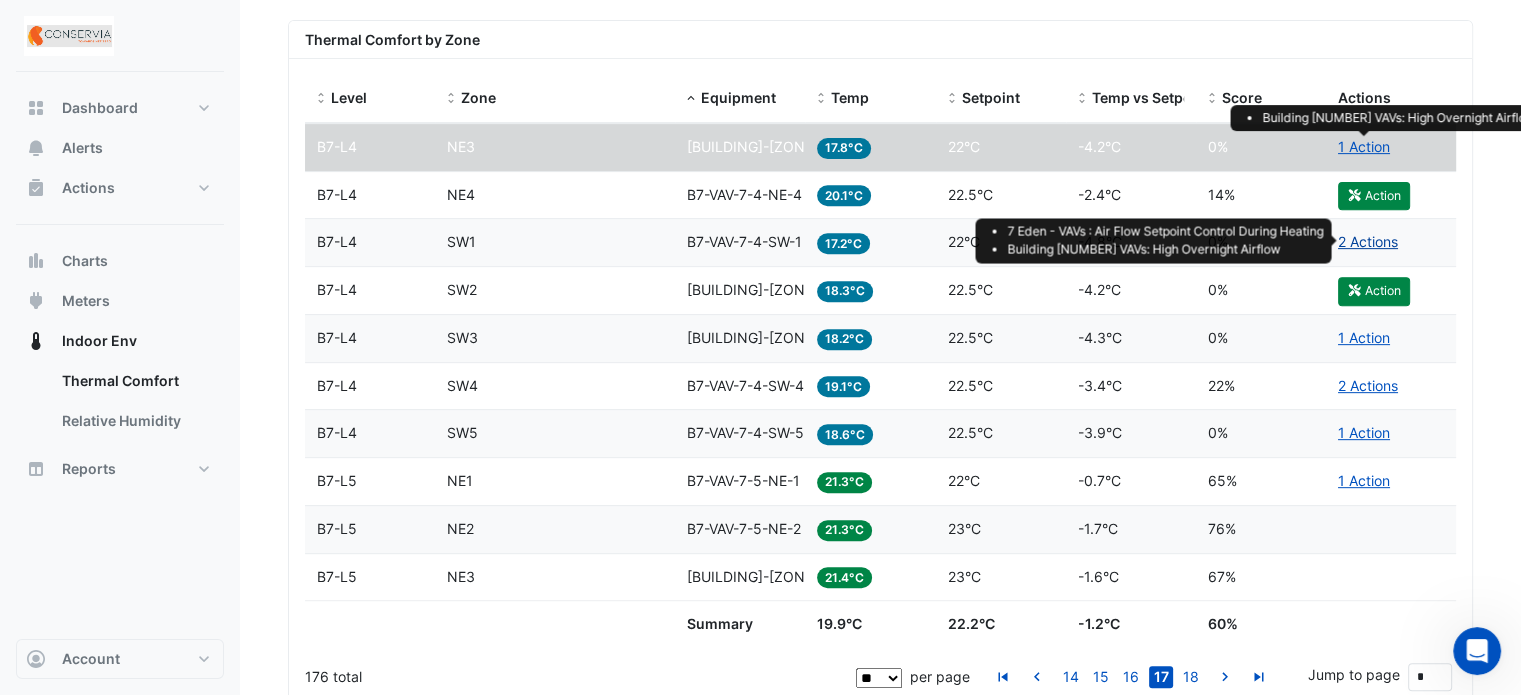 click on "2 Actions" 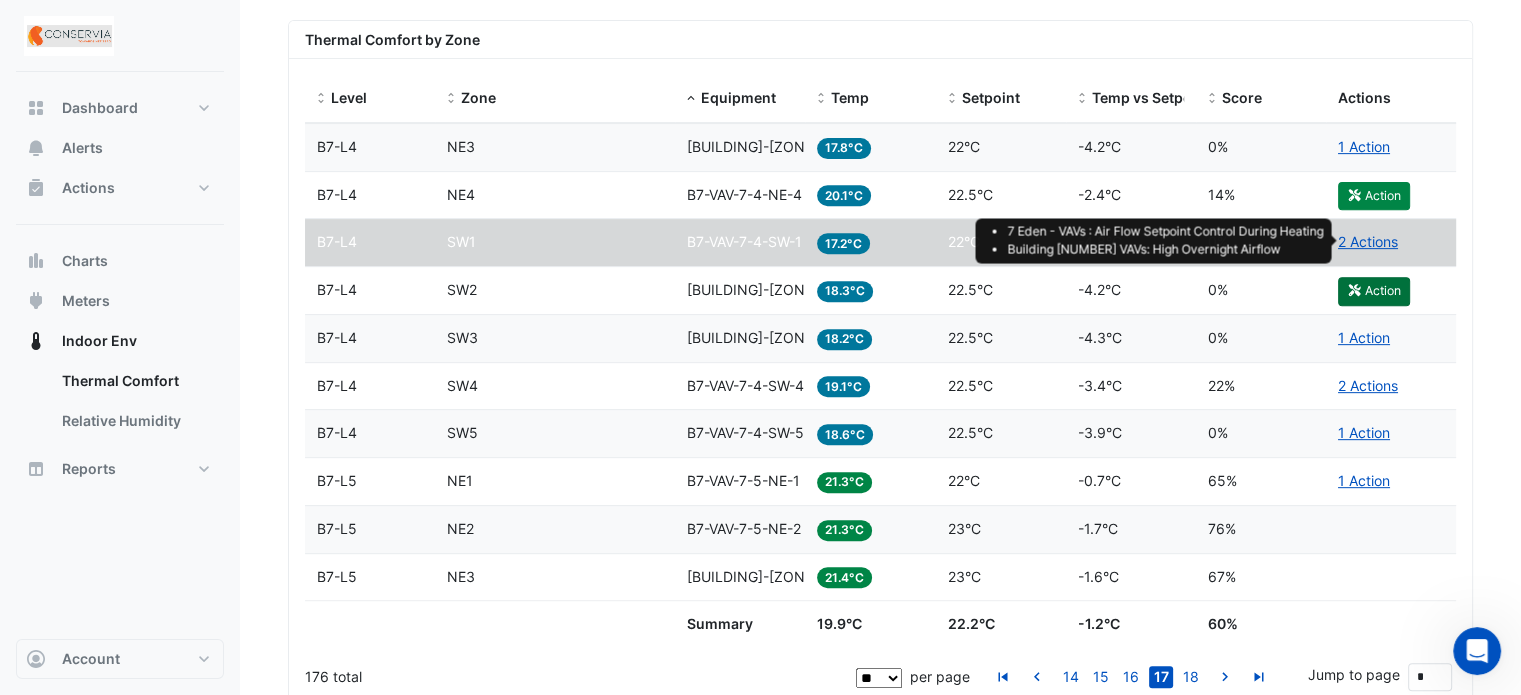 click on "Action" 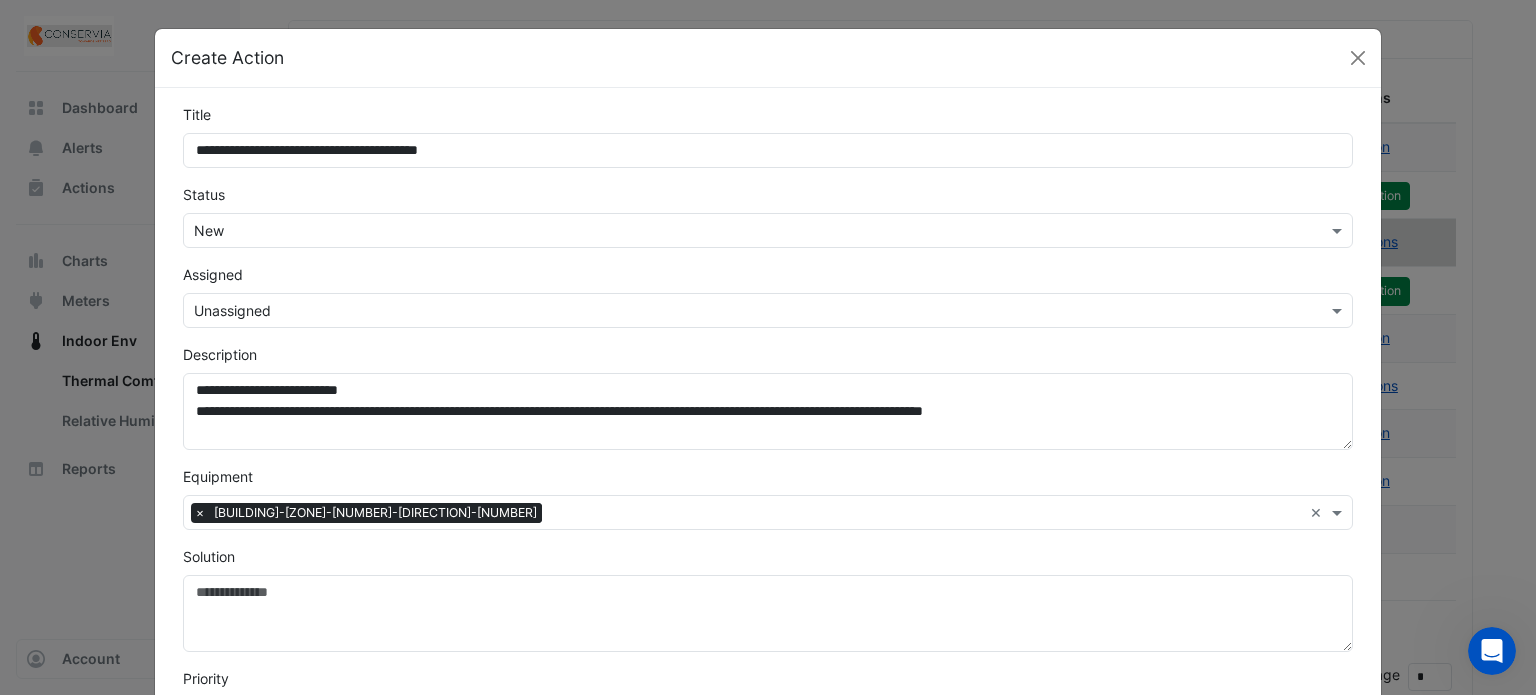 click on "Select Assignee × Unassigned" at bounding box center [768, 310] 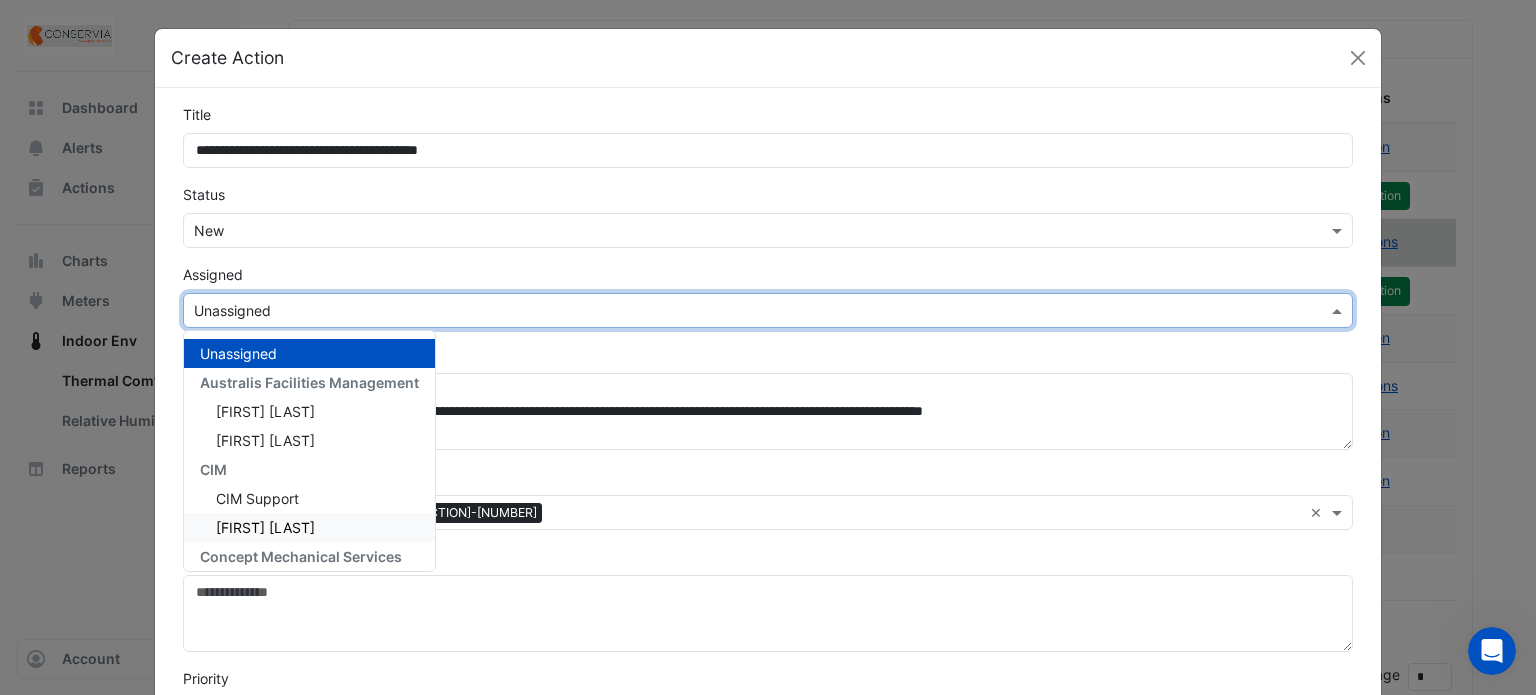 scroll, scrollTop: 327, scrollLeft: 0, axis: vertical 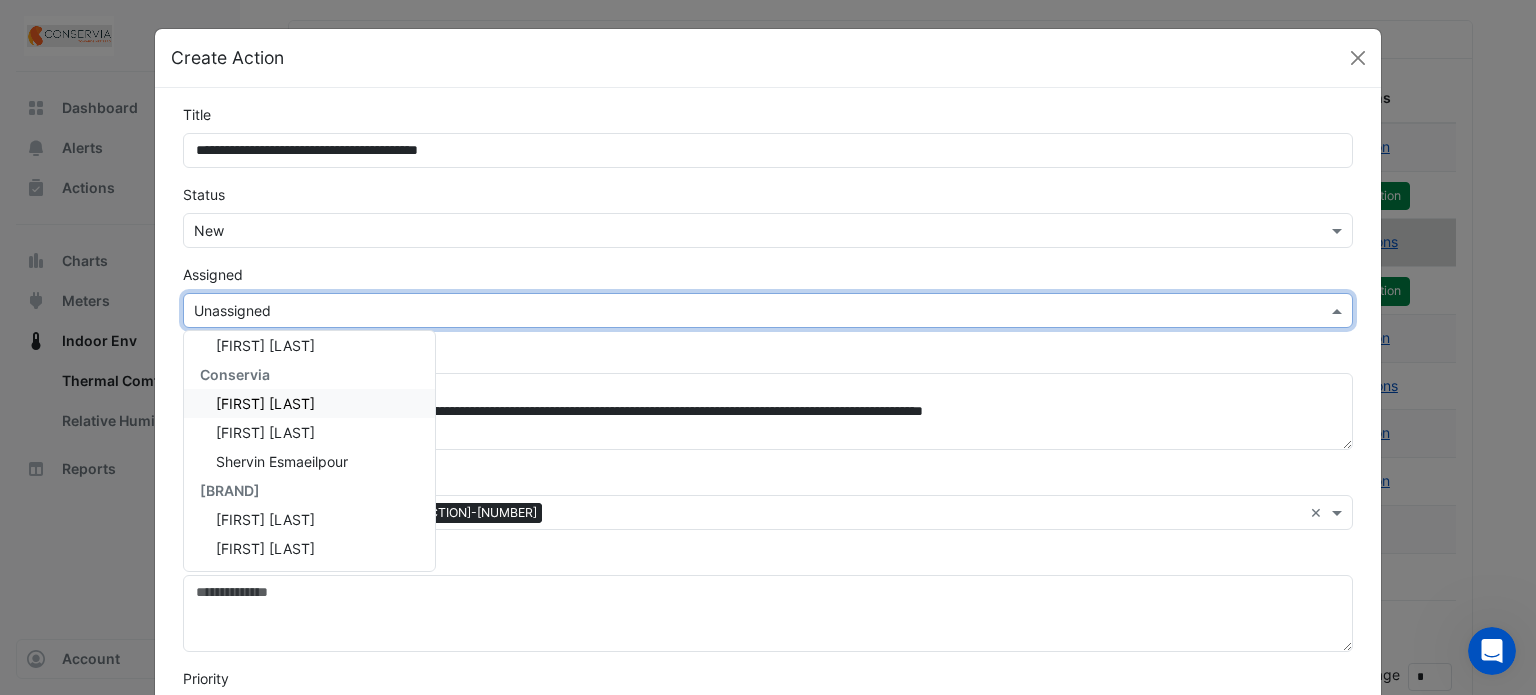 click on "Joseph Diong" at bounding box center (309, 403) 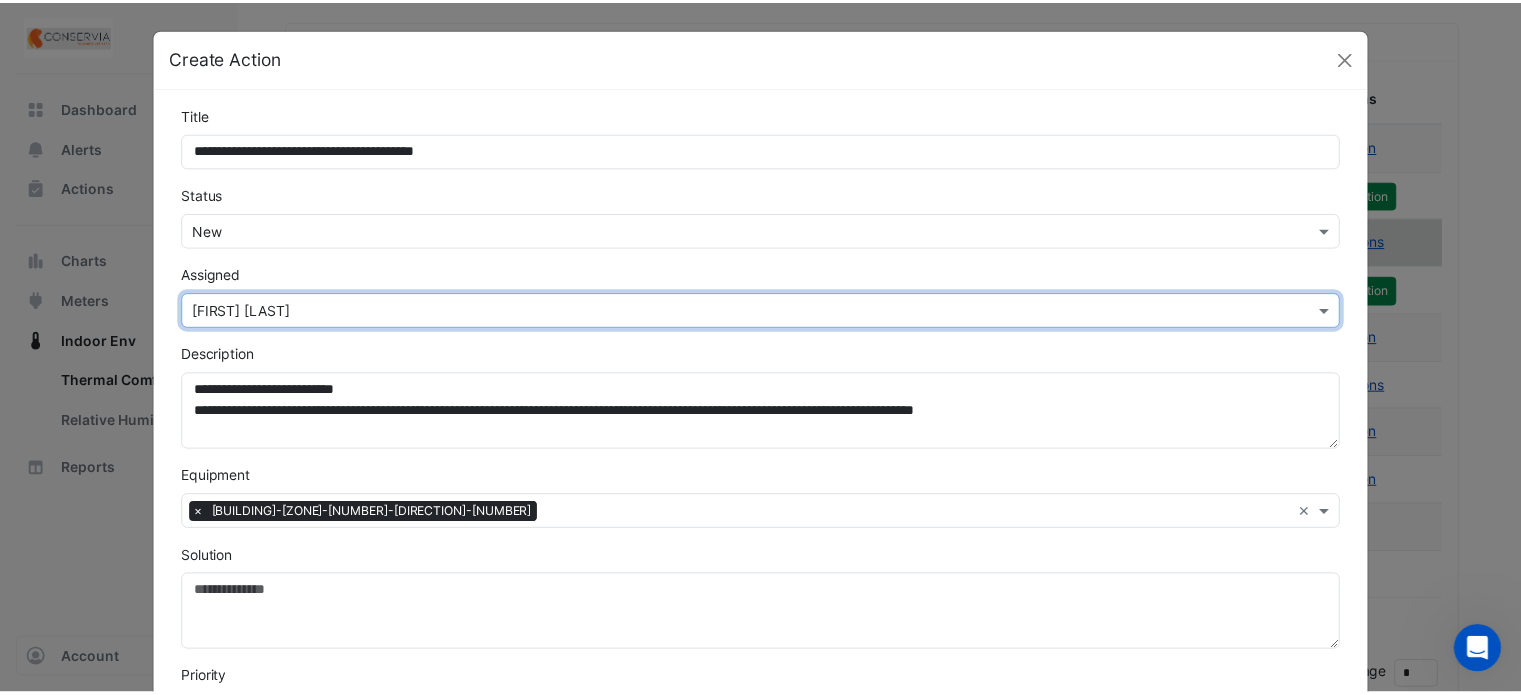scroll, scrollTop: 387, scrollLeft: 0, axis: vertical 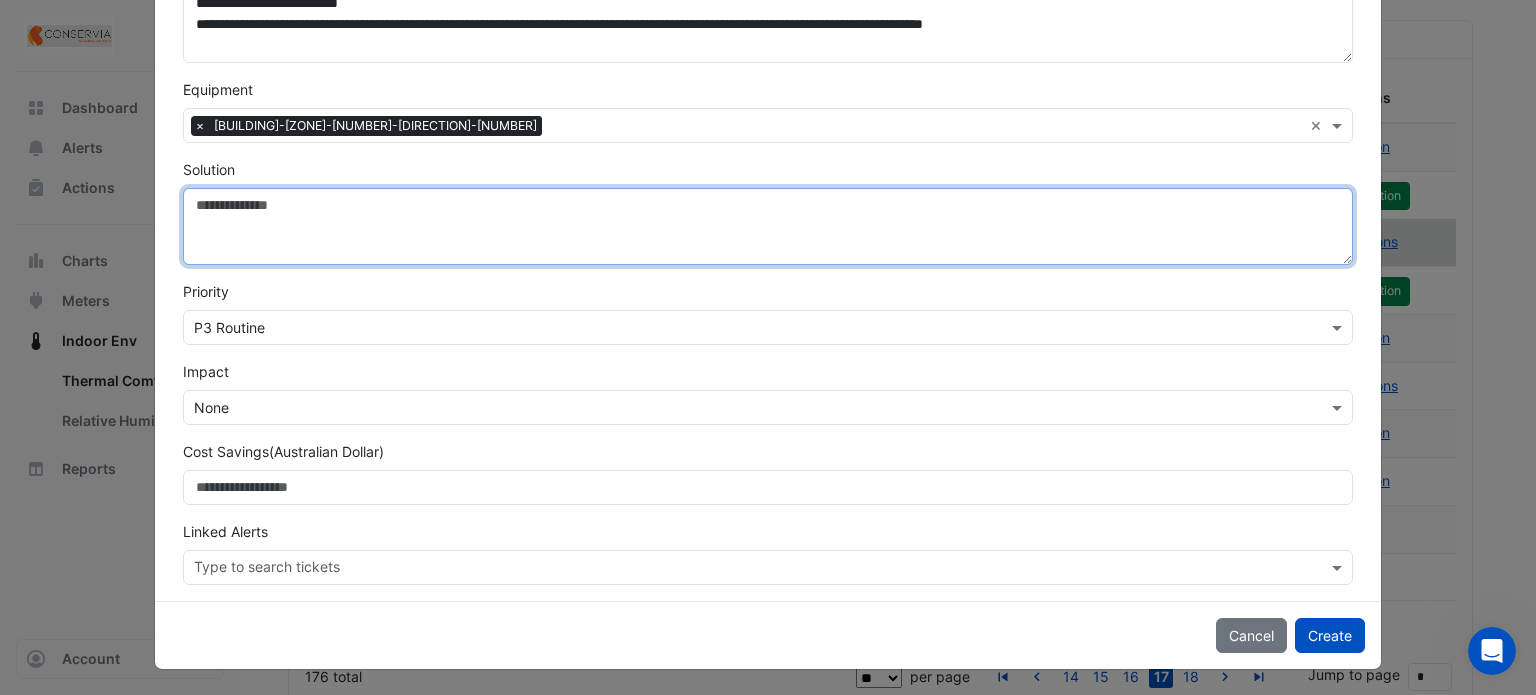 click on "Solution" at bounding box center (768, 226) 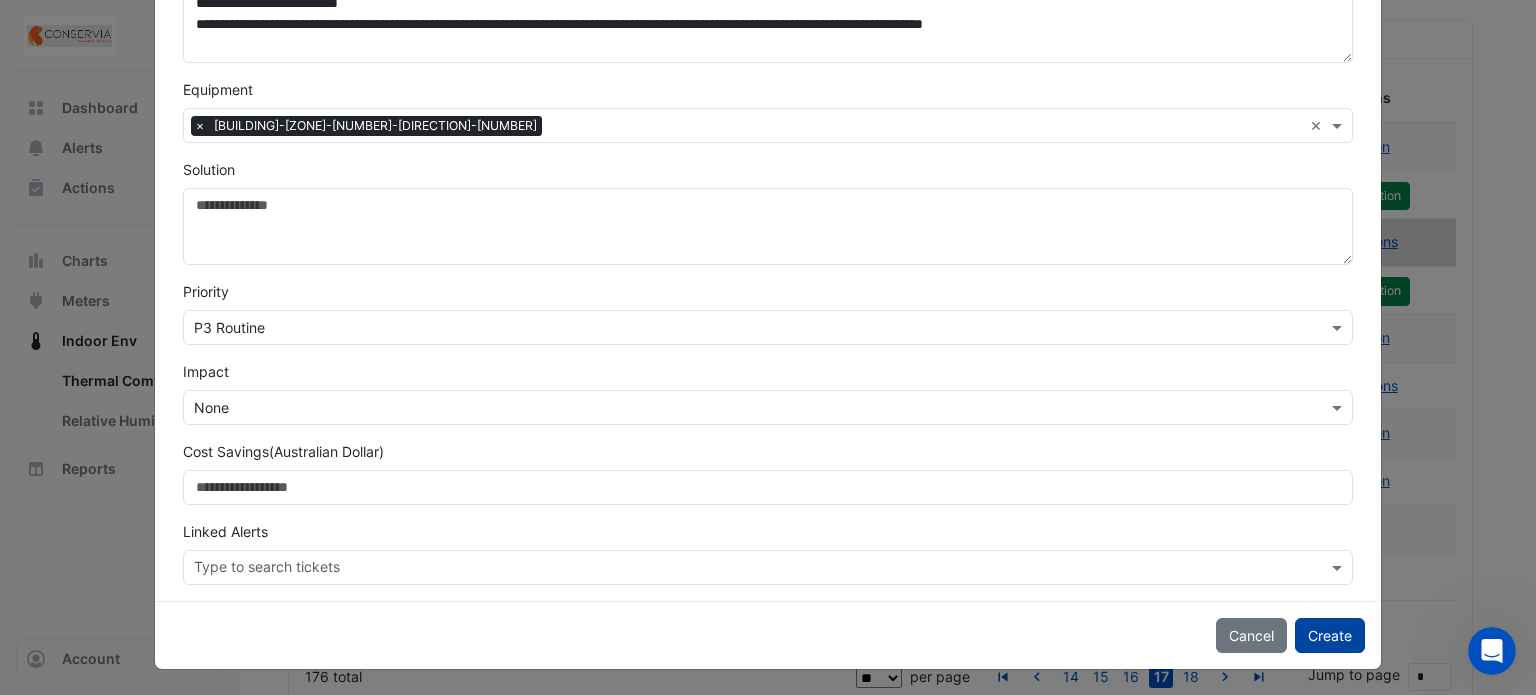 click on "Create" 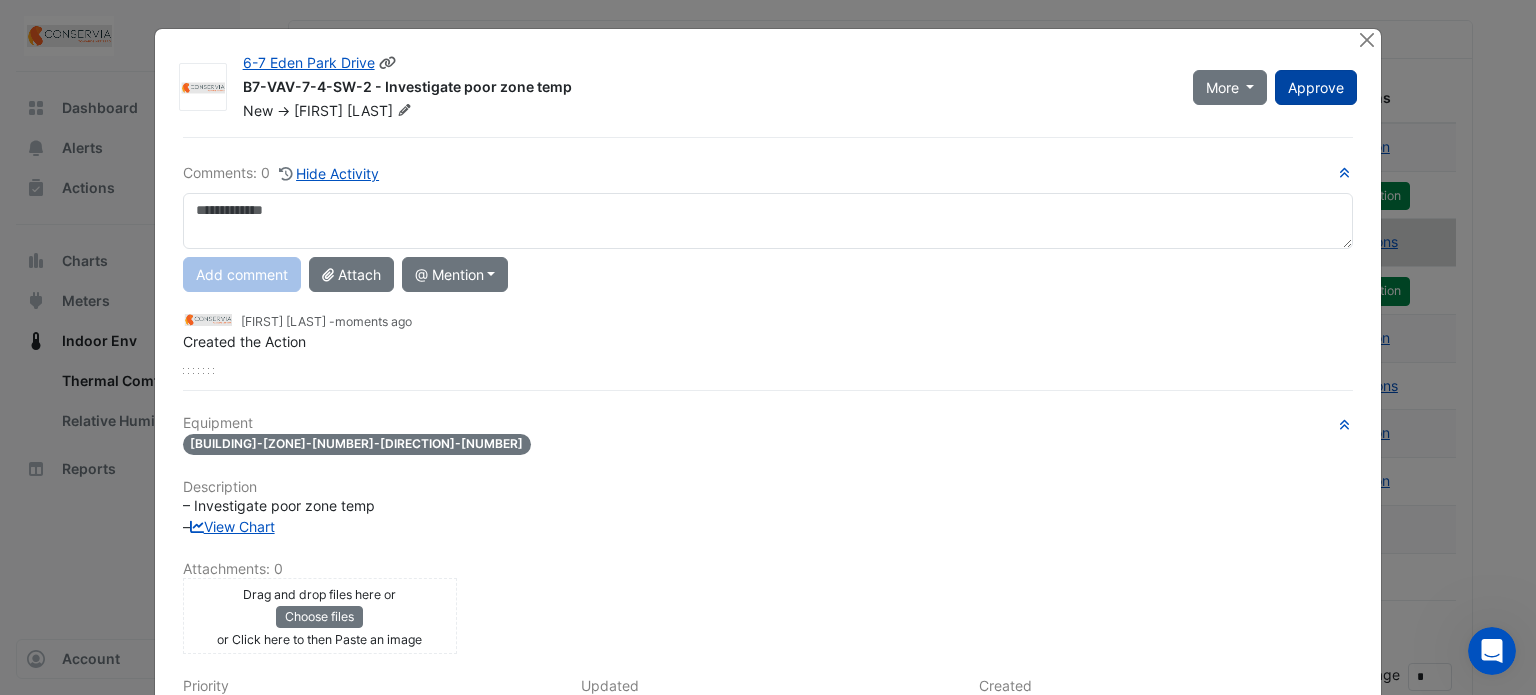 click on "Approve" 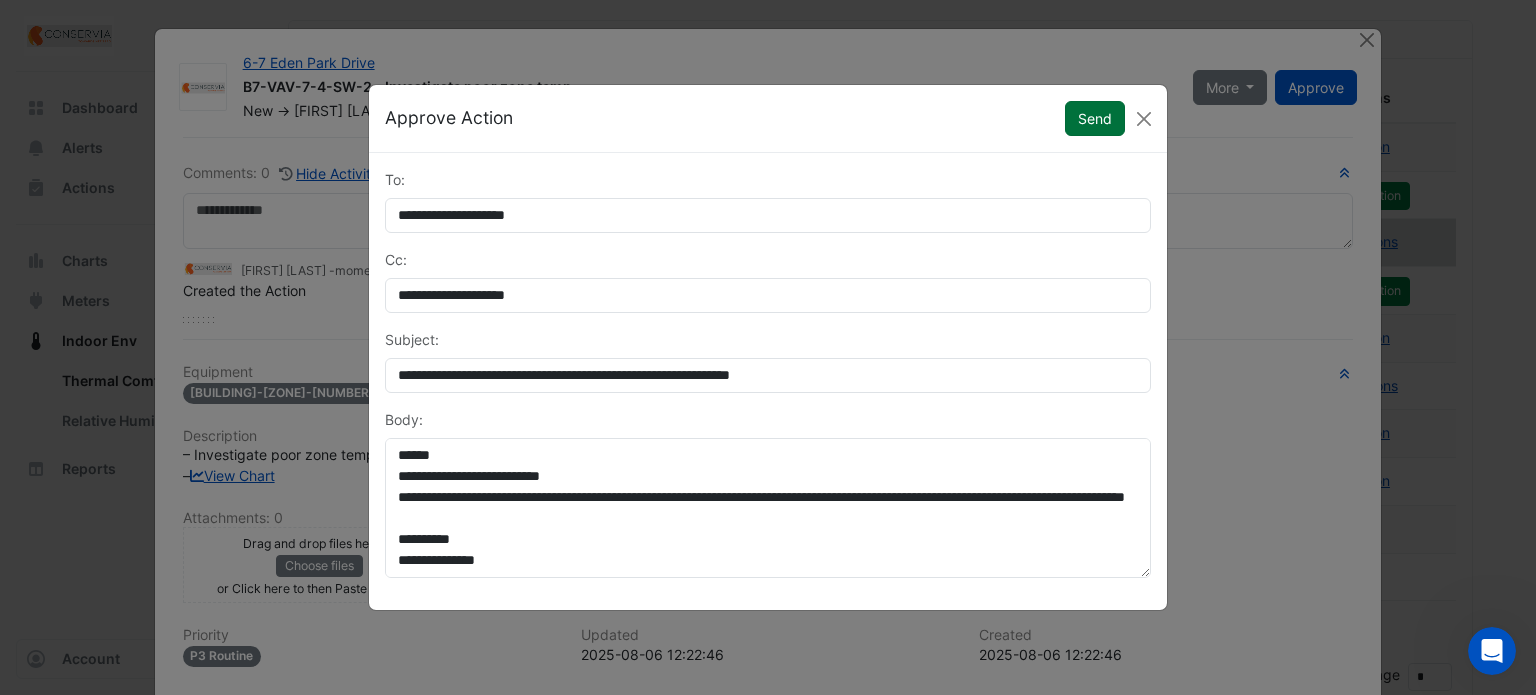 click on "Send" 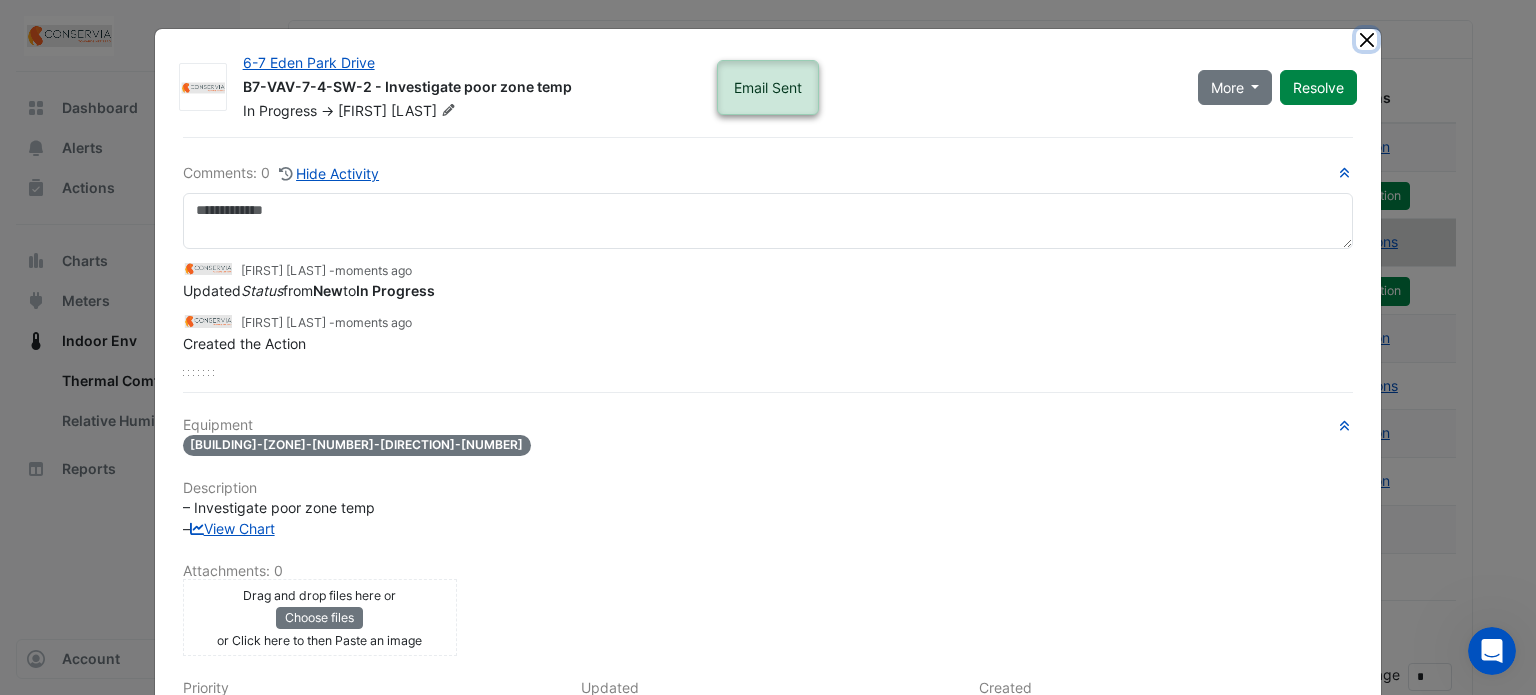 click 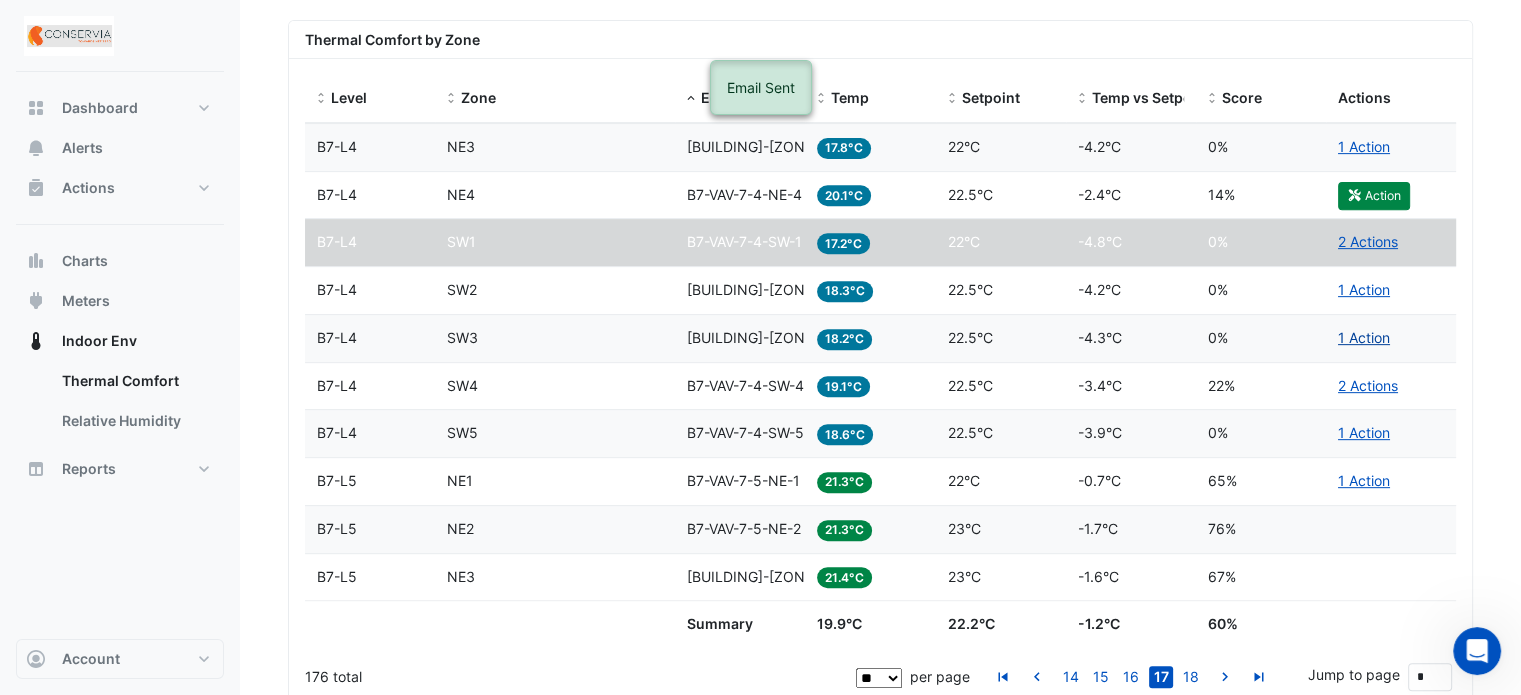 click on "1 Action" 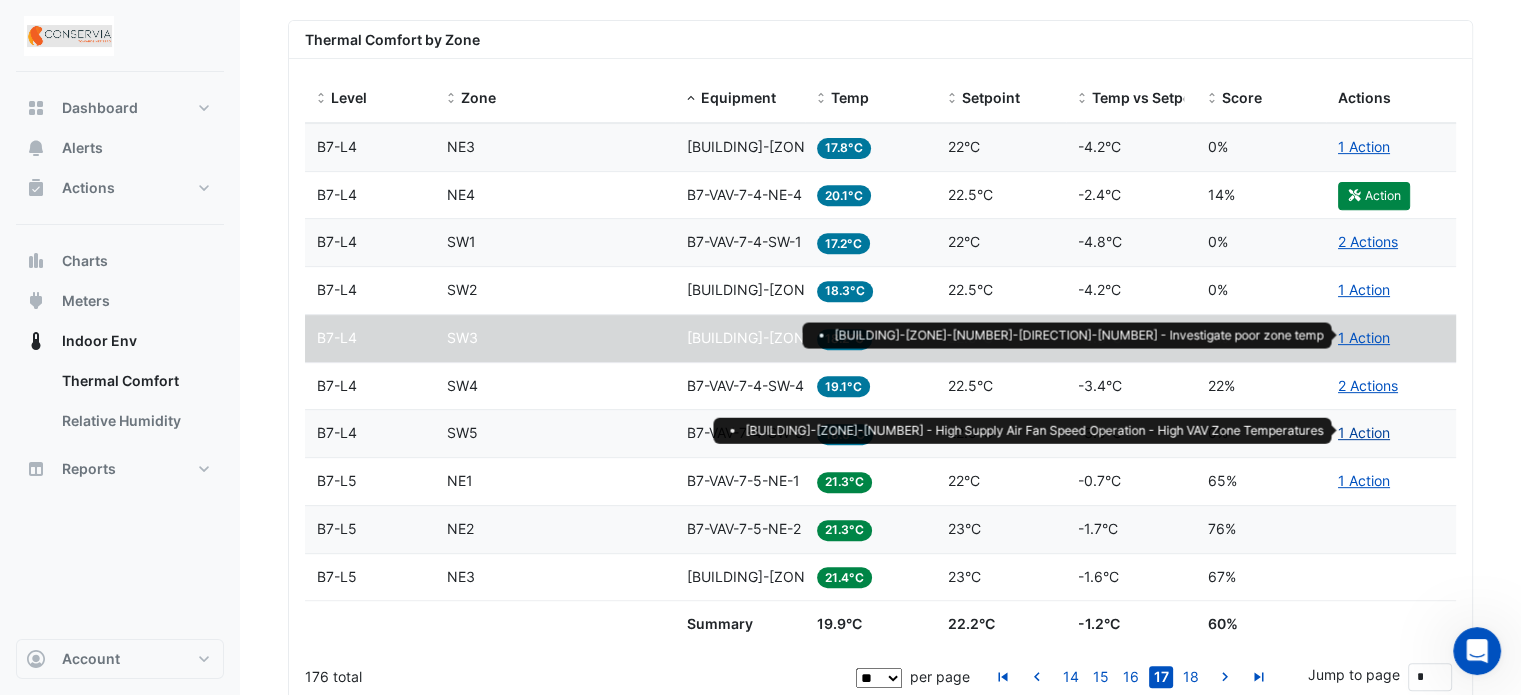 click on "1 Action" 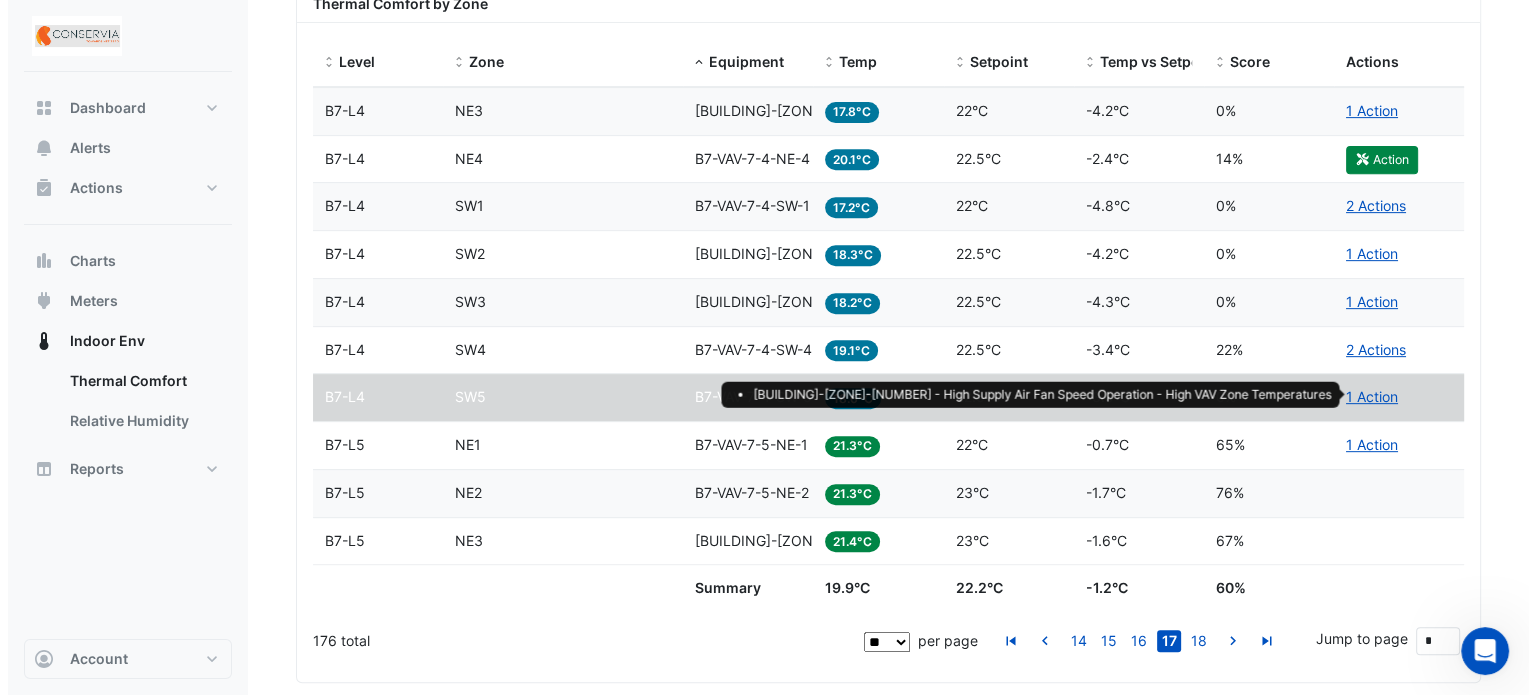 scroll, scrollTop: 968, scrollLeft: 0, axis: vertical 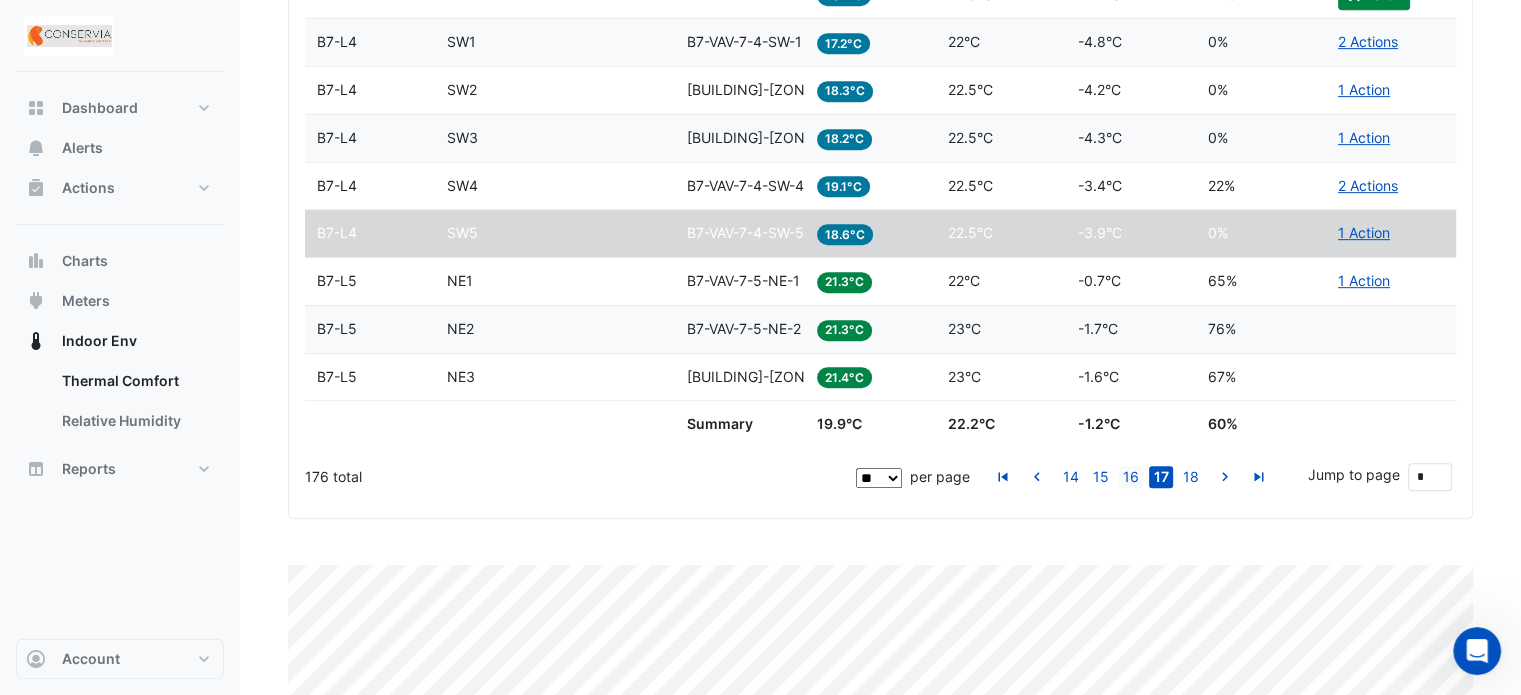 click on "16" 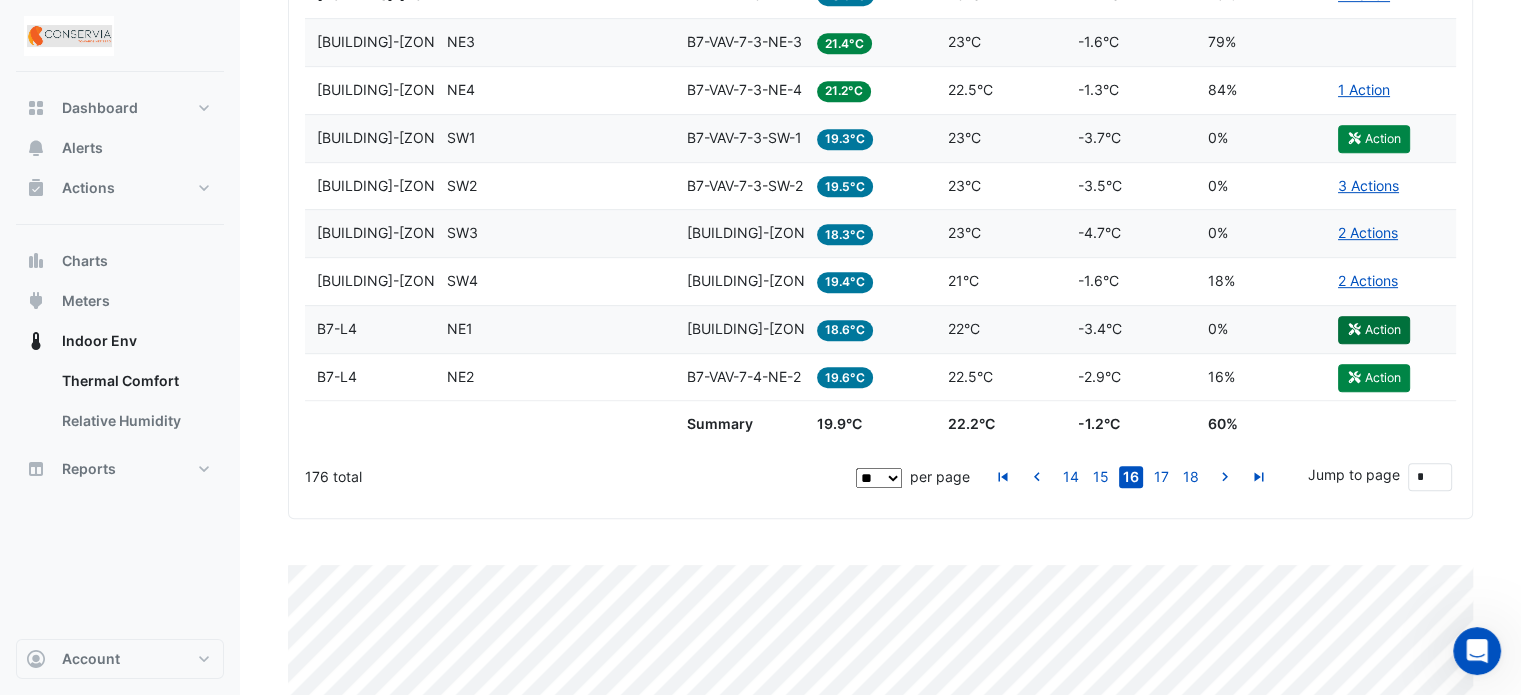 click on "Action" 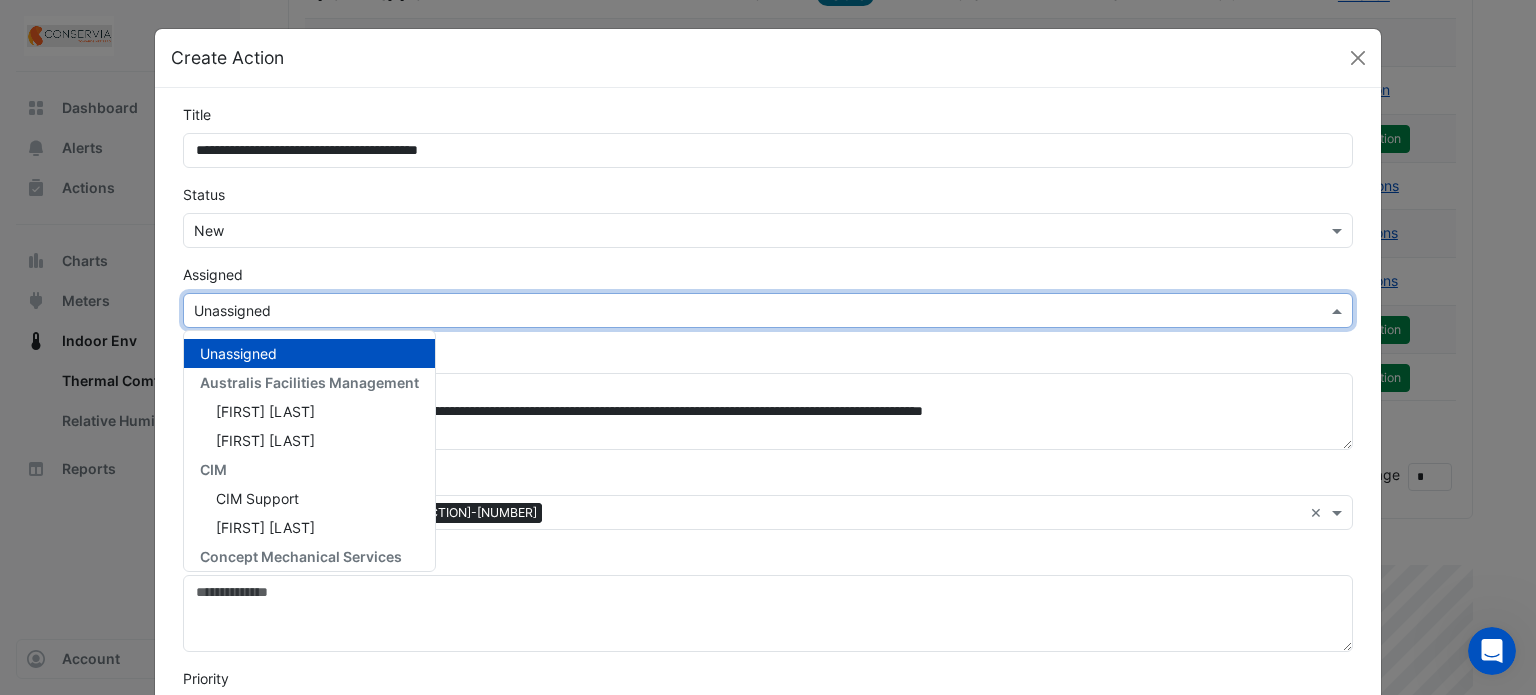 click on "Select Assignee × Unassigned" at bounding box center (768, 310) 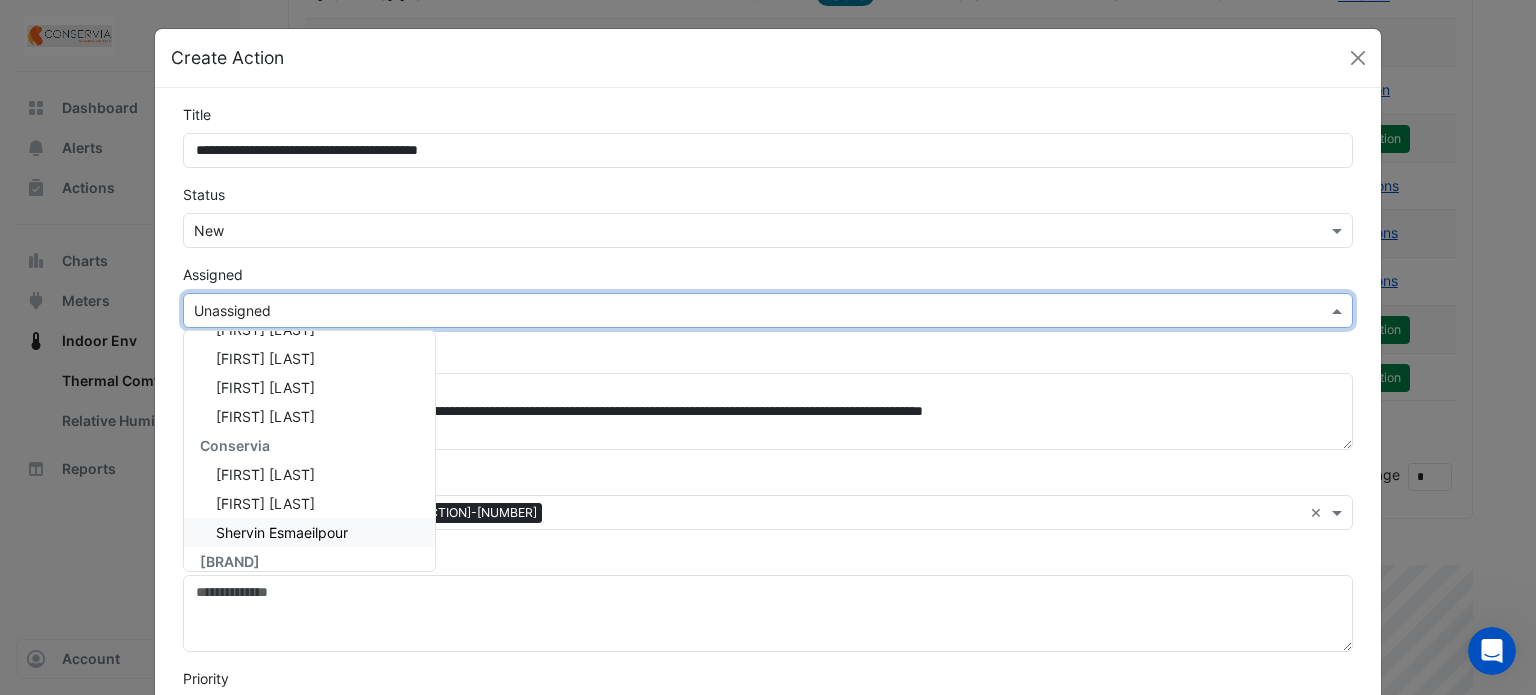 scroll, scrollTop: 300, scrollLeft: 0, axis: vertical 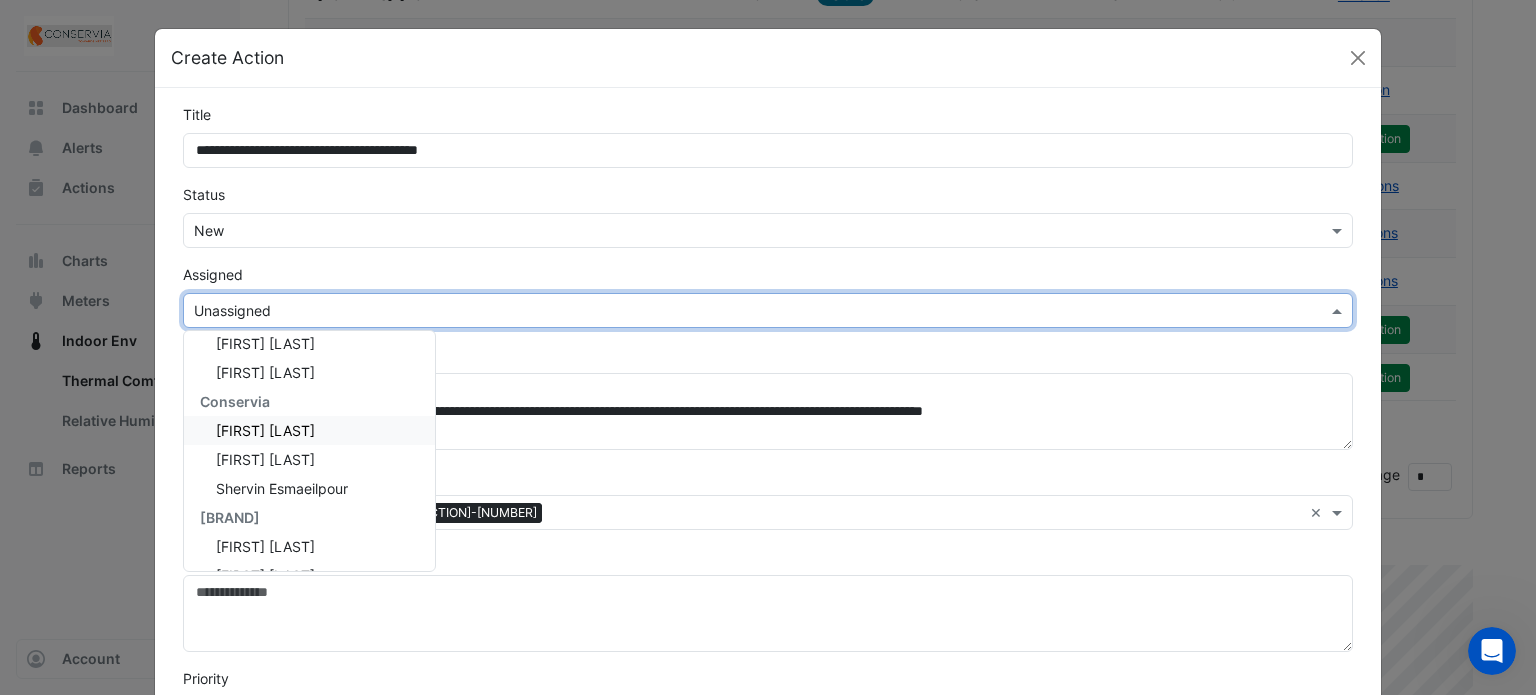 click on "Joseph Diong" at bounding box center (309, 430) 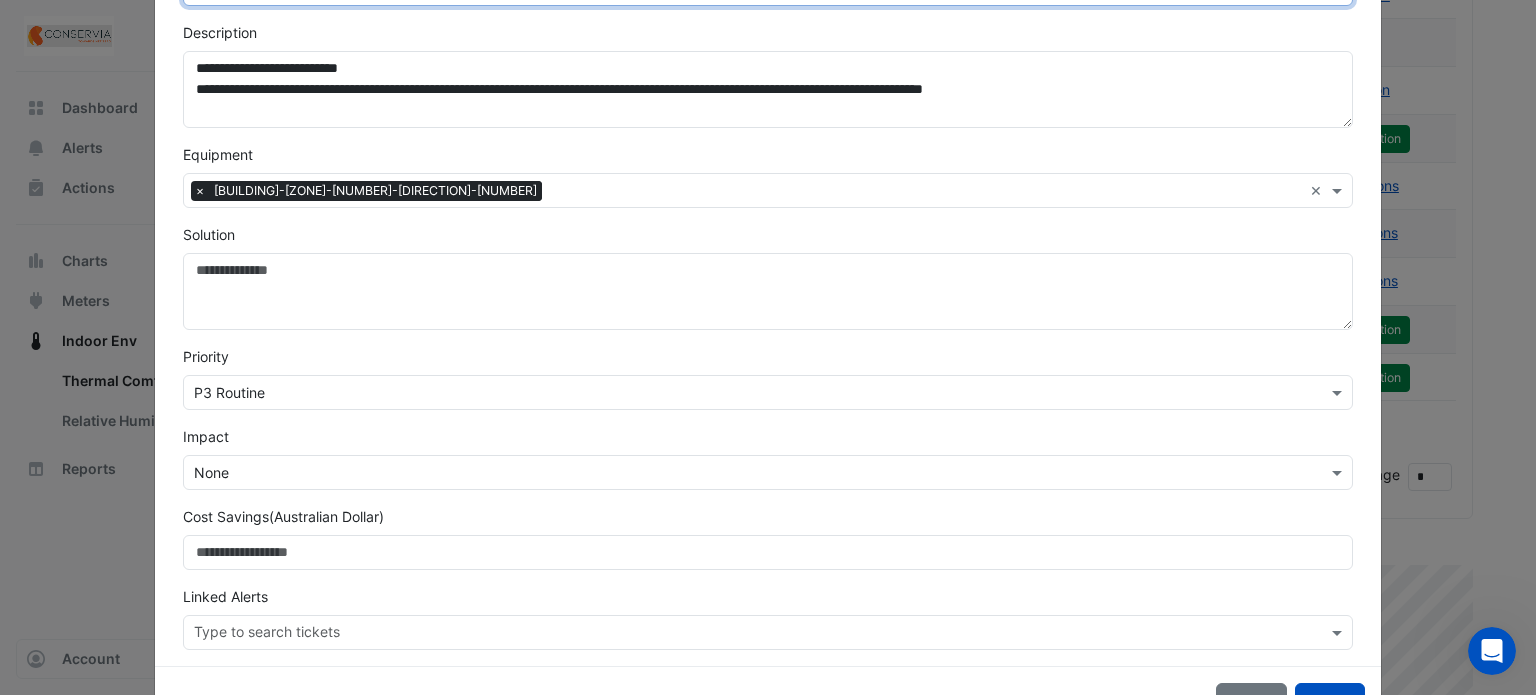 scroll, scrollTop: 387, scrollLeft: 0, axis: vertical 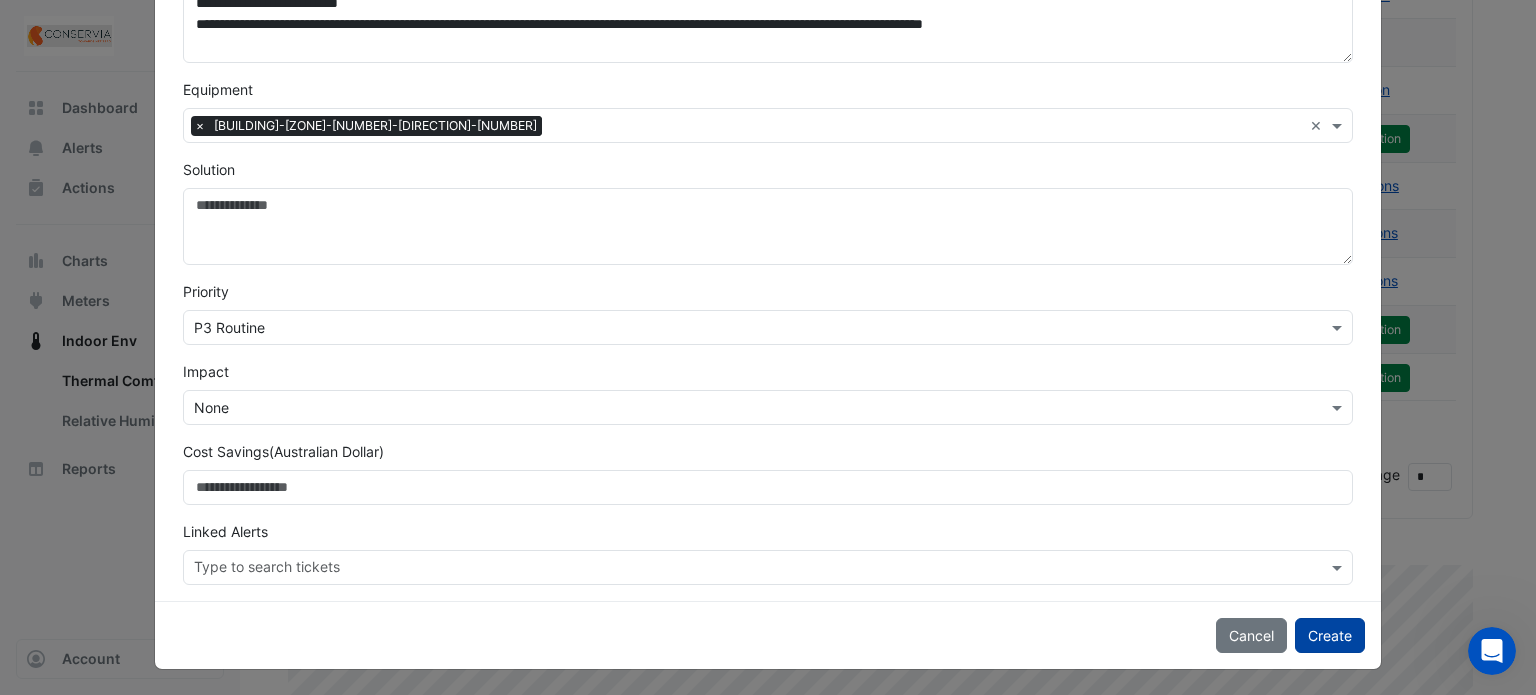 click on "Create" 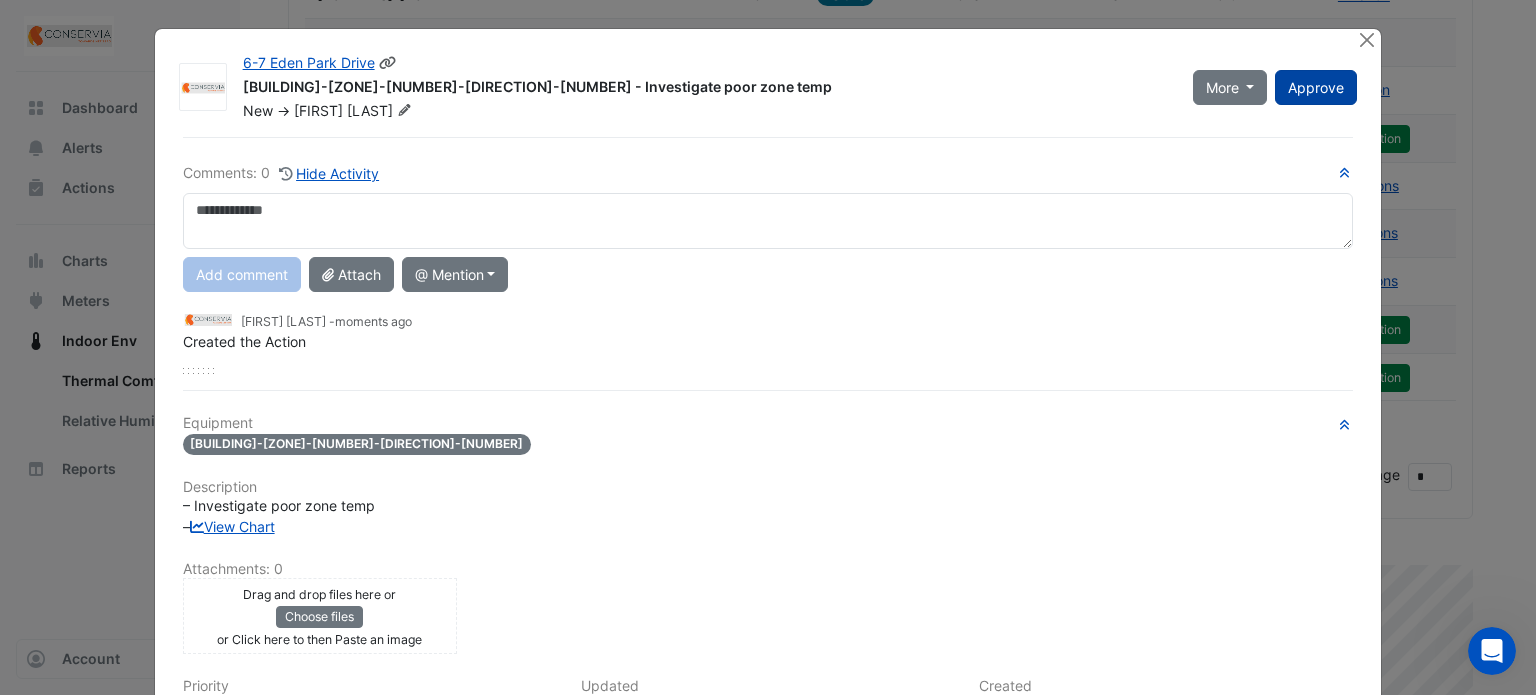 click on "Approve" 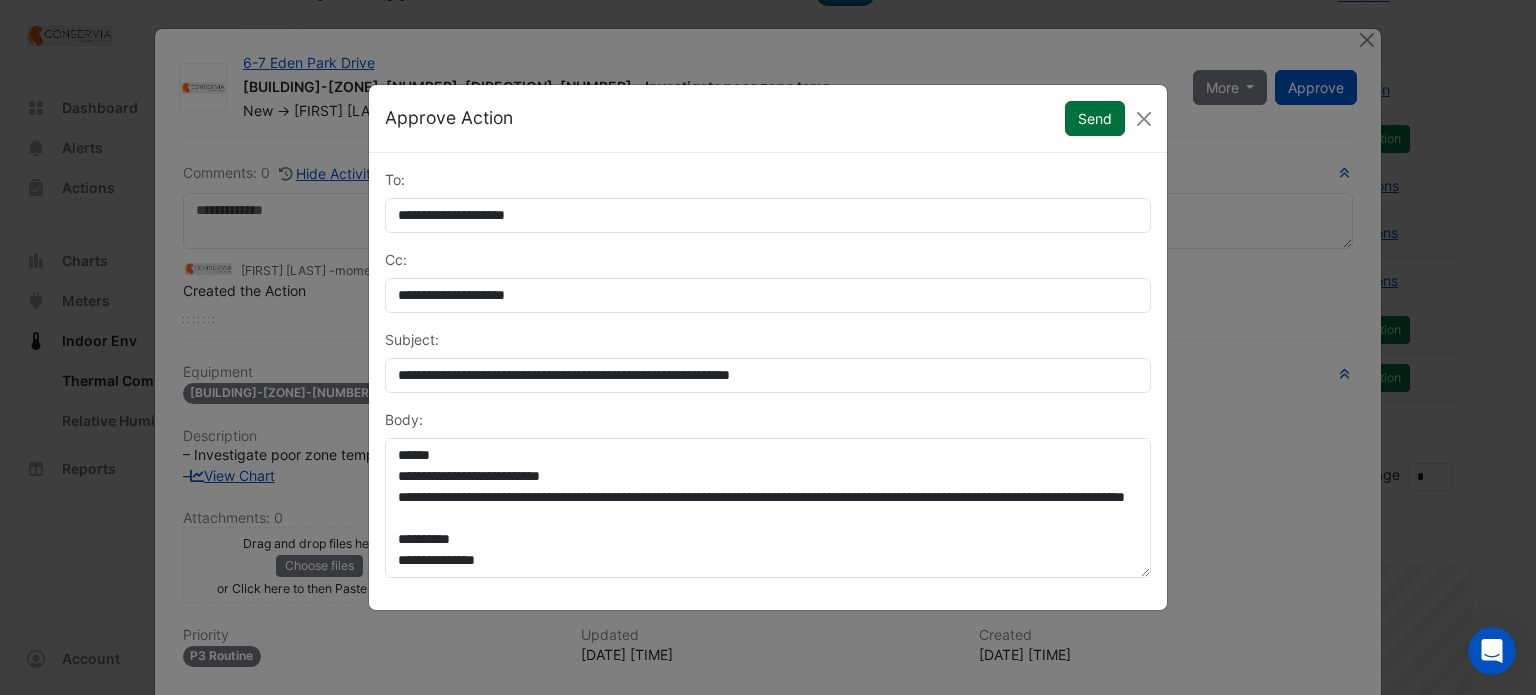 click on "Send" 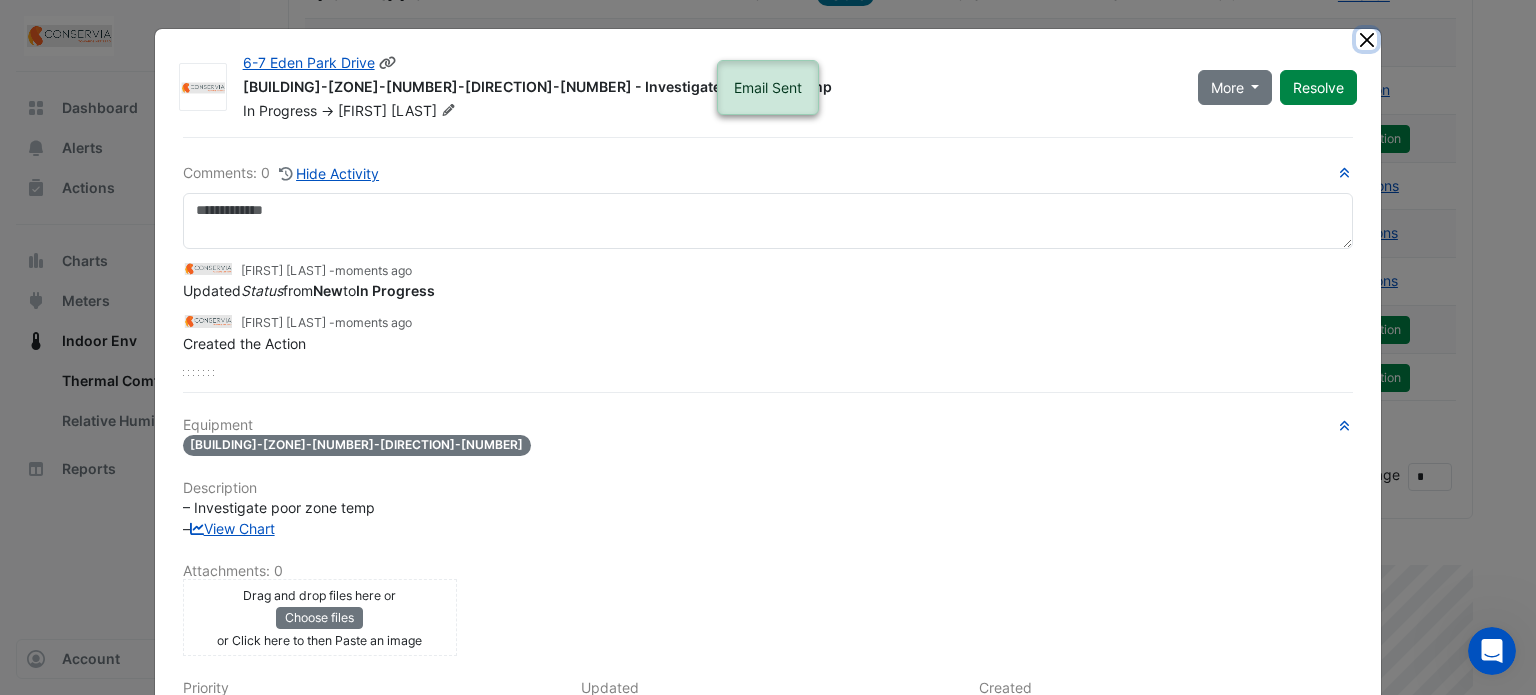 click 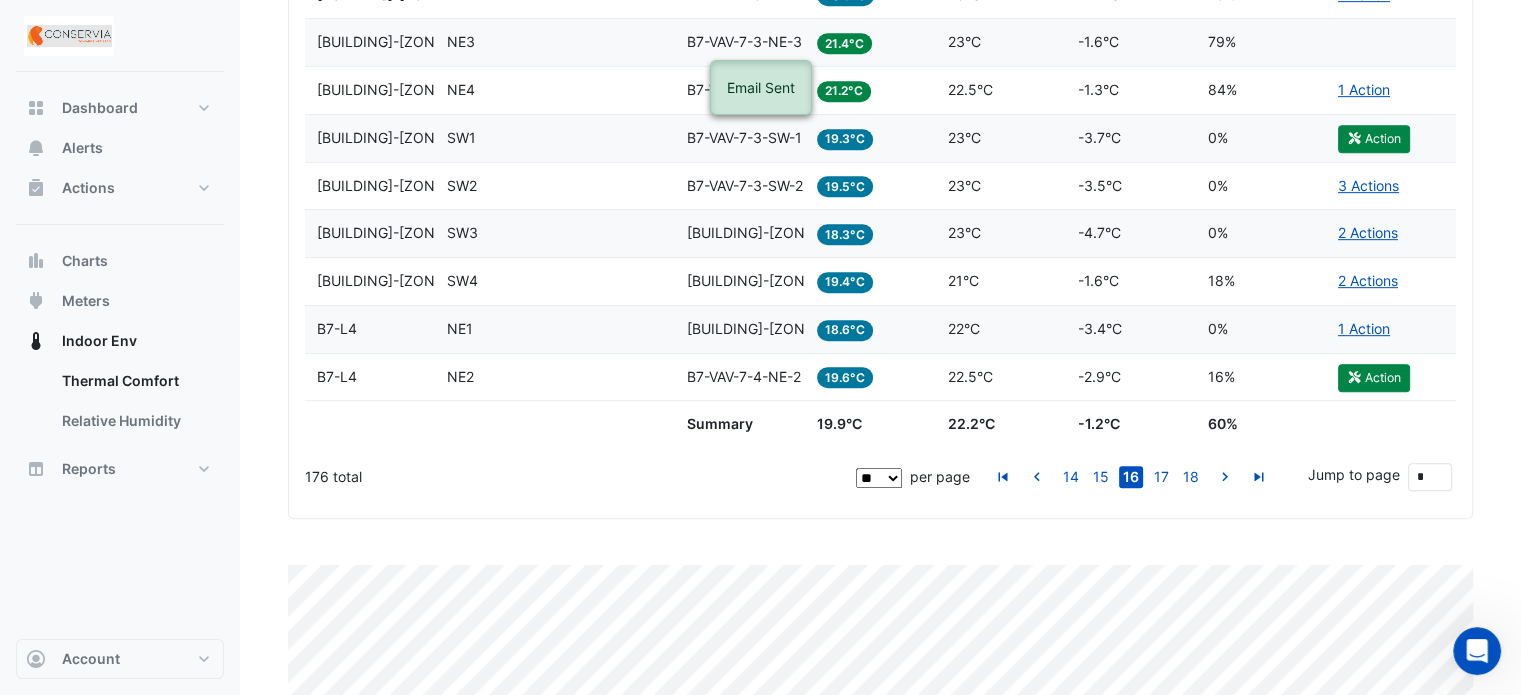click on "22.5°C" 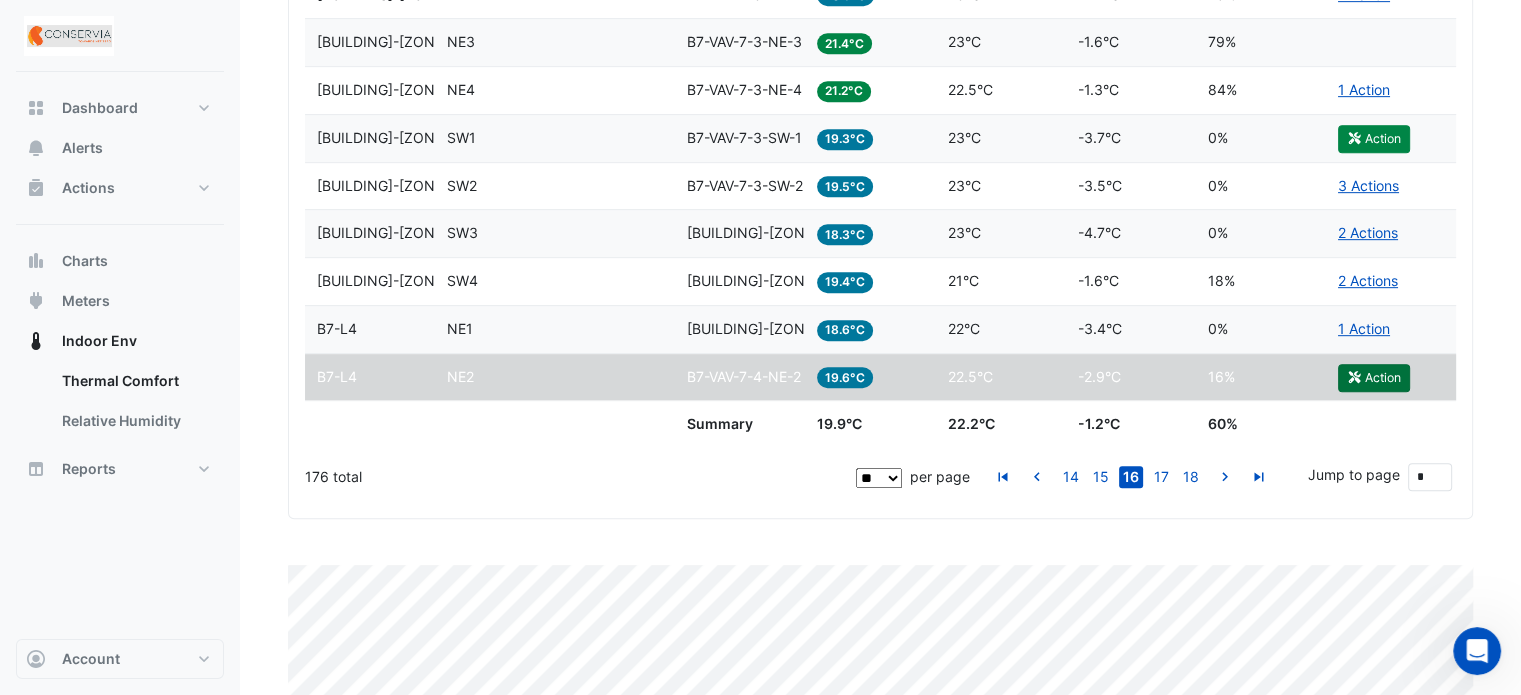 click on "Action" 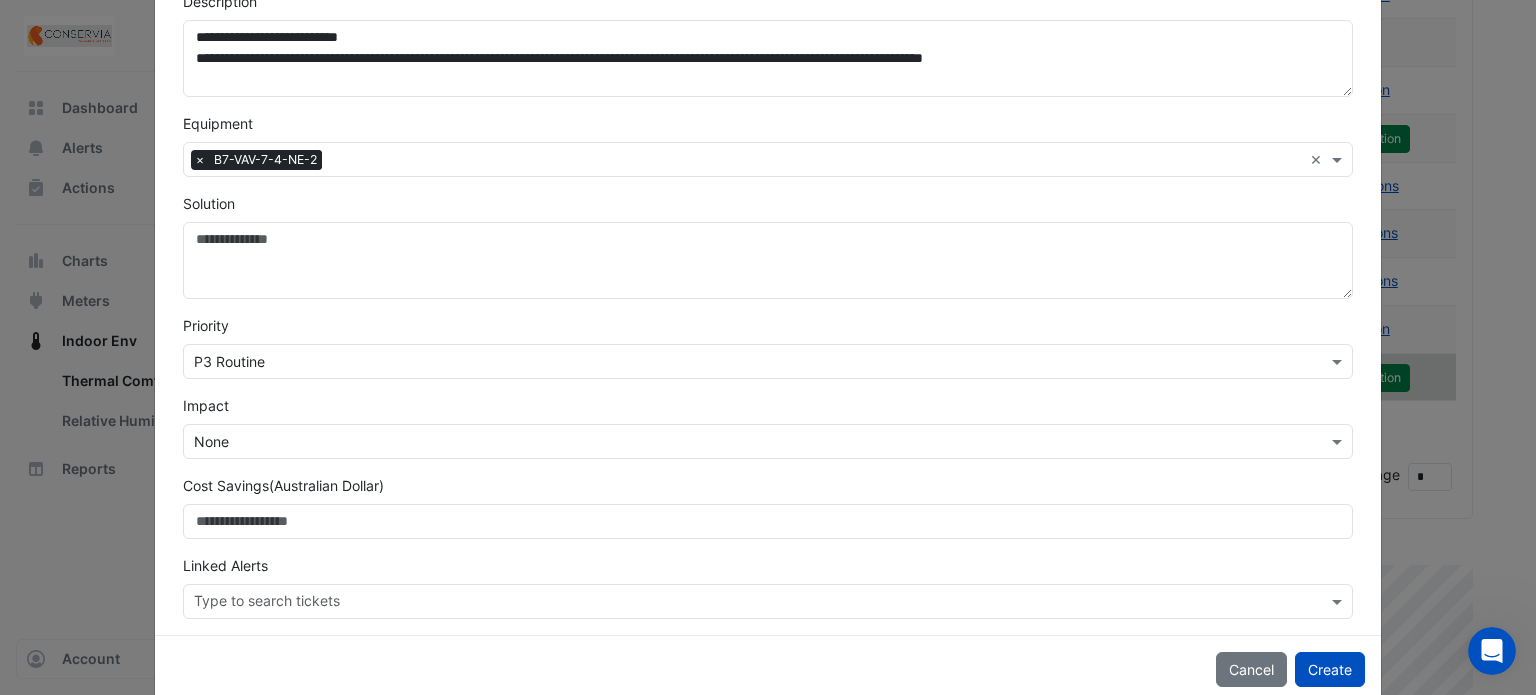 scroll, scrollTop: 387, scrollLeft: 0, axis: vertical 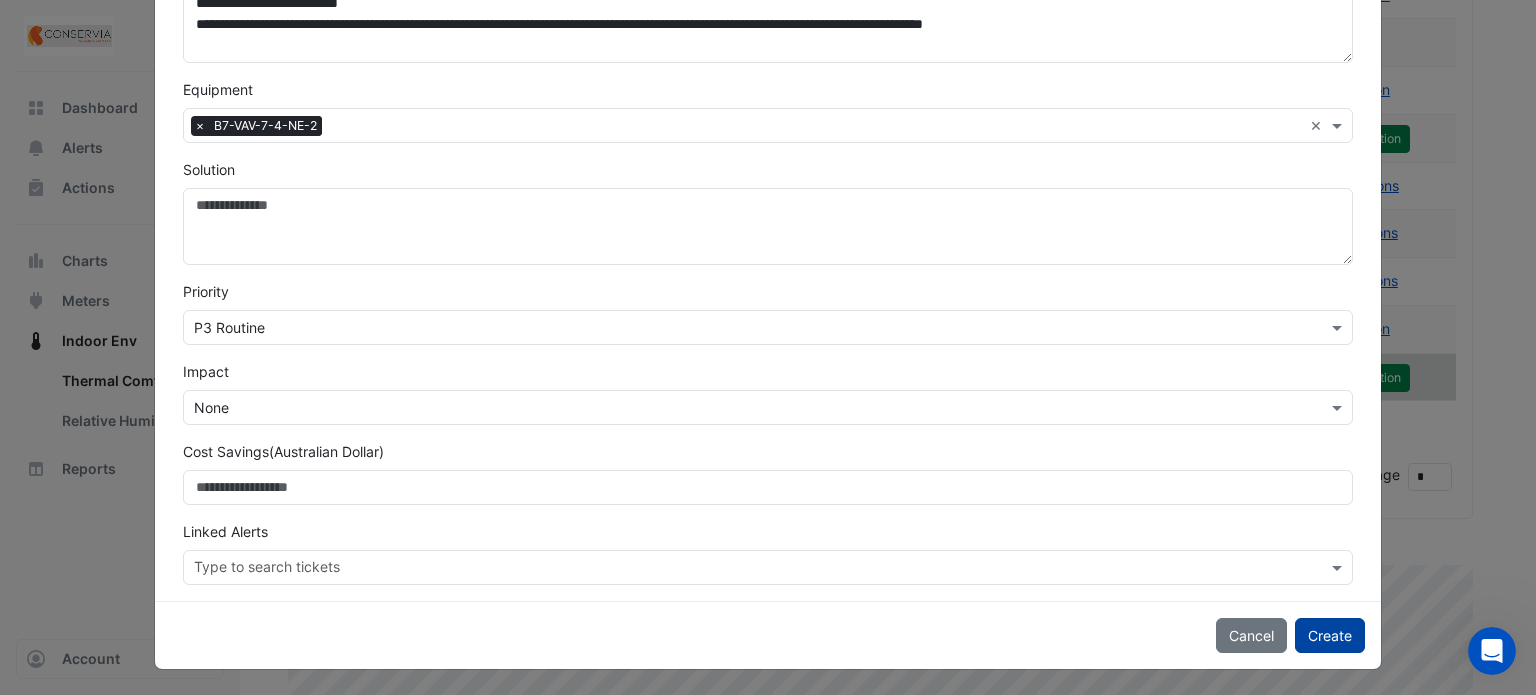 click on "Create" 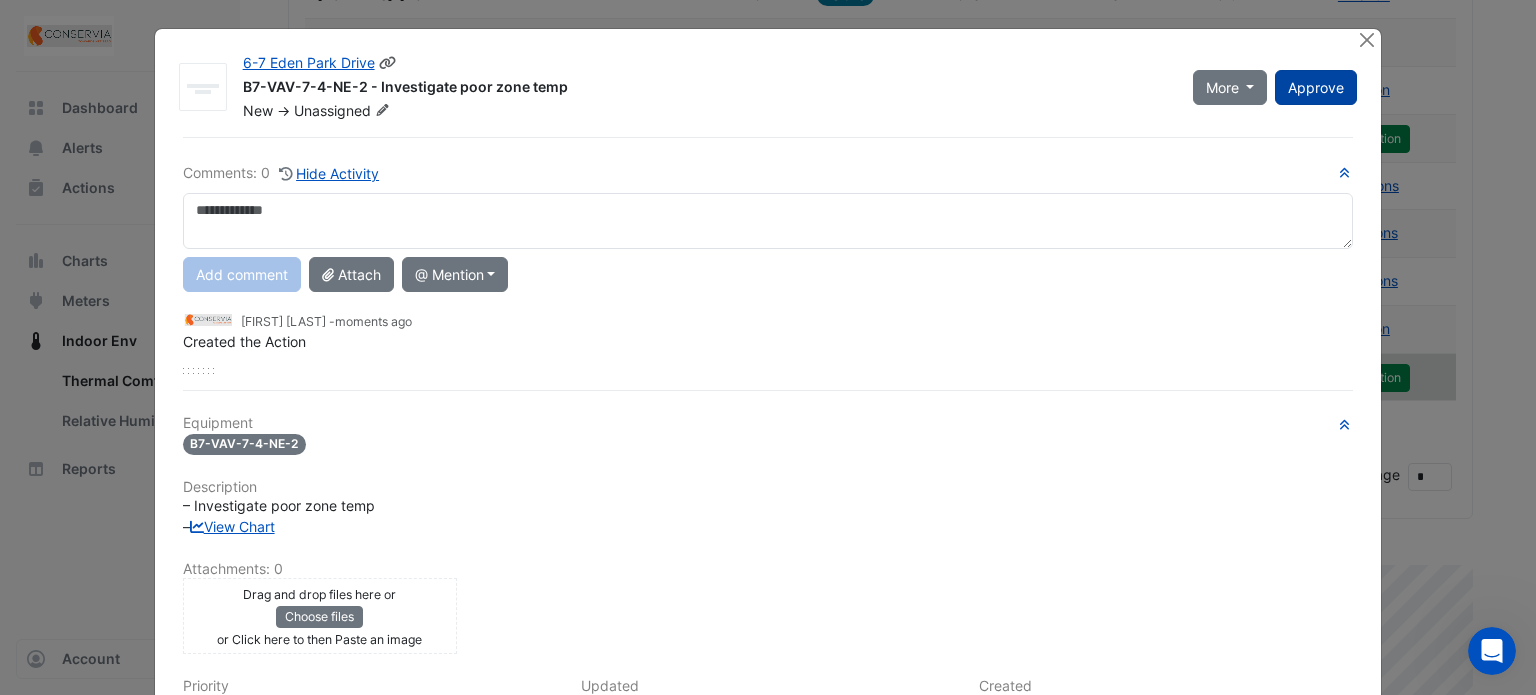 click on "Approve" 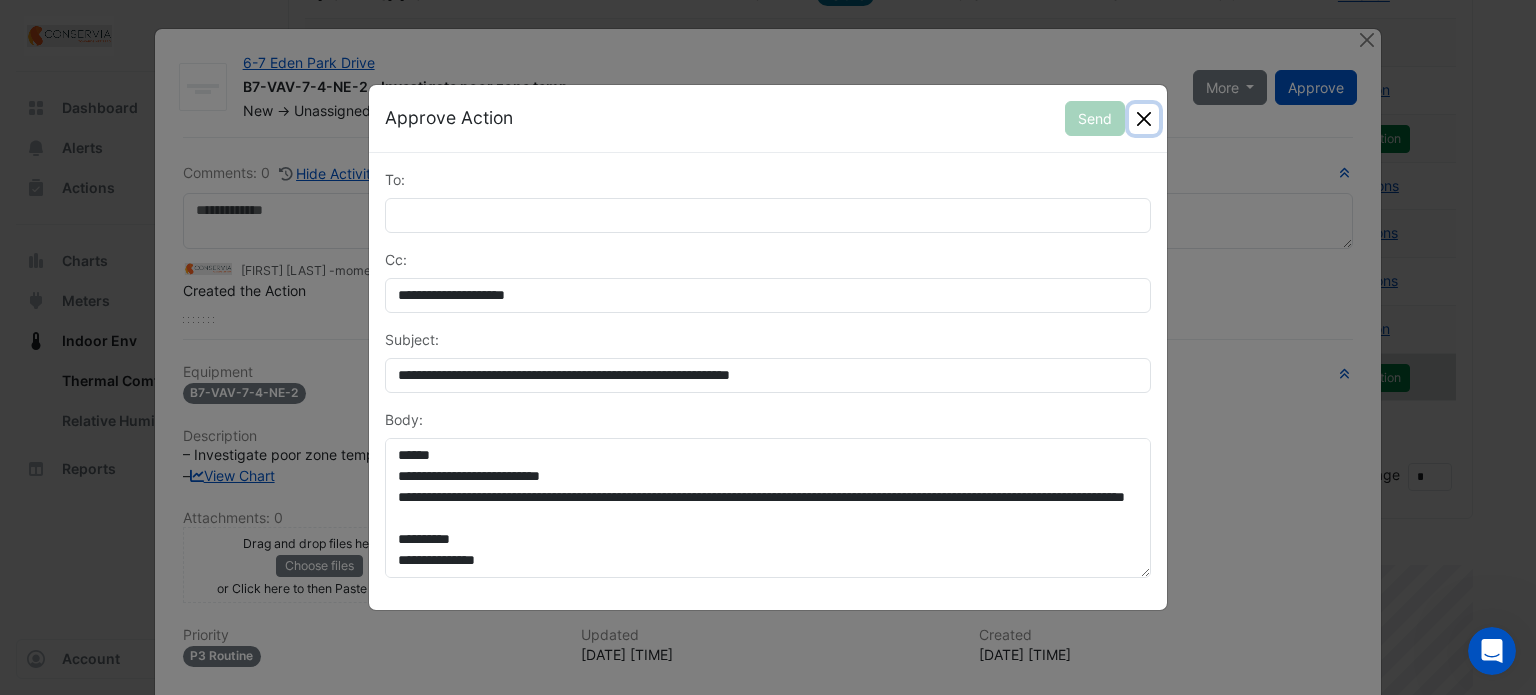 click 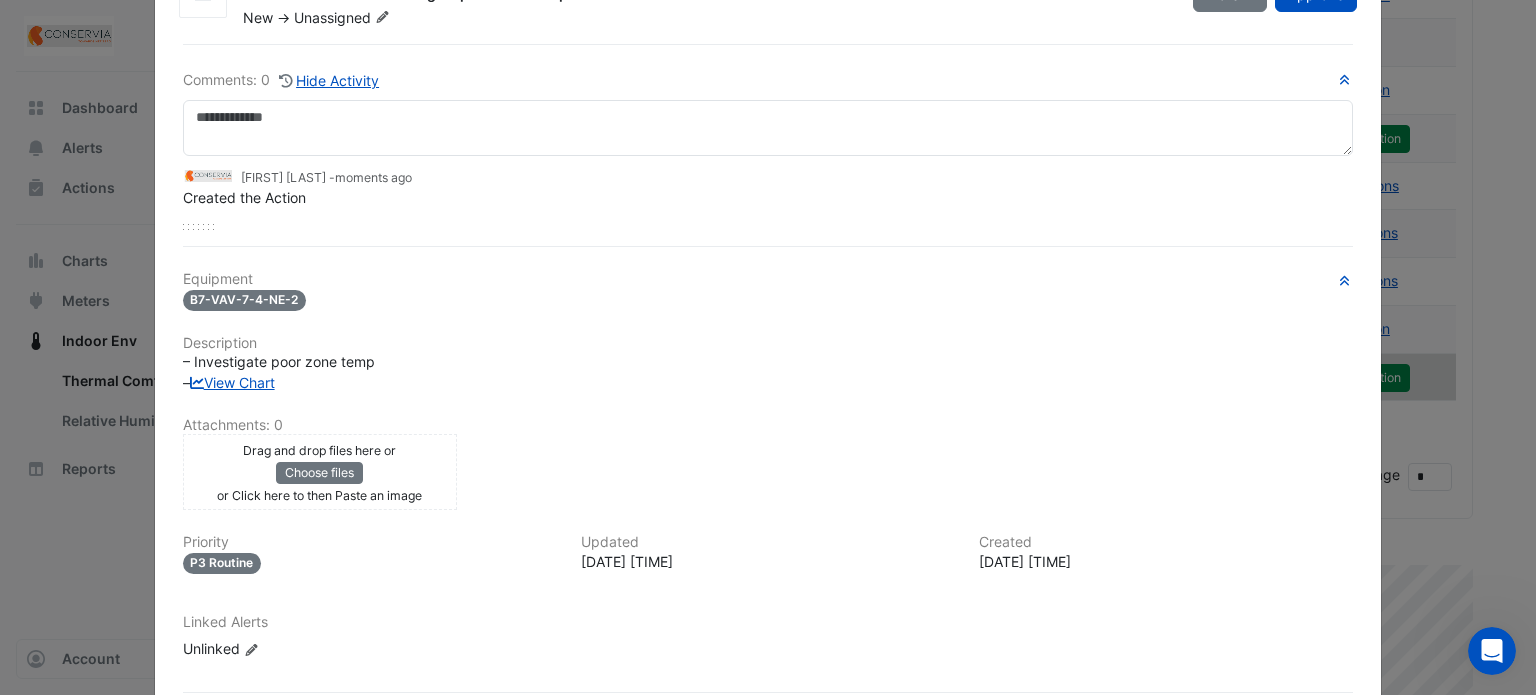 scroll, scrollTop: 186, scrollLeft: 0, axis: vertical 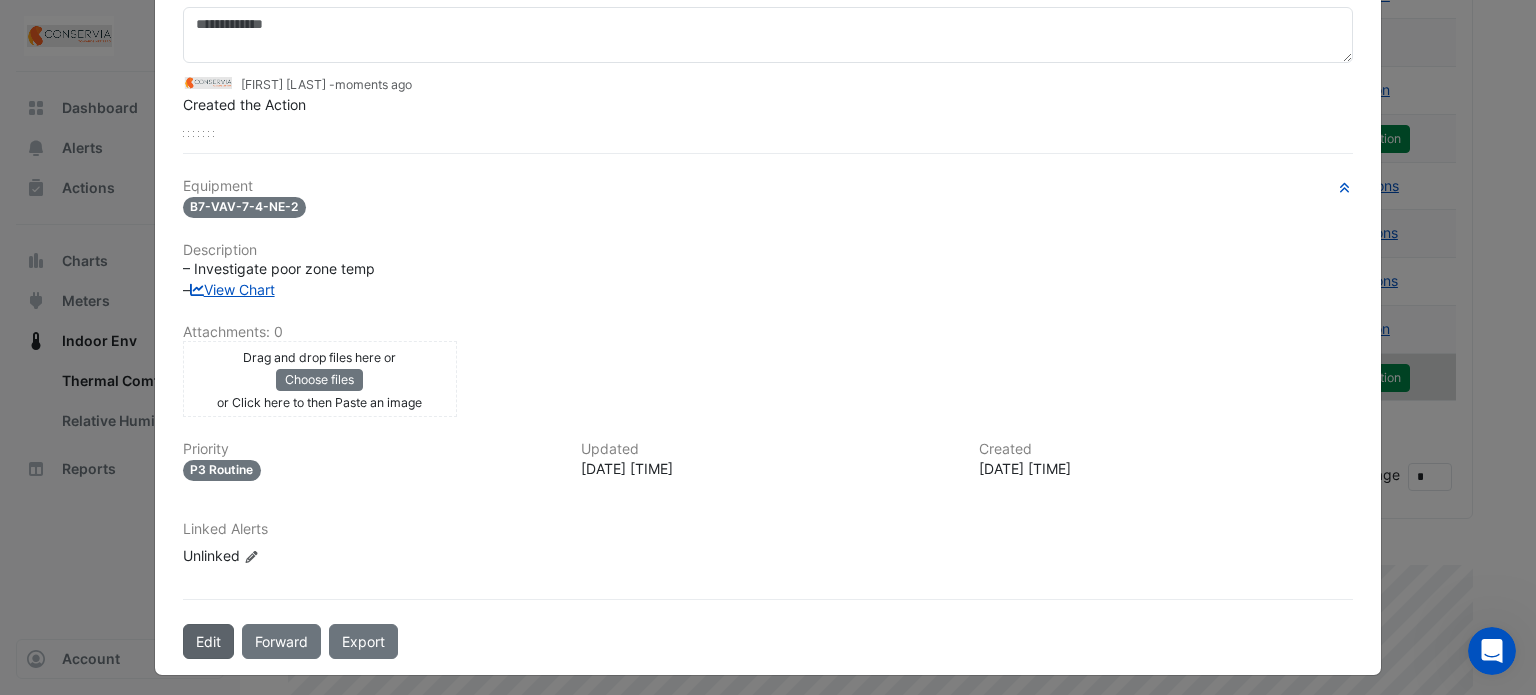 click on "Edit" 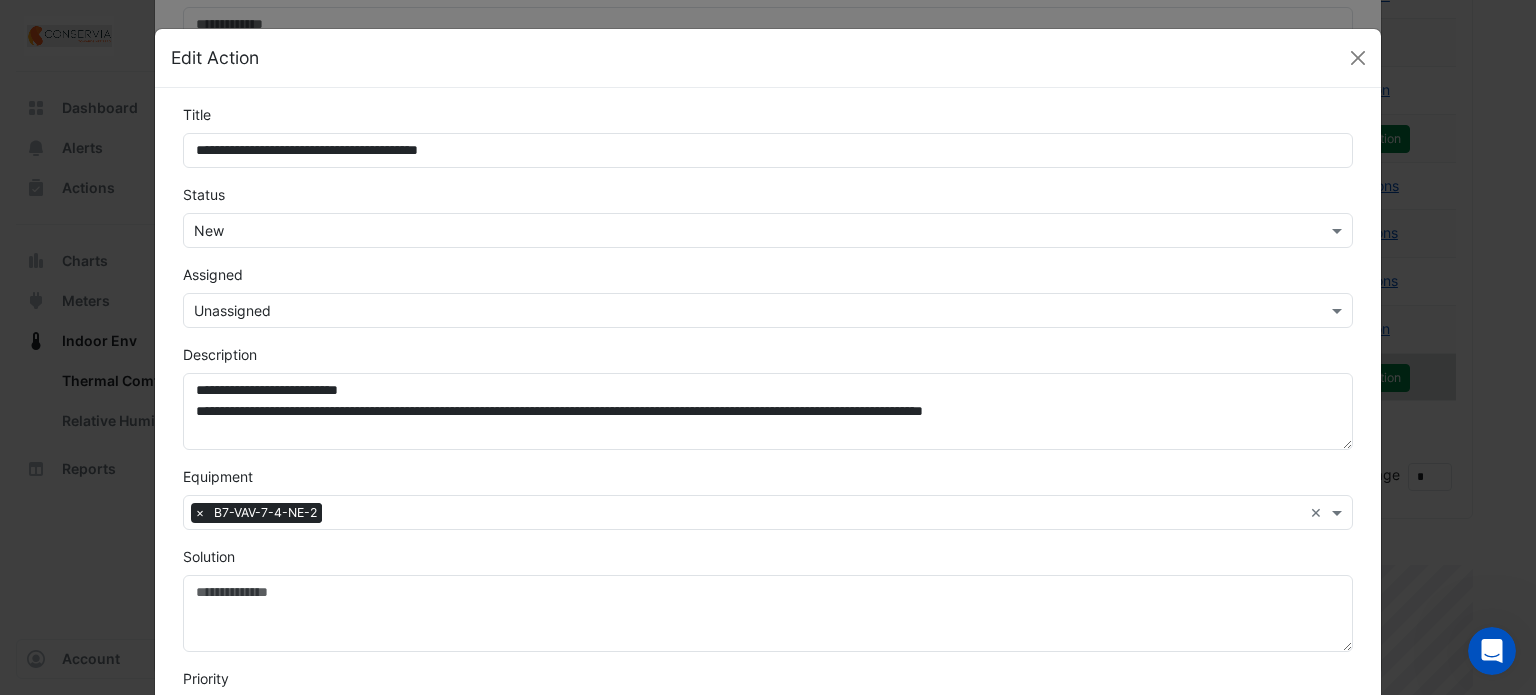 click on "**********" 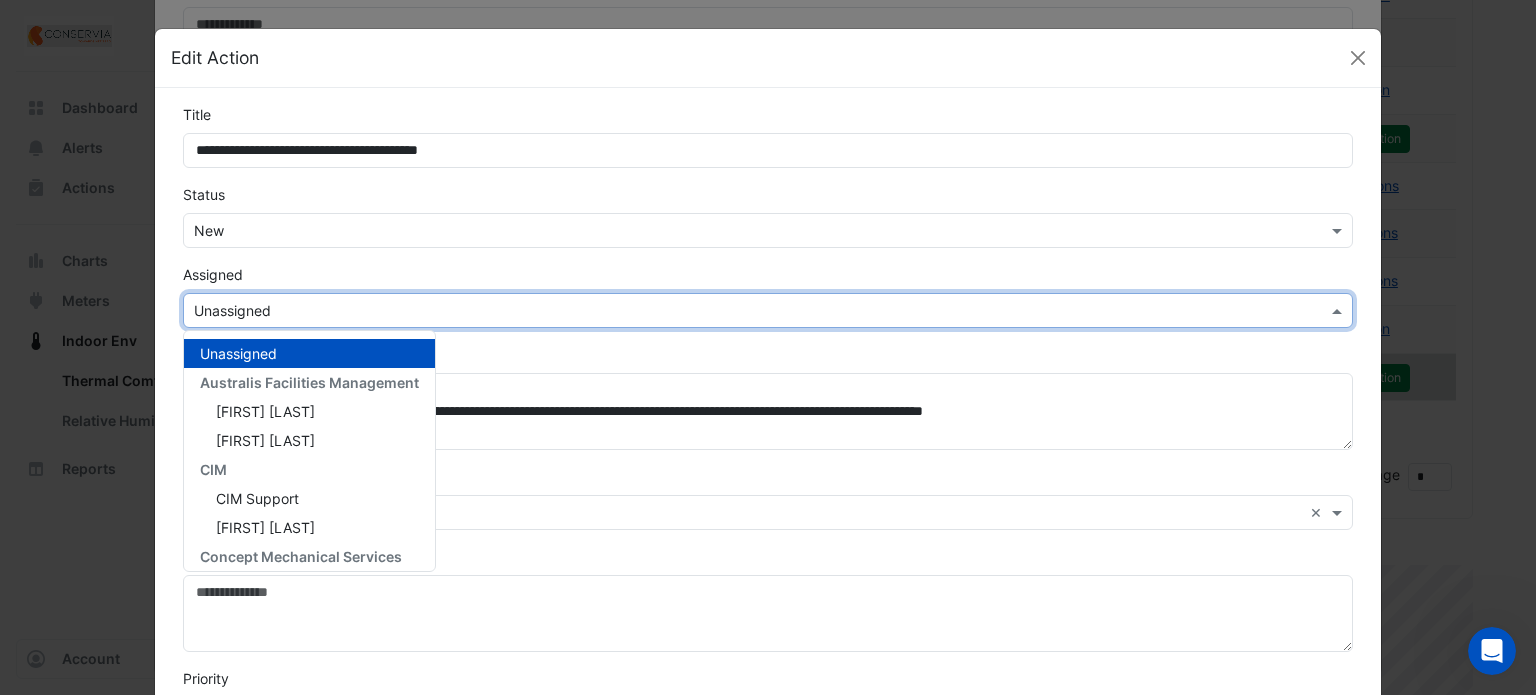 click at bounding box center (748, 311) 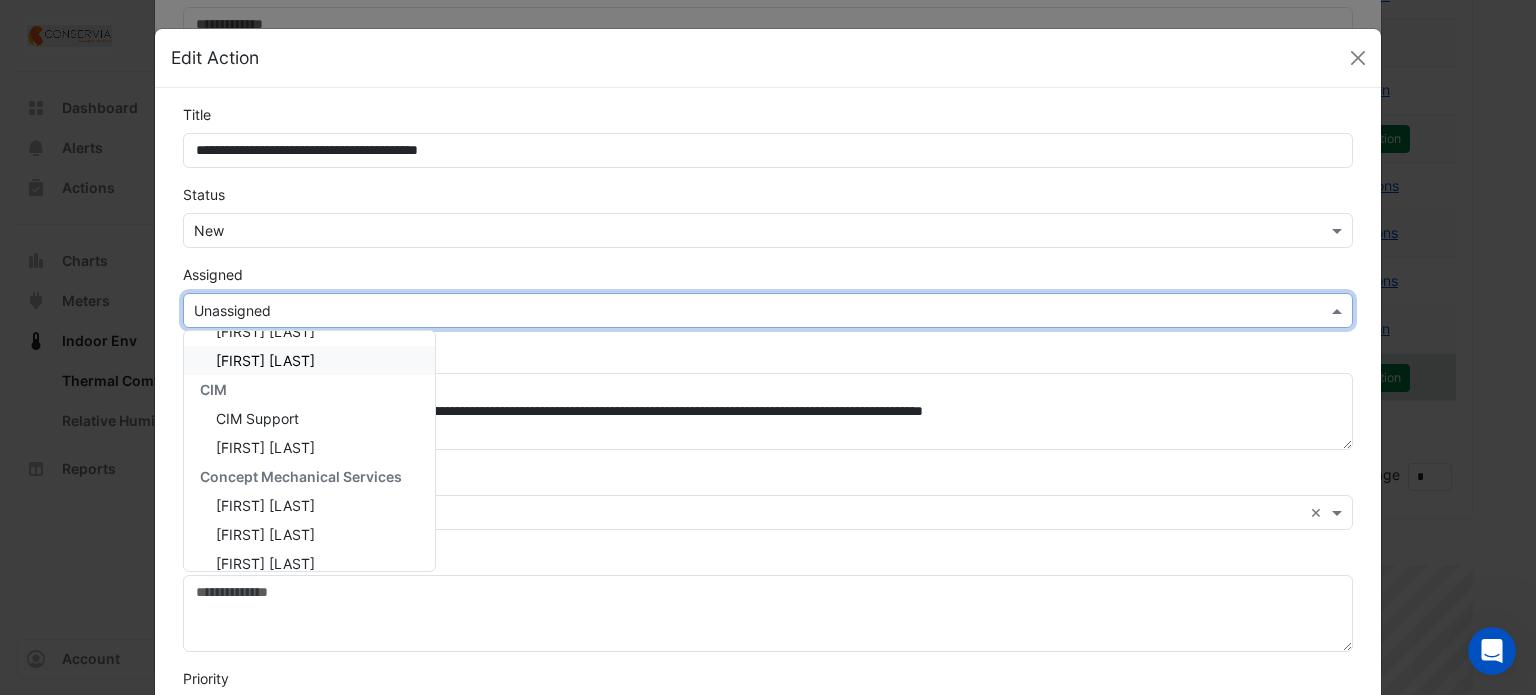 scroll, scrollTop: 200, scrollLeft: 0, axis: vertical 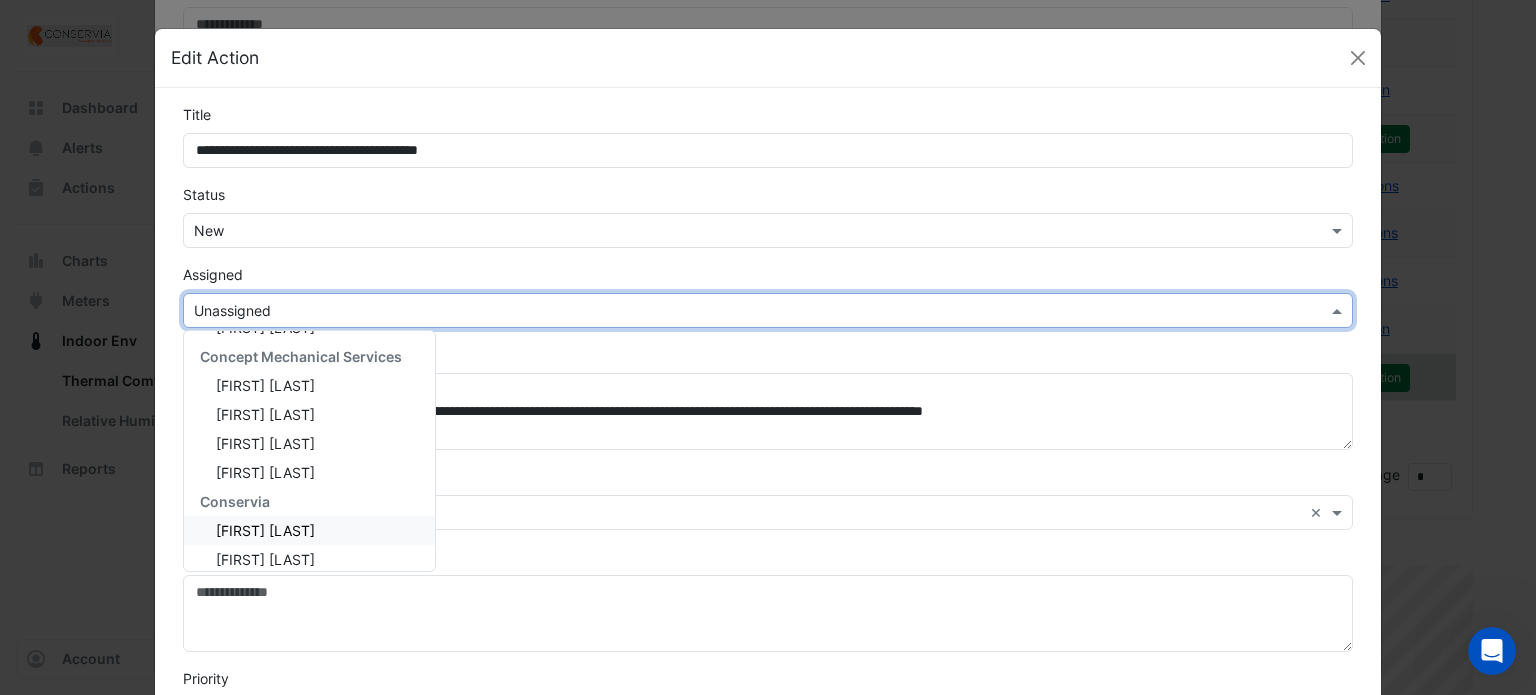 click on "Joseph Diong" at bounding box center (265, 530) 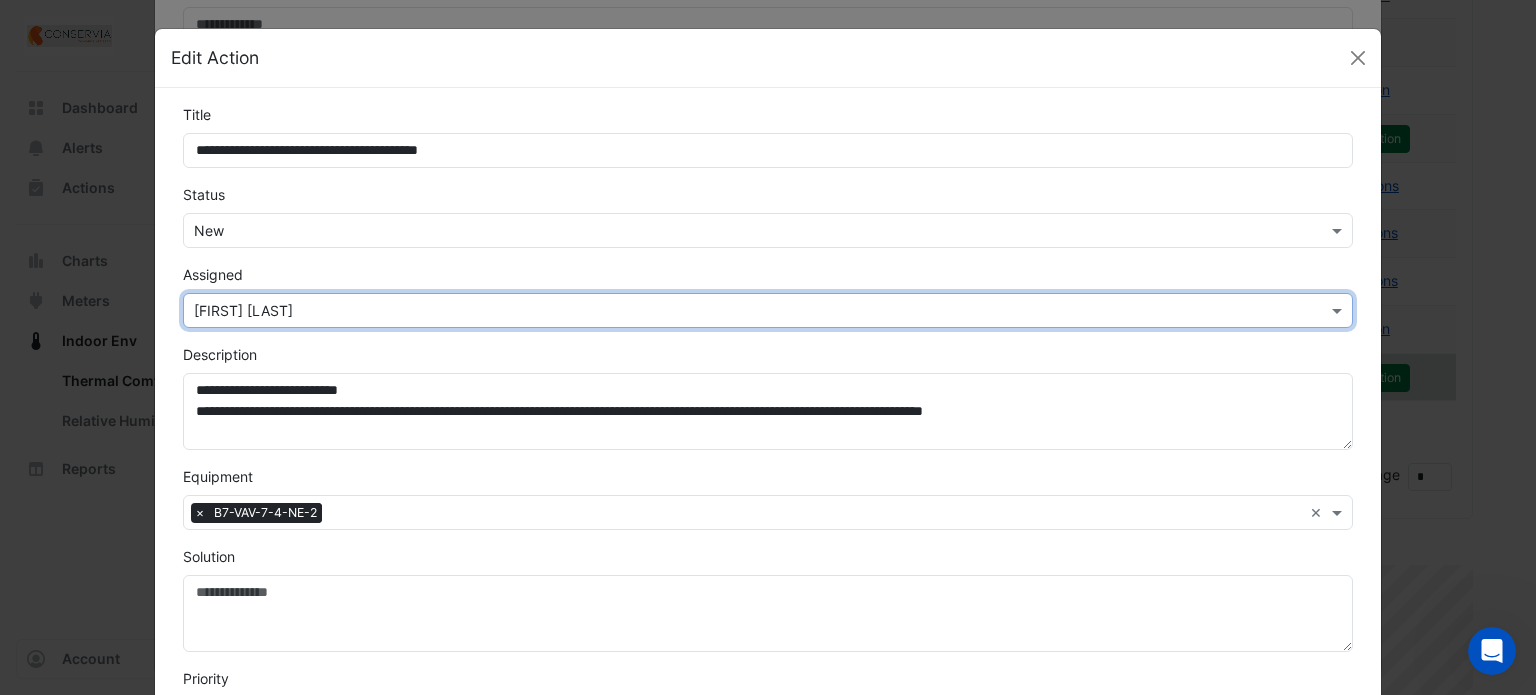 scroll, scrollTop: 483, scrollLeft: 0, axis: vertical 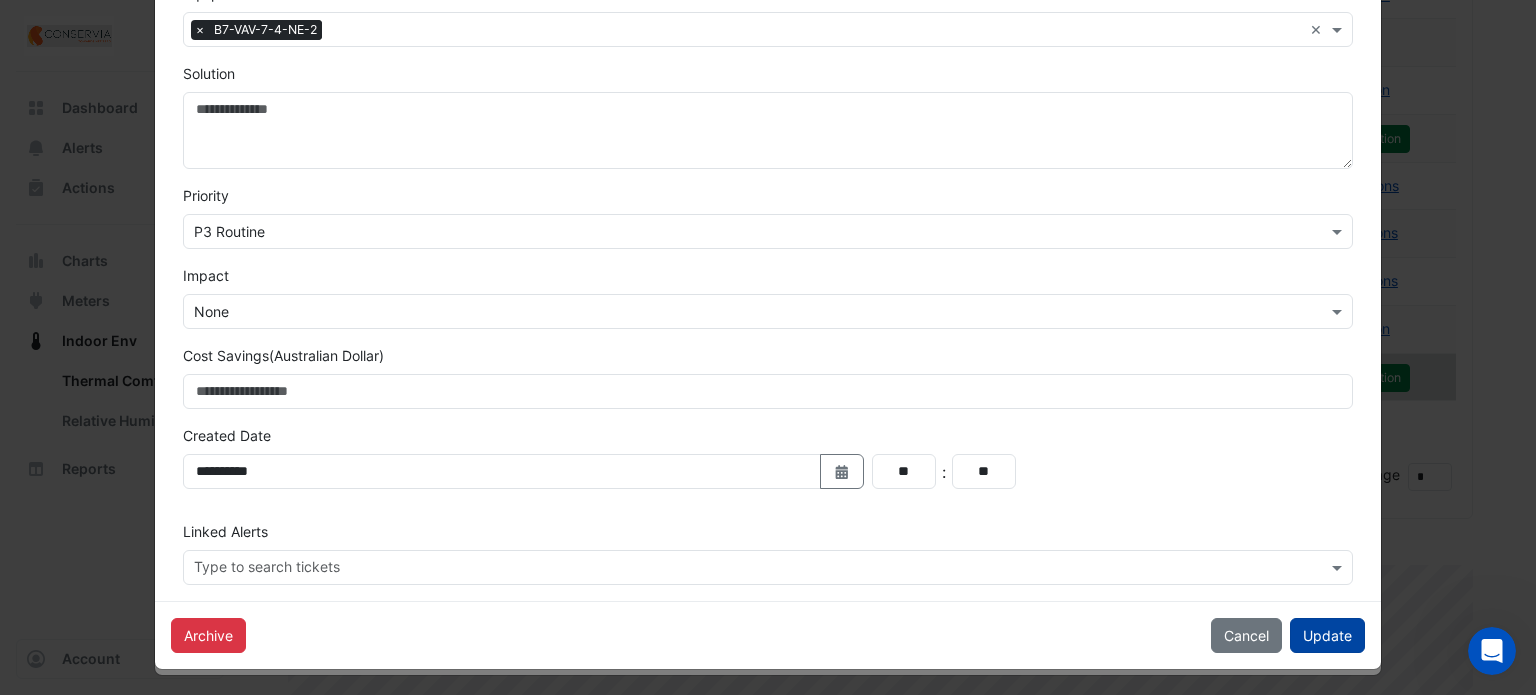 click on "Update" 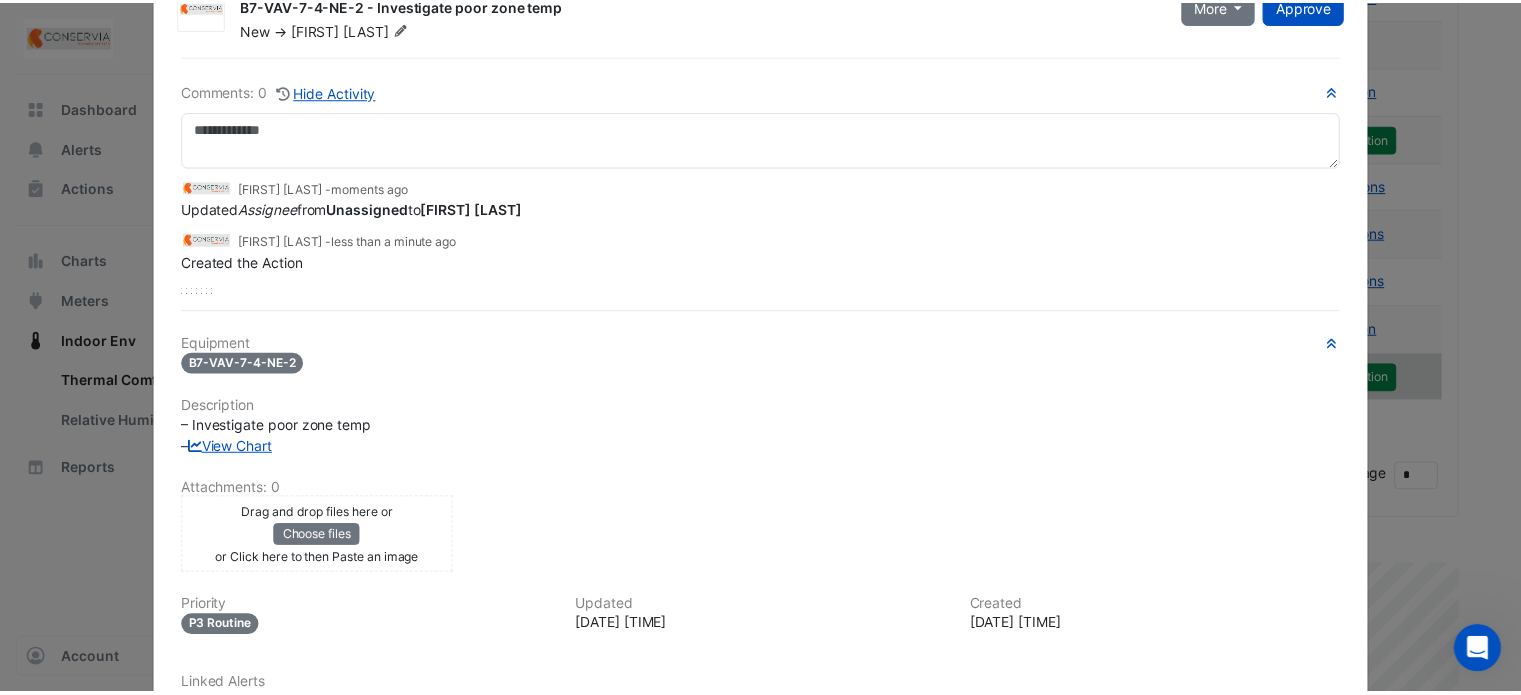 scroll, scrollTop: 0, scrollLeft: 0, axis: both 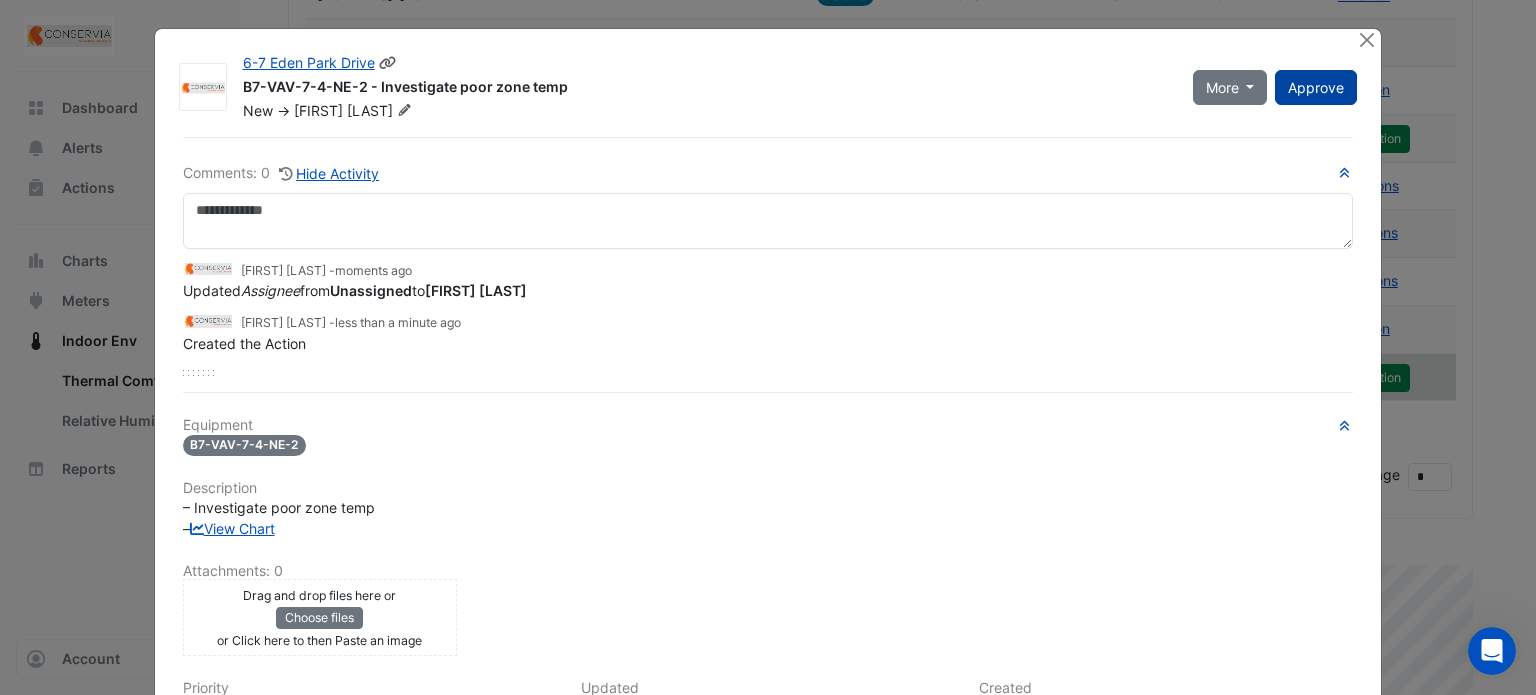 click on "Approve" 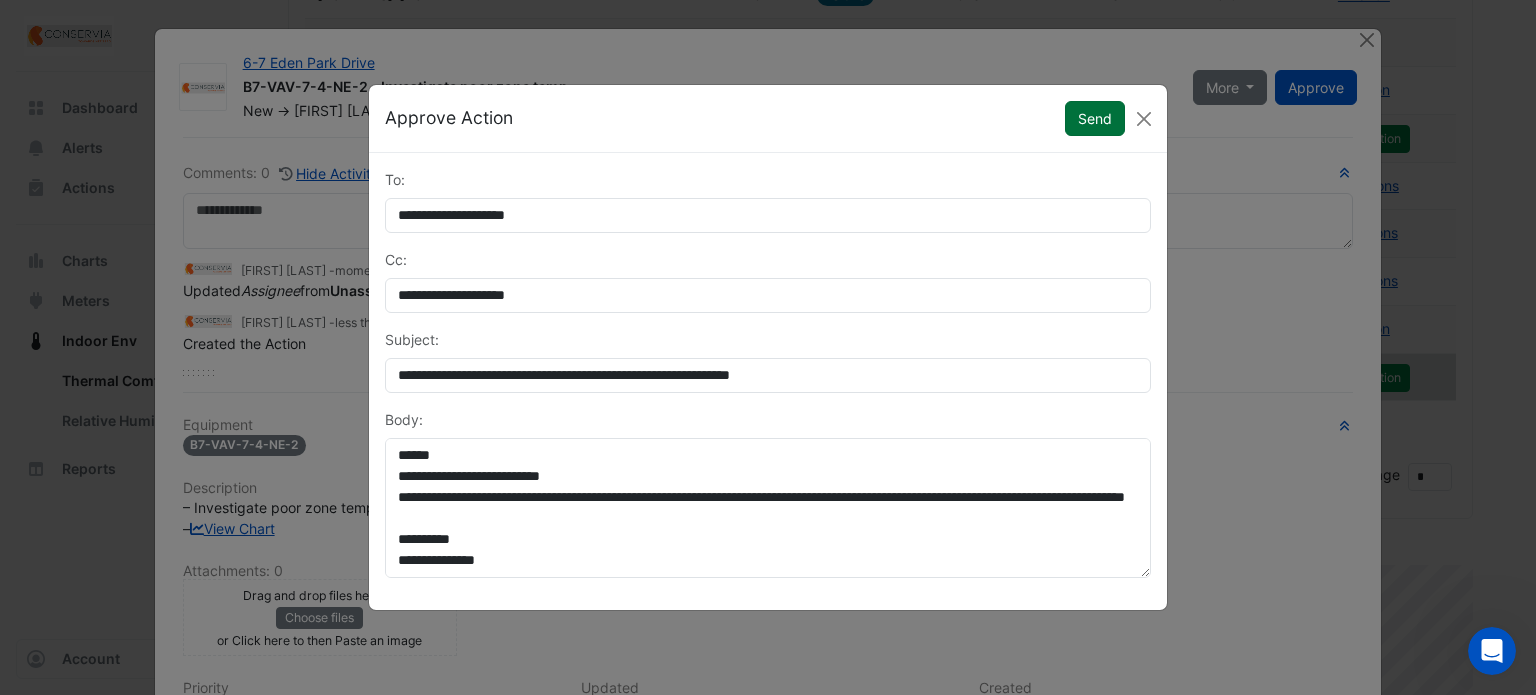 click on "Send" 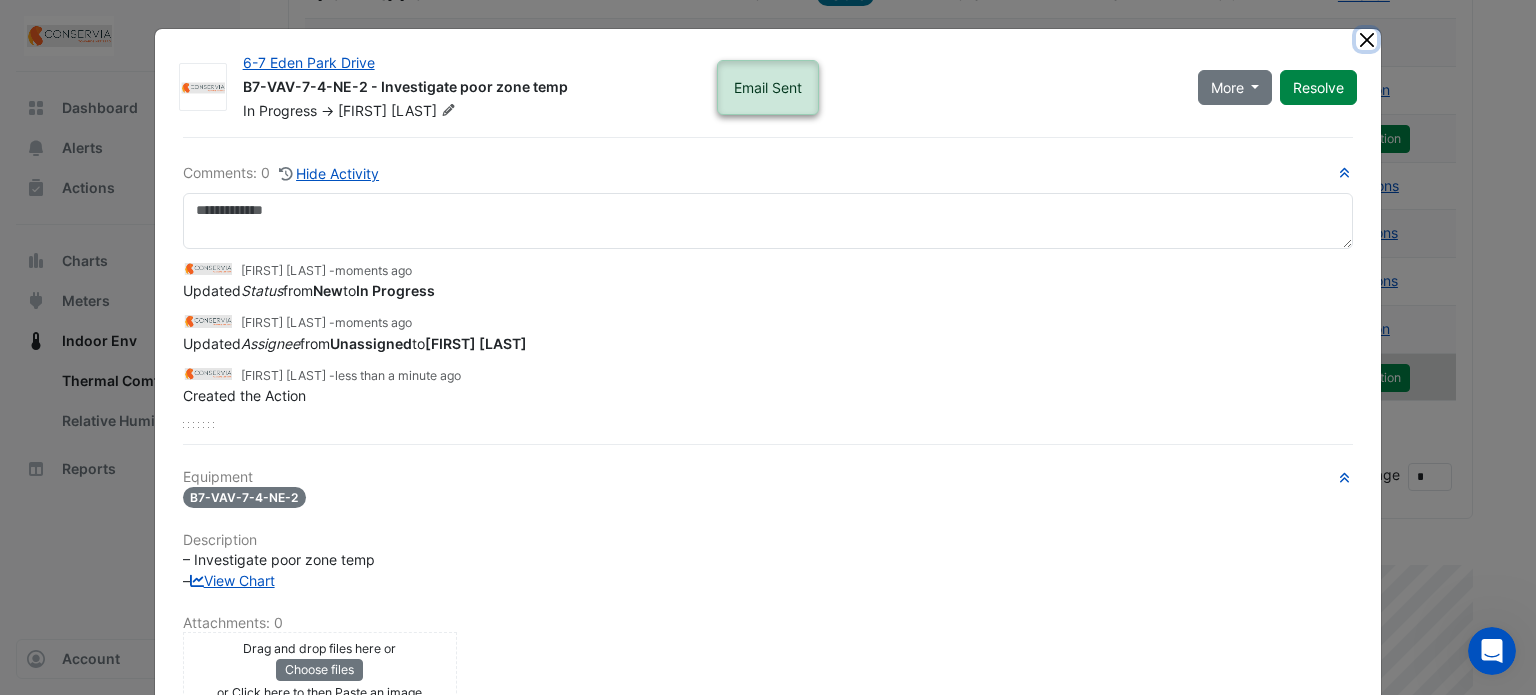 click 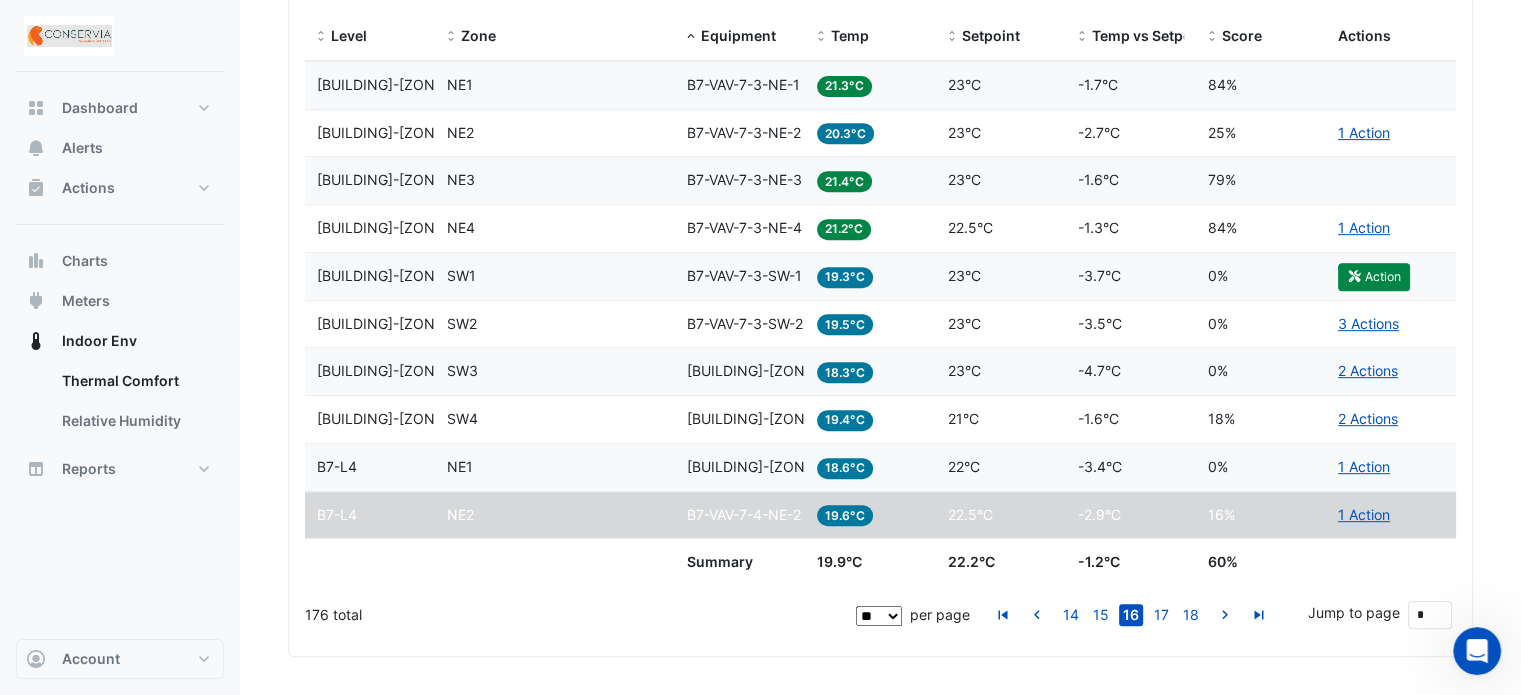 scroll, scrollTop: 1068, scrollLeft: 0, axis: vertical 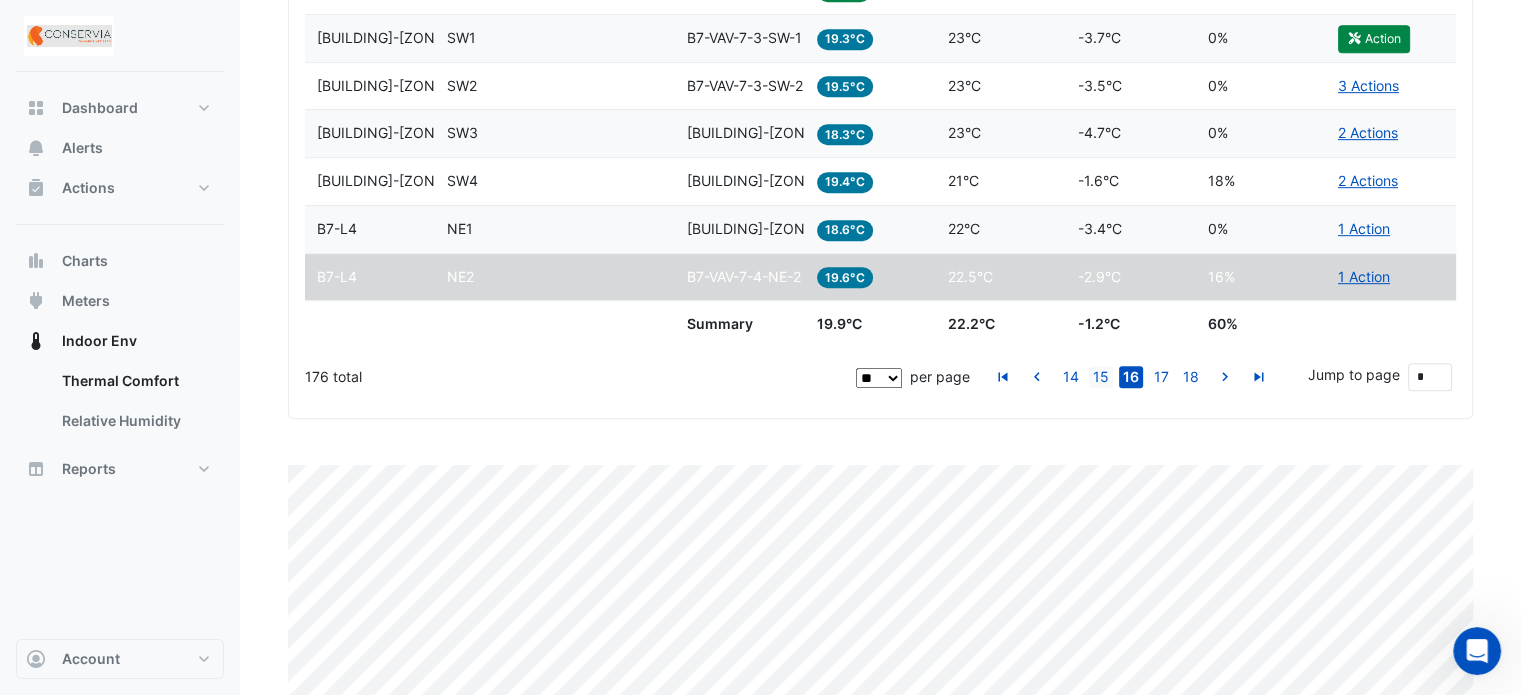 click on "15" 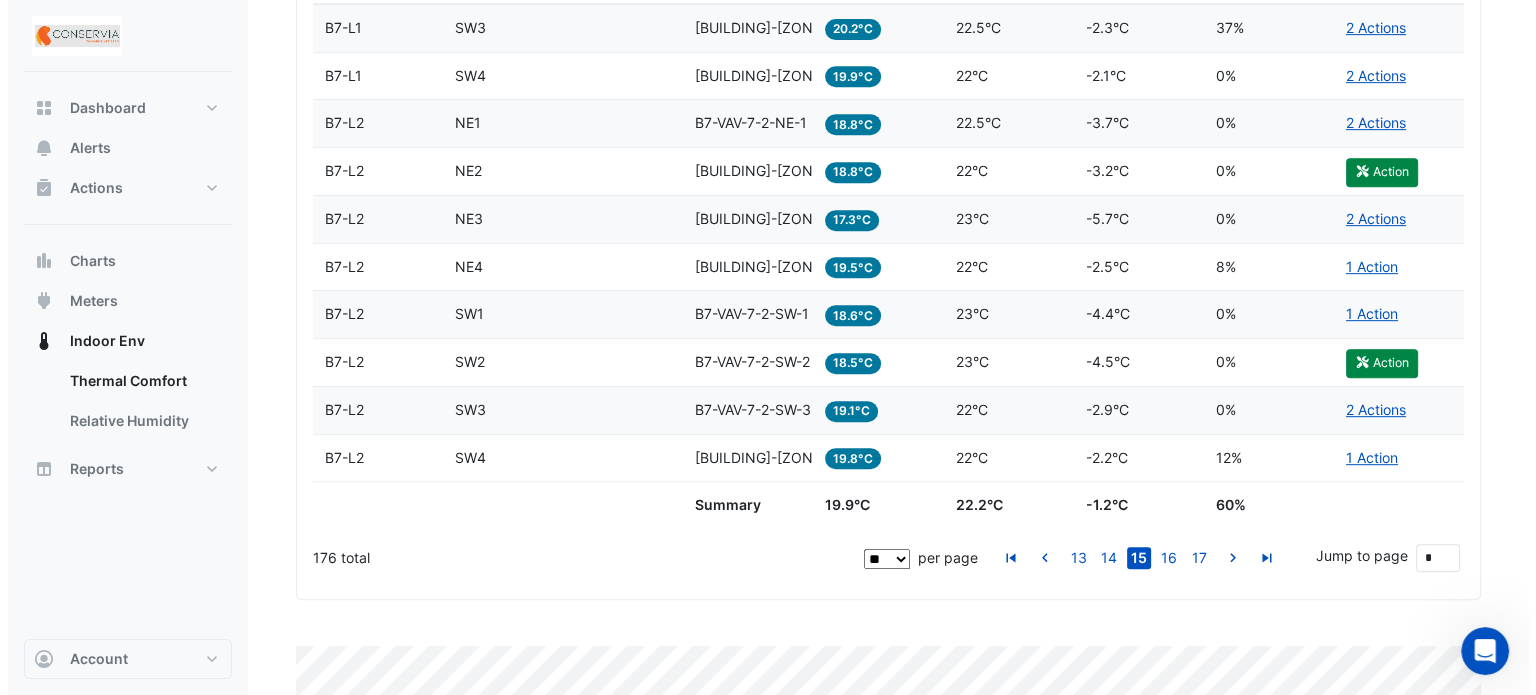 scroll, scrollTop: 868, scrollLeft: 0, axis: vertical 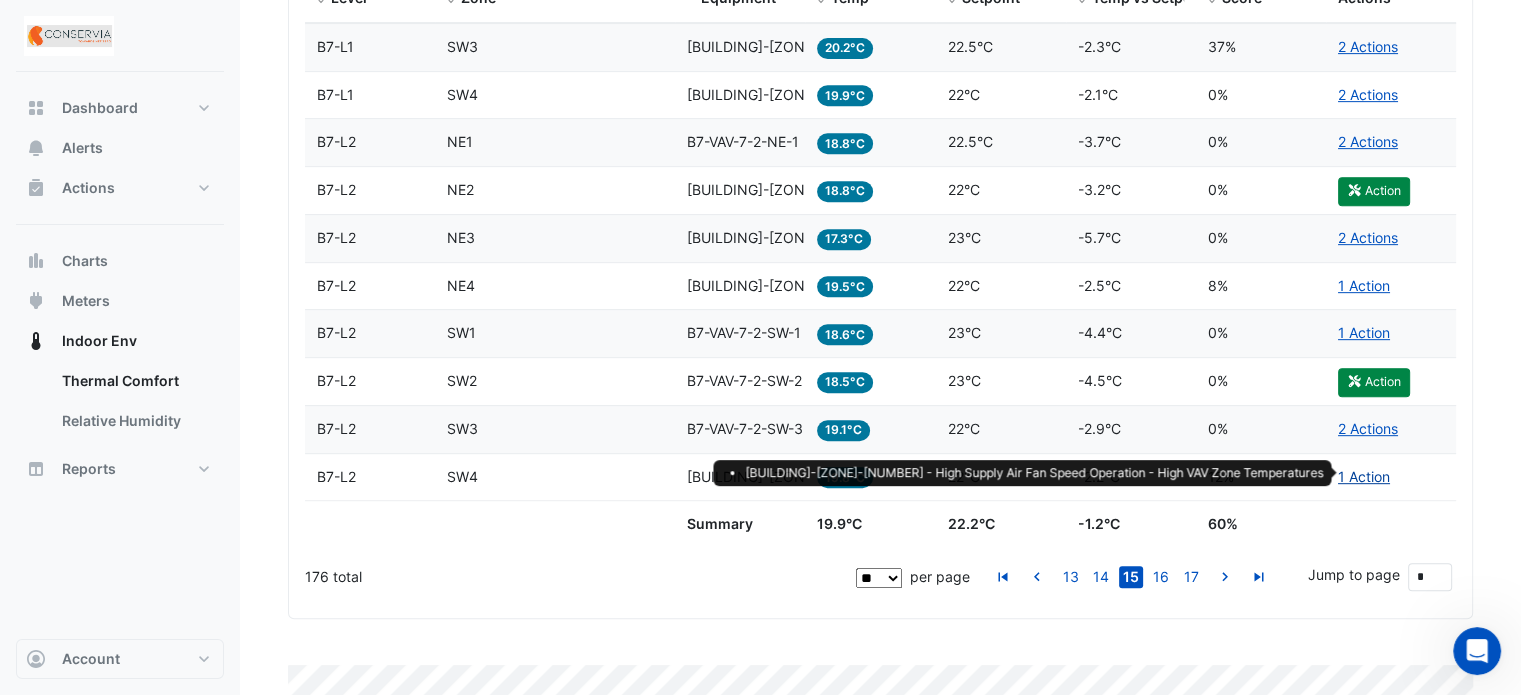 click on "1 Action" 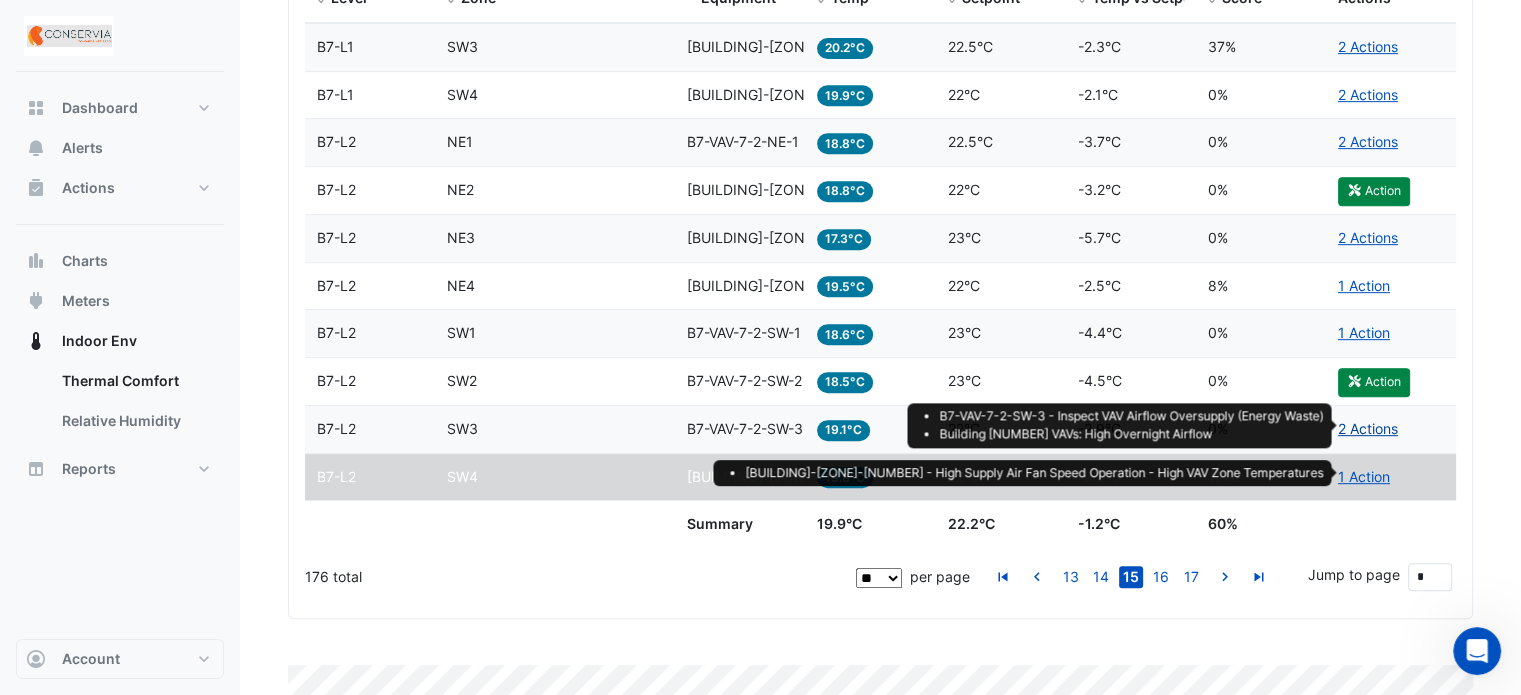 click on "2 Actions" 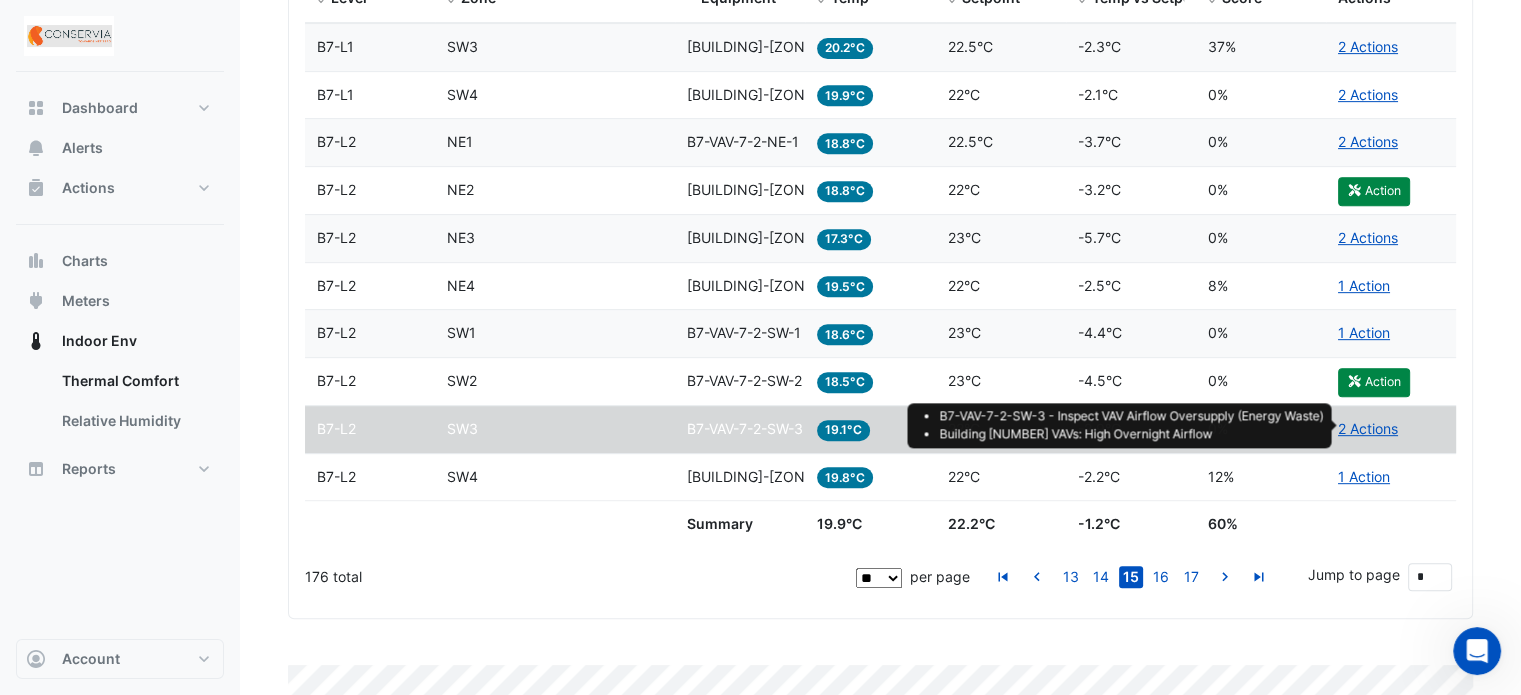 click on "B7-VAV-7-2-SW-2" 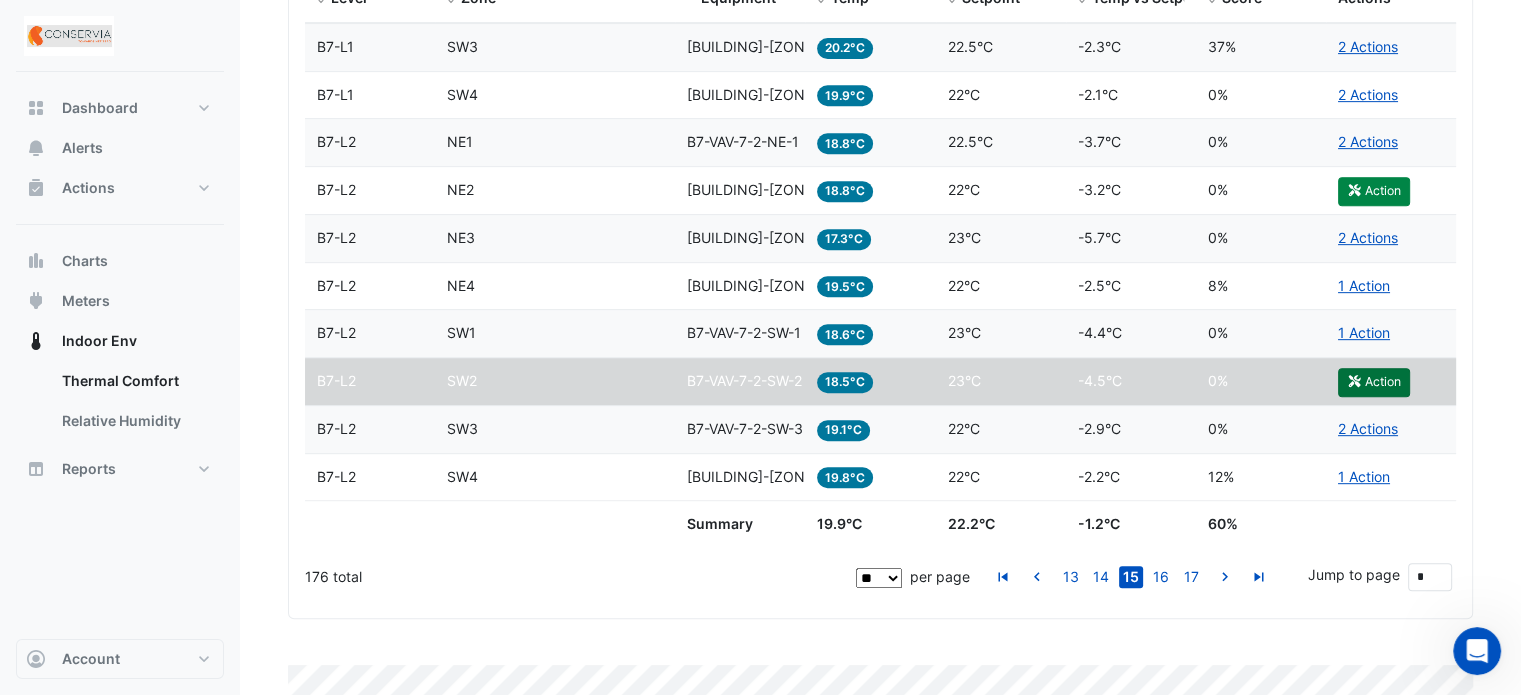 click on "Action" 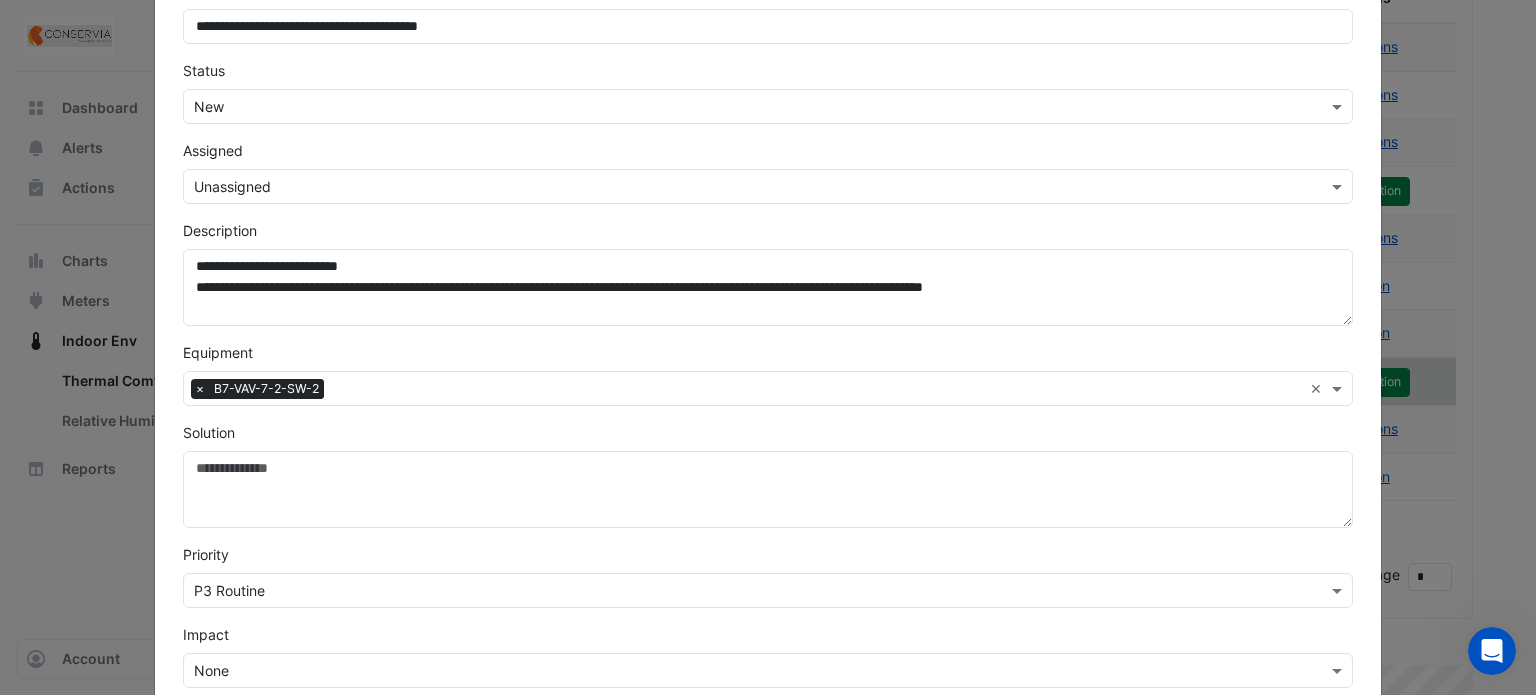 scroll, scrollTop: 0, scrollLeft: 0, axis: both 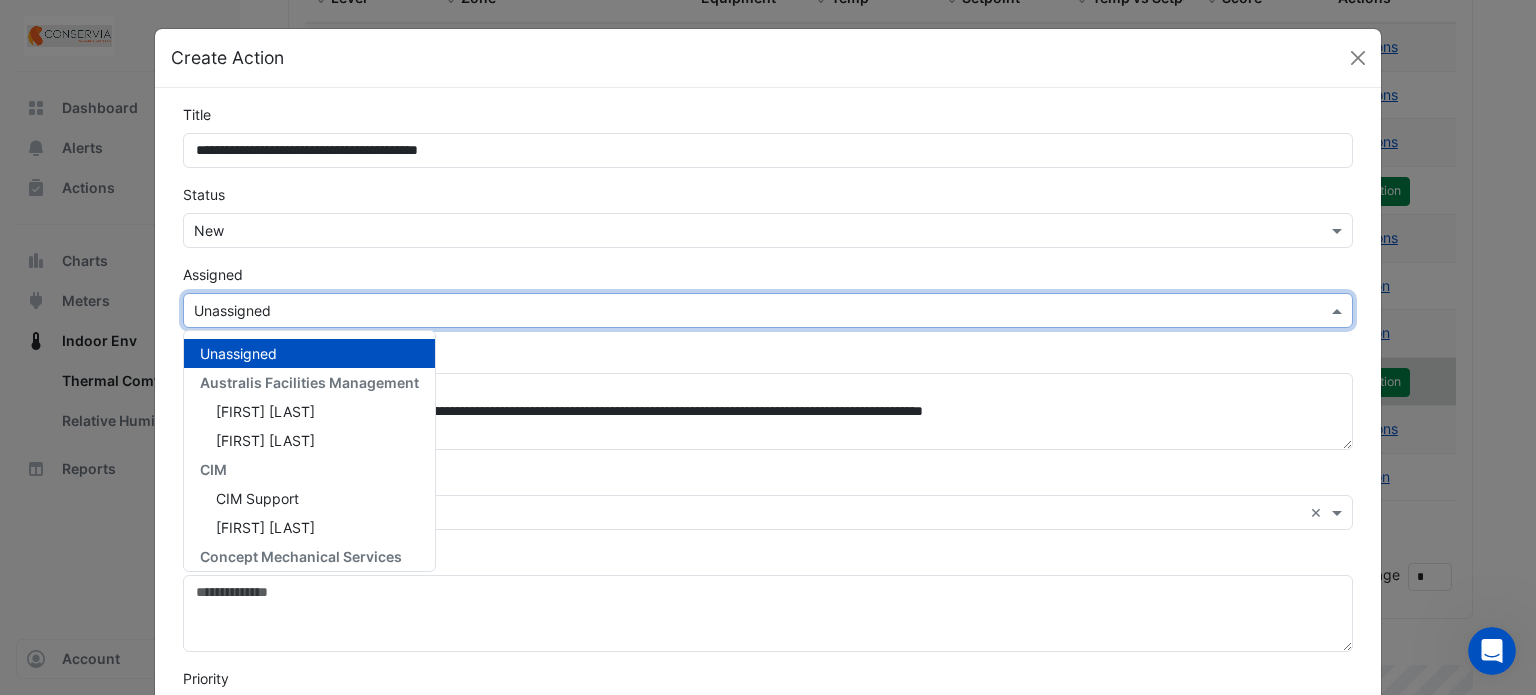 click at bounding box center [748, 311] 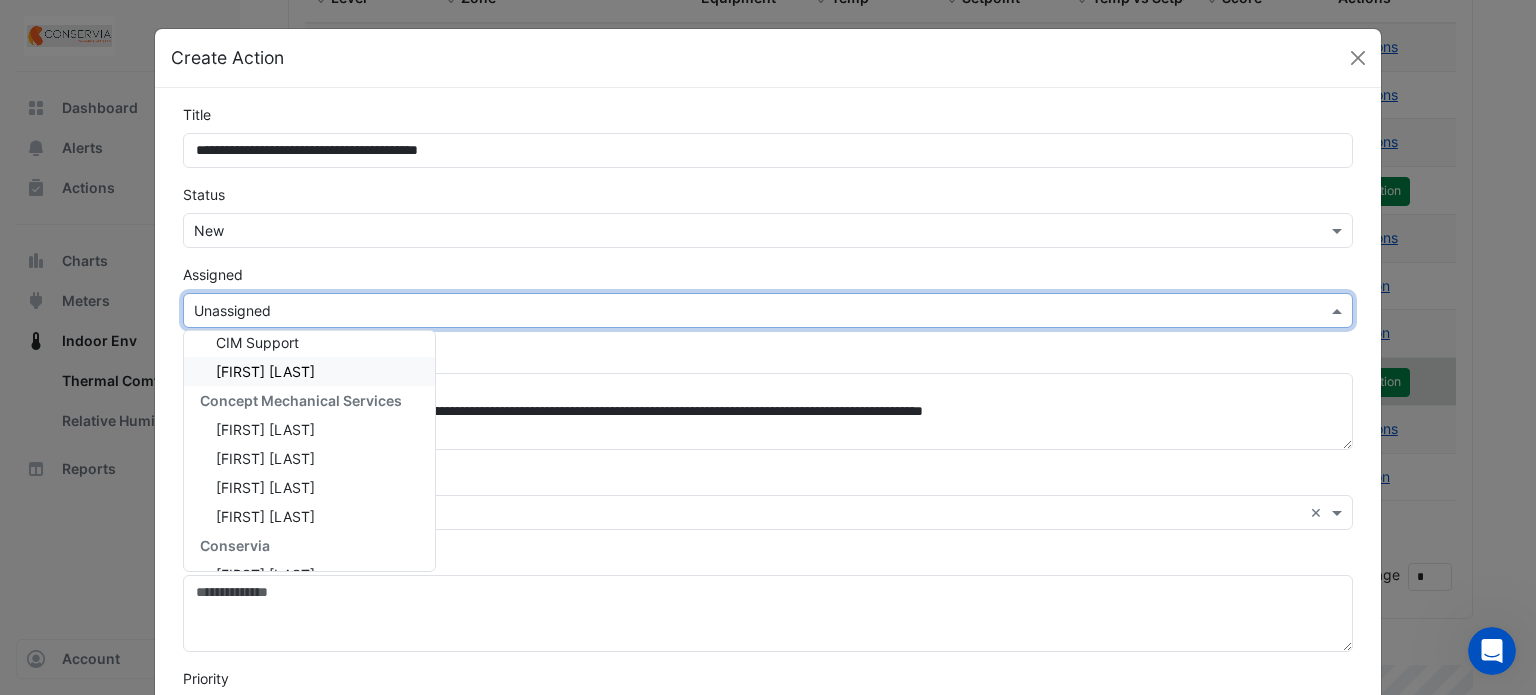 scroll, scrollTop: 327, scrollLeft: 0, axis: vertical 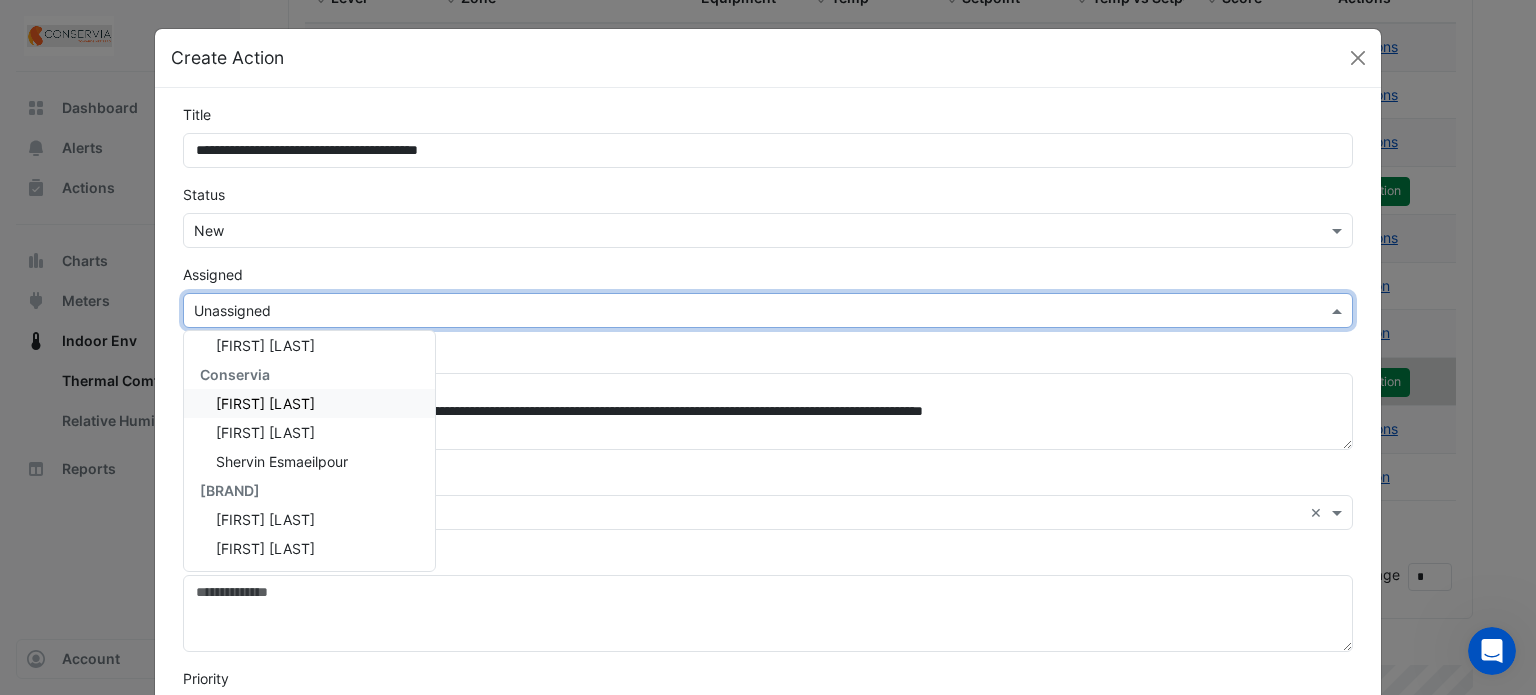 click on "Joseph Diong" at bounding box center [265, 403] 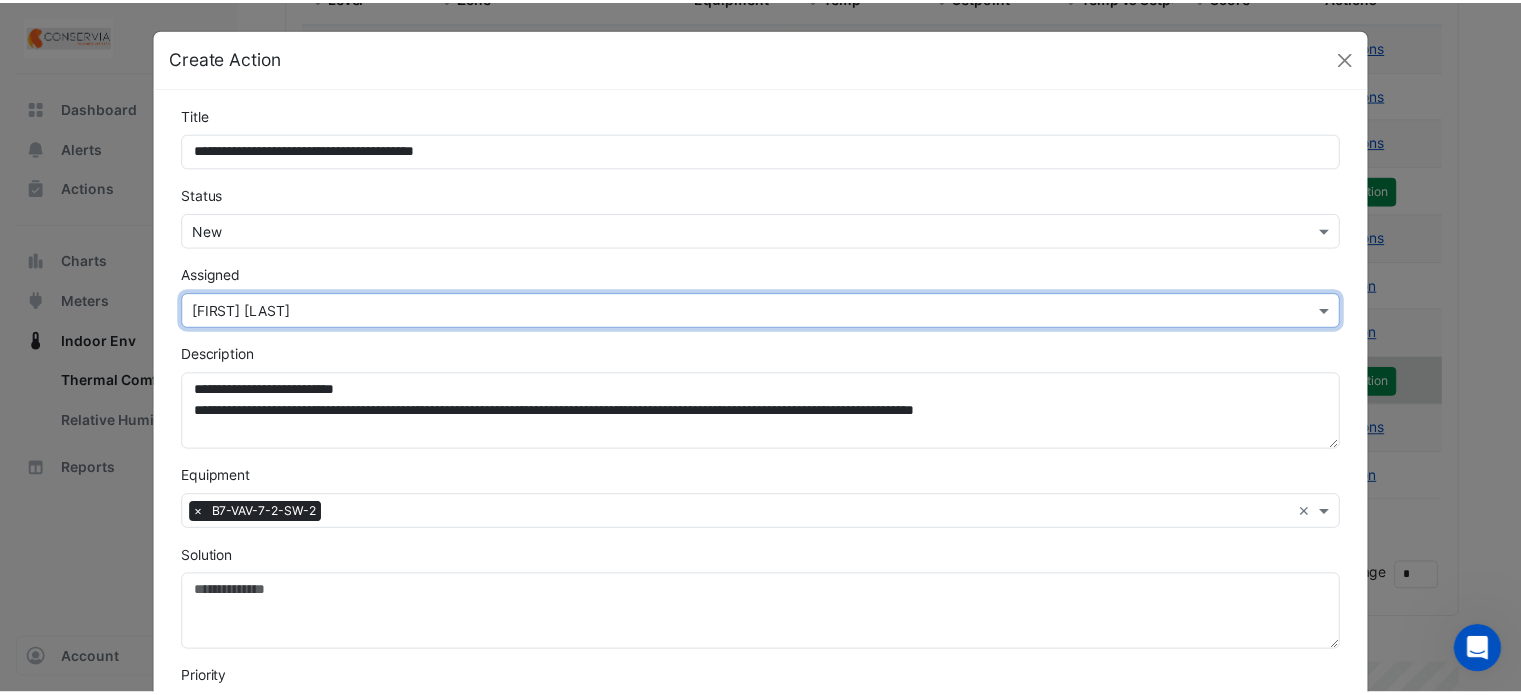scroll, scrollTop: 387, scrollLeft: 0, axis: vertical 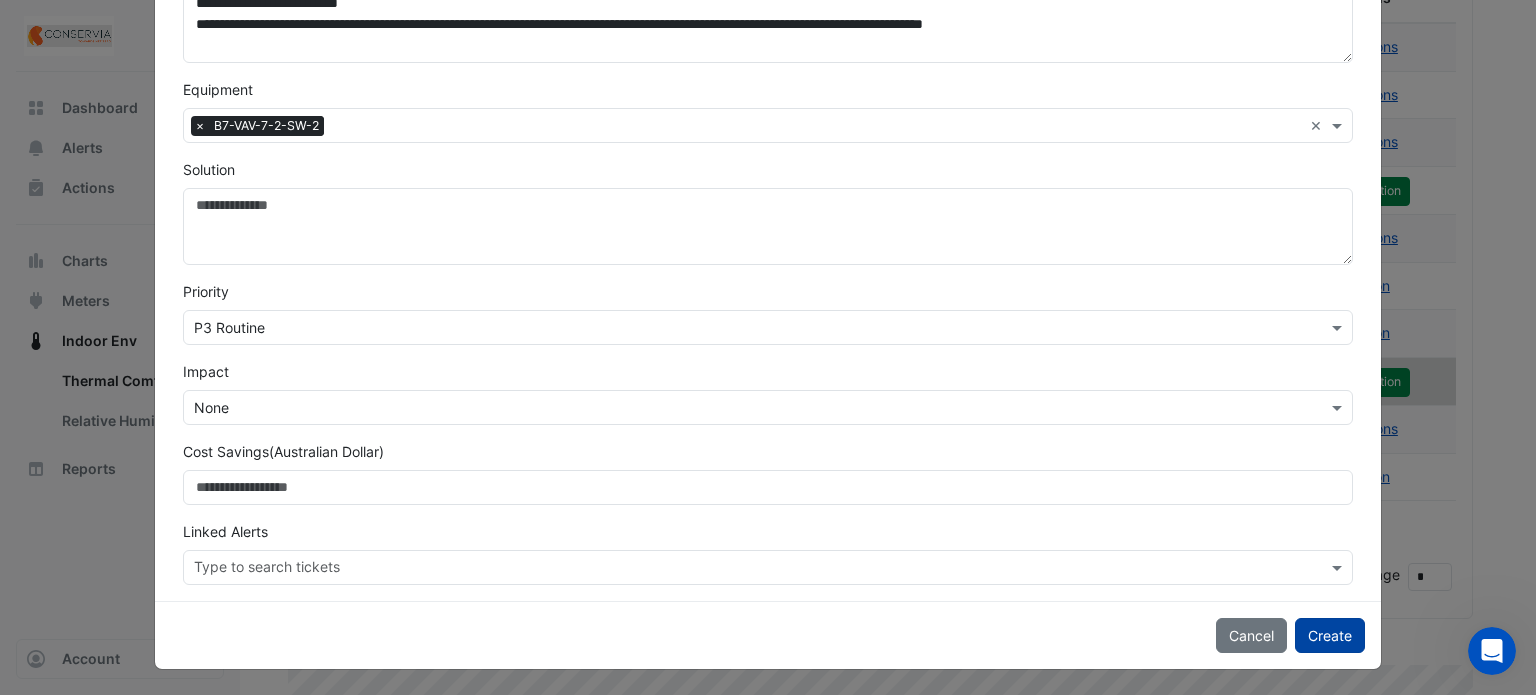 click on "Create" 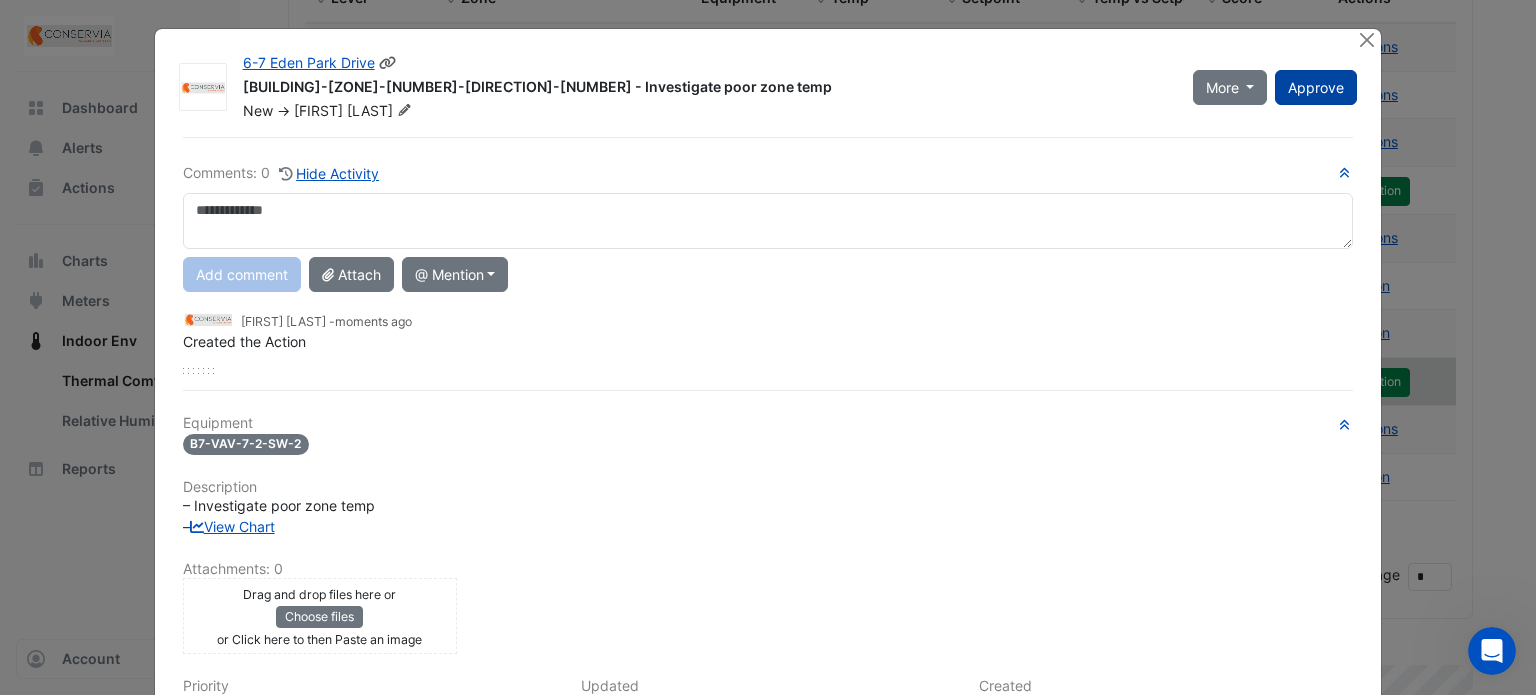 click on "Approve" 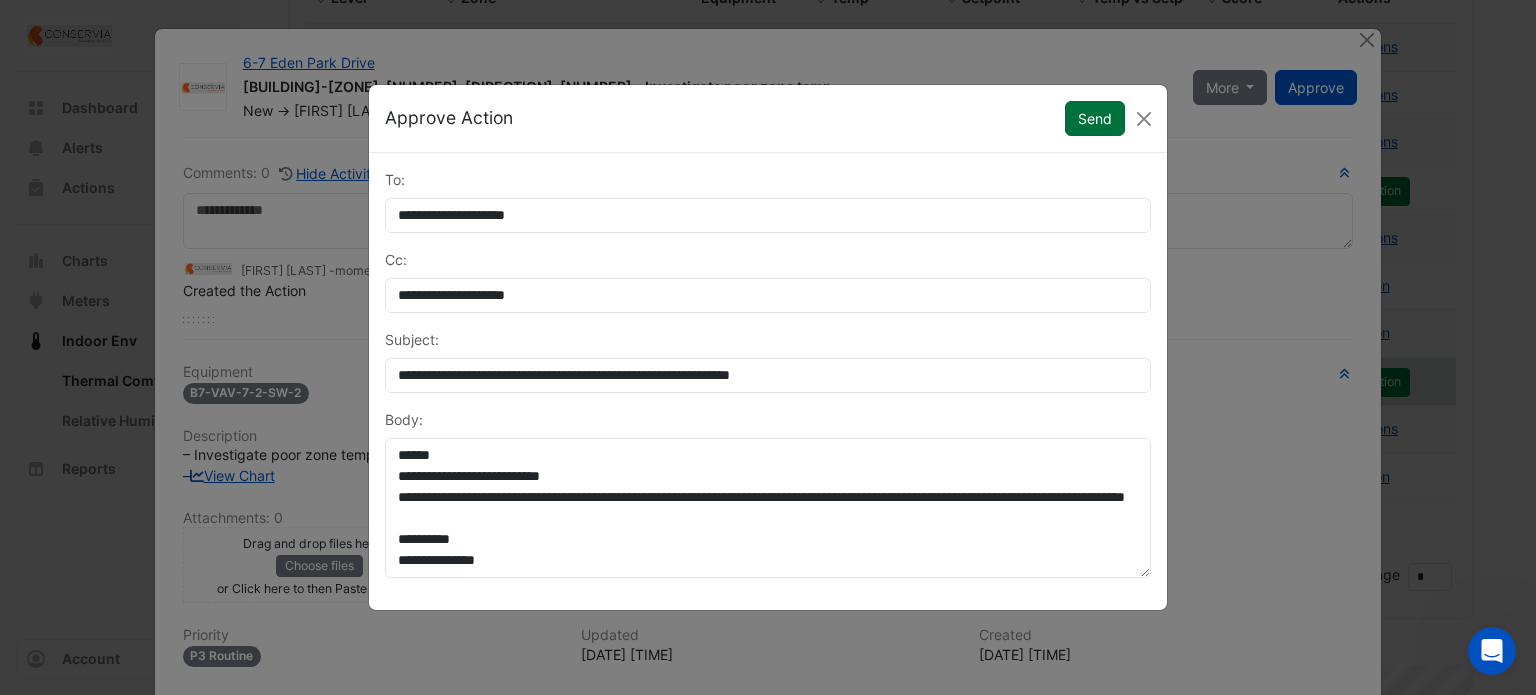 click on "Send" 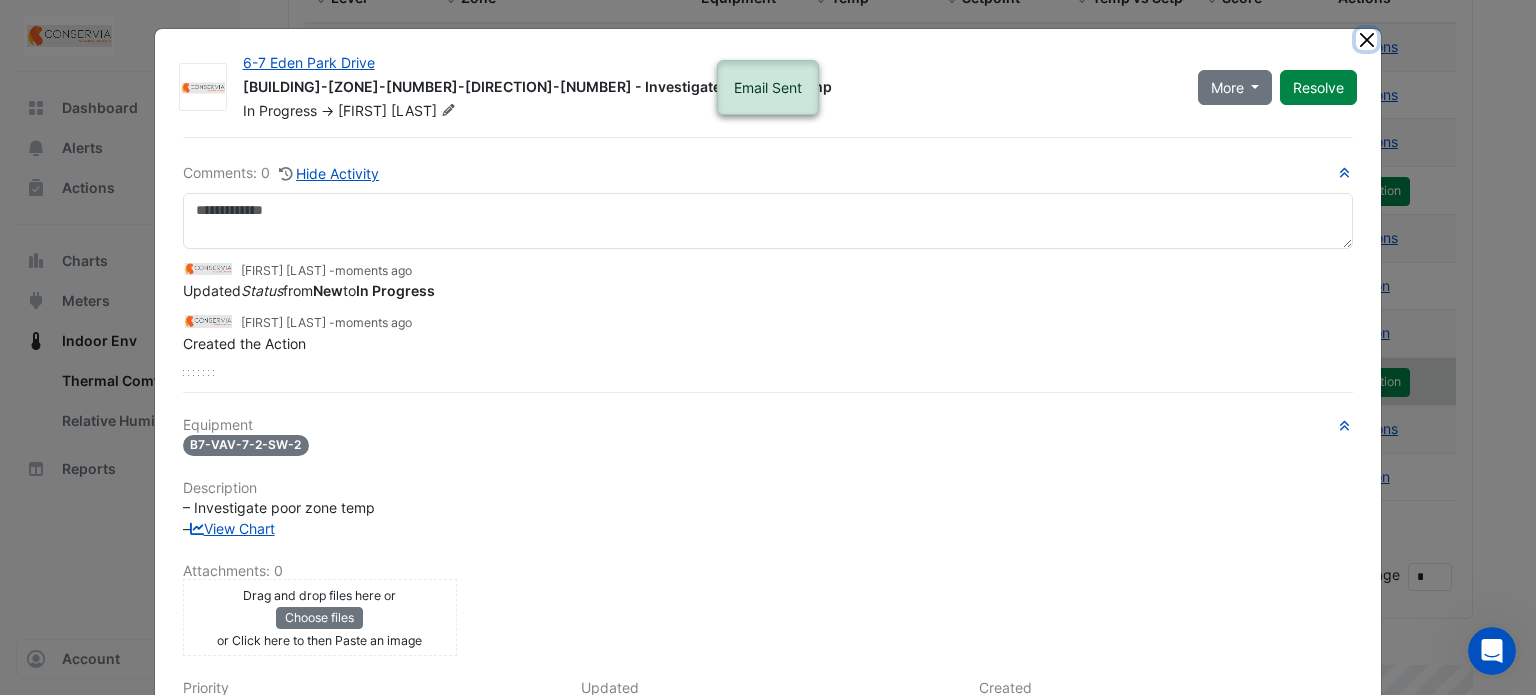 click 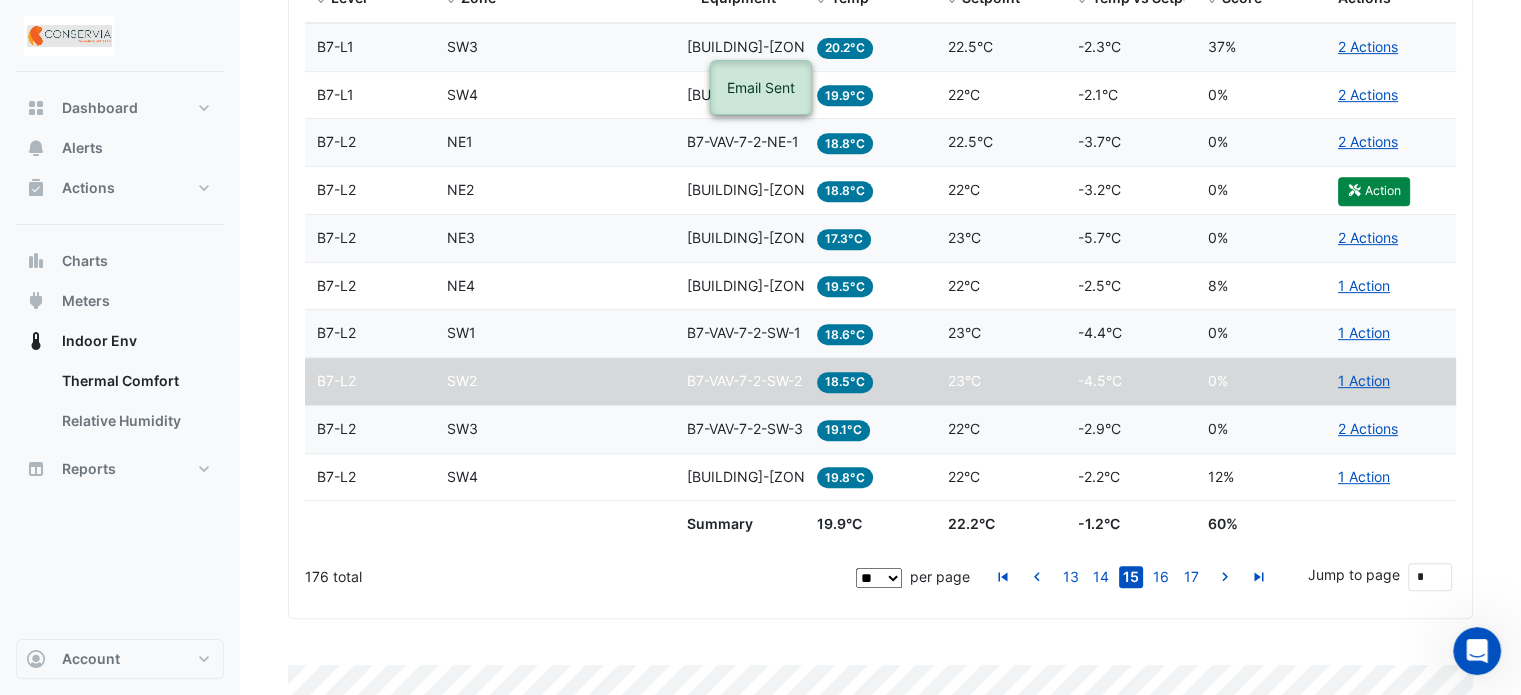 click on "Zone
SW1" 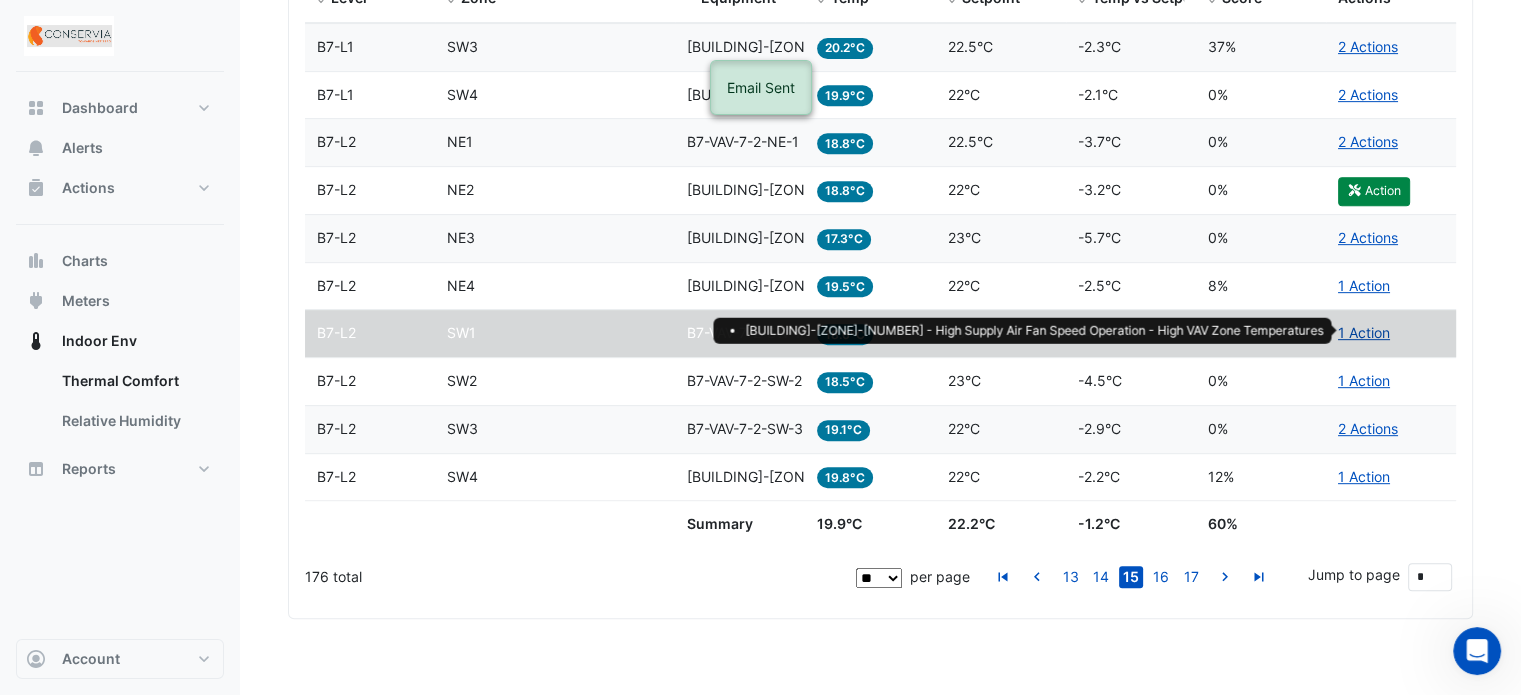 click on "1 Action" 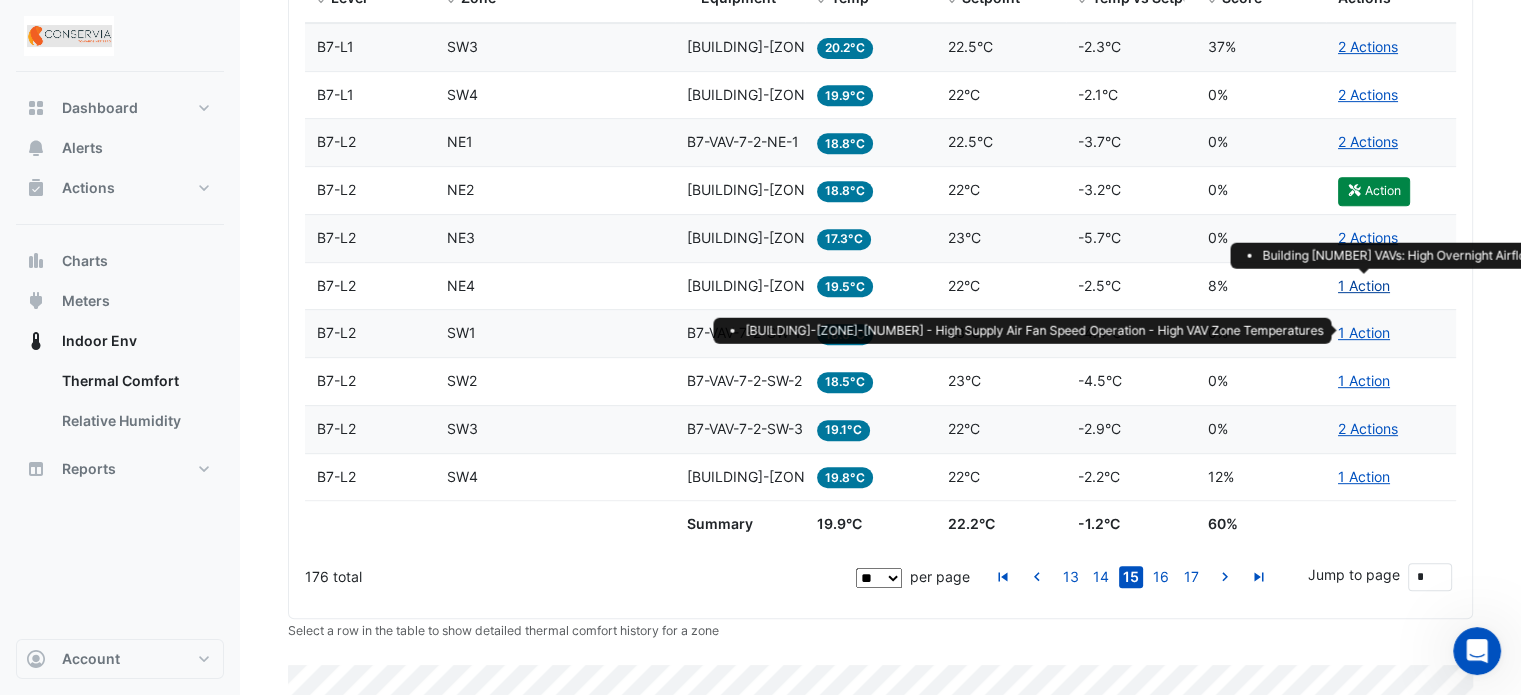 click on "1 Action" 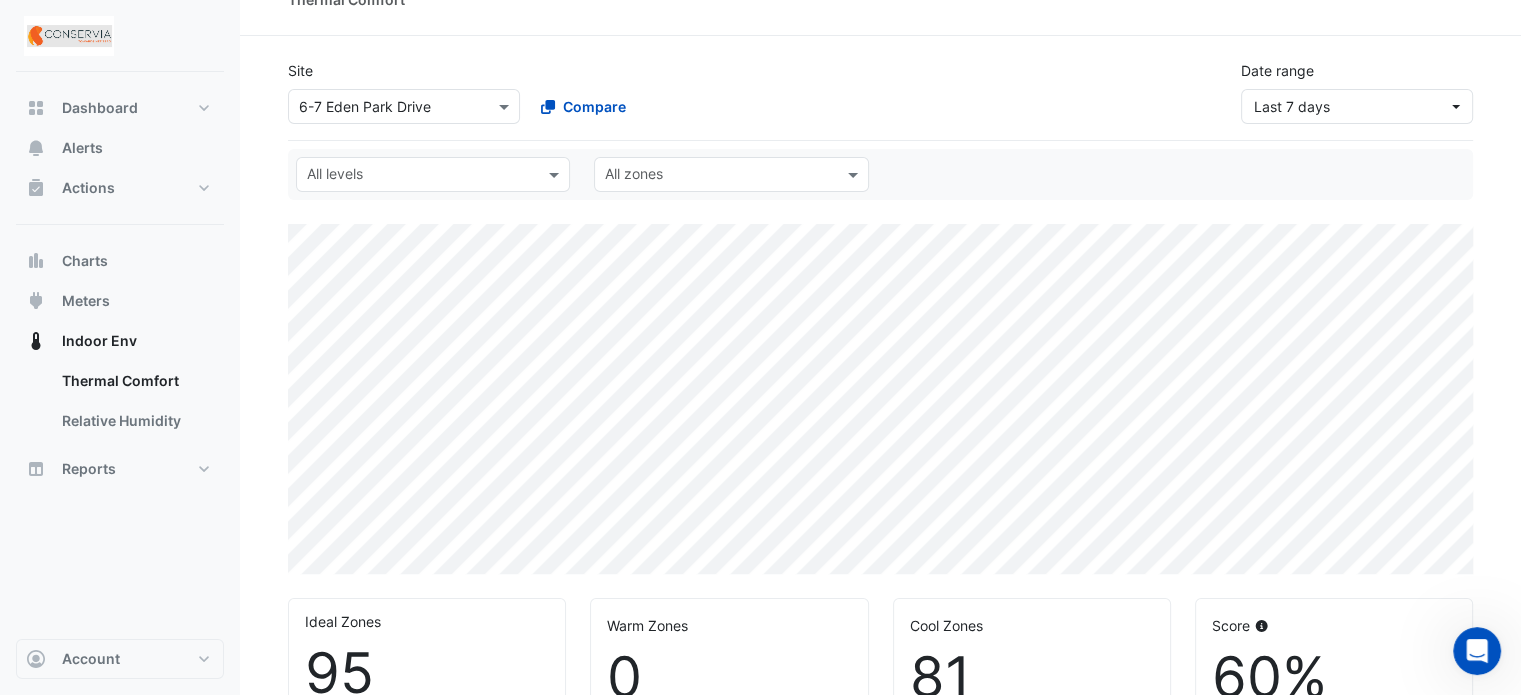 scroll, scrollTop: 0, scrollLeft: 0, axis: both 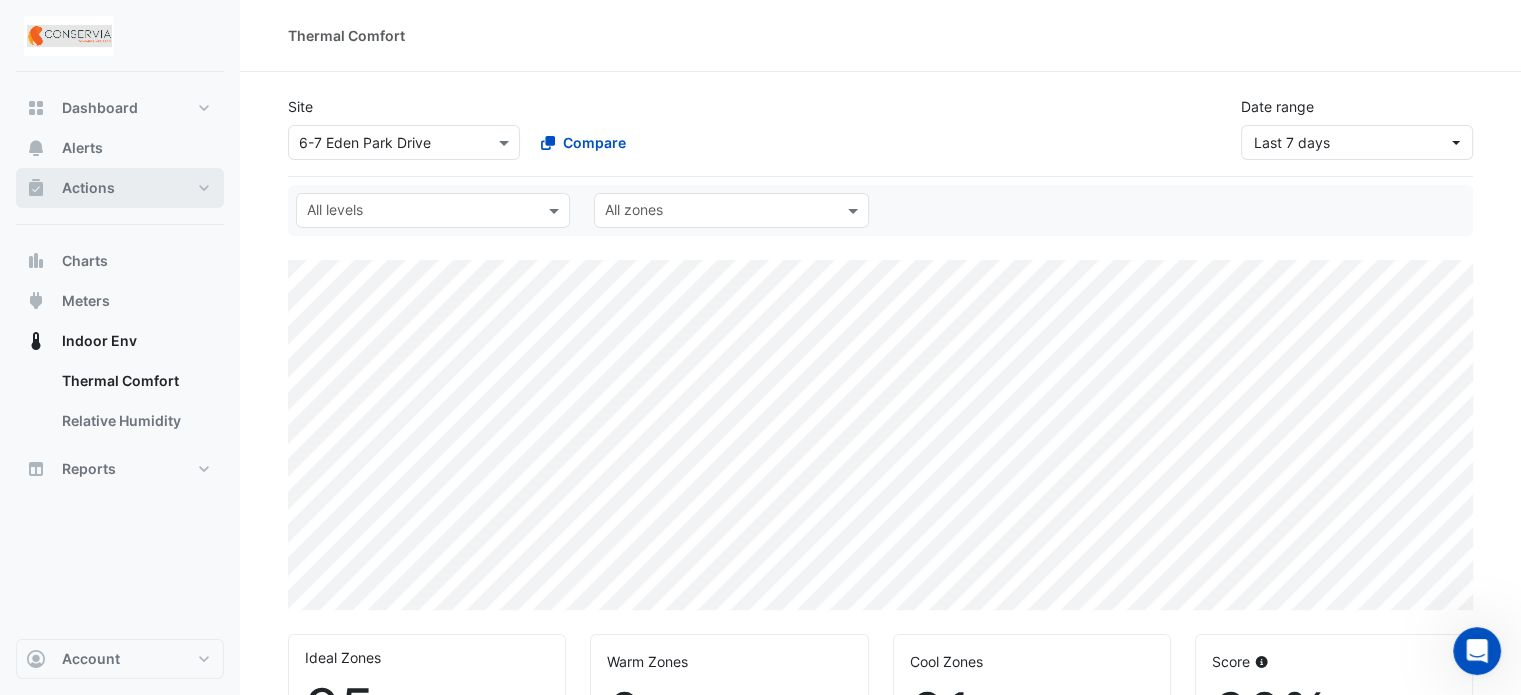 click on "Actions" at bounding box center (88, 188) 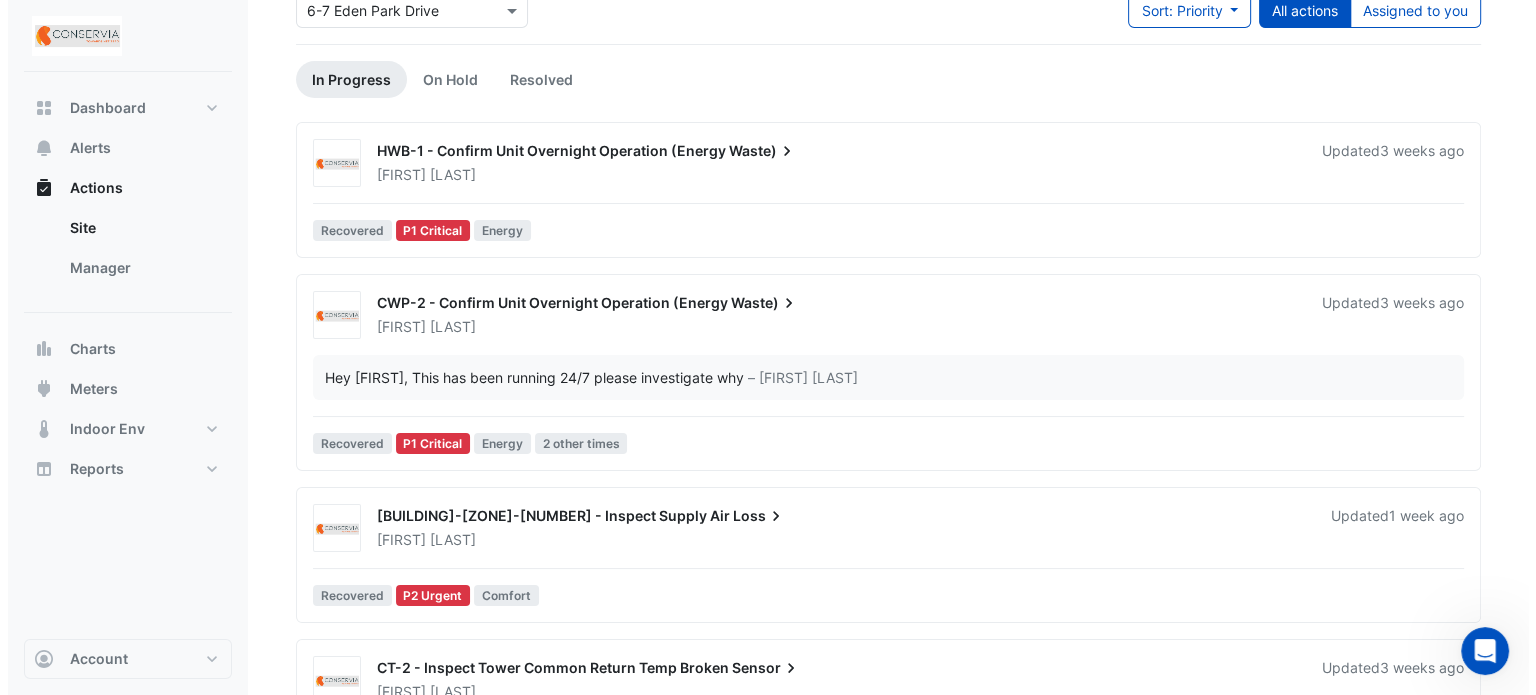 scroll, scrollTop: 0, scrollLeft: 0, axis: both 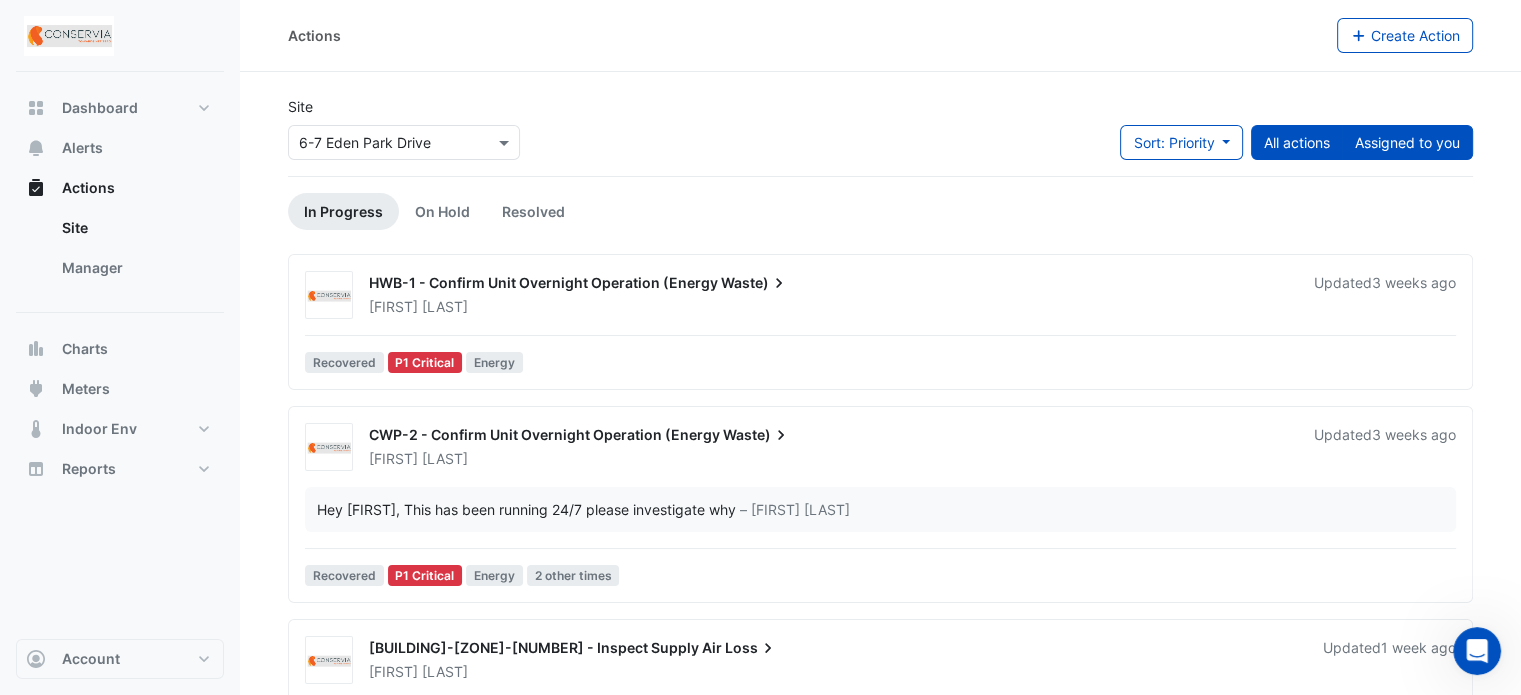 click on "Assigned to you" 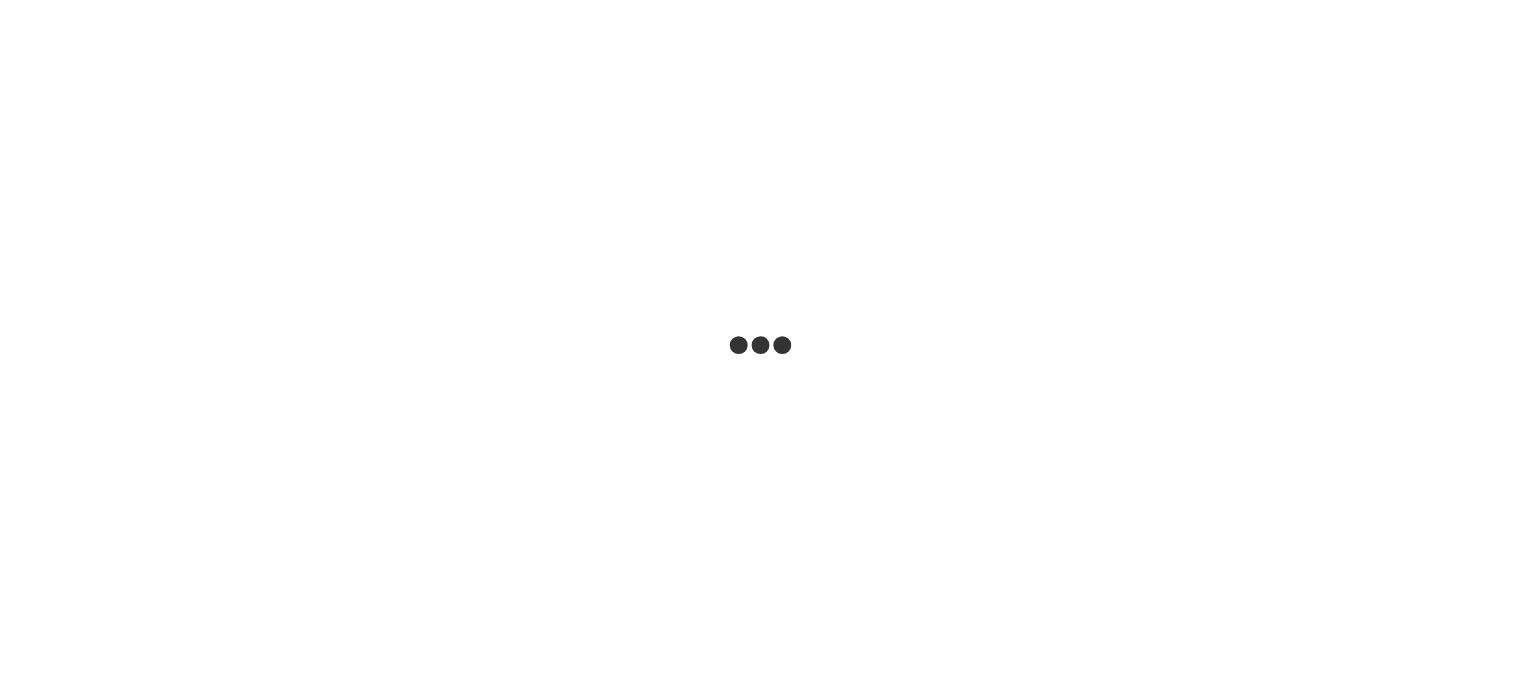 scroll, scrollTop: 0, scrollLeft: 0, axis: both 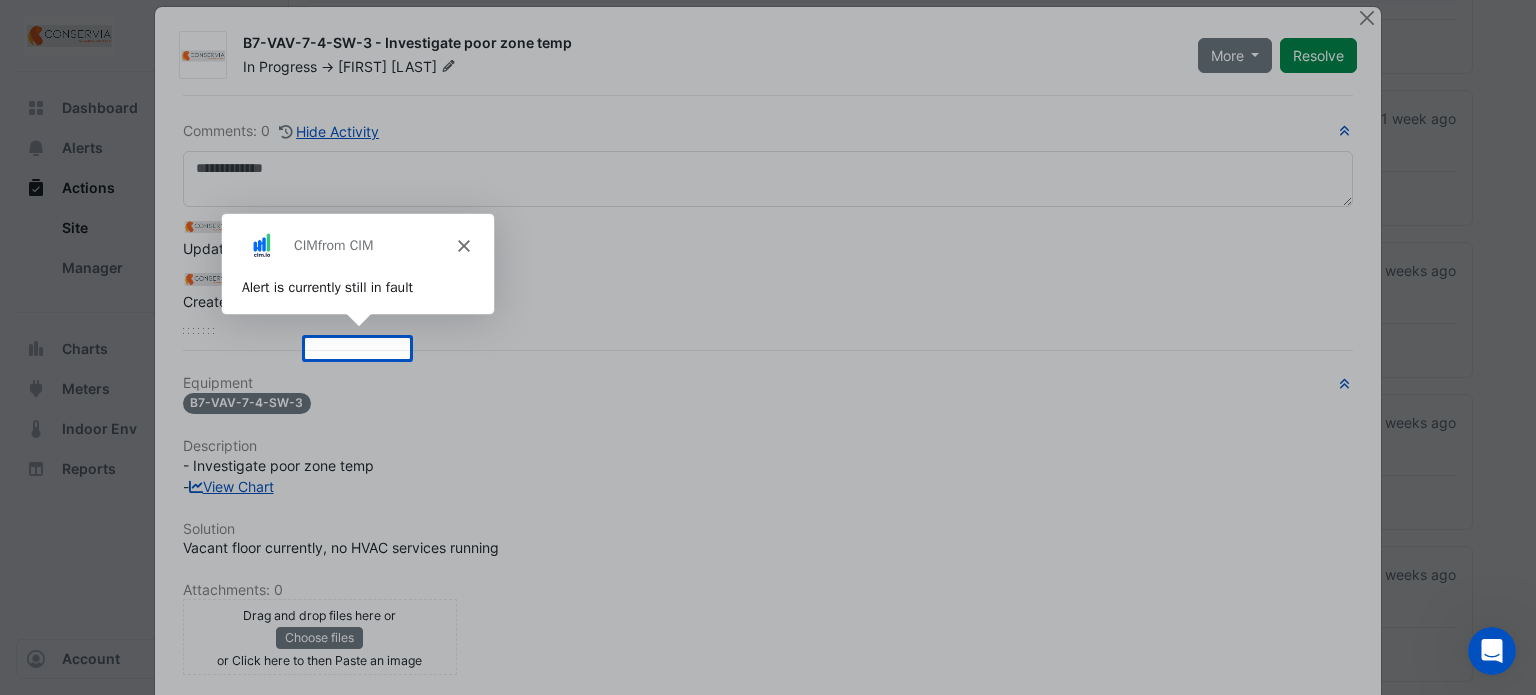 click on "CIM  from CIM" at bounding box center [356, 245] 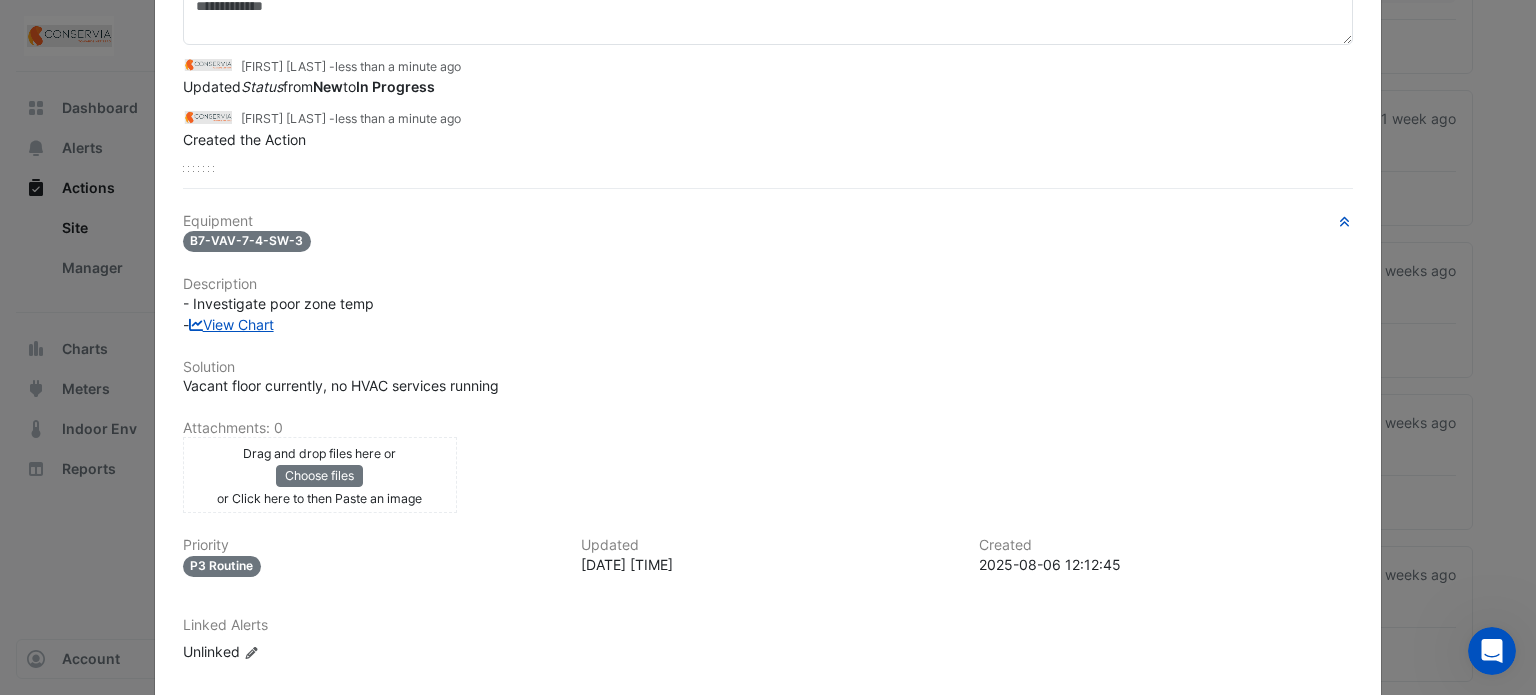 scroll, scrollTop: 0, scrollLeft: 0, axis: both 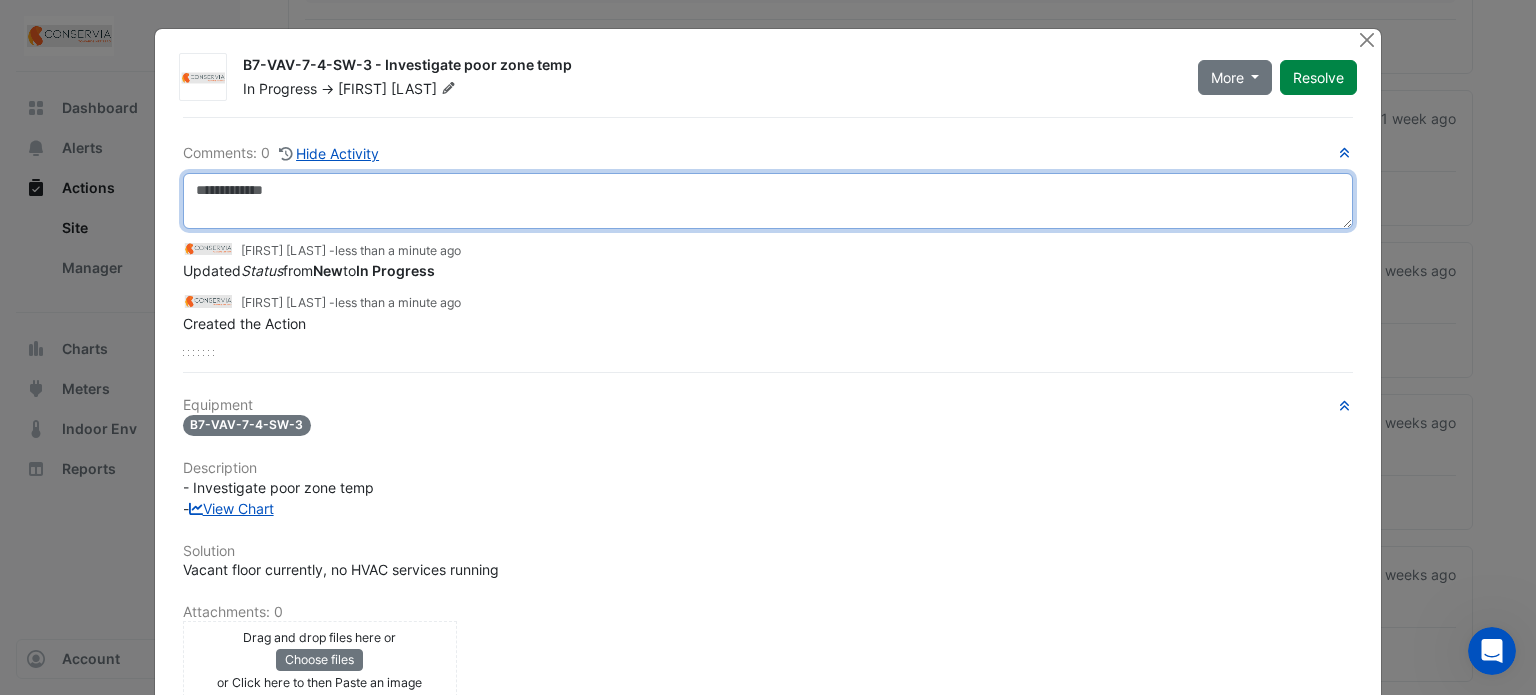 click at bounding box center [768, 201] 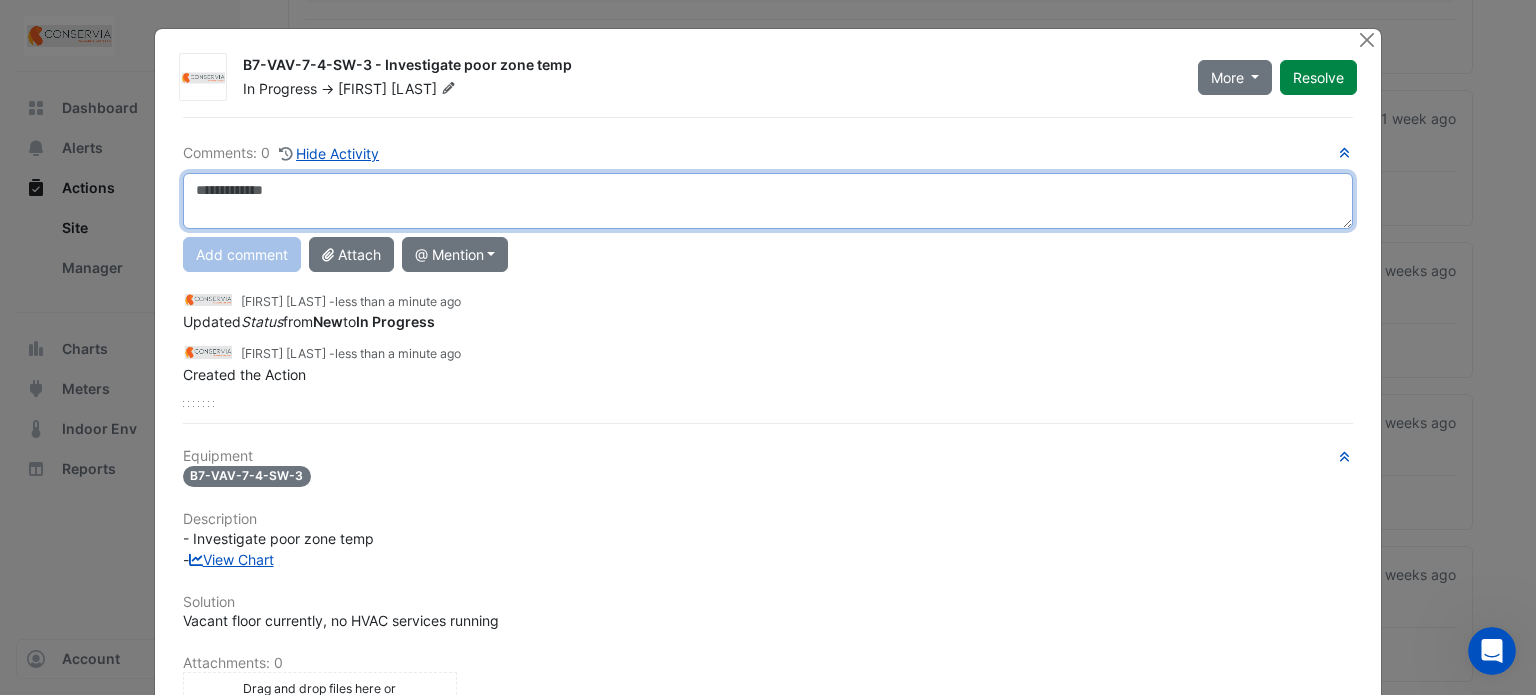 paste on "**********" 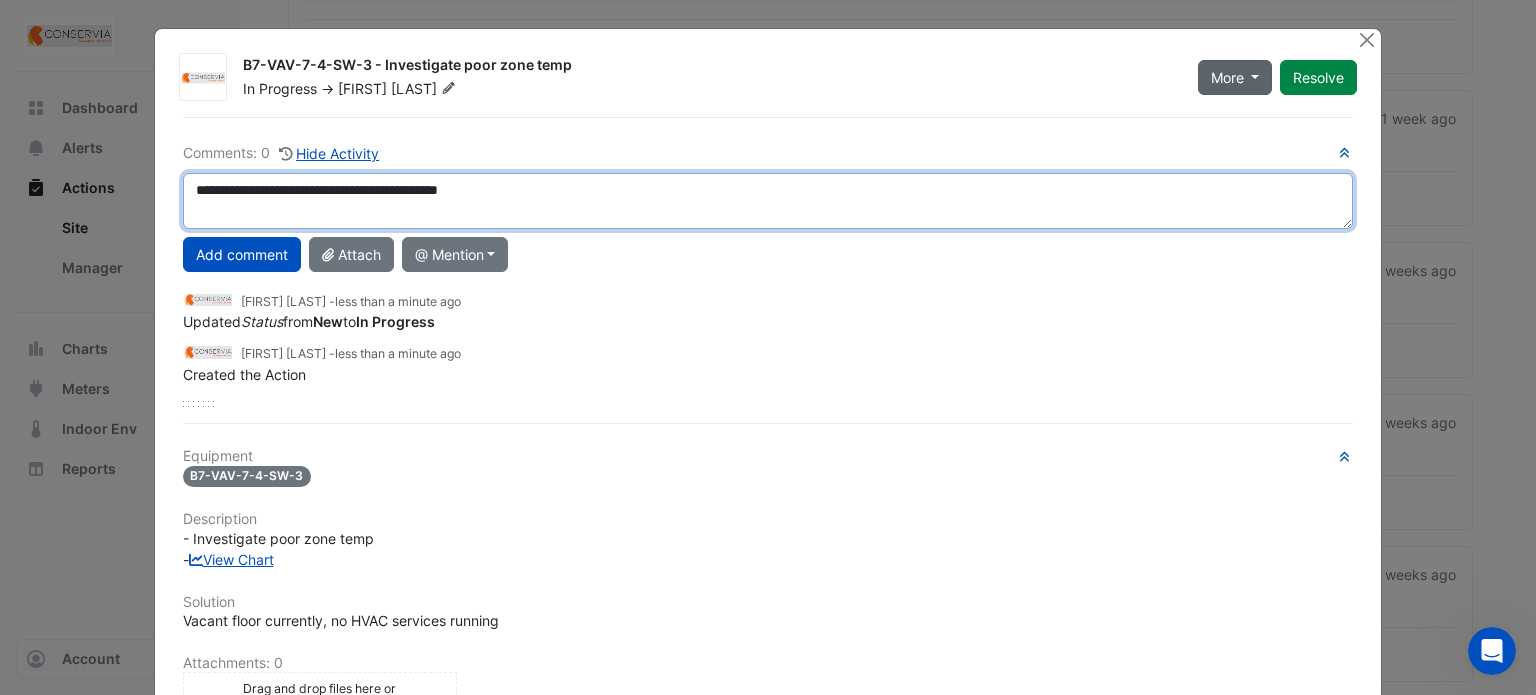 type on "**********" 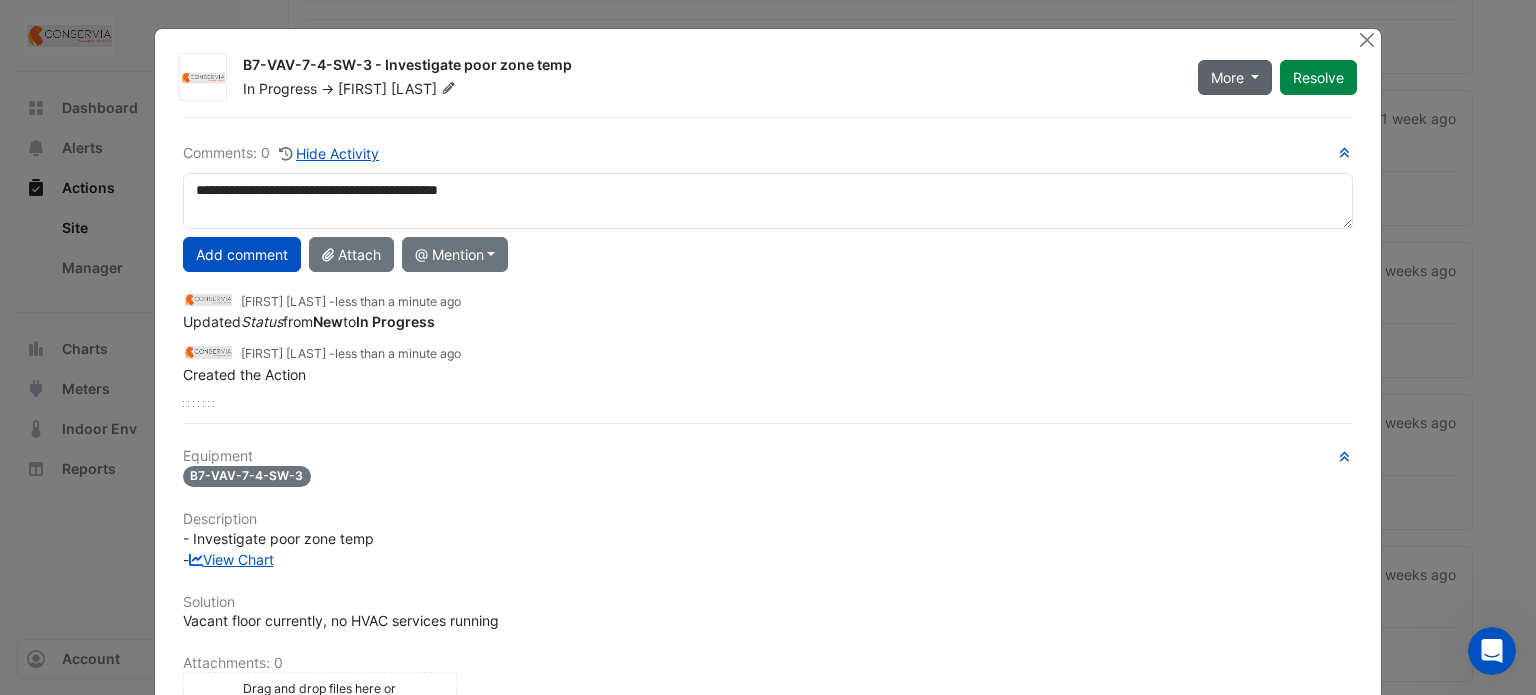click on "More" at bounding box center [1235, 77] 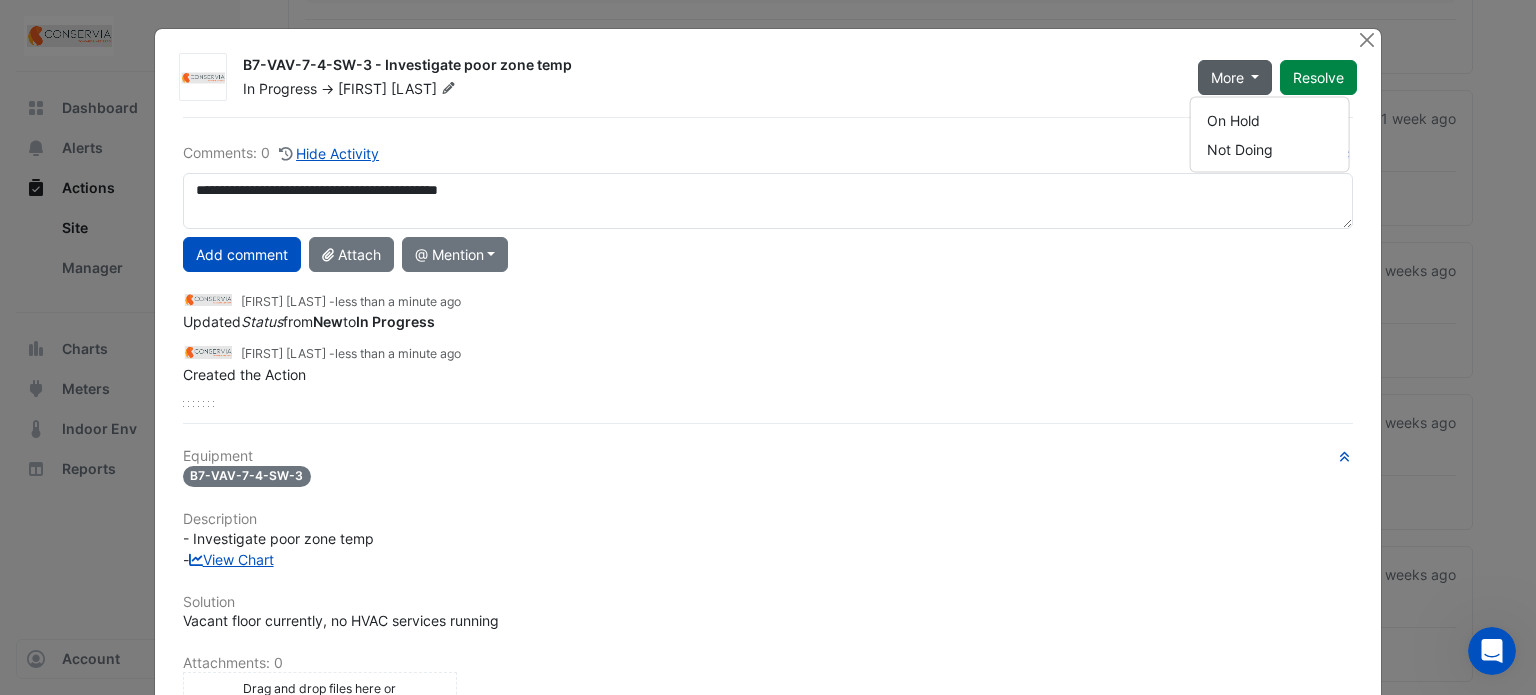 click on "More" at bounding box center [1235, 77] 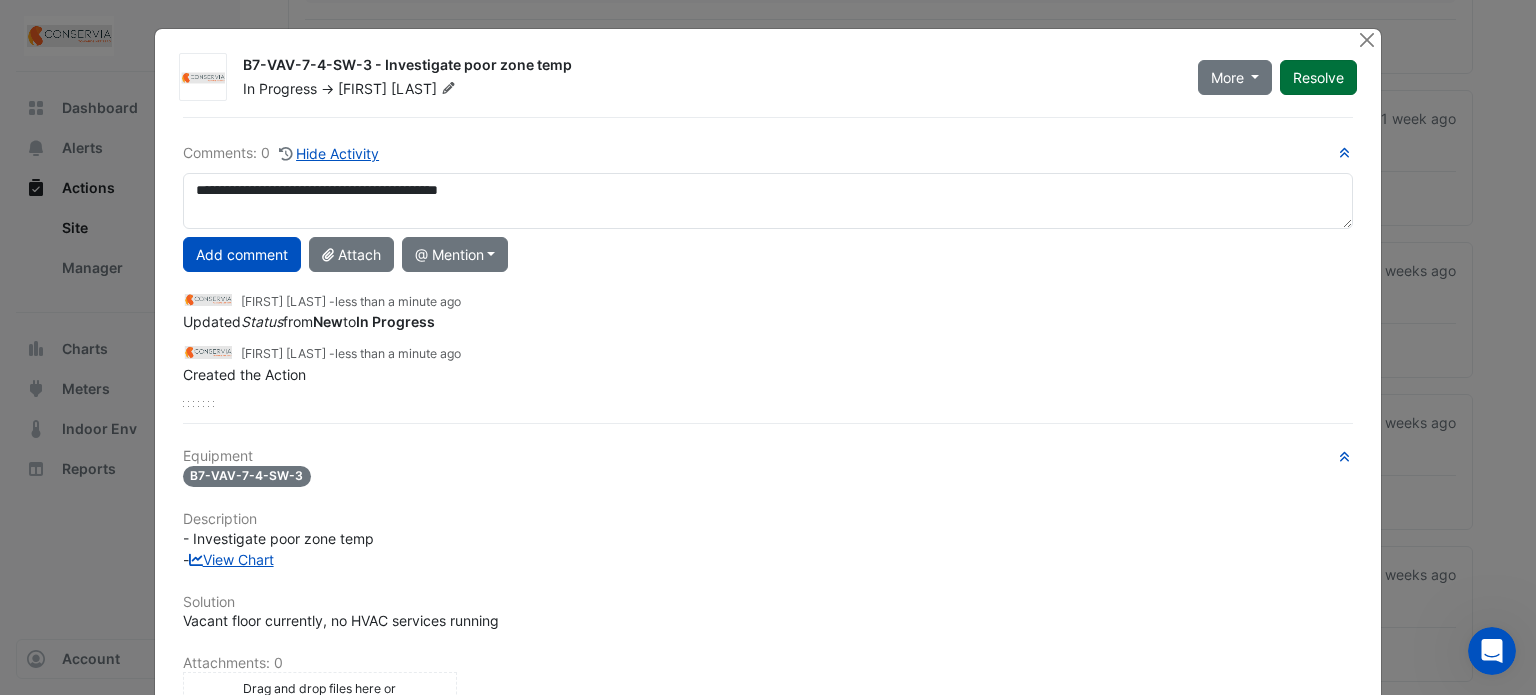 click on "Resolve" 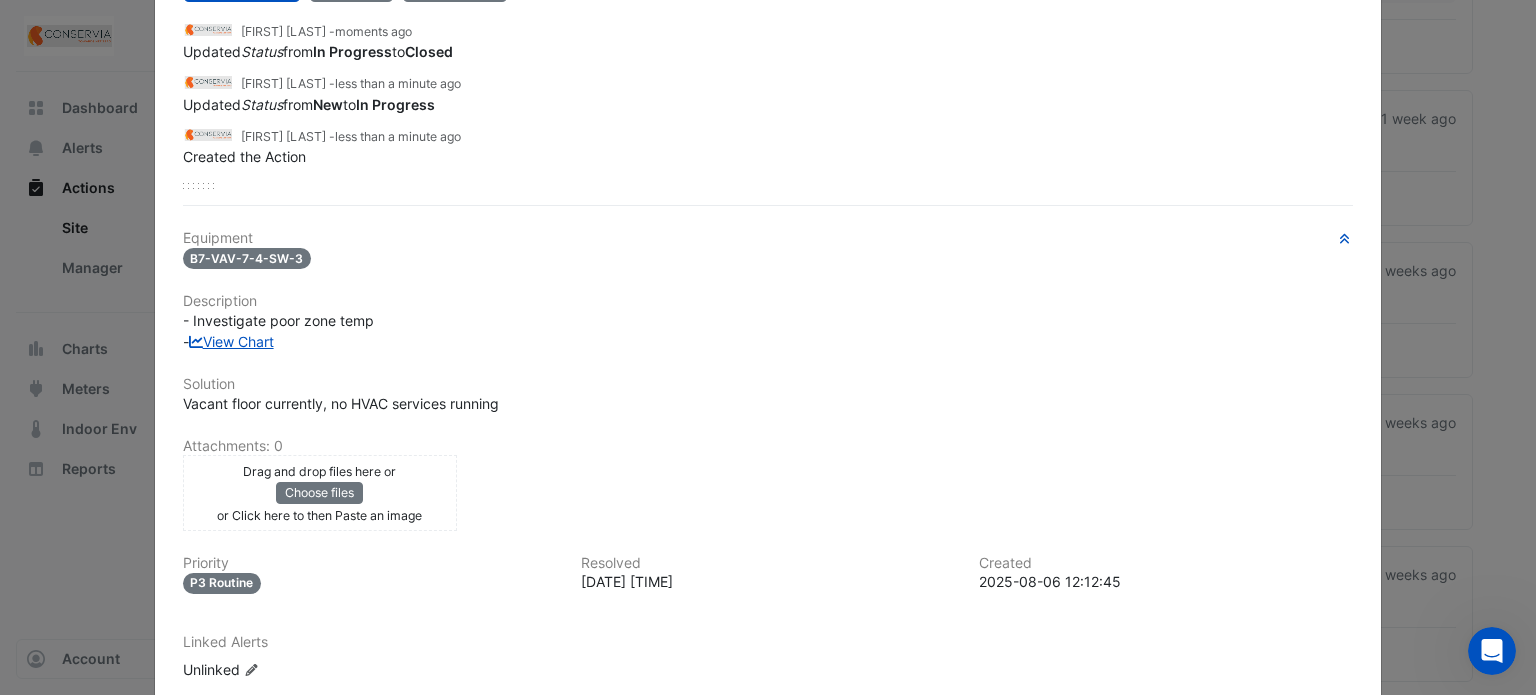 scroll, scrollTop: 0, scrollLeft: 0, axis: both 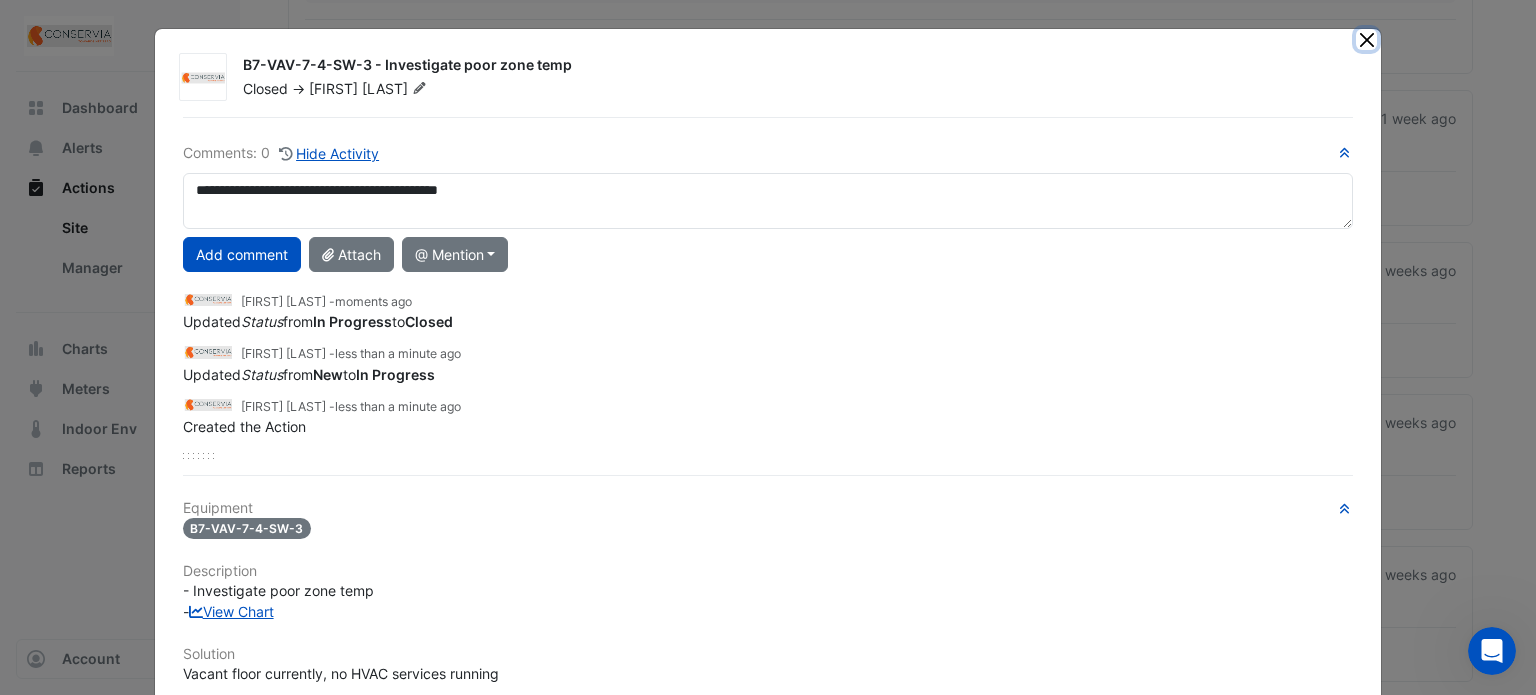click 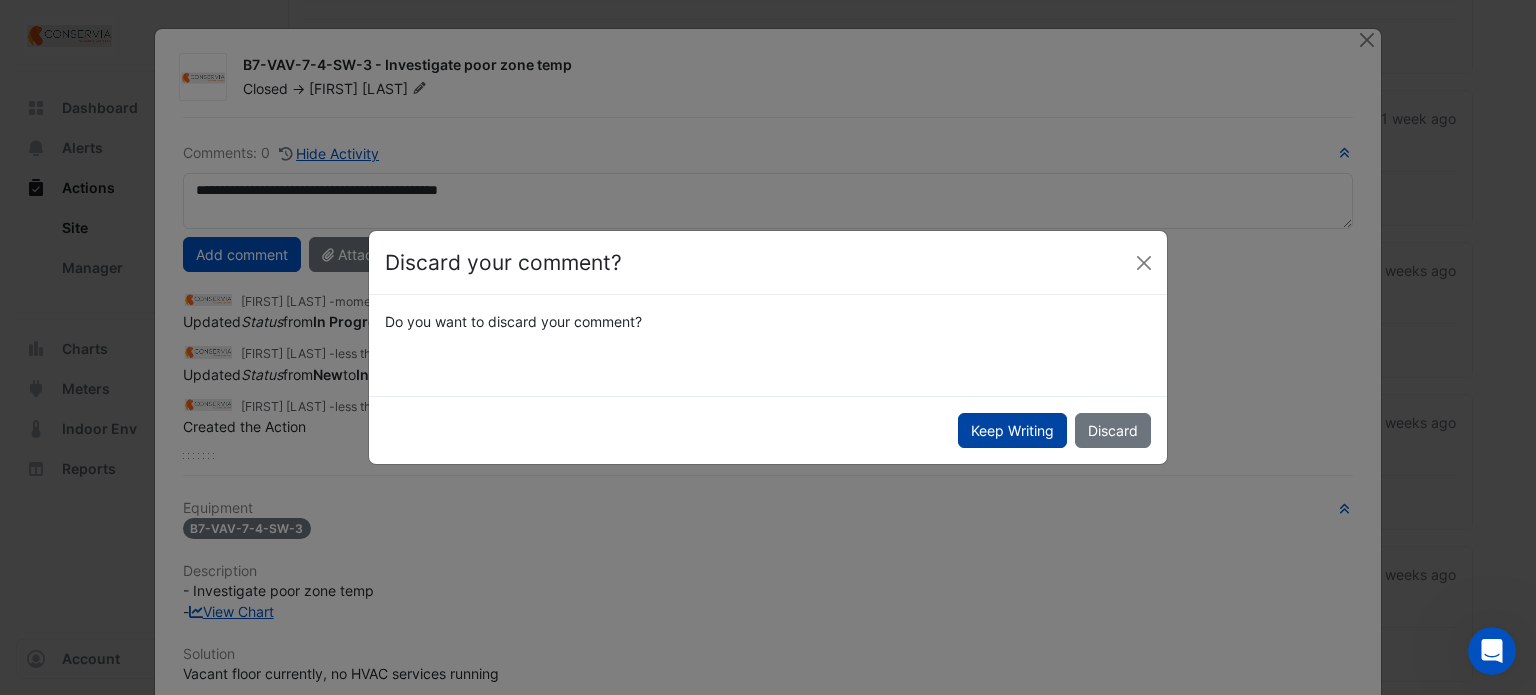 click on "Keep Writing" 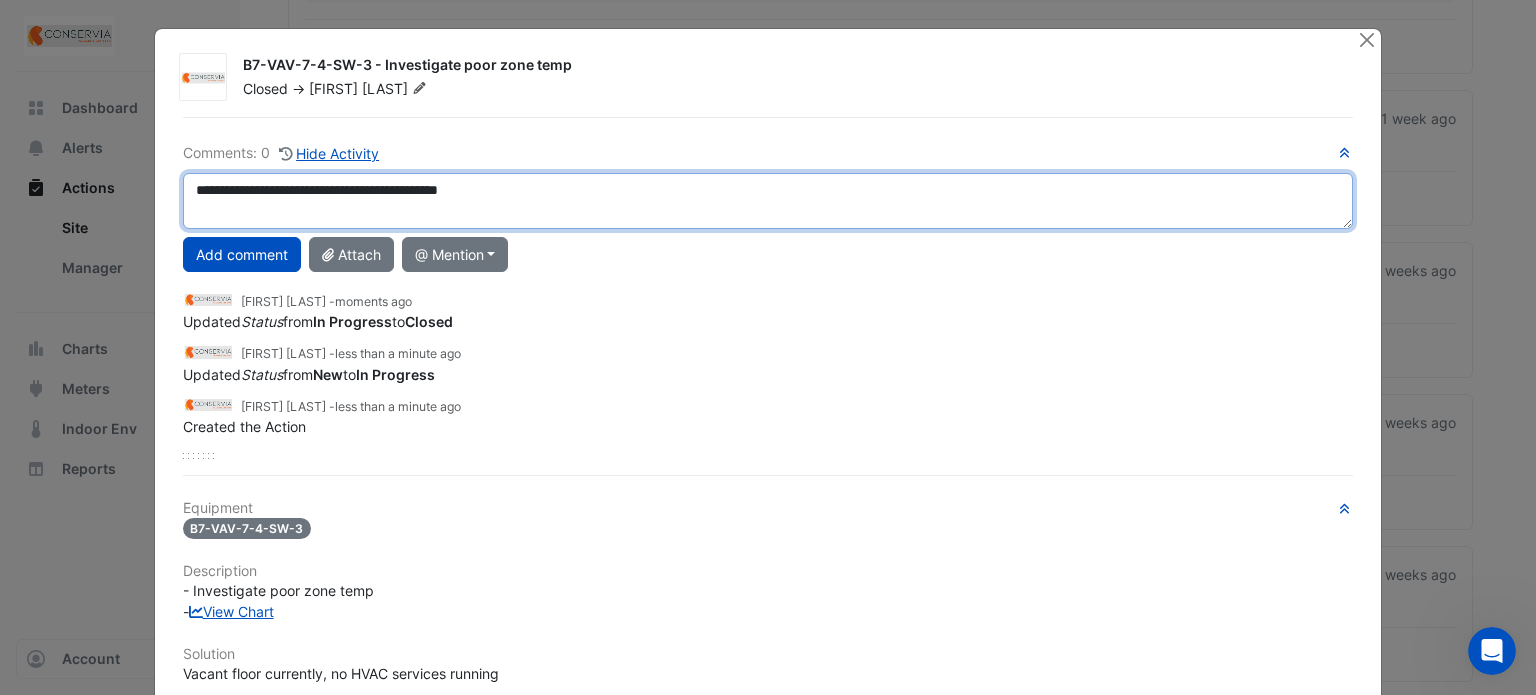 scroll, scrollTop: 0, scrollLeft: 0, axis: both 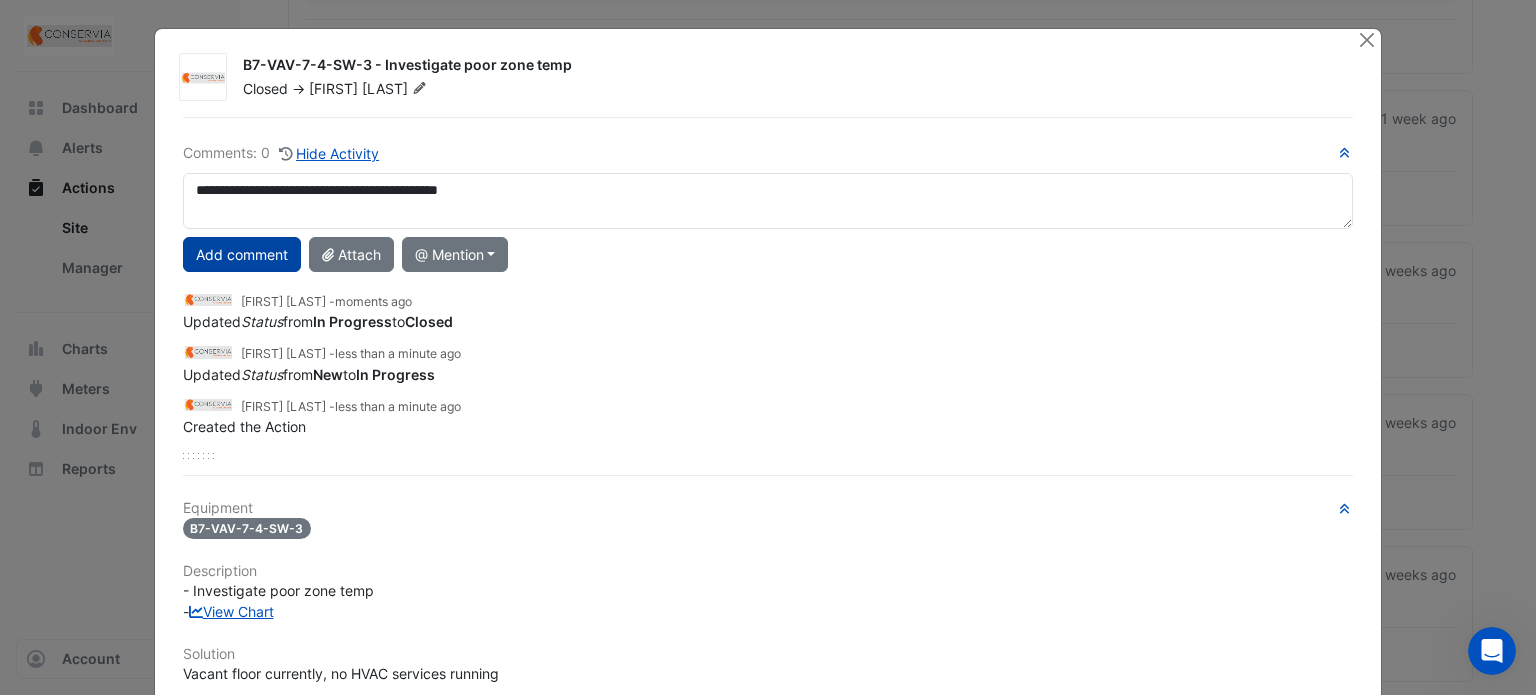 click on "Add comment" 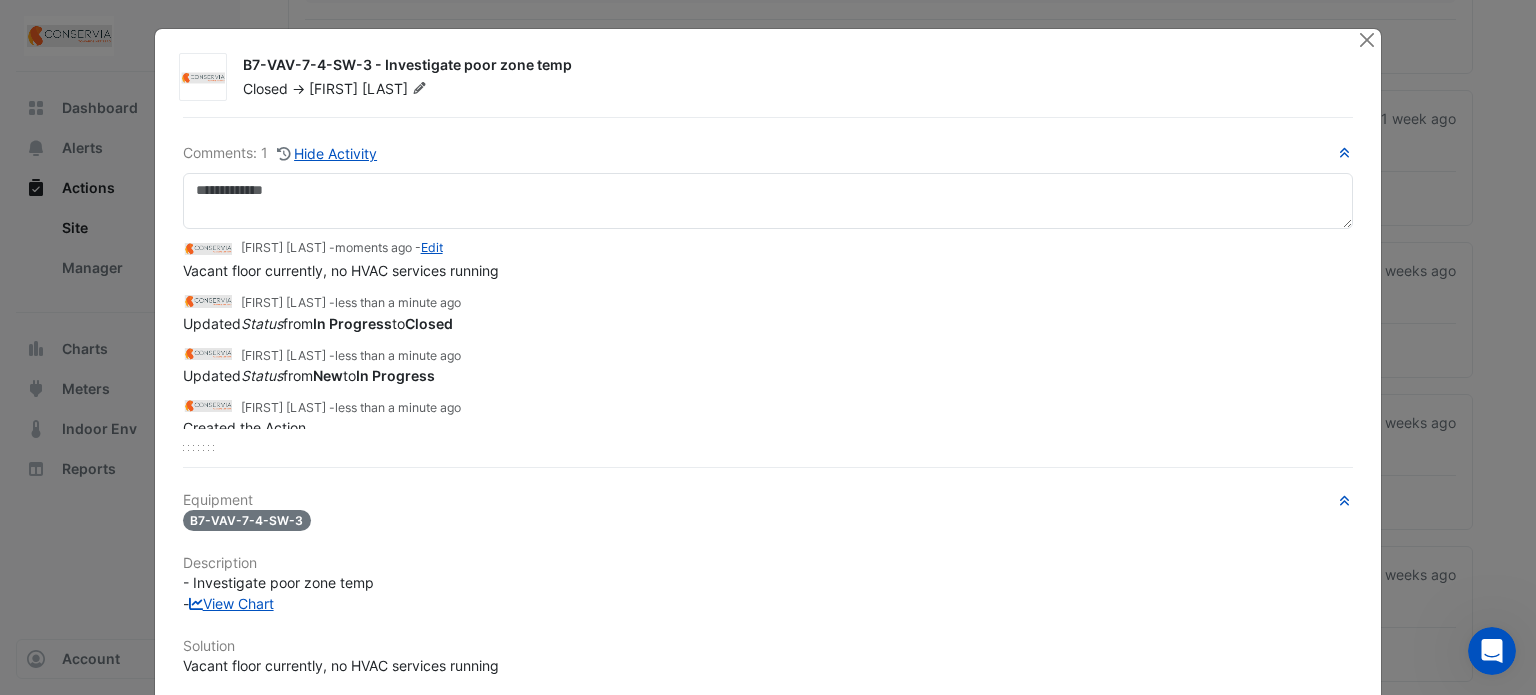 scroll, scrollTop: 5, scrollLeft: 0, axis: vertical 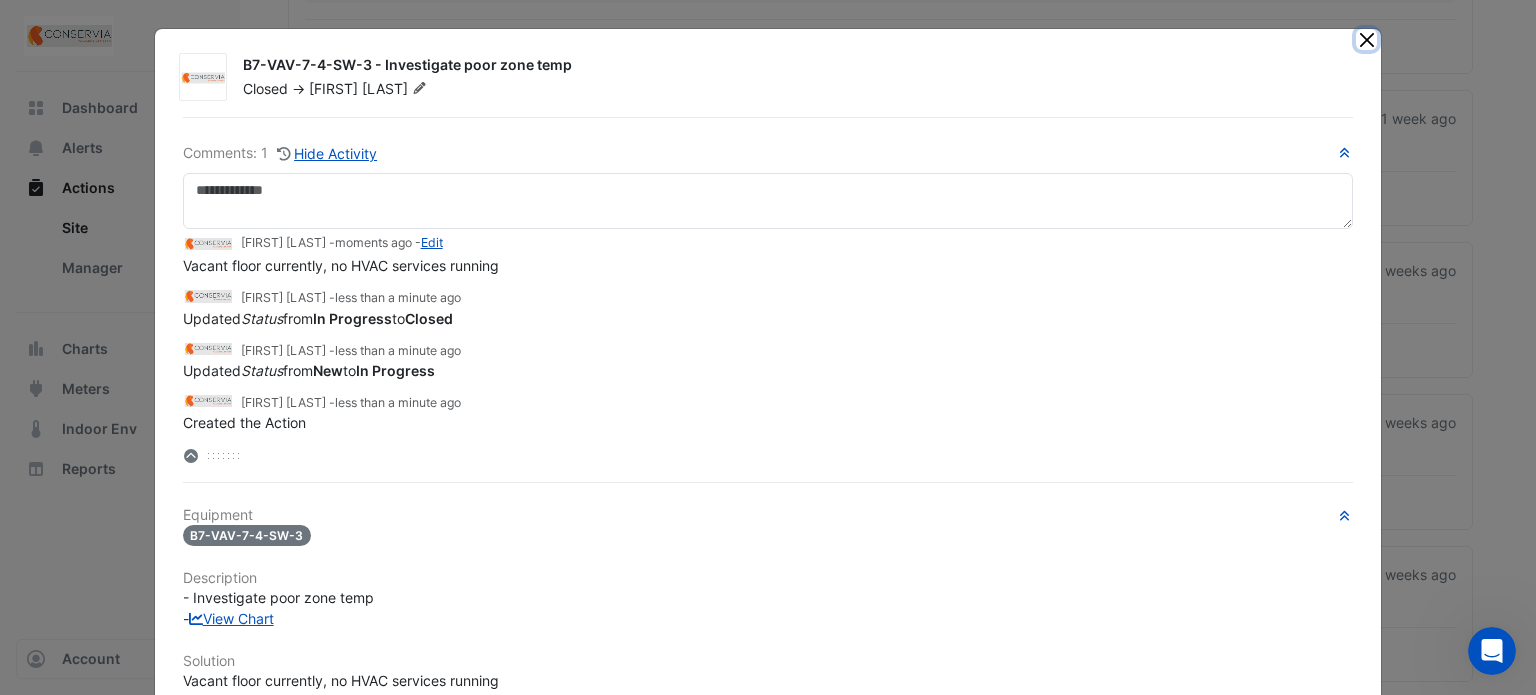click 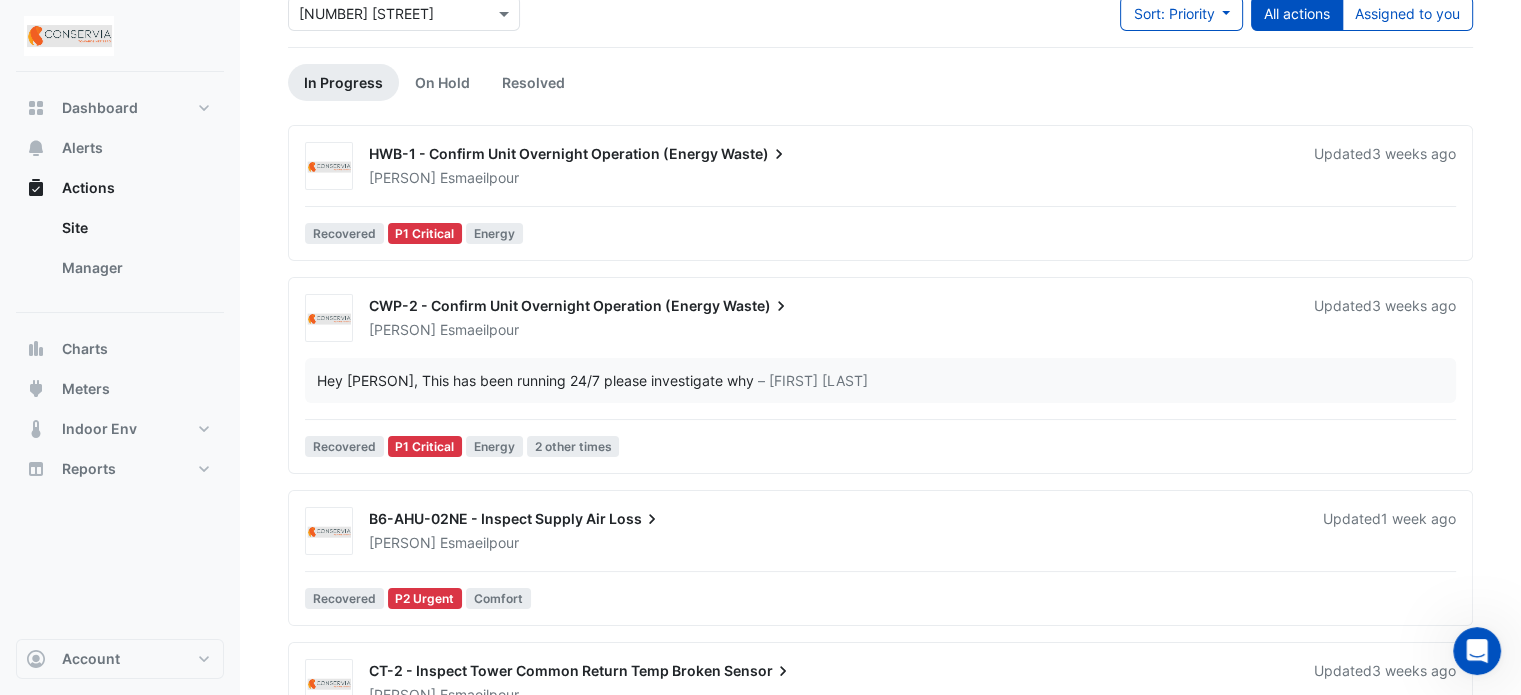 scroll, scrollTop: 0, scrollLeft: 0, axis: both 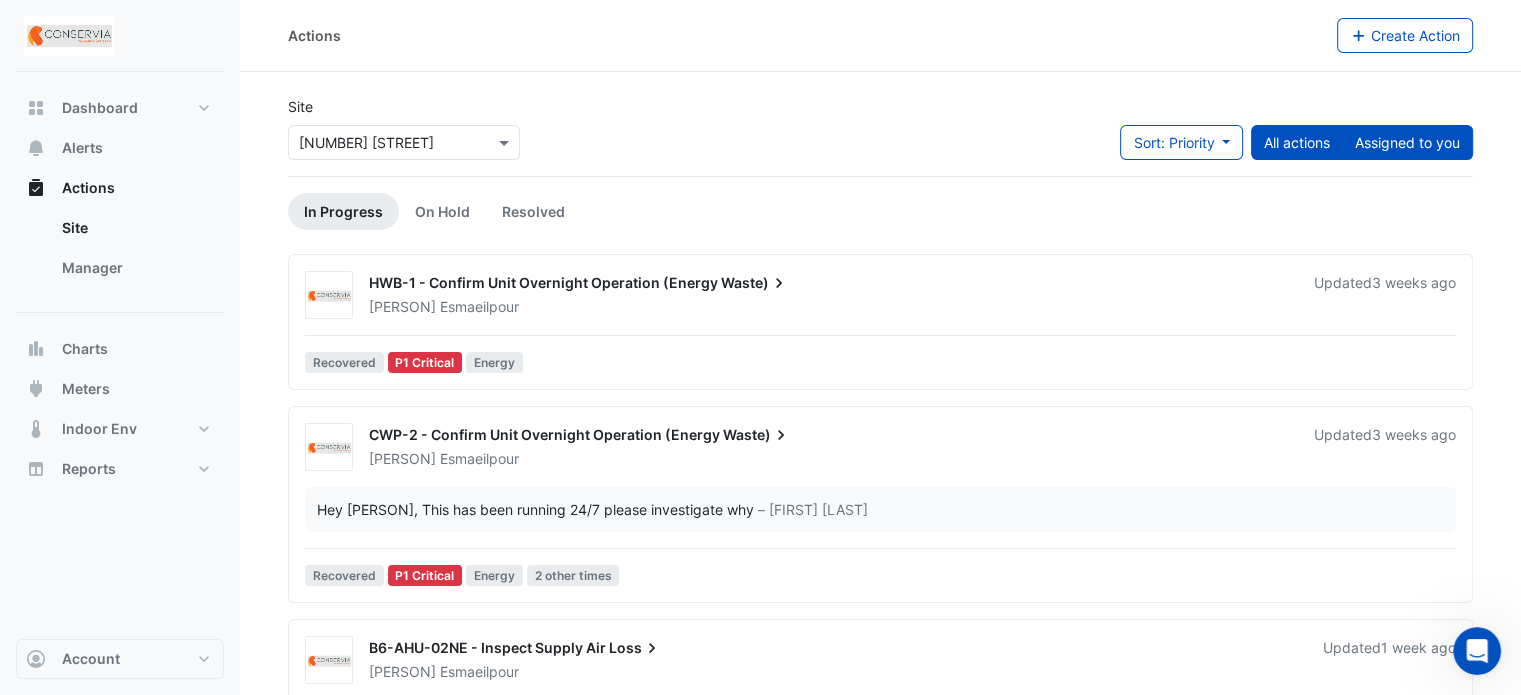 click on "Assigned to you" 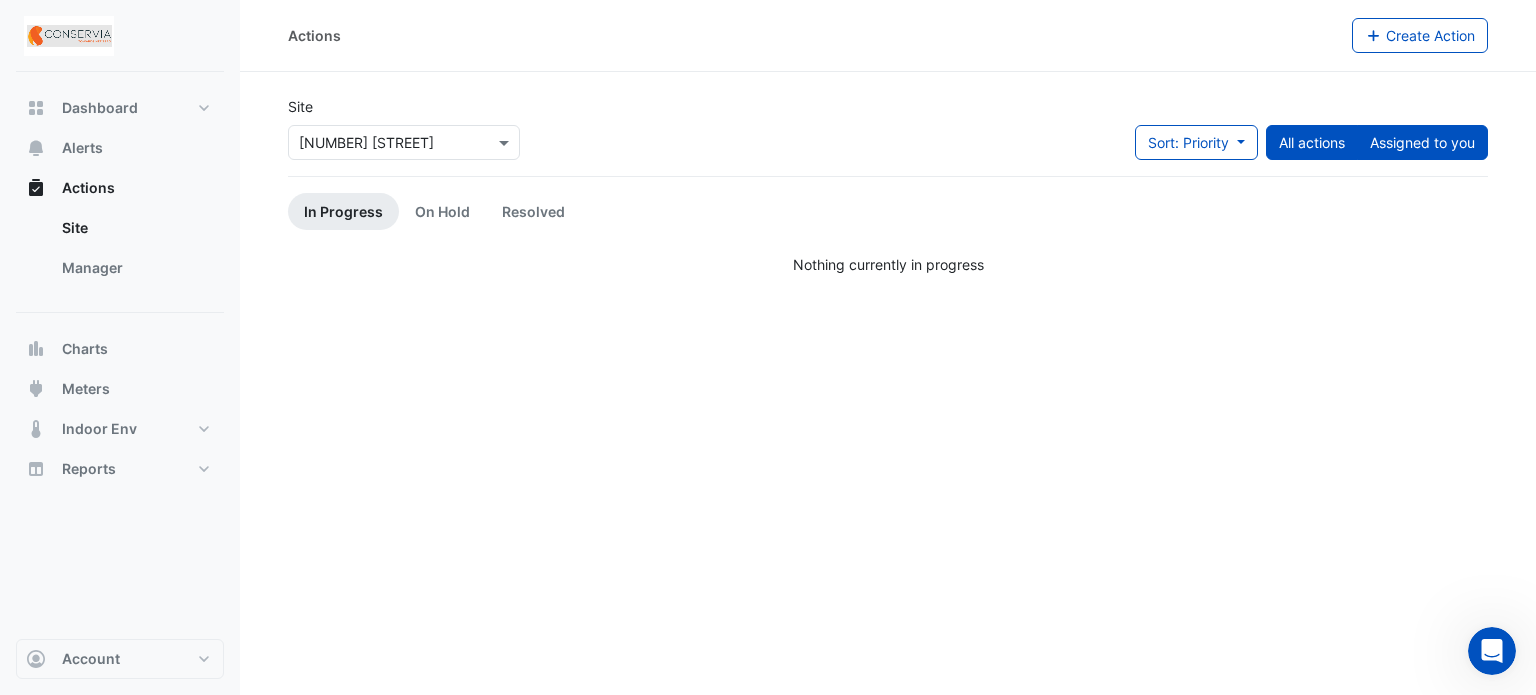click on "All actions" 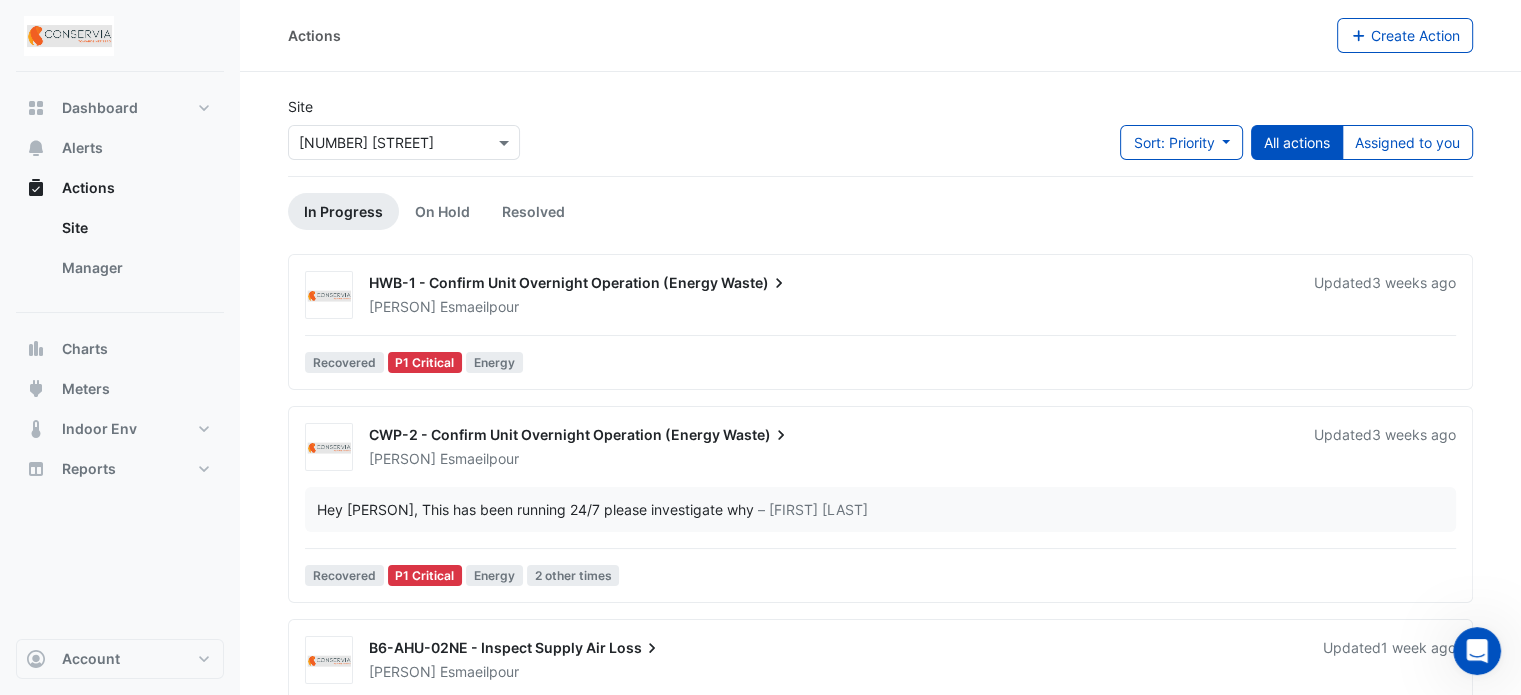 scroll, scrollTop: 0, scrollLeft: 0, axis: both 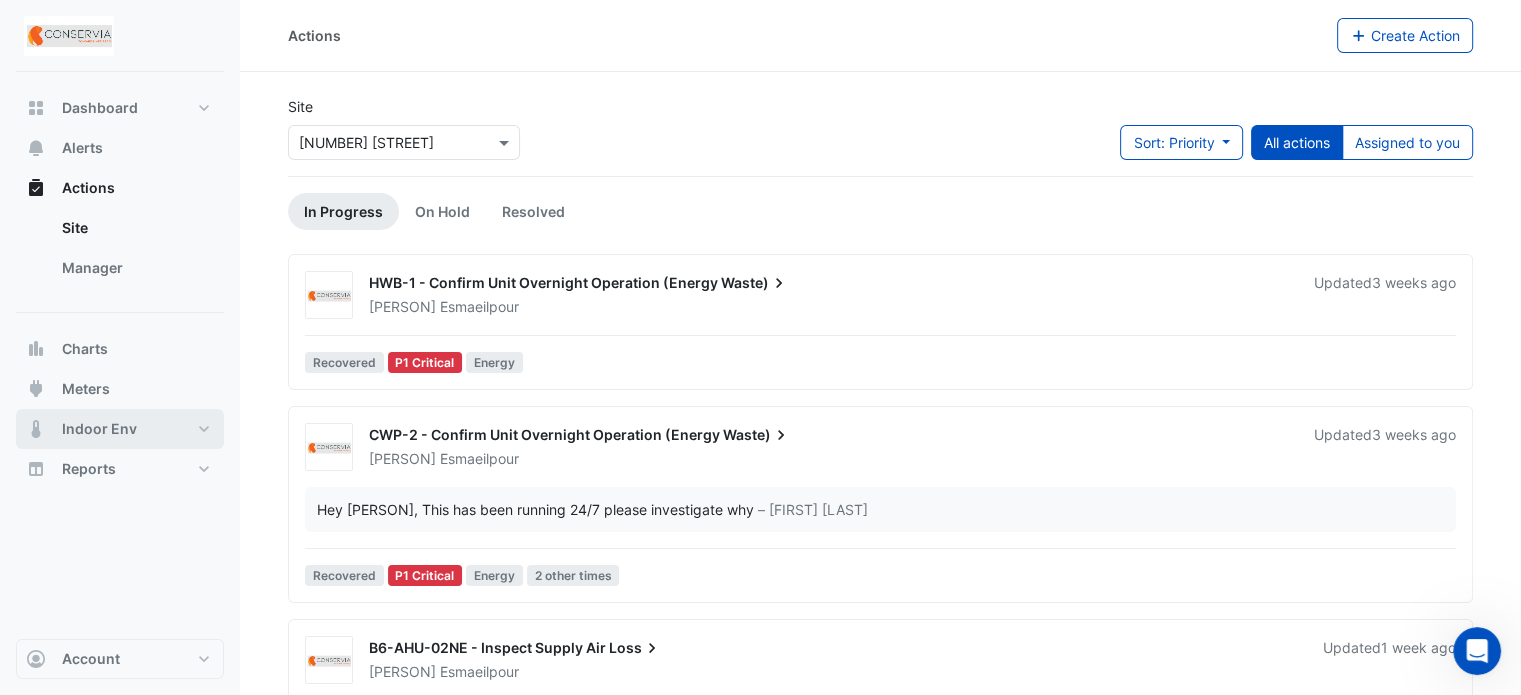 click on "Indoor Env" at bounding box center [120, 429] 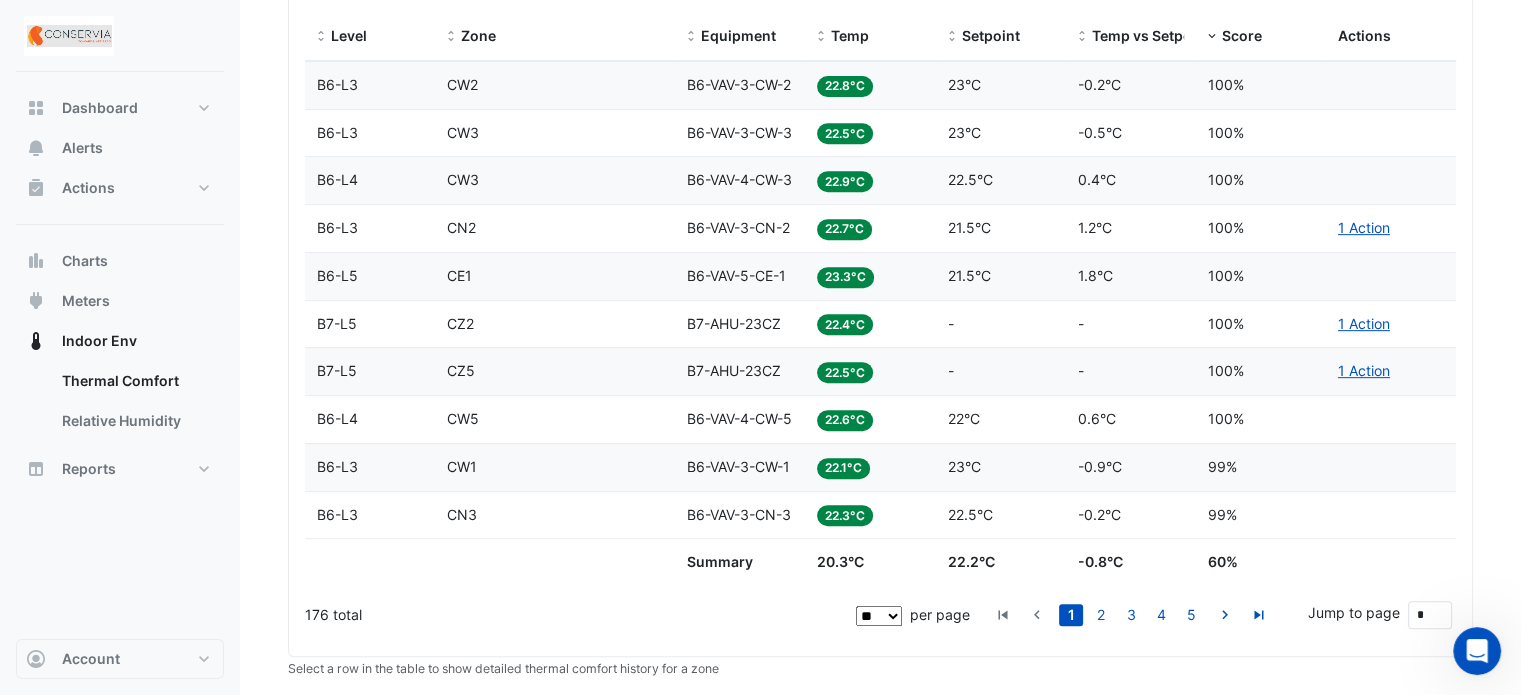 scroll, scrollTop: 730, scrollLeft: 0, axis: vertical 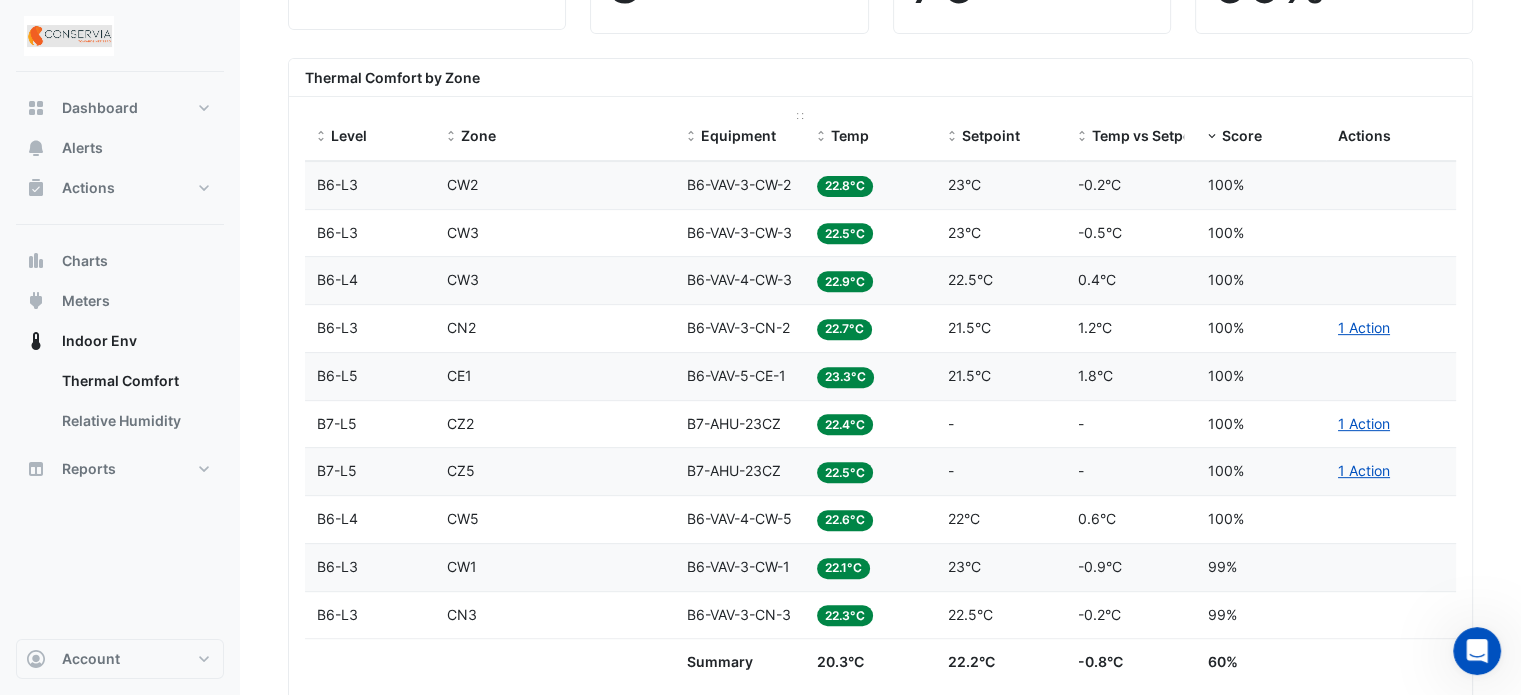 click on "Equipment" at bounding box center [740, 136] 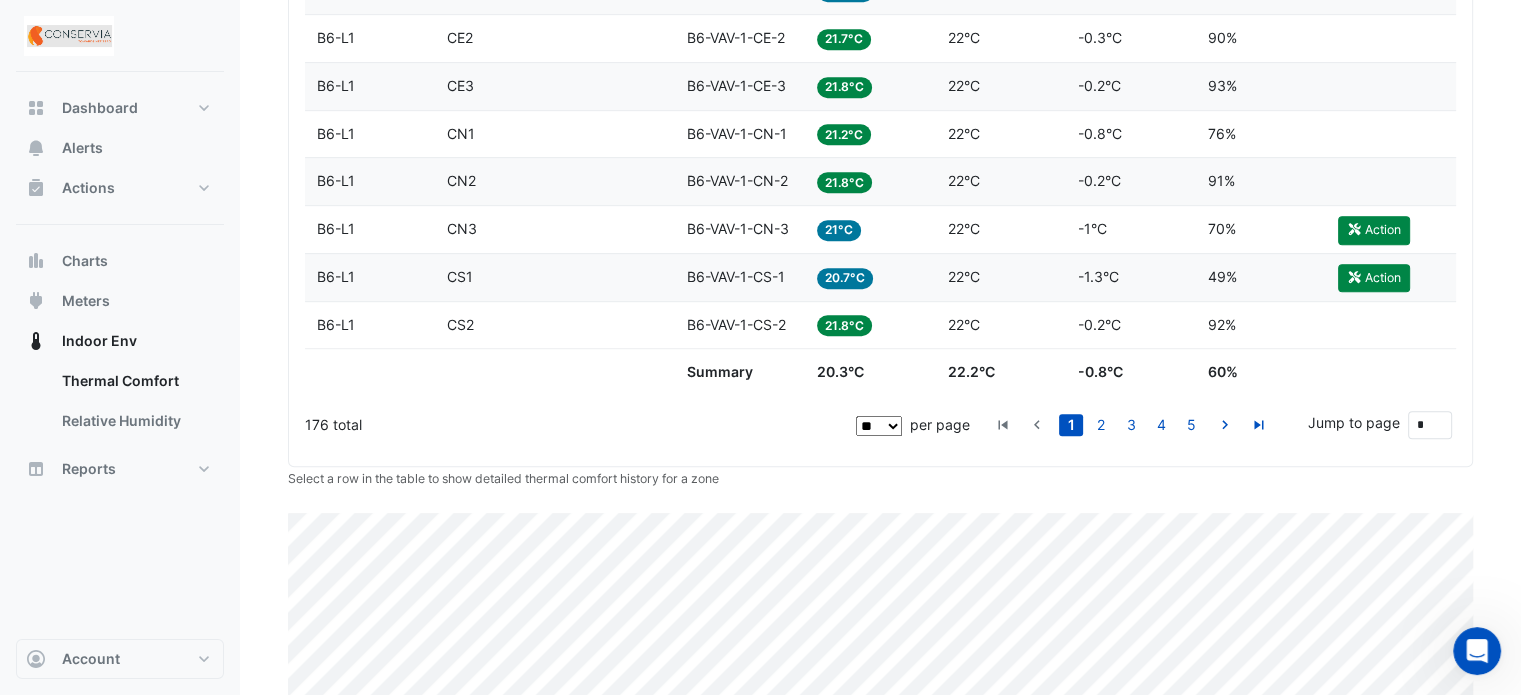 scroll, scrollTop: 1030, scrollLeft: 0, axis: vertical 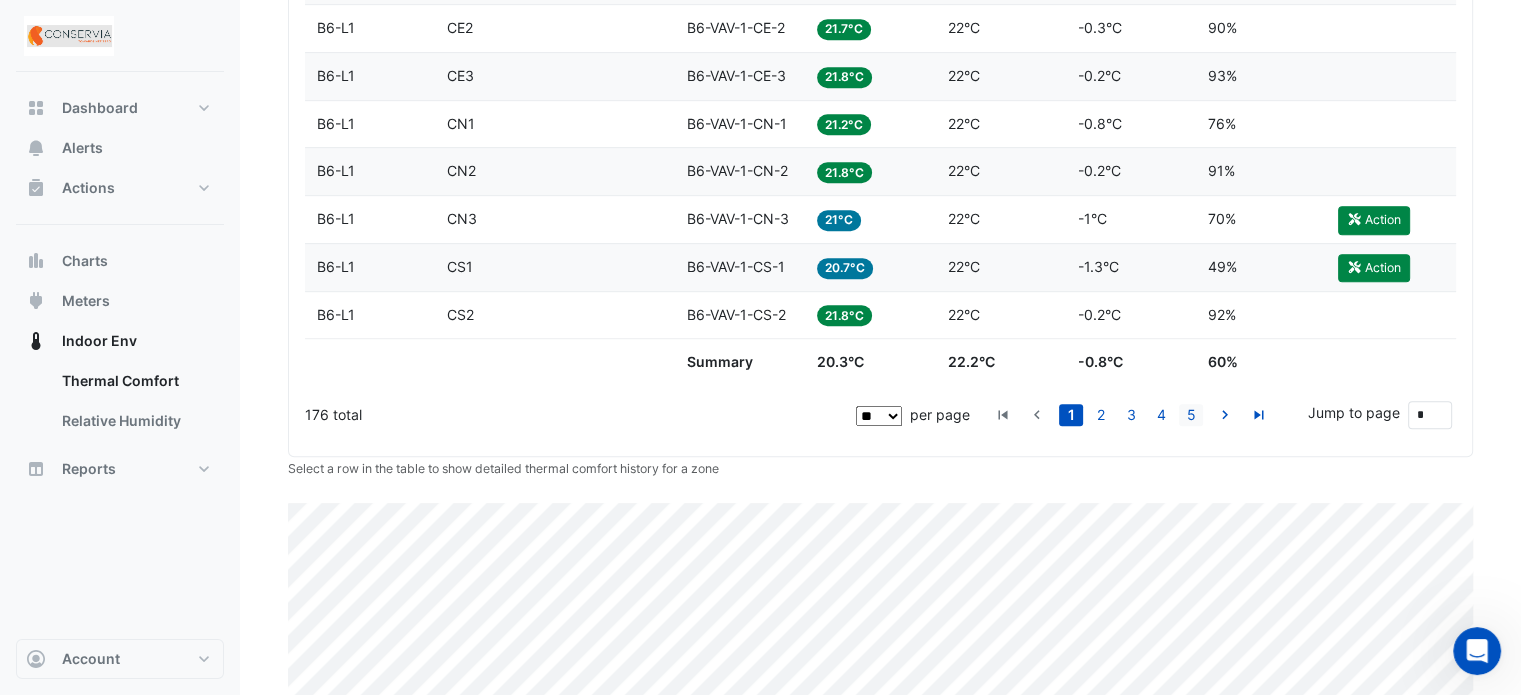 click on "5" 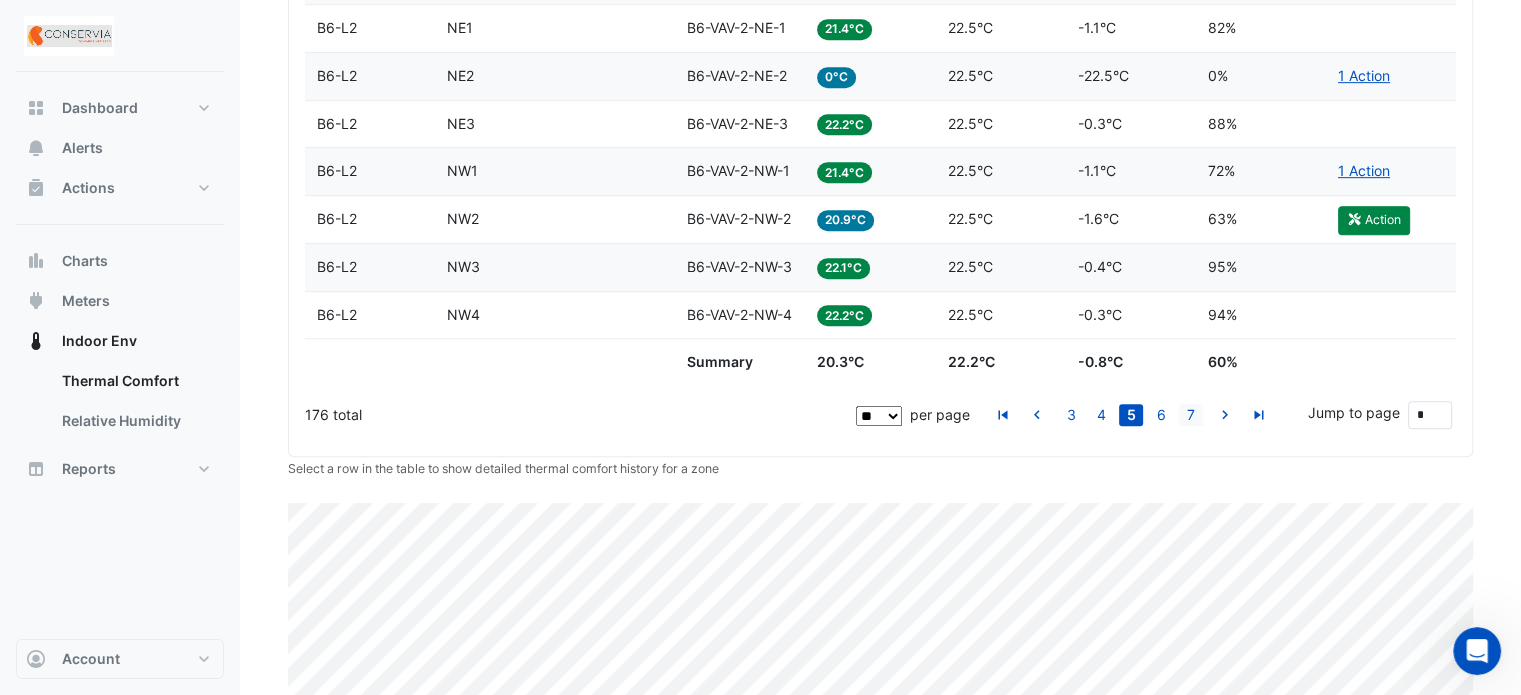 click on "7" 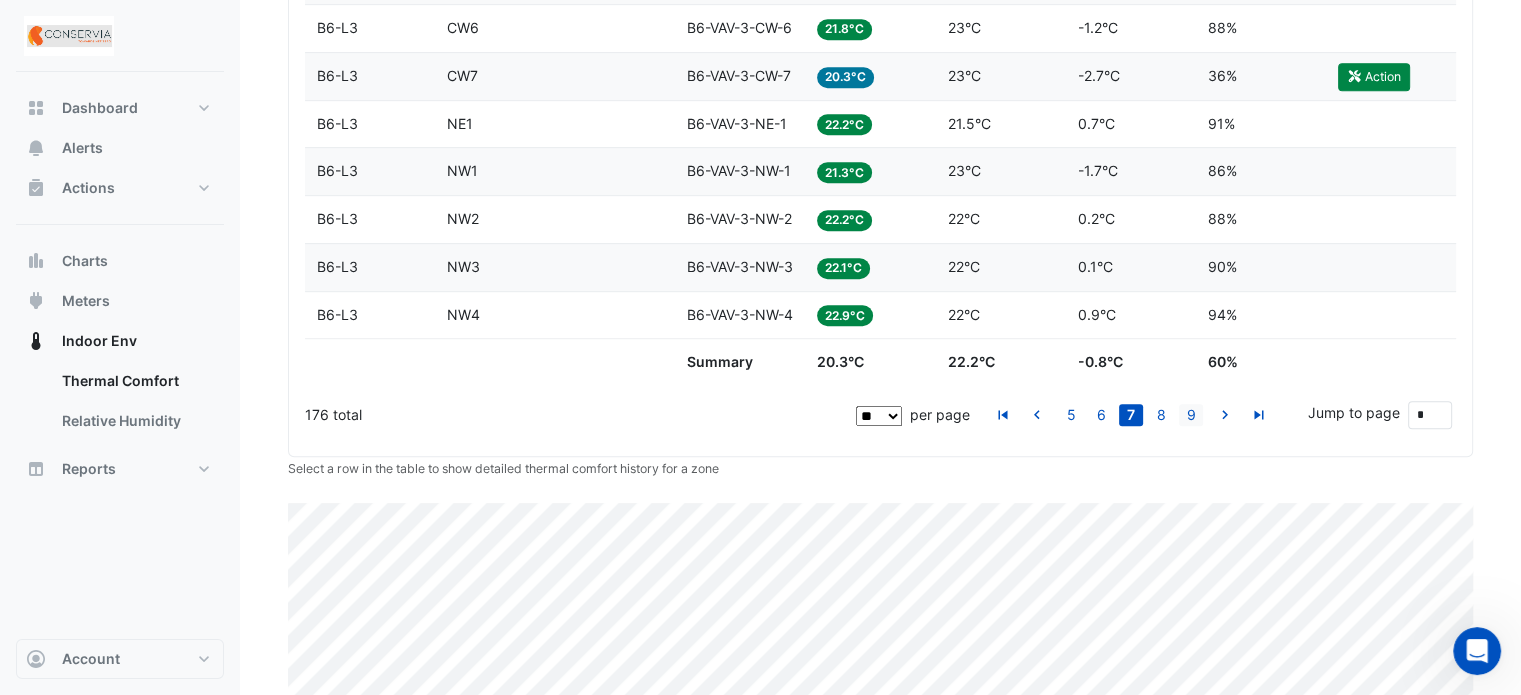 click on "9" 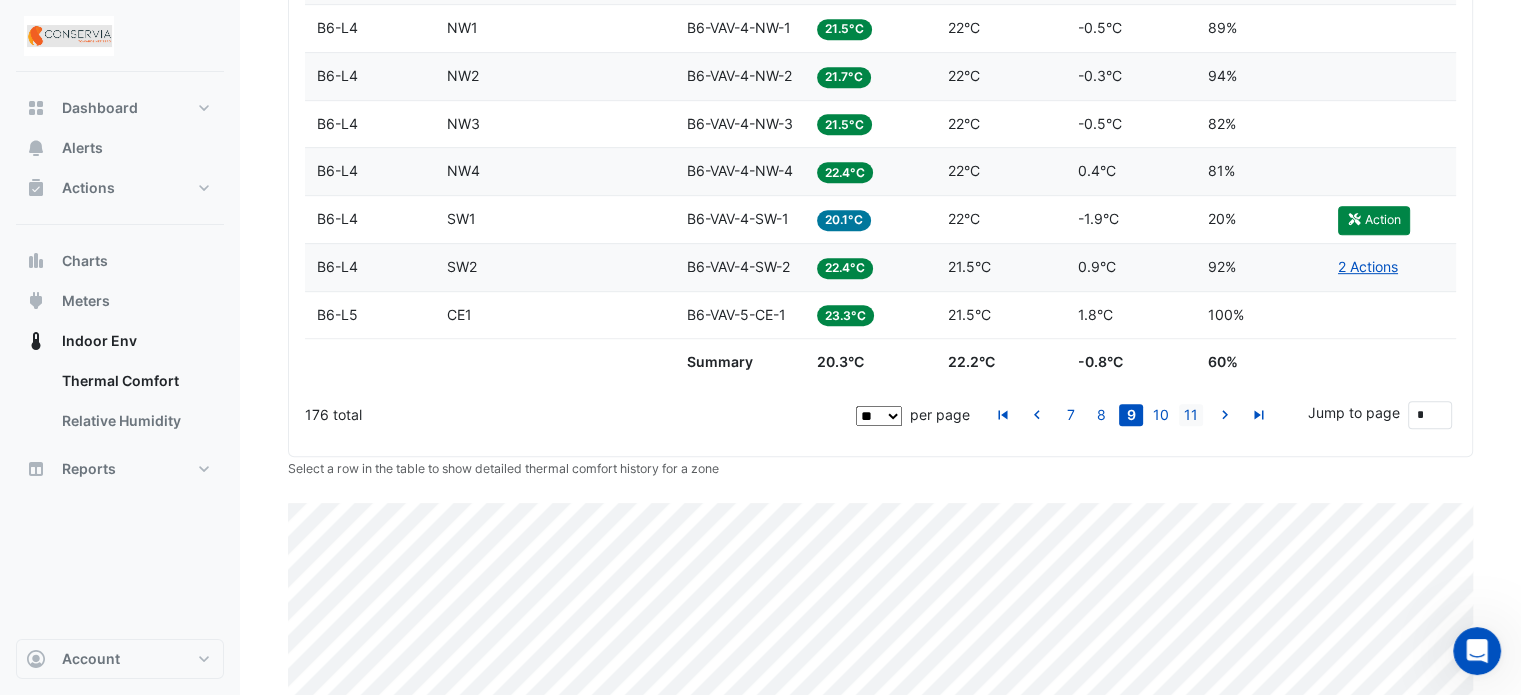 click on "11" 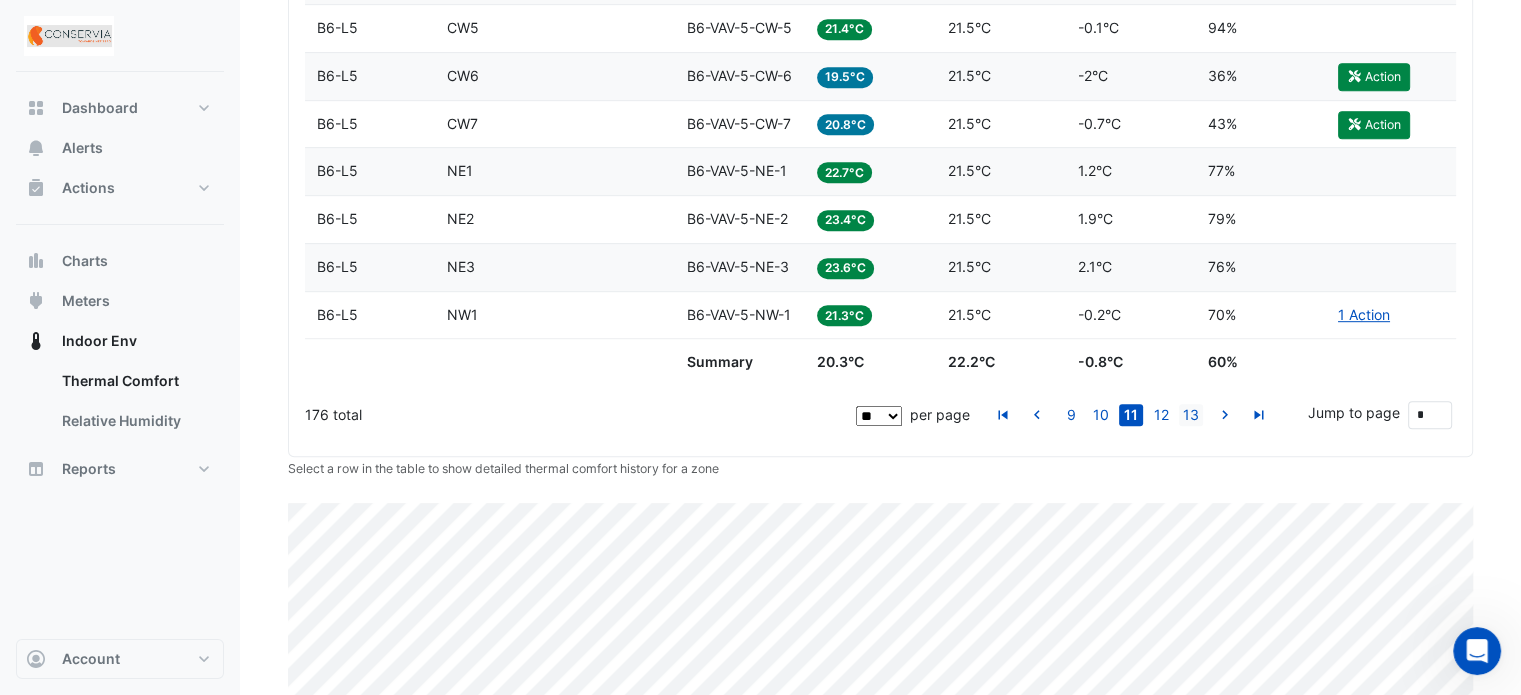 click on "13" 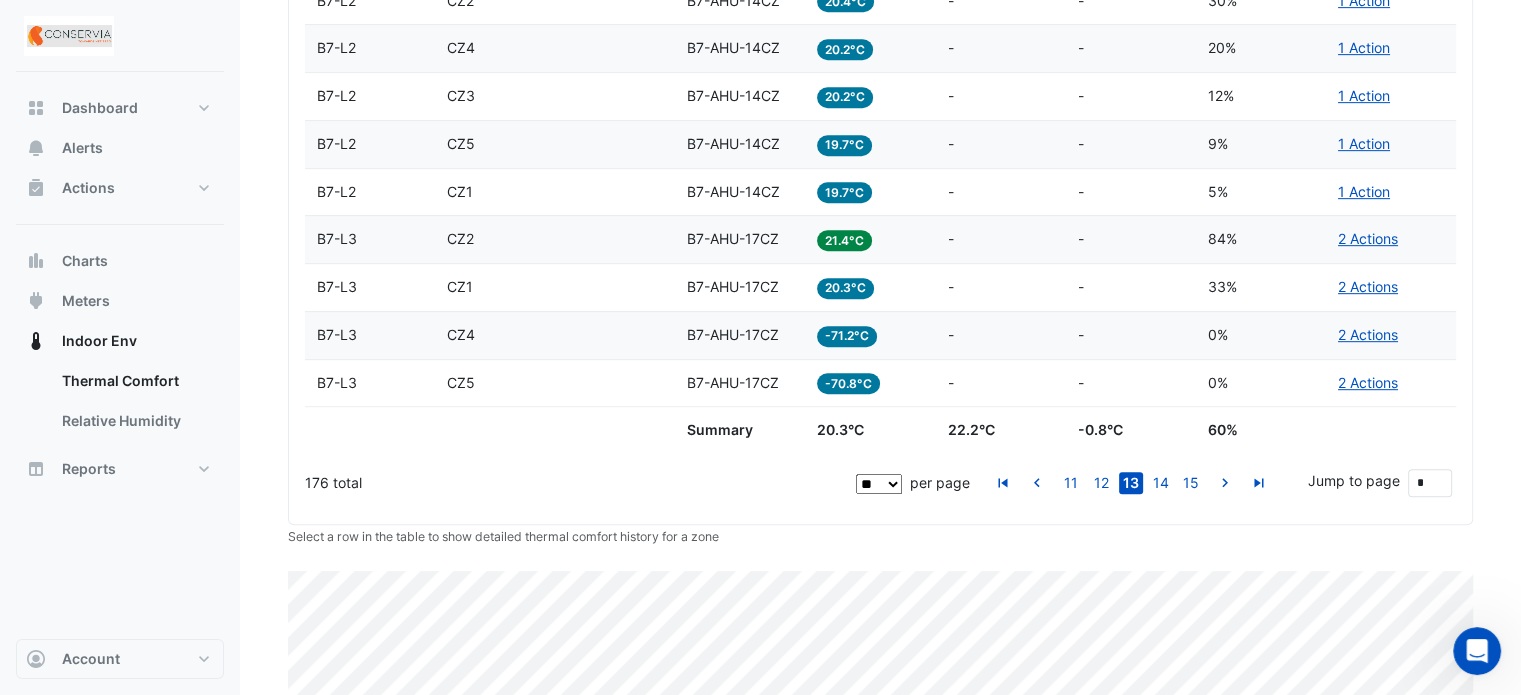 scroll, scrollTop: 930, scrollLeft: 0, axis: vertical 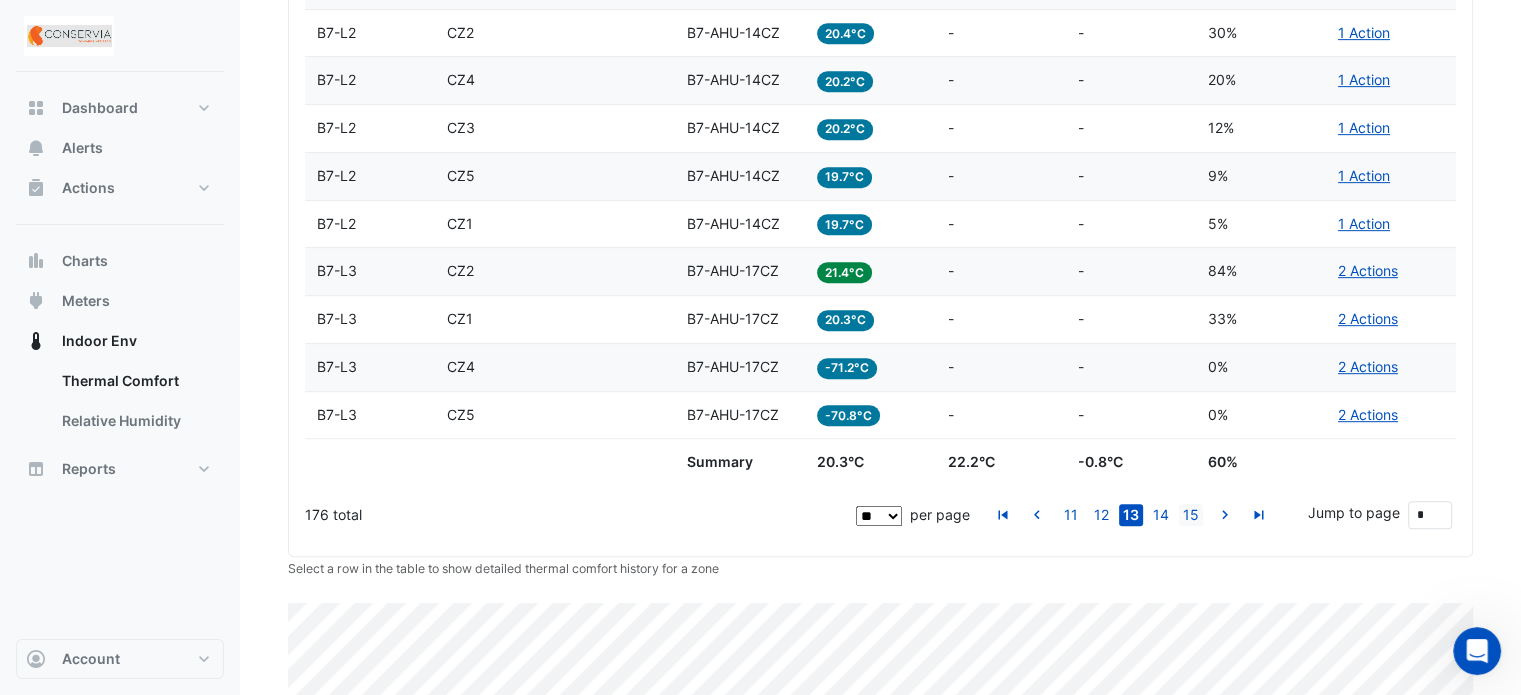 click on "15" 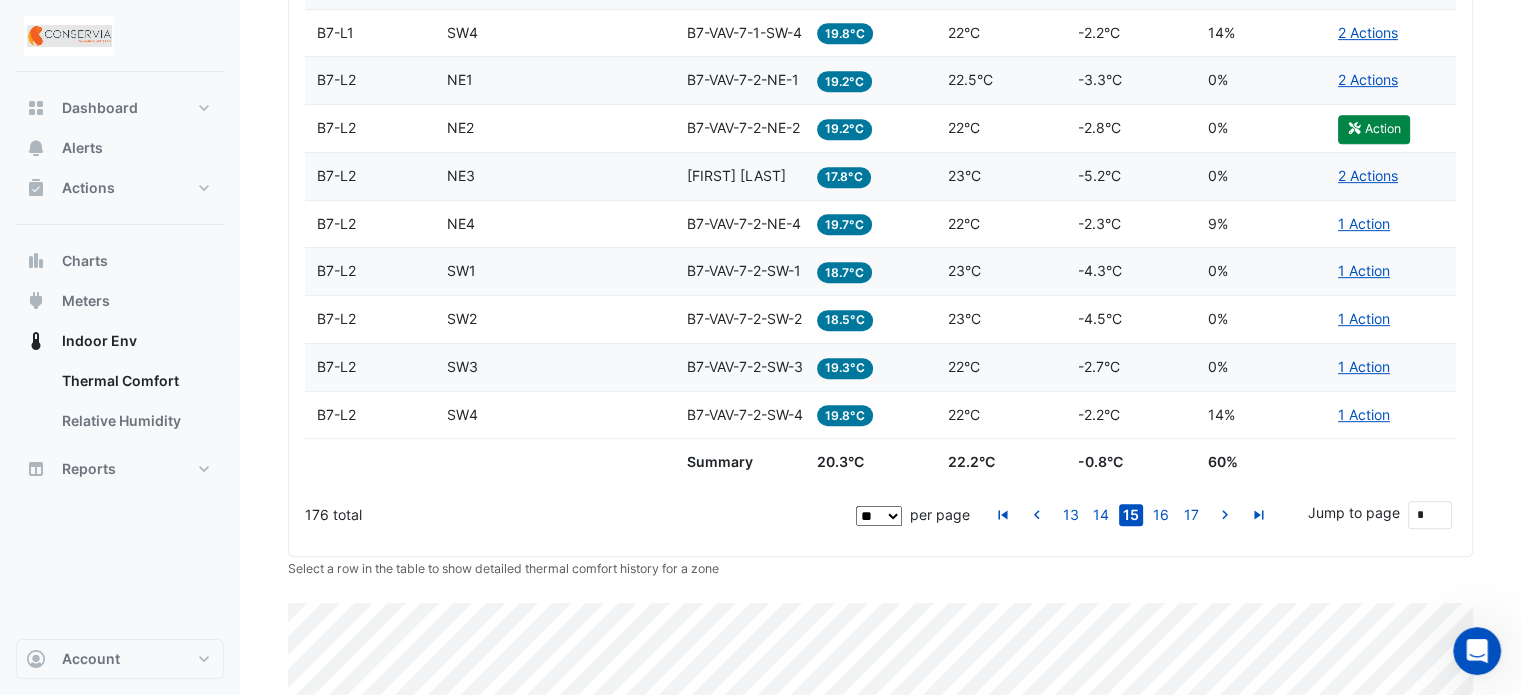 scroll, scrollTop: 830, scrollLeft: 0, axis: vertical 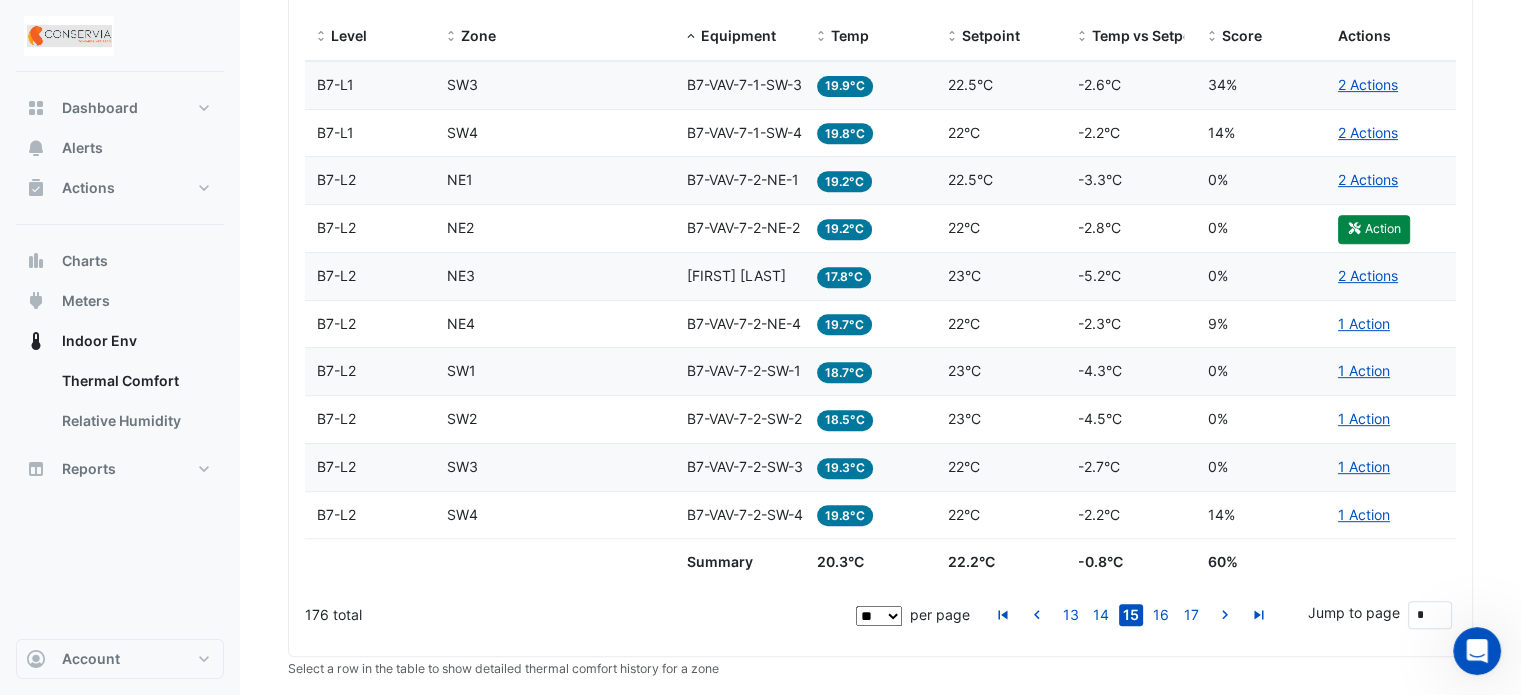 click on "0%" 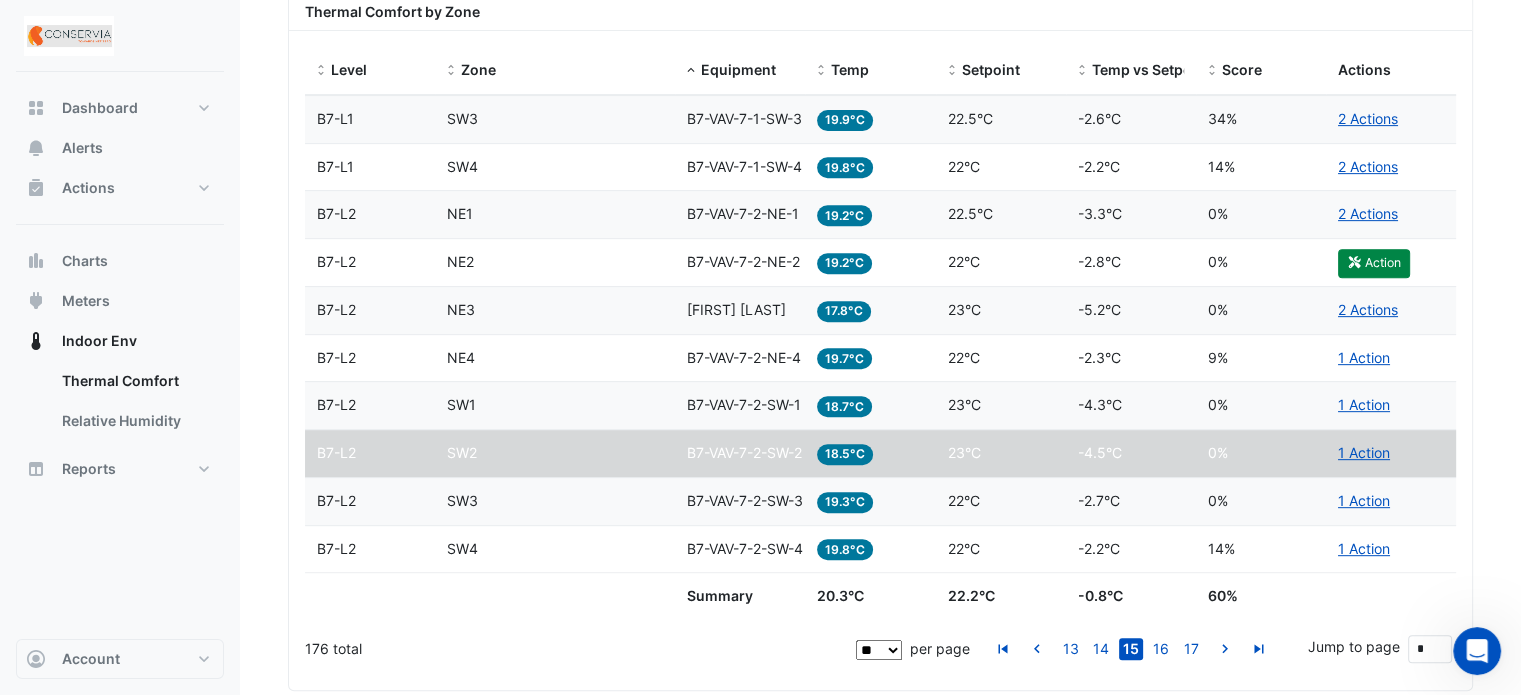 scroll, scrollTop: 530, scrollLeft: 0, axis: vertical 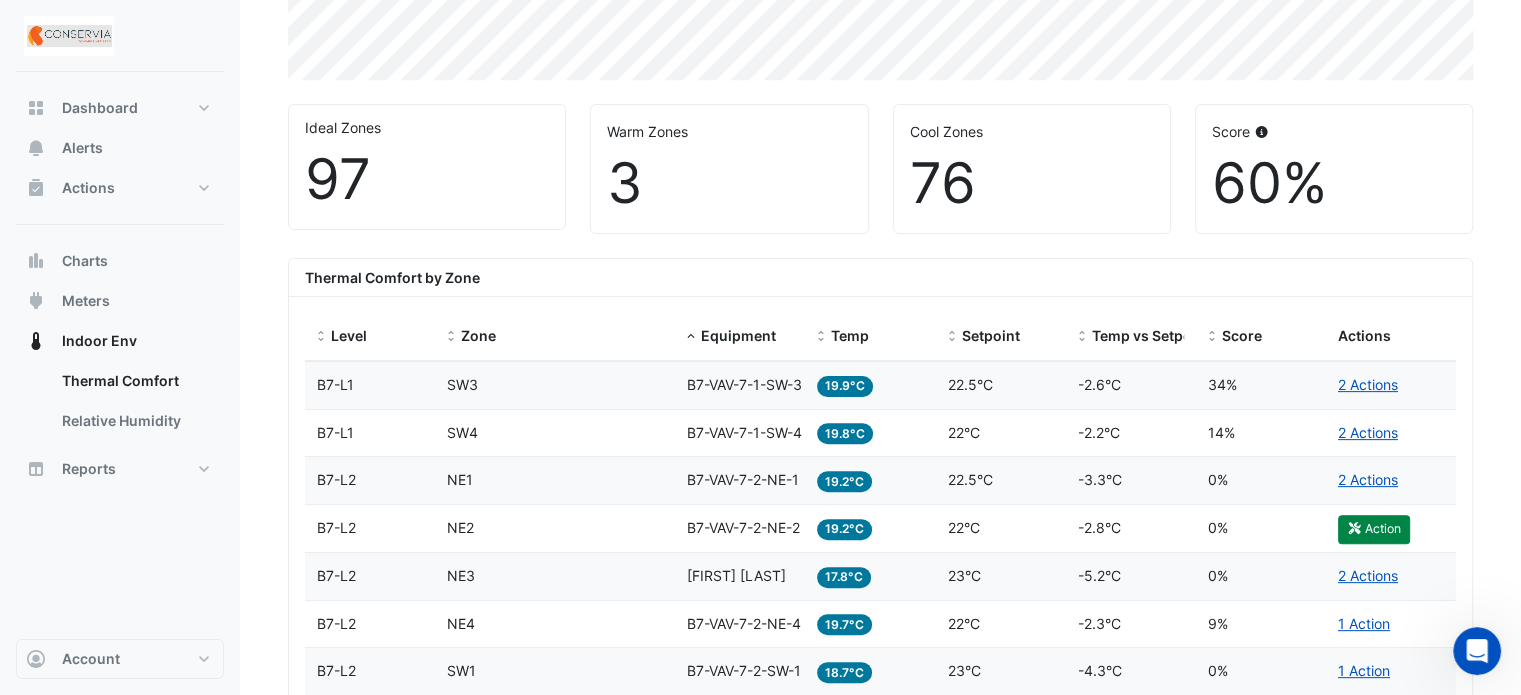 click on "76" 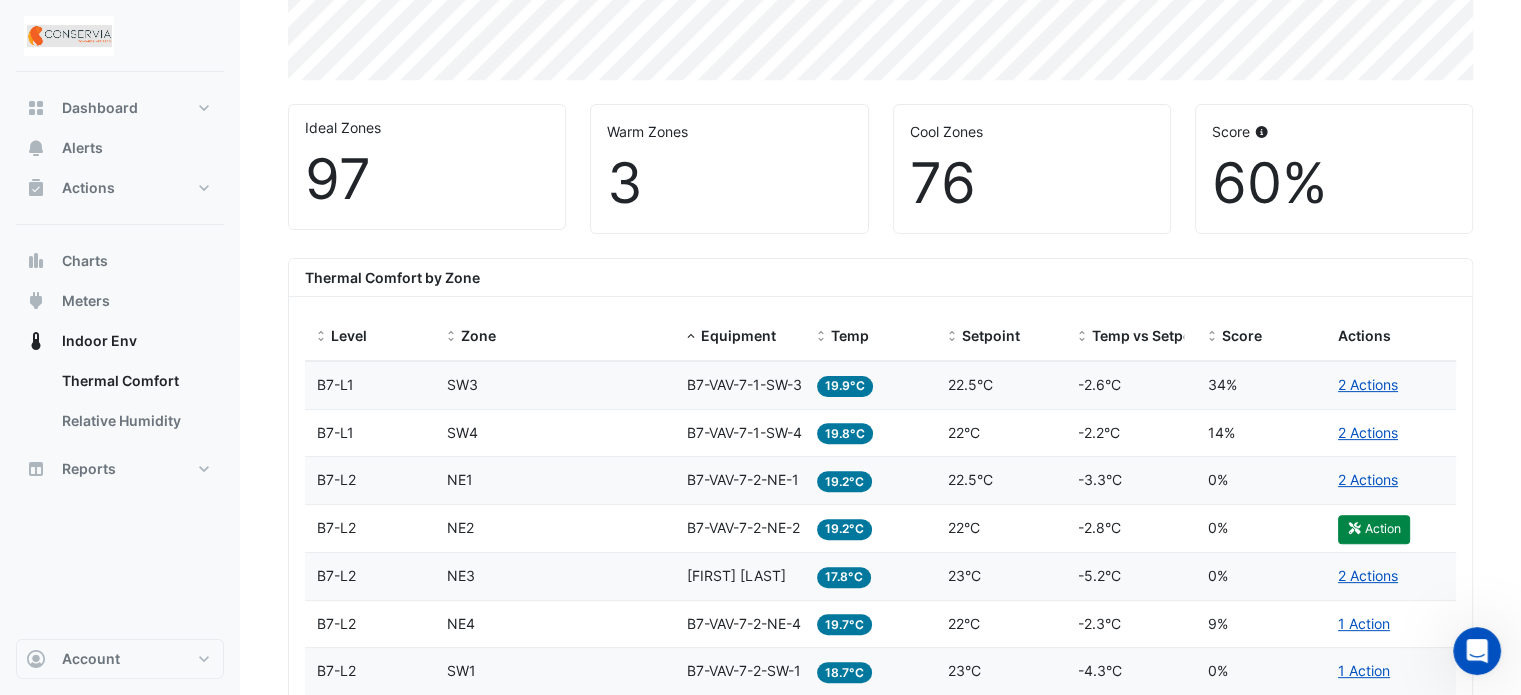 scroll, scrollTop: 730, scrollLeft: 0, axis: vertical 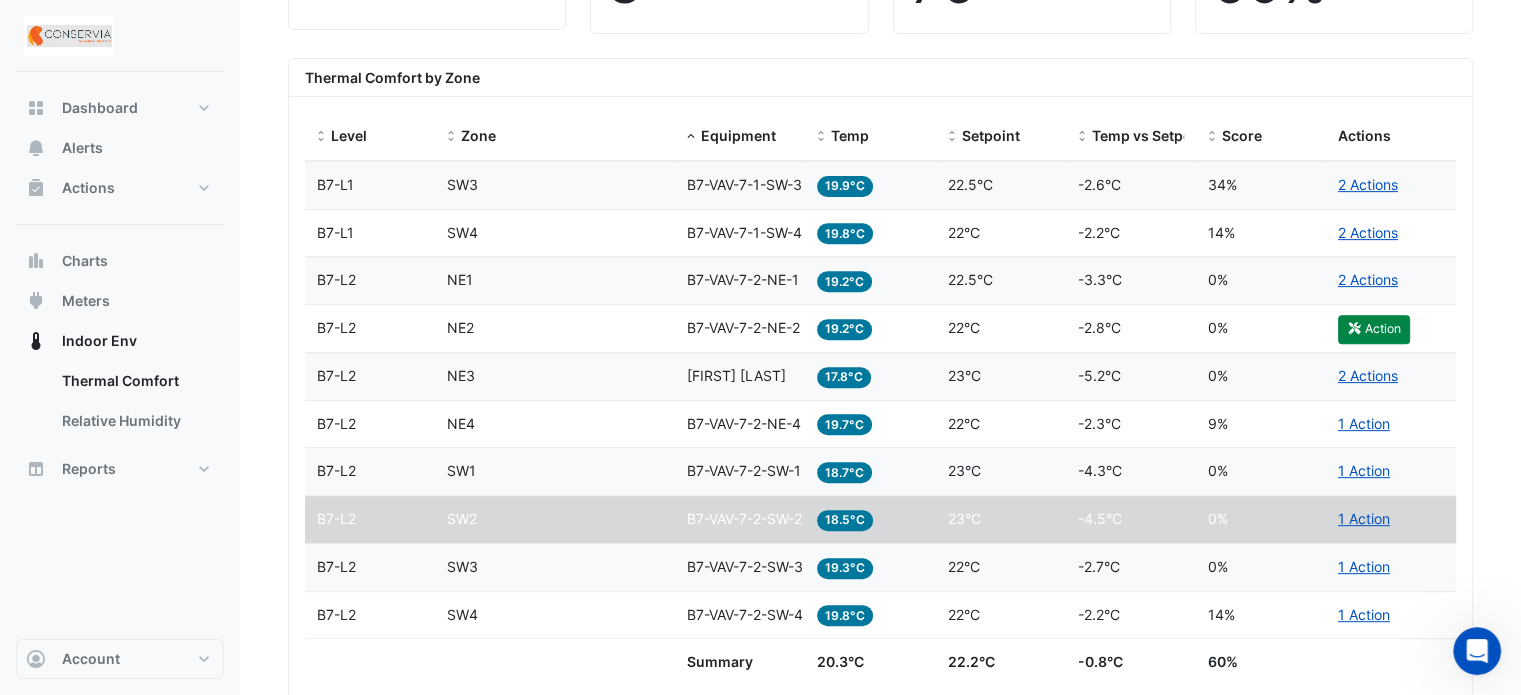 click on "Actions
2 Actions" 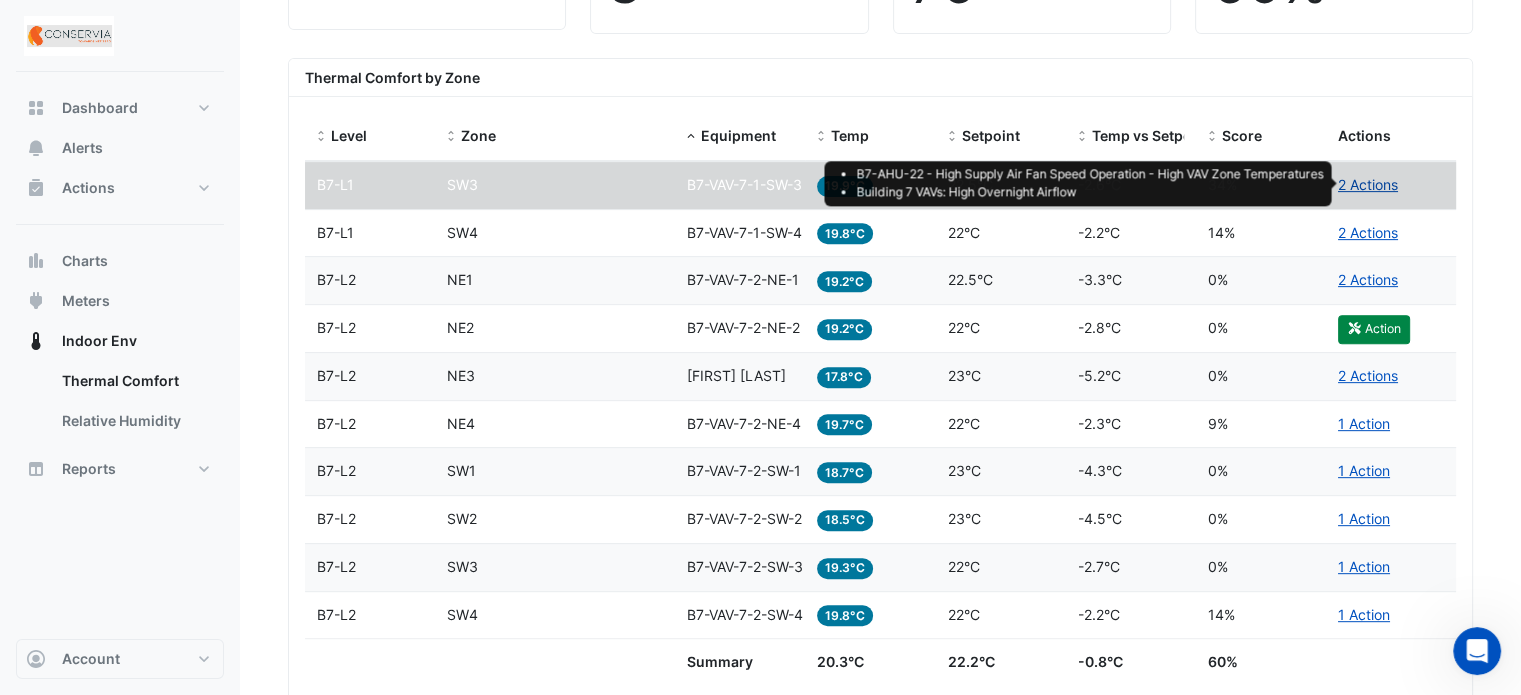 click on "2 Actions" 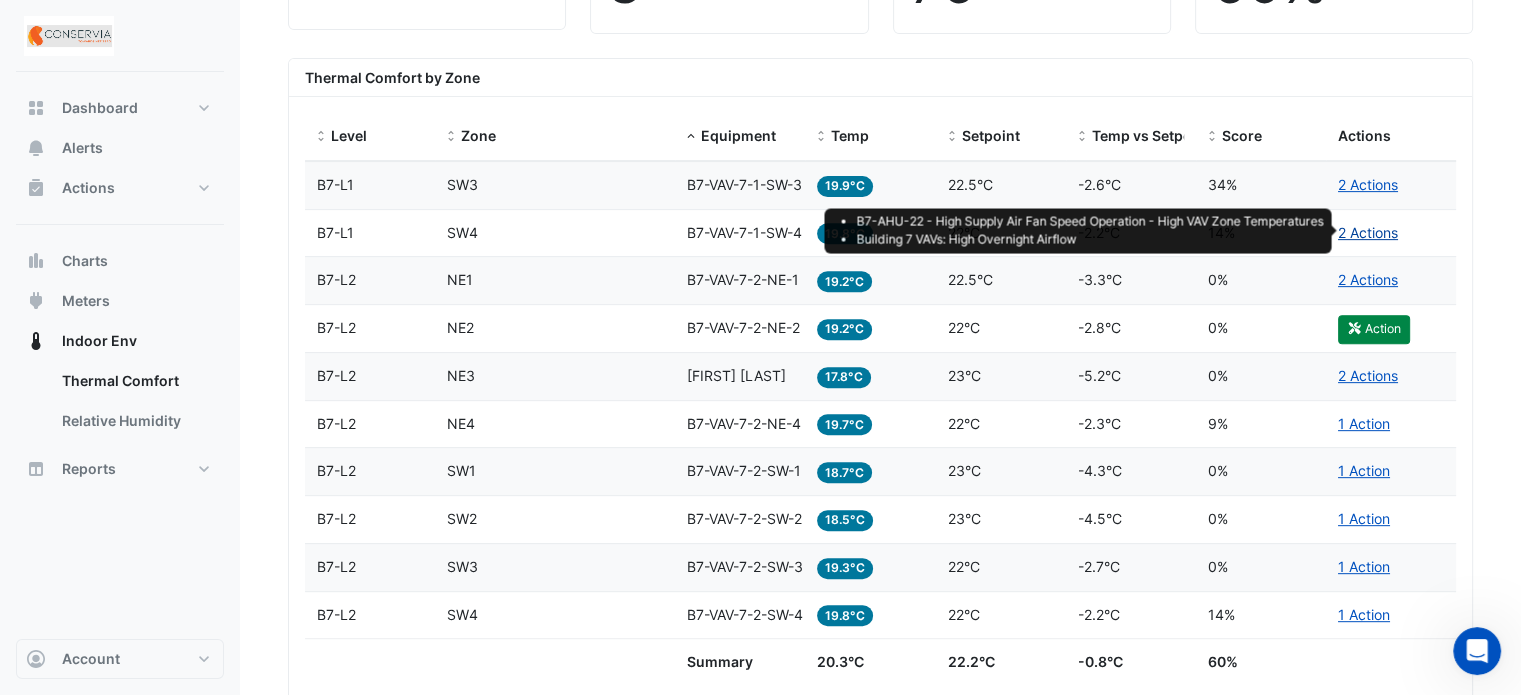 click on "2 Actions" 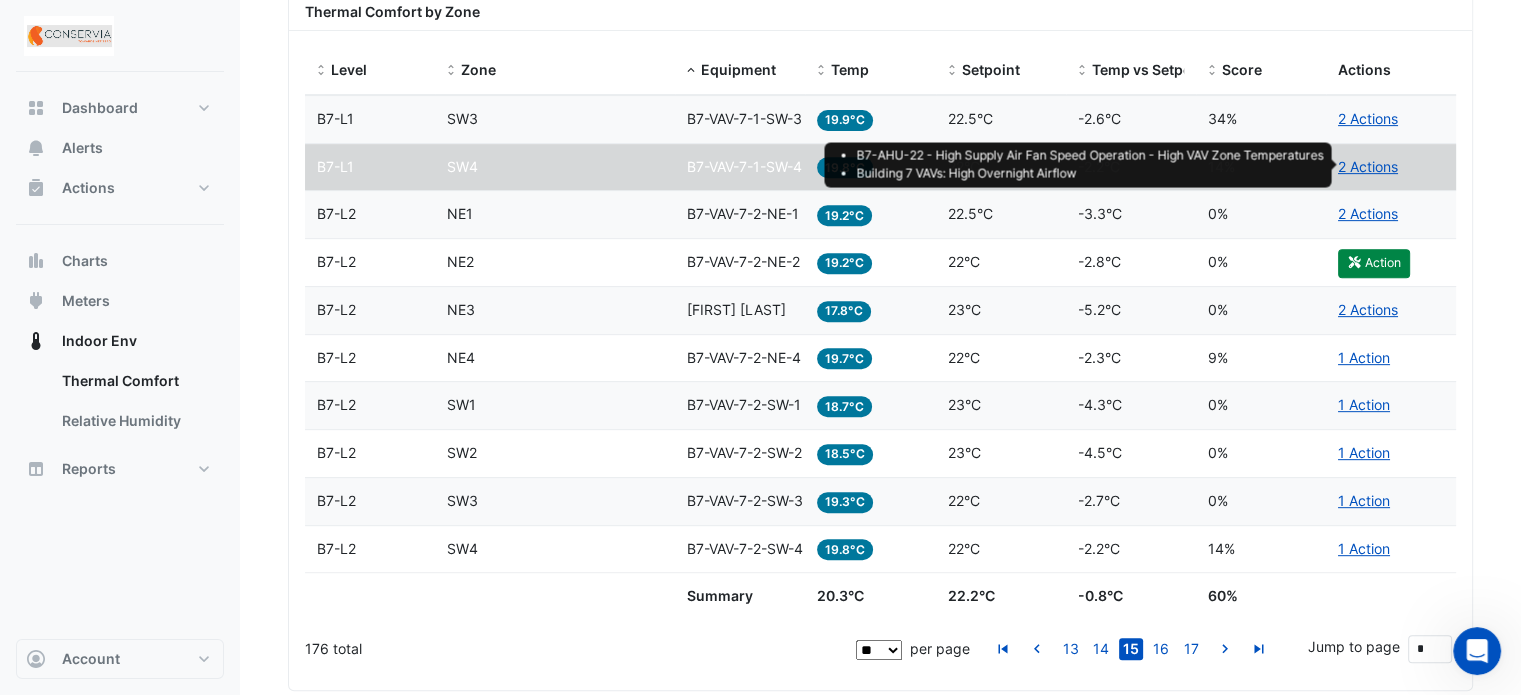 scroll, scrollTop: 930, scrollLeft: 0, axis: vertical 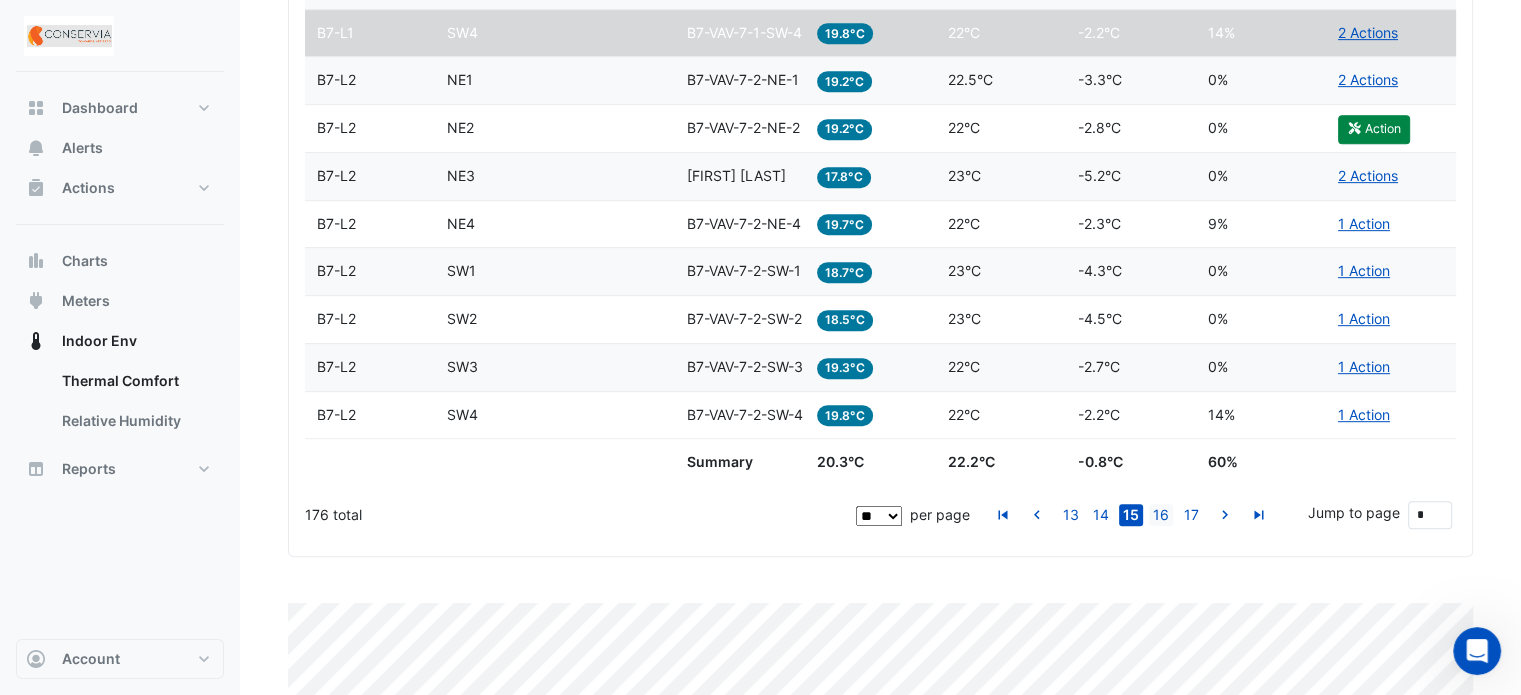 click on "16" 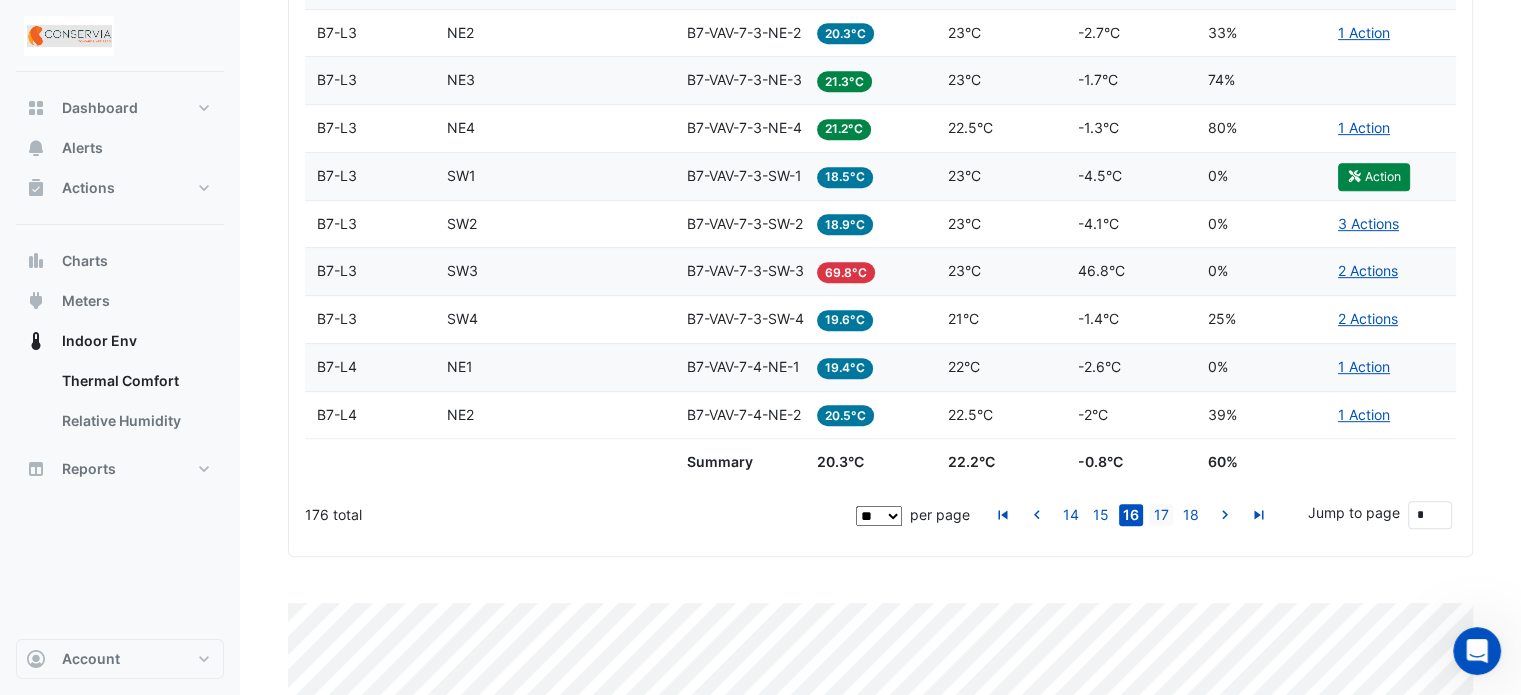 scroll, scrollTop: 830, scrollLeft: 0, axis: vertical 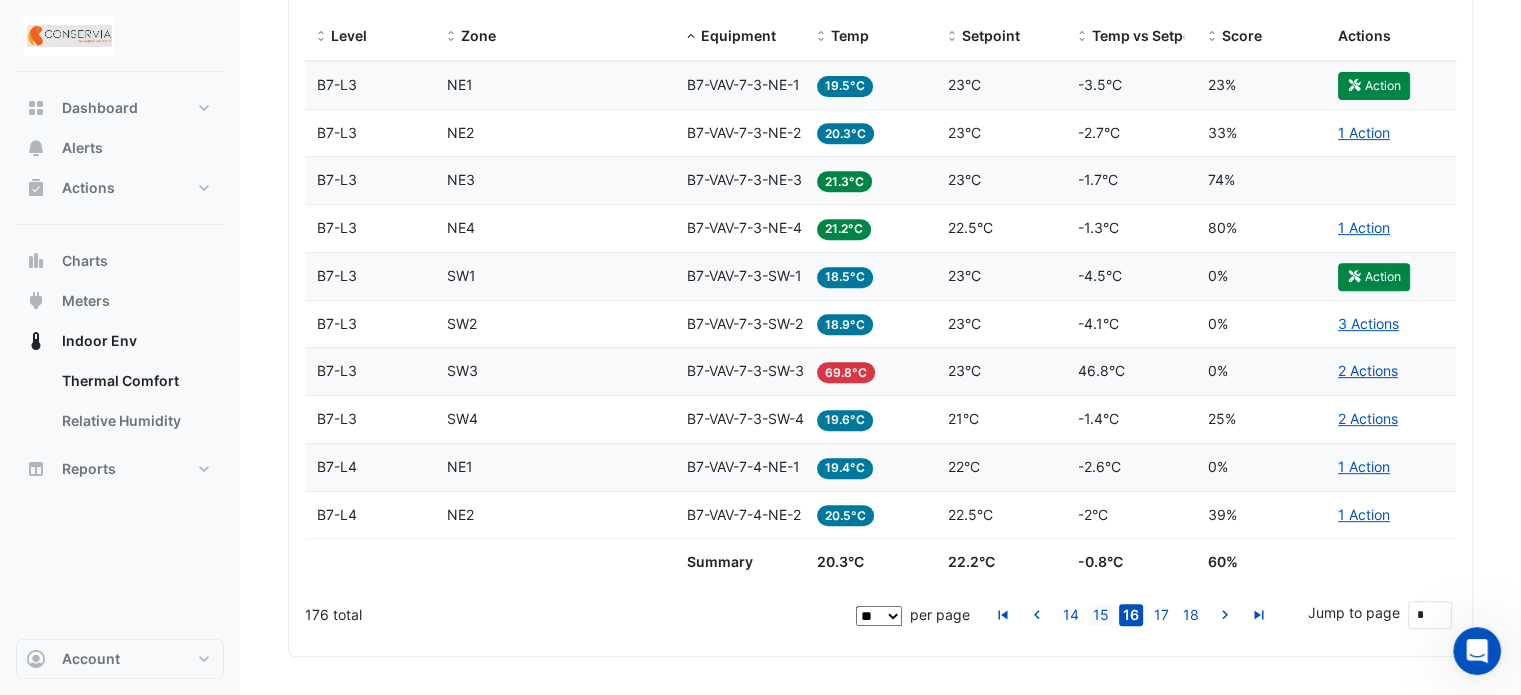 click on "15" 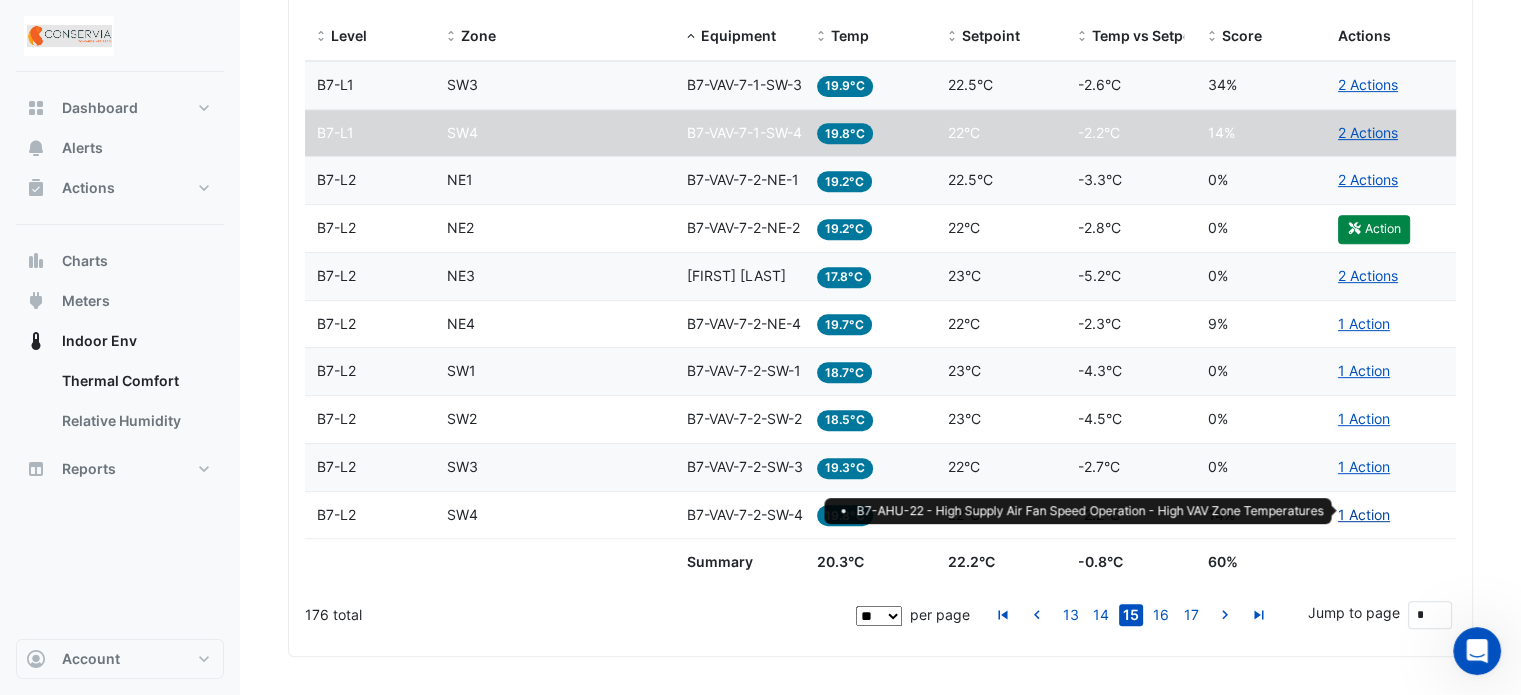 click on "1 Action" 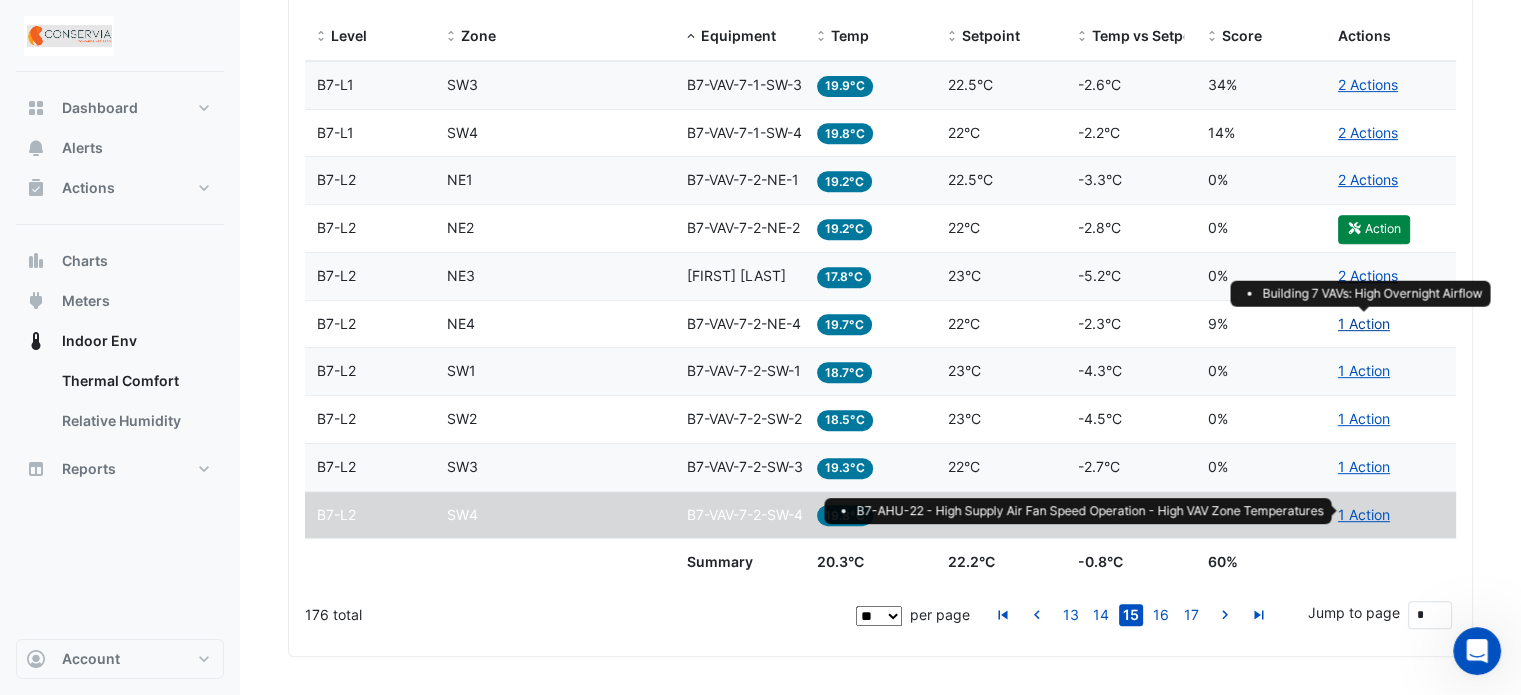 click on "1 Action" 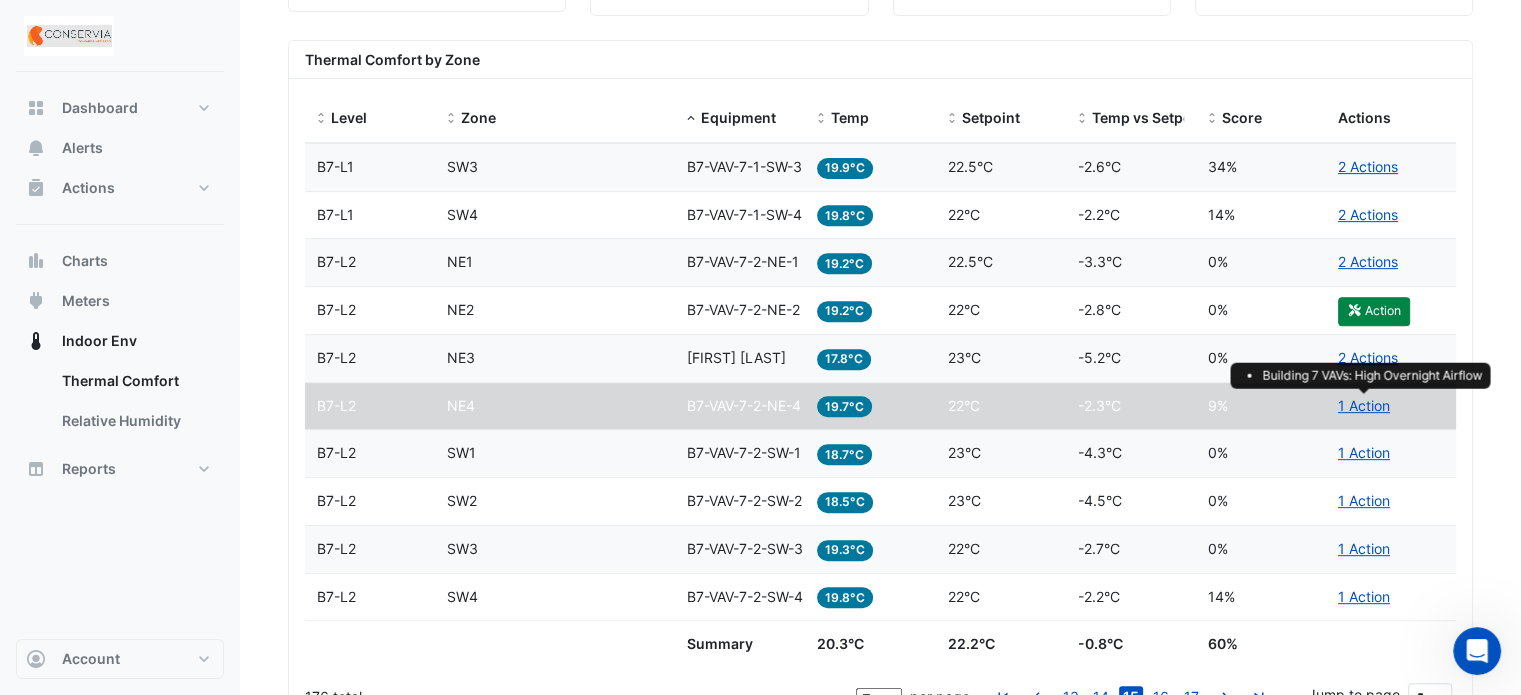 scroll, scrollTop: 630, scrollLeft: 0, axis: vertical 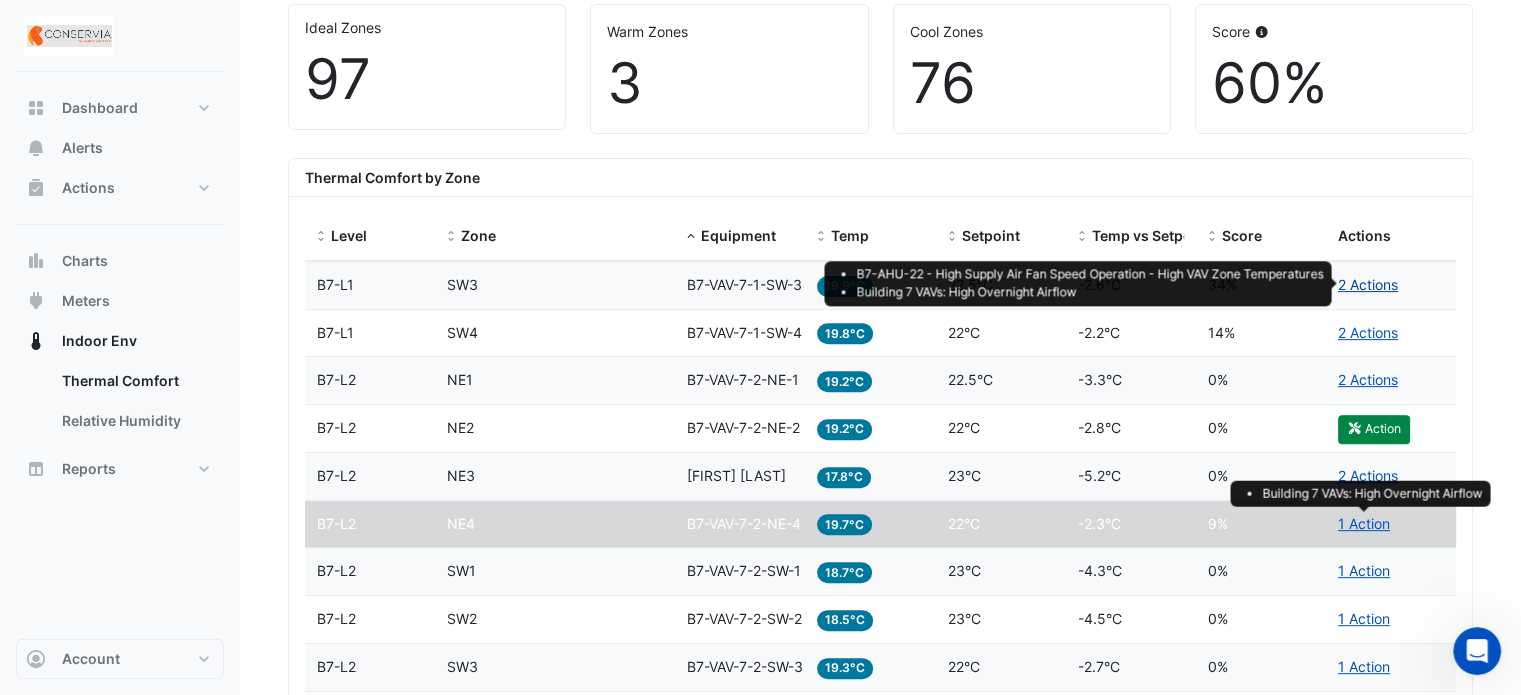 click on "2 Actions" 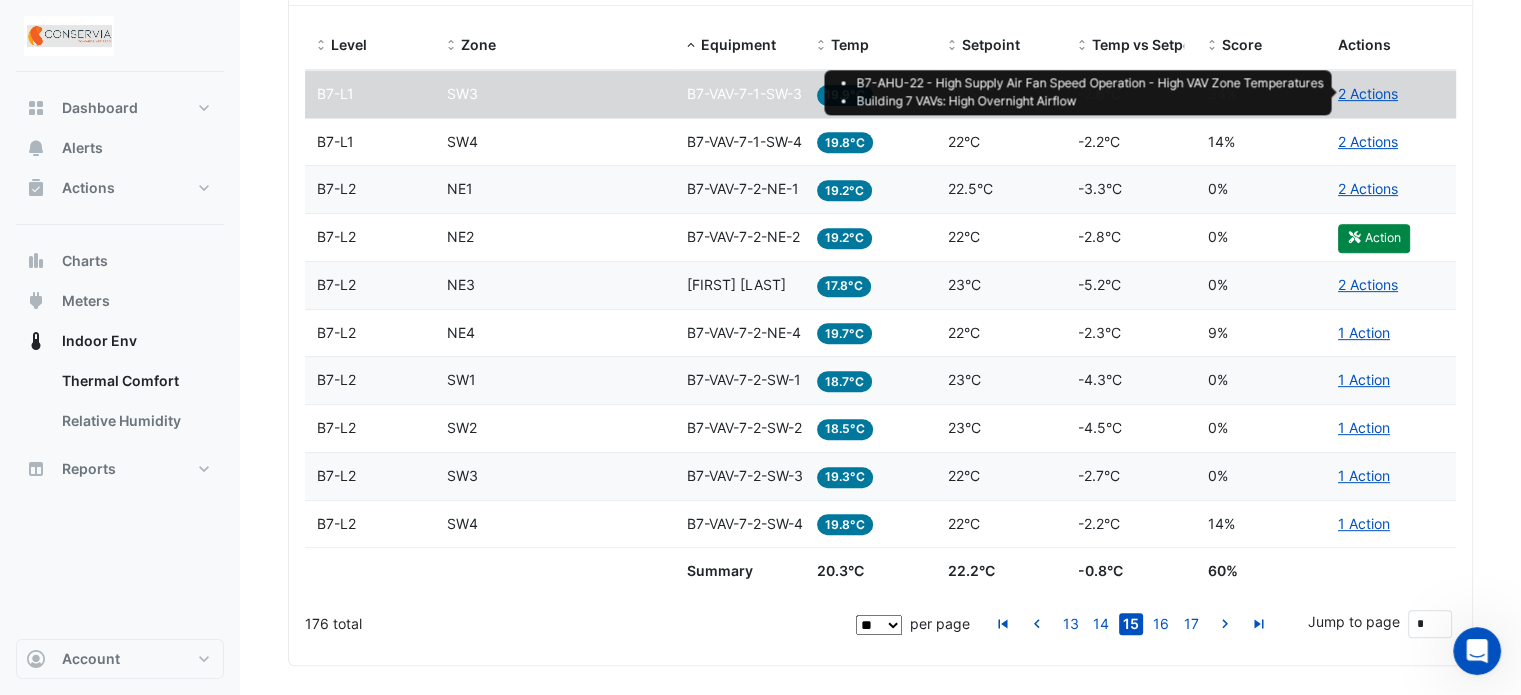 scroll, scrollTop: 830, scrollLeft: 0, axis: vertical 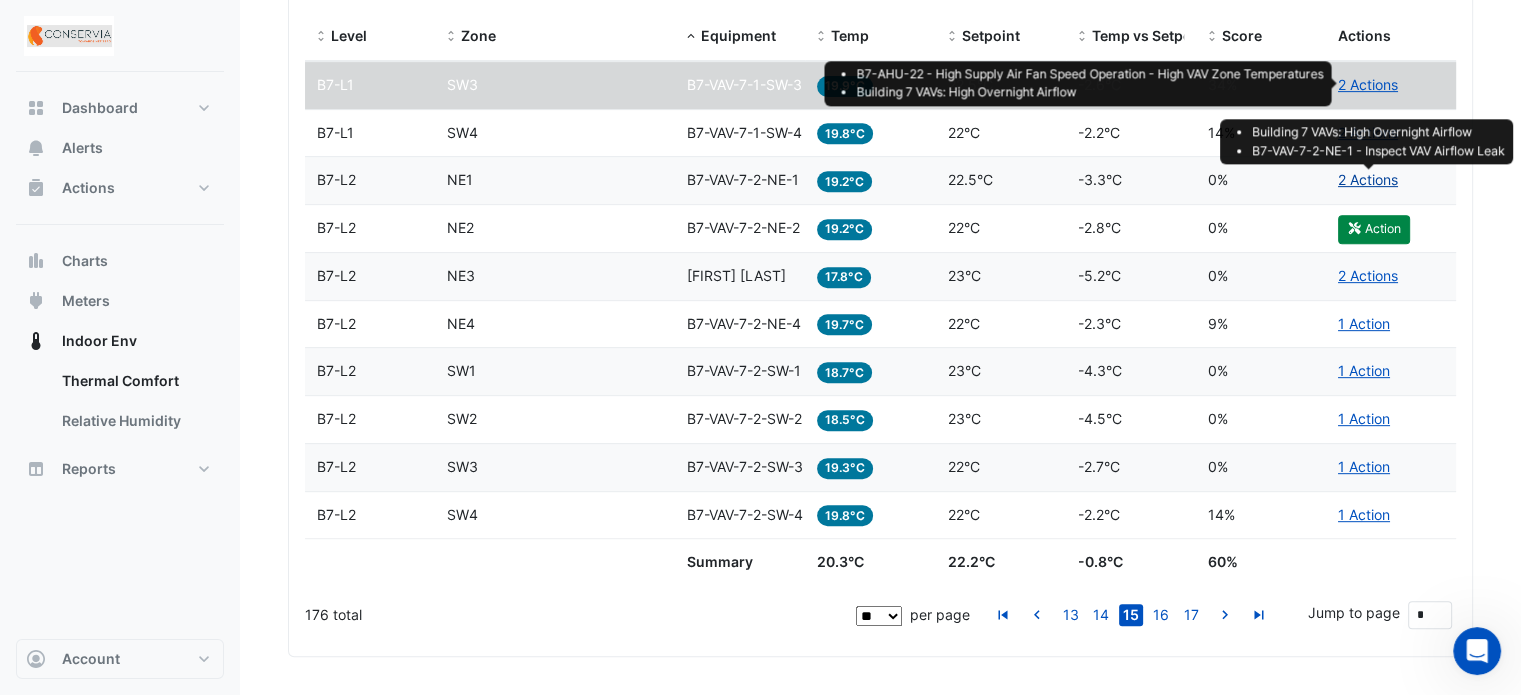 click on "2 Actions" 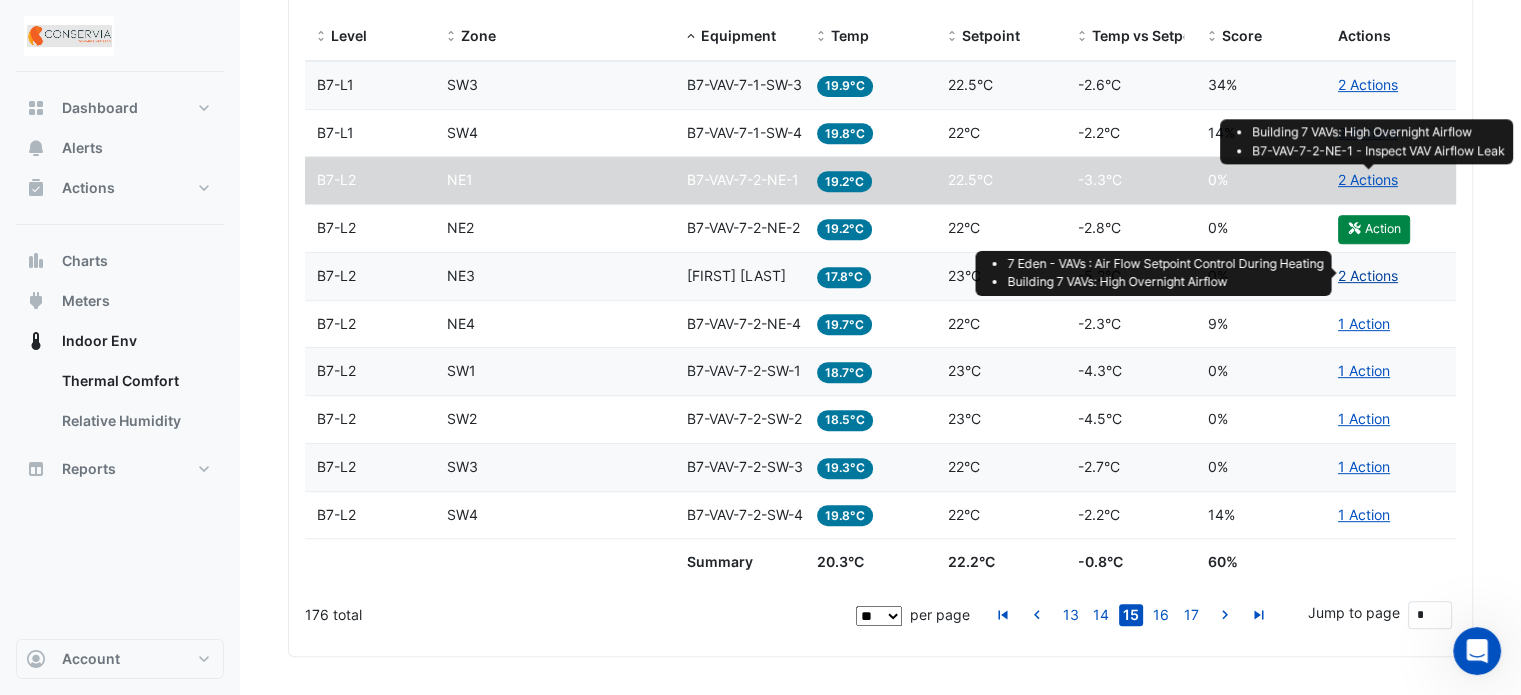 click on "2 Actions" 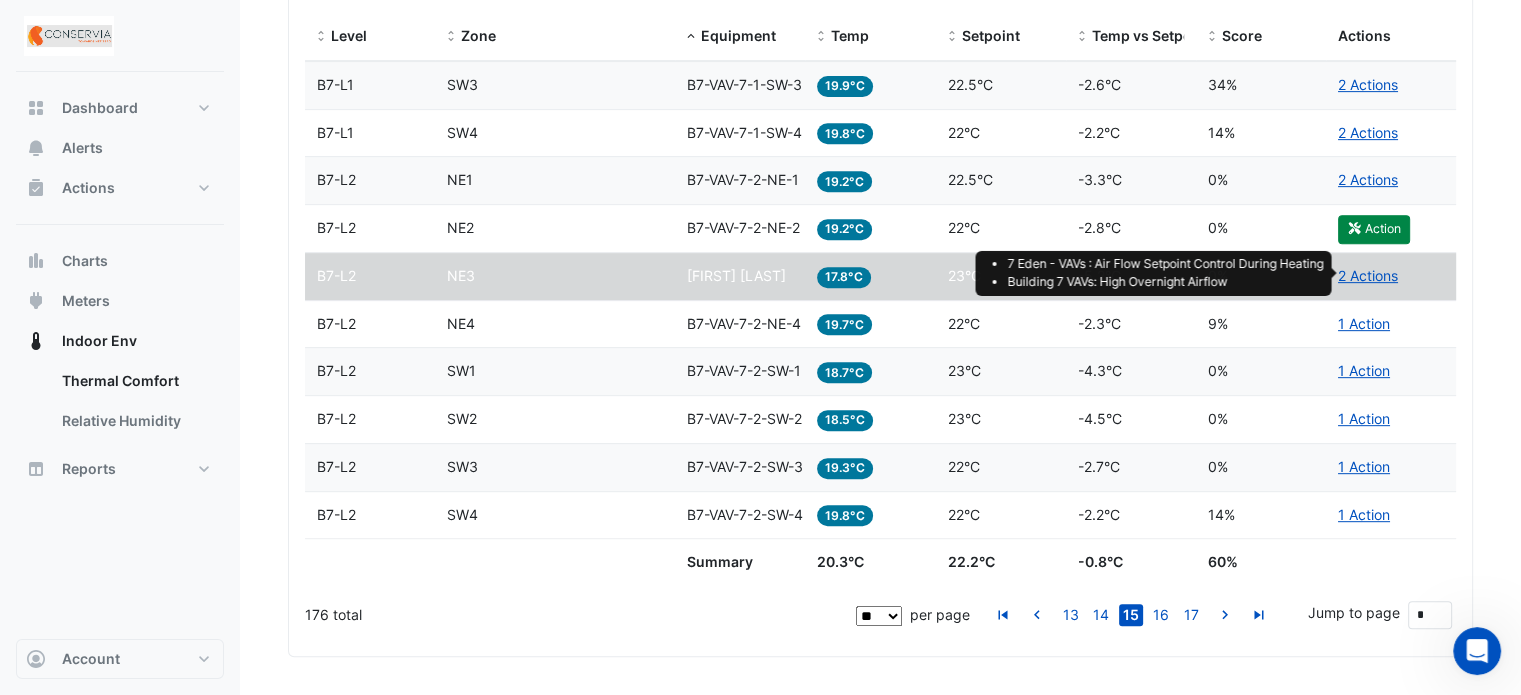 click on "Zone
NE4" 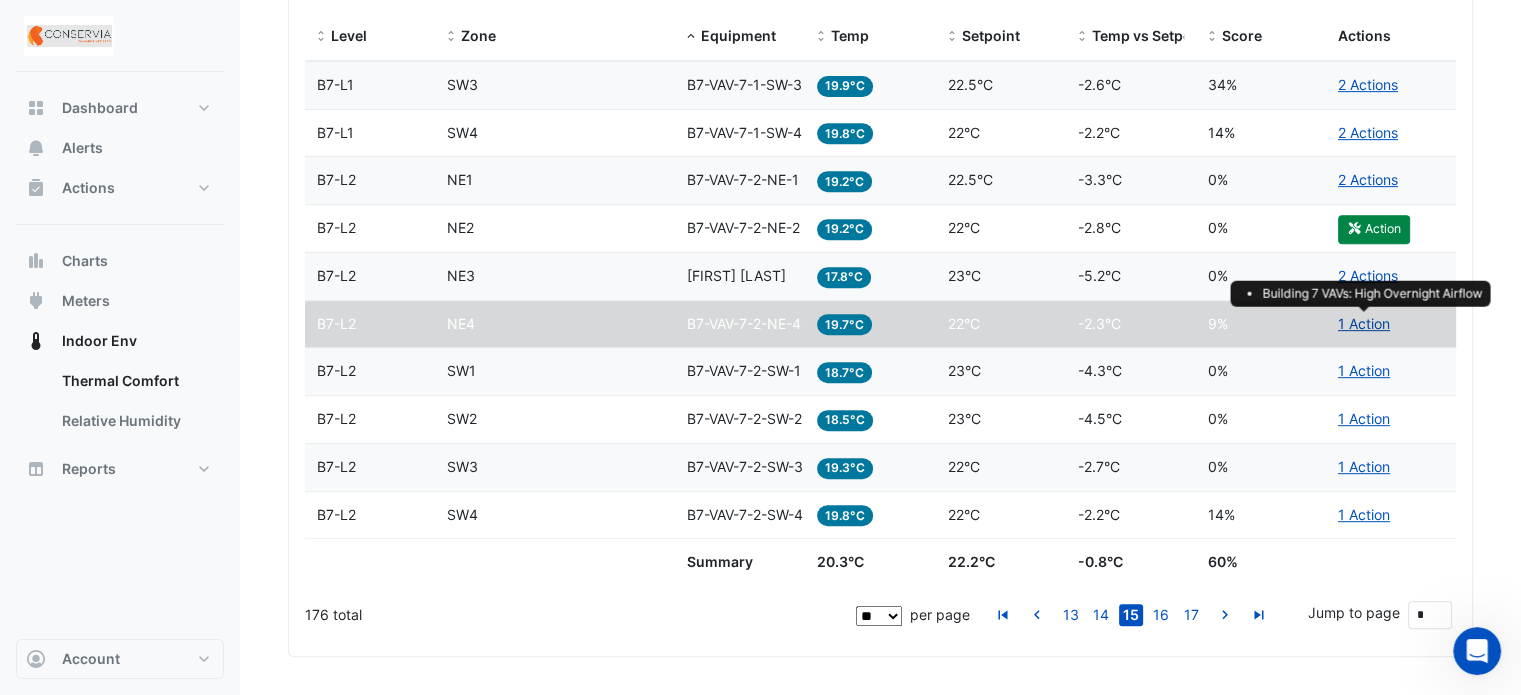 click on "1 Action" 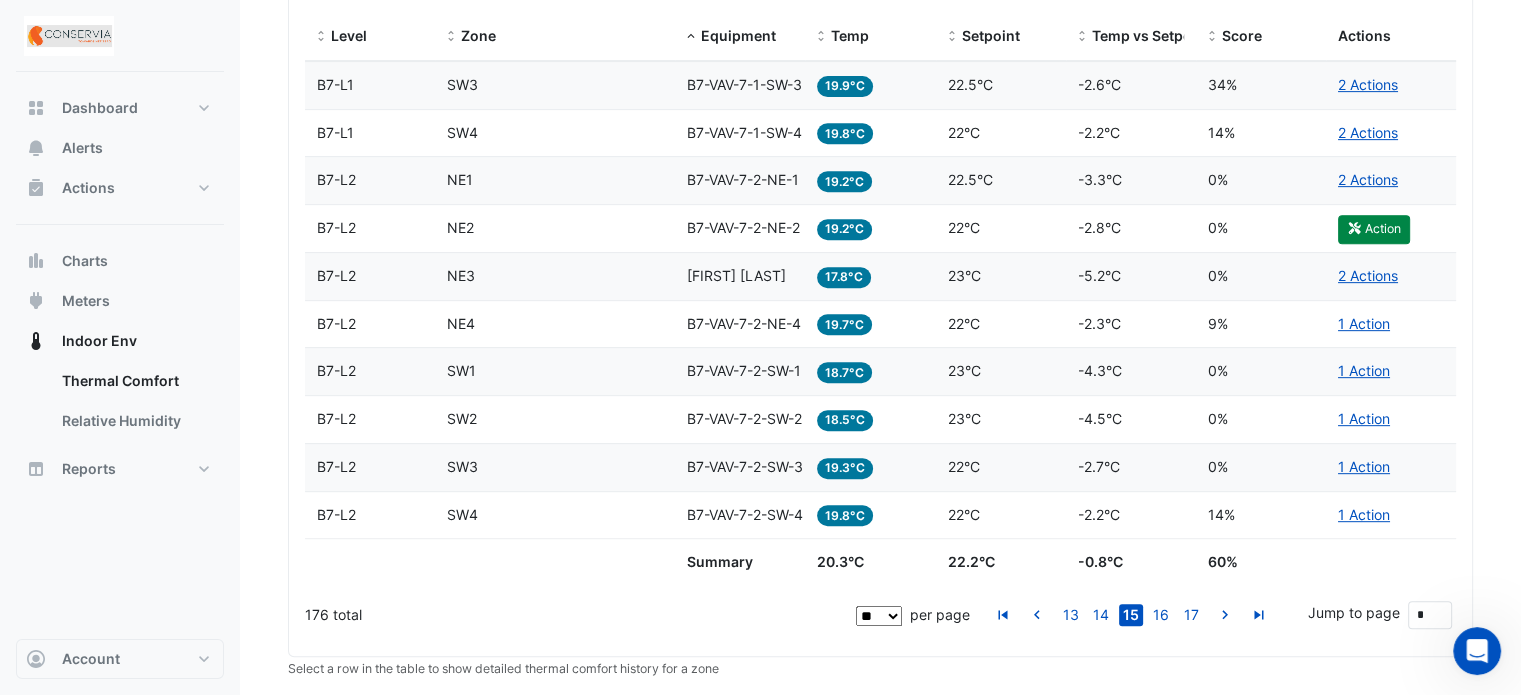 click on "Actions
1 Action" 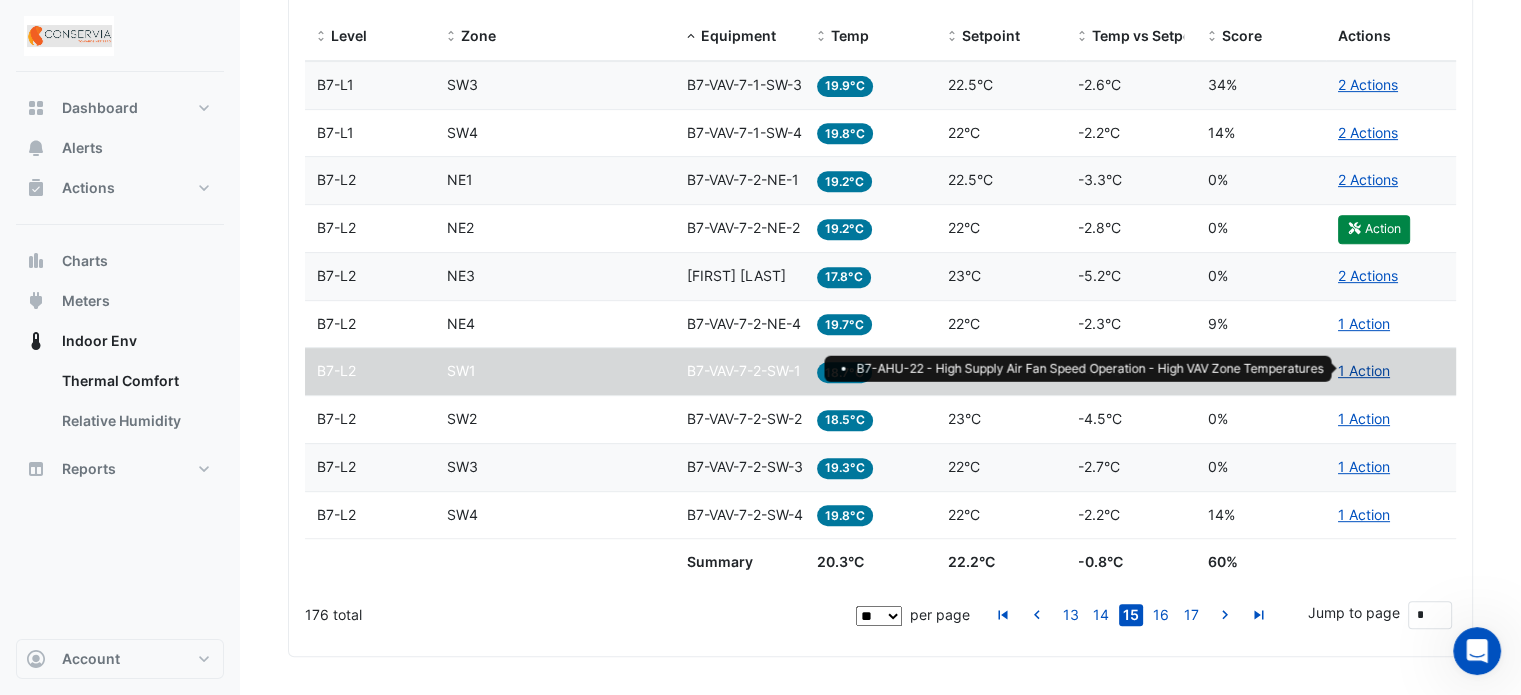 click on "1 Action" 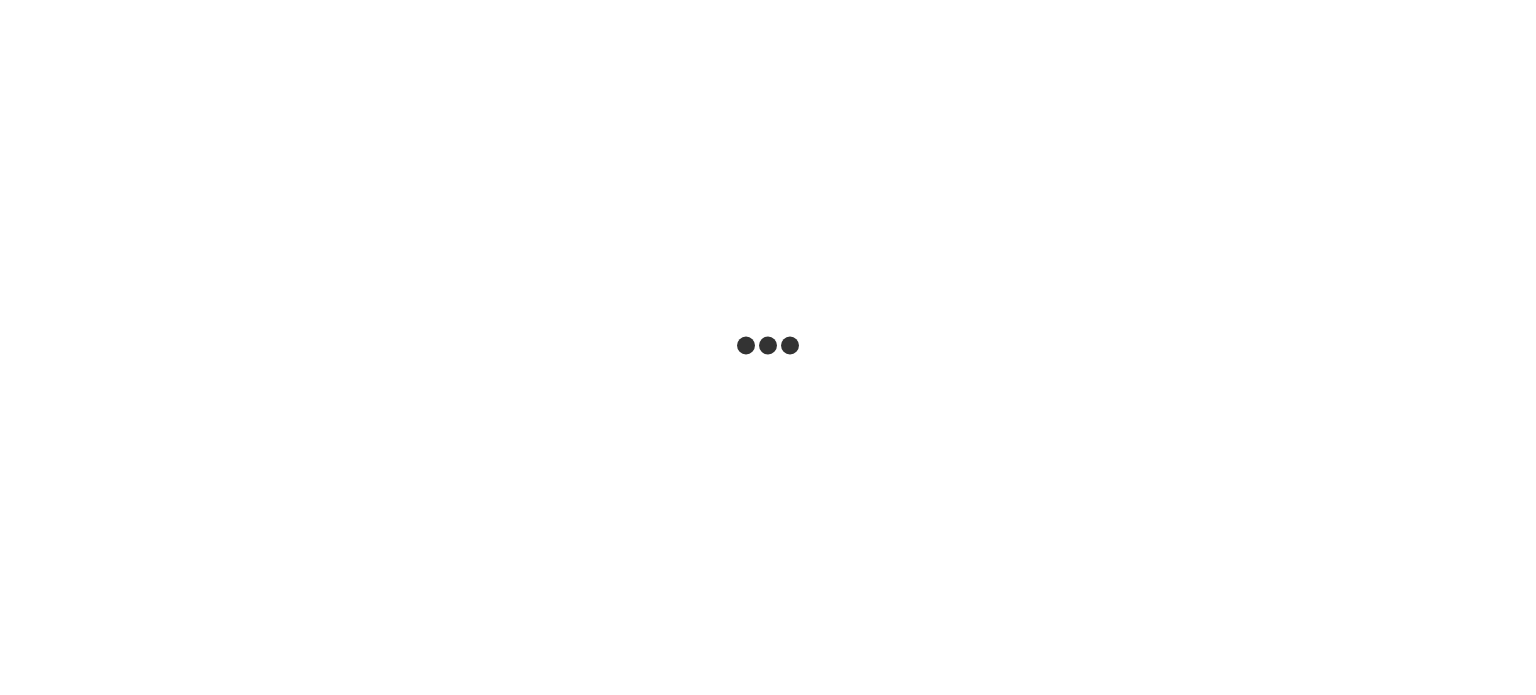 scroll, scrollTop: 0, scrollLeft: 0, axis: both 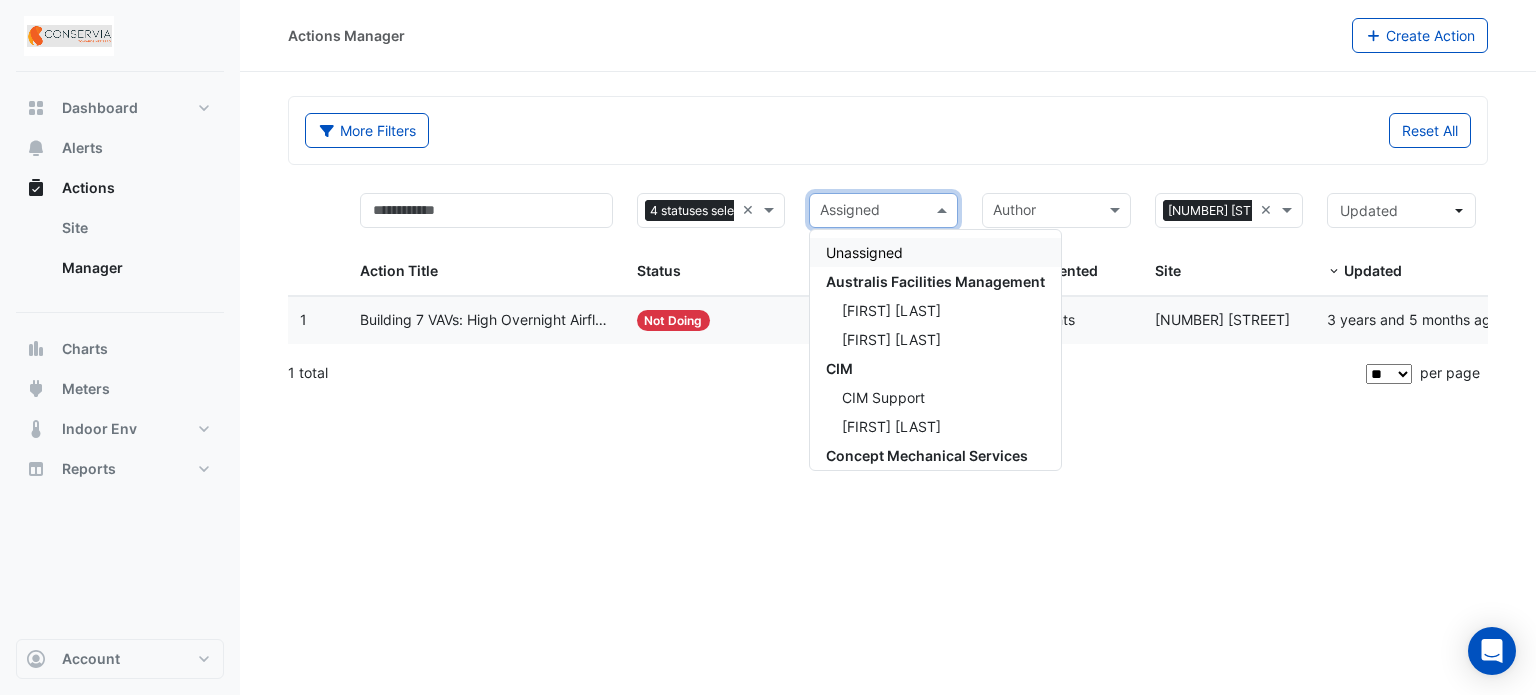 click at bounding box center [872, 212] 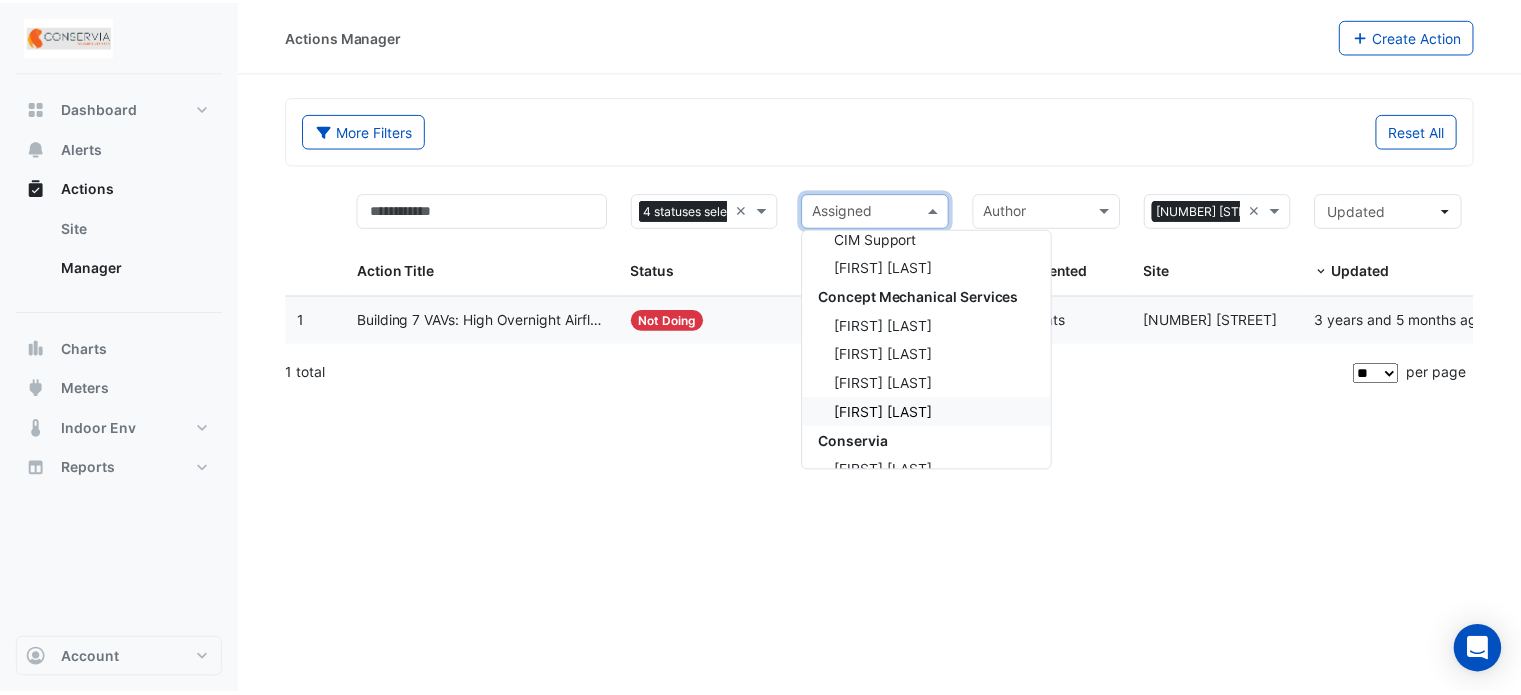 scroll, scrollTop: 222, scrollLeft: 0, axis: vertical 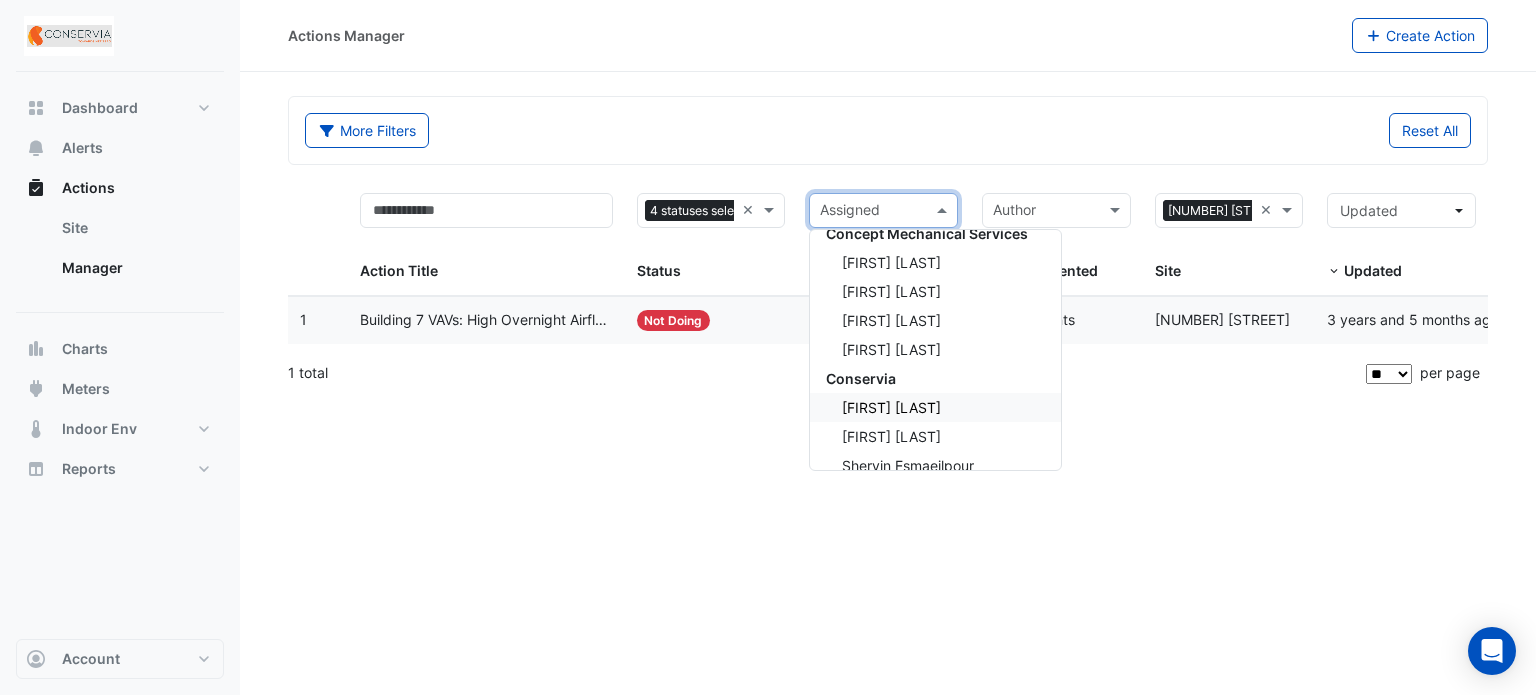 click on "[FIRST] [LAST]" at bounding box center [891, 407] 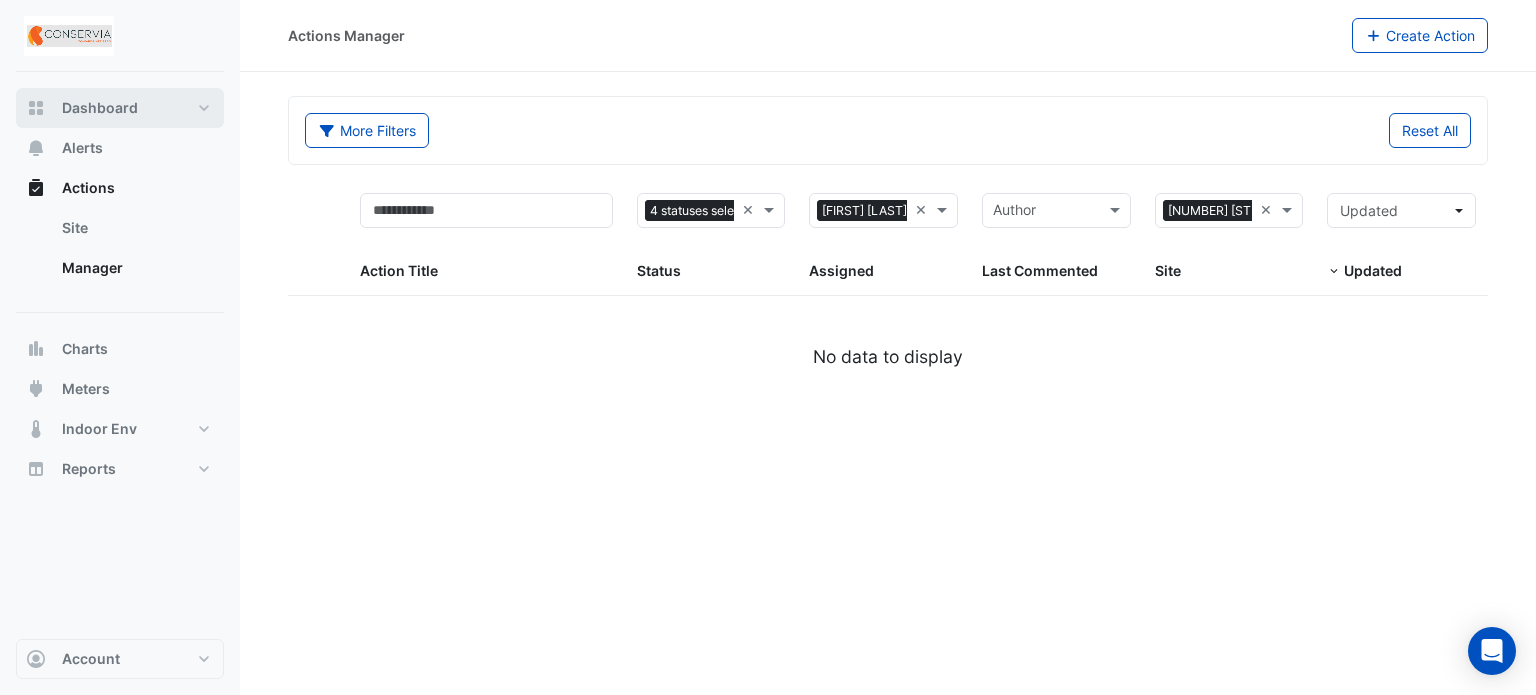 click on "Dashboard" at bounding box center [120, 108] 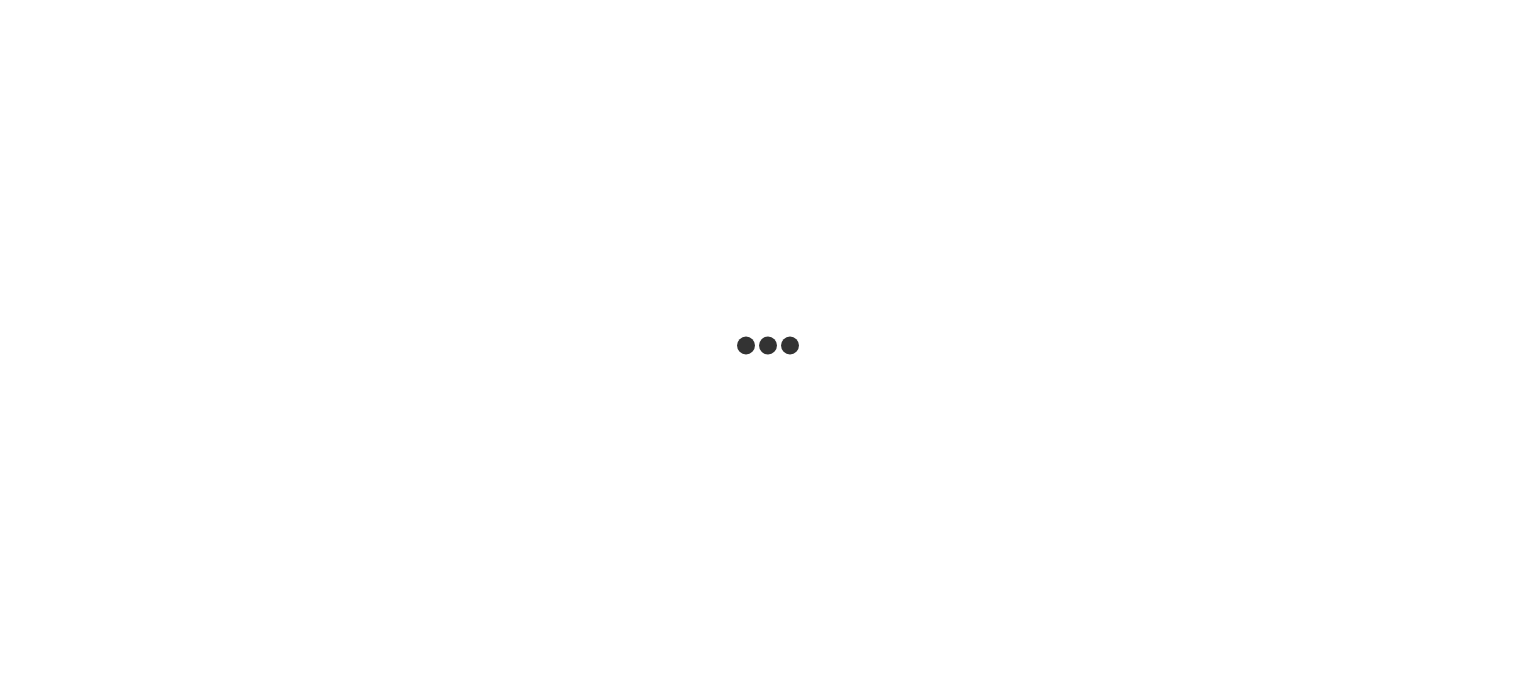 scroll, scrollTop: 0, scrollLeft: 0, axis: both 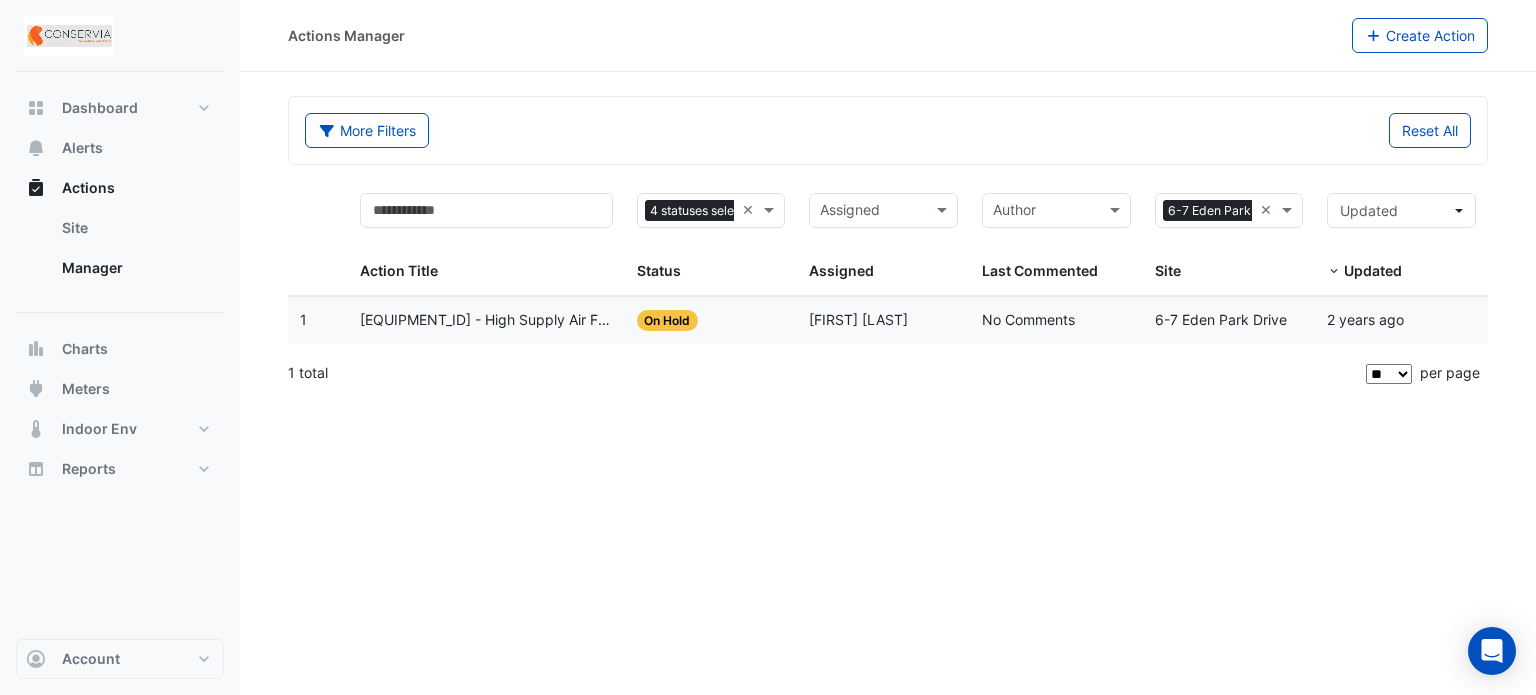 click on "[EQUIPMENT_ID] - High Supply Air Fan Speed Operation - High VAV Zone Temperatures" 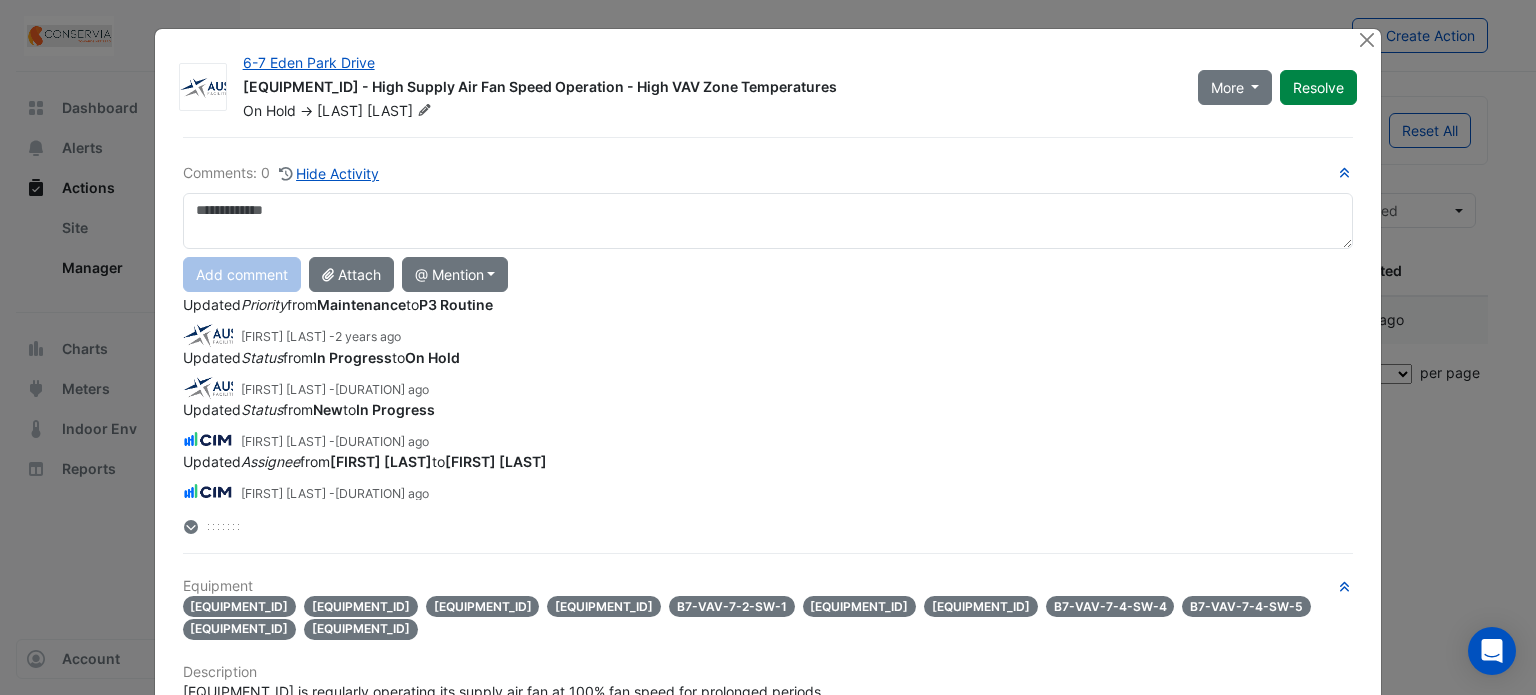 scroll, scrollTop: 57, scrollLeft: 0, axis: vertical 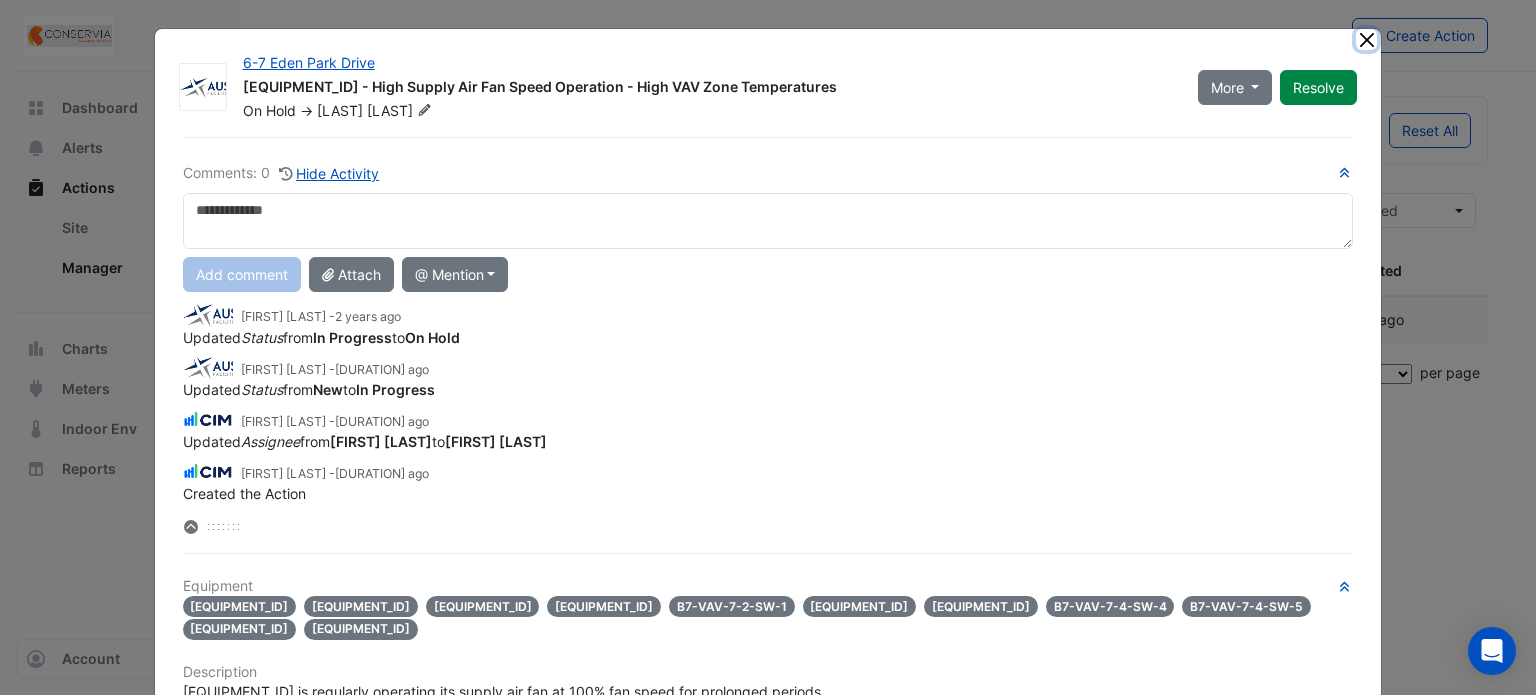 click 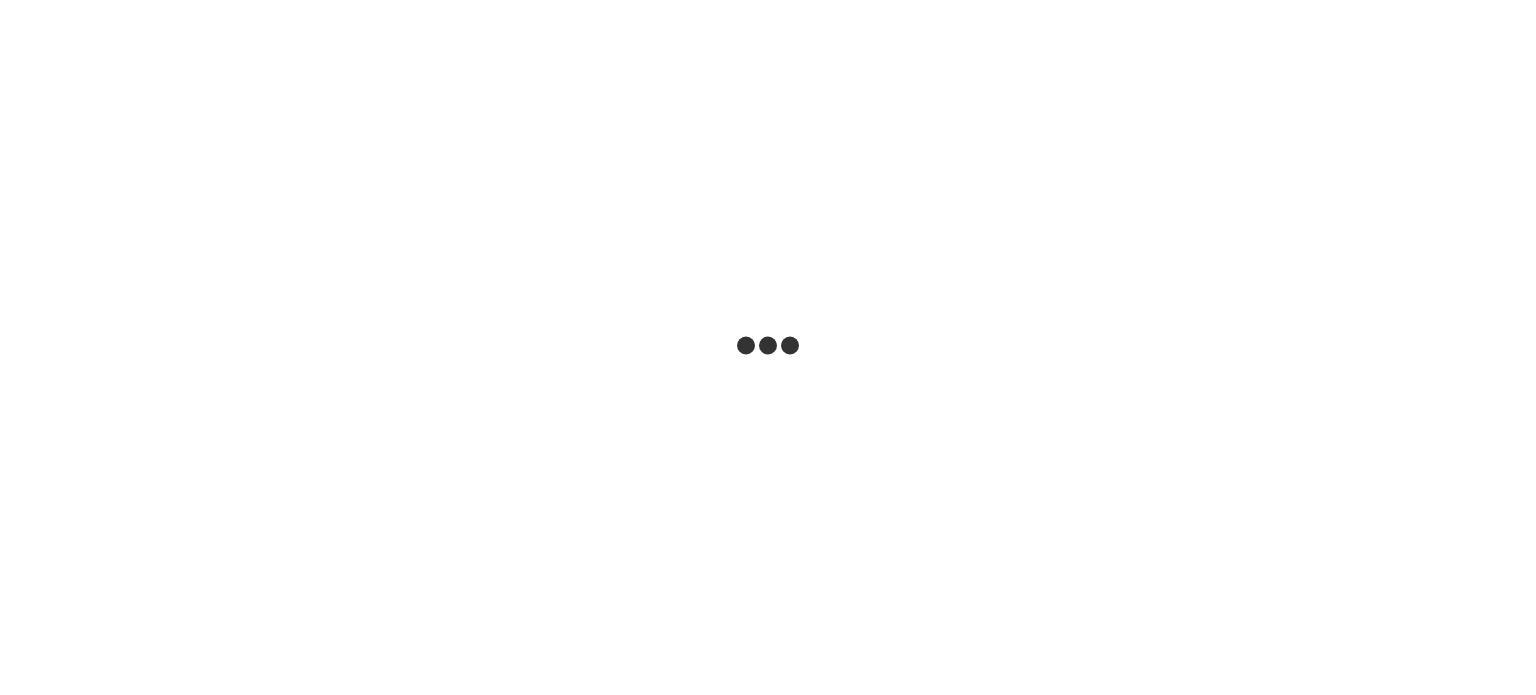 scroll, scrollTop: 0, scrollLeft: 0, axis: both 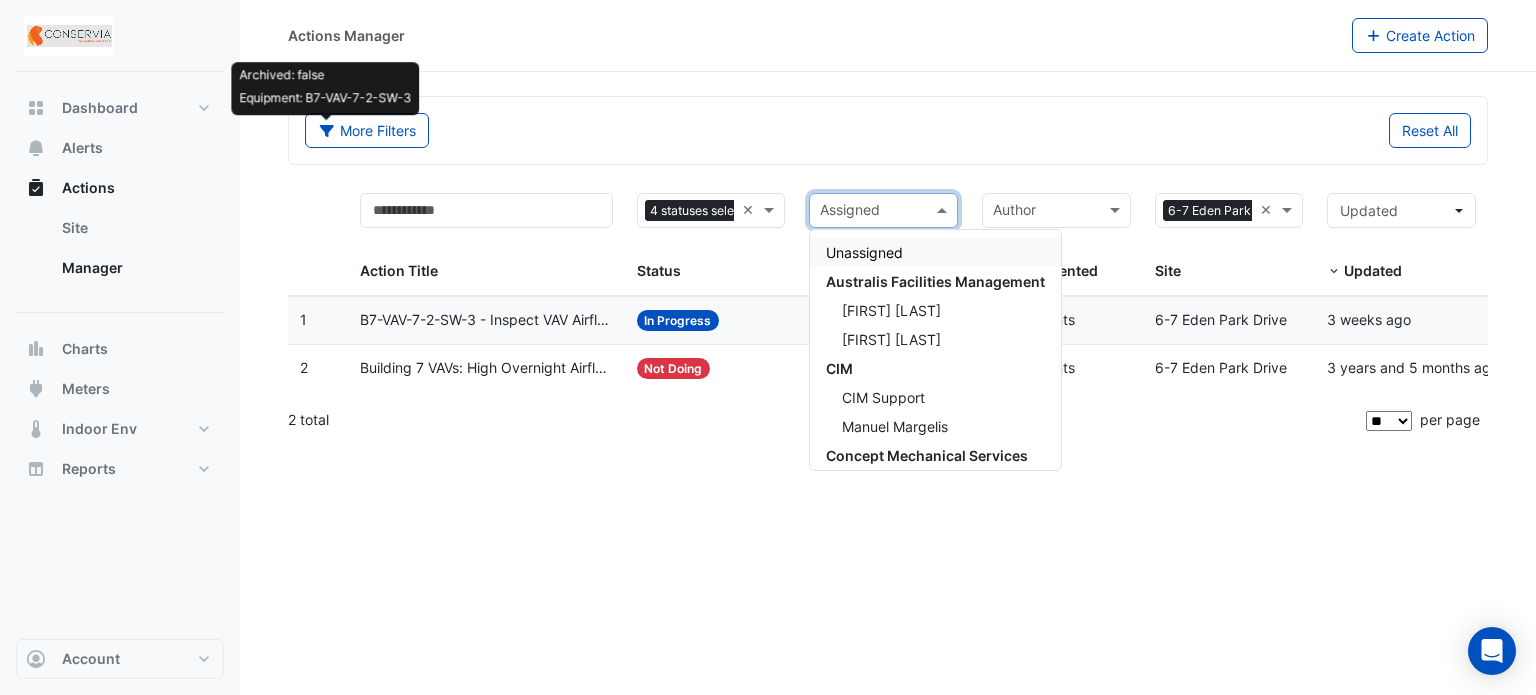 click at bounding box center (872, 212) 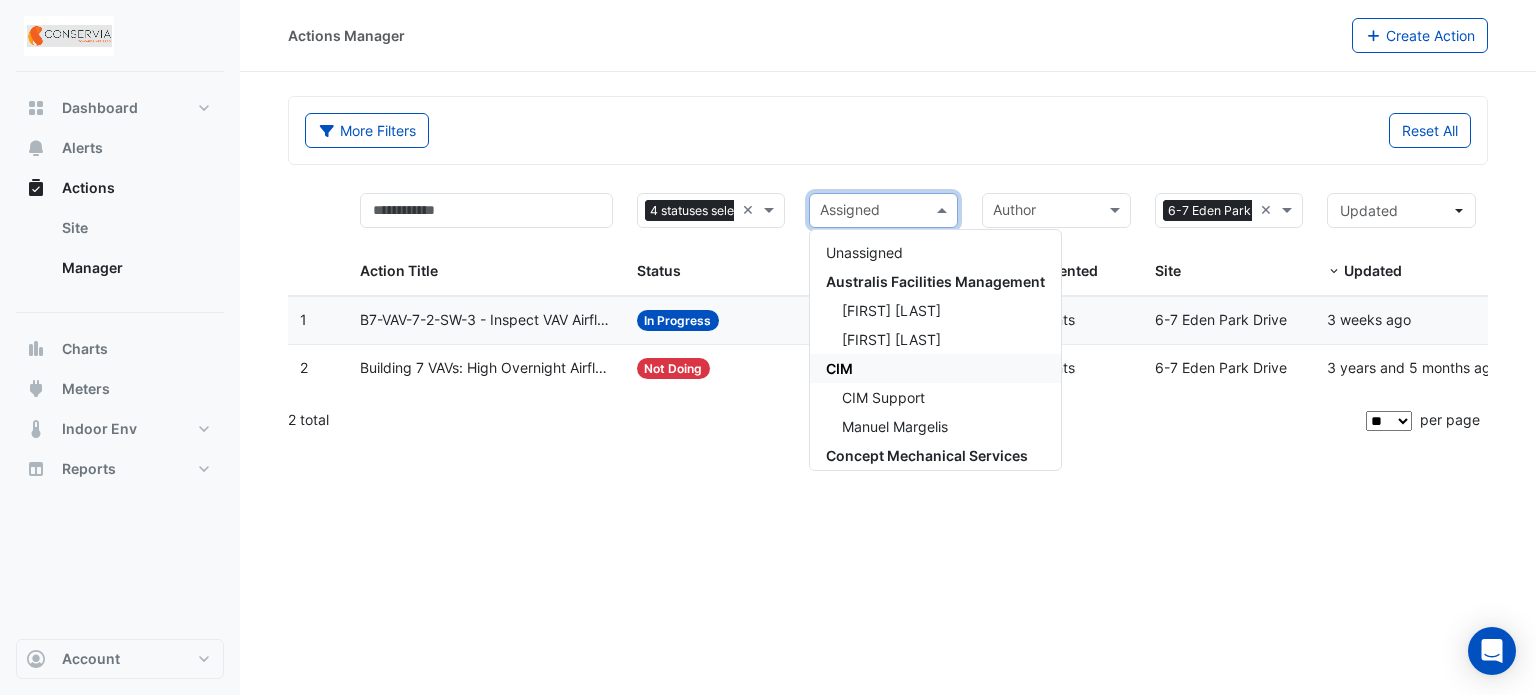 scroll, scrollTop: 100, scrollLeft: 0, axis: vertical 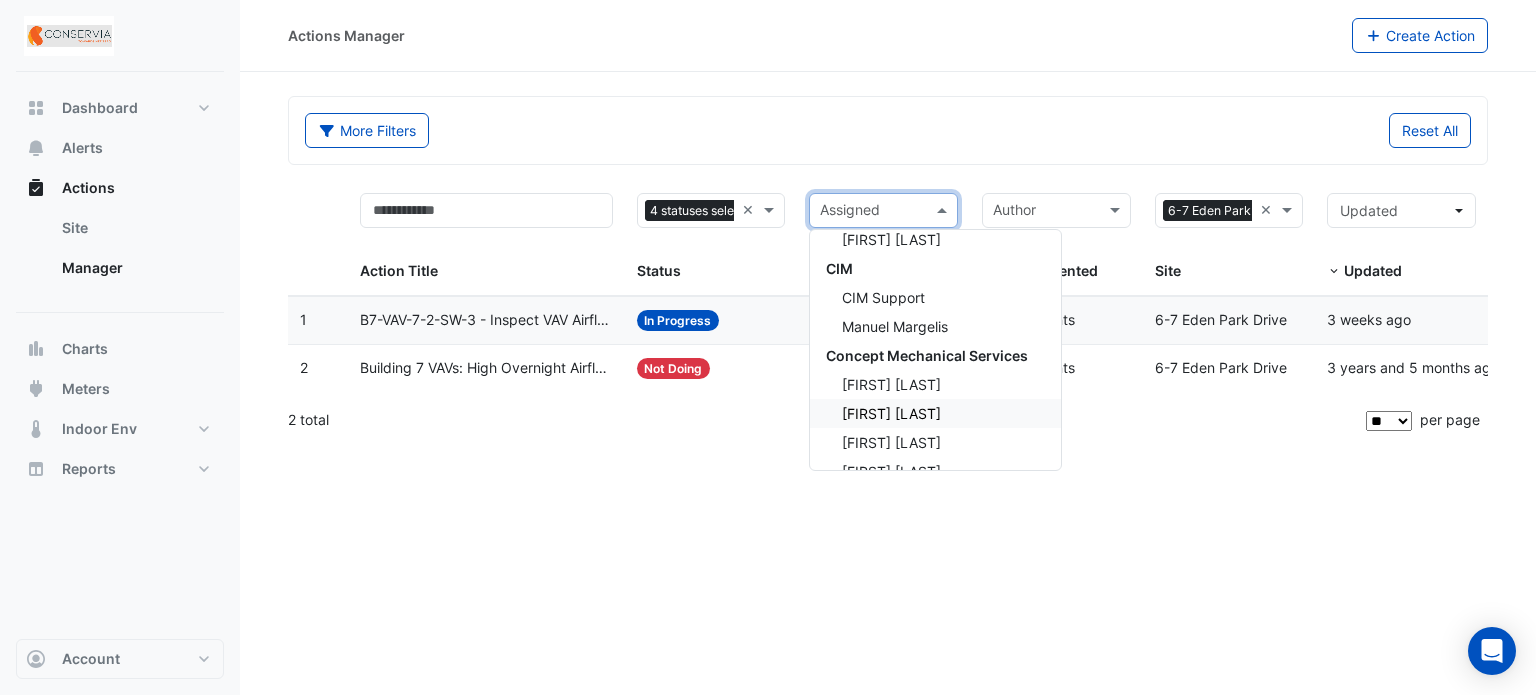 click on "2 total" 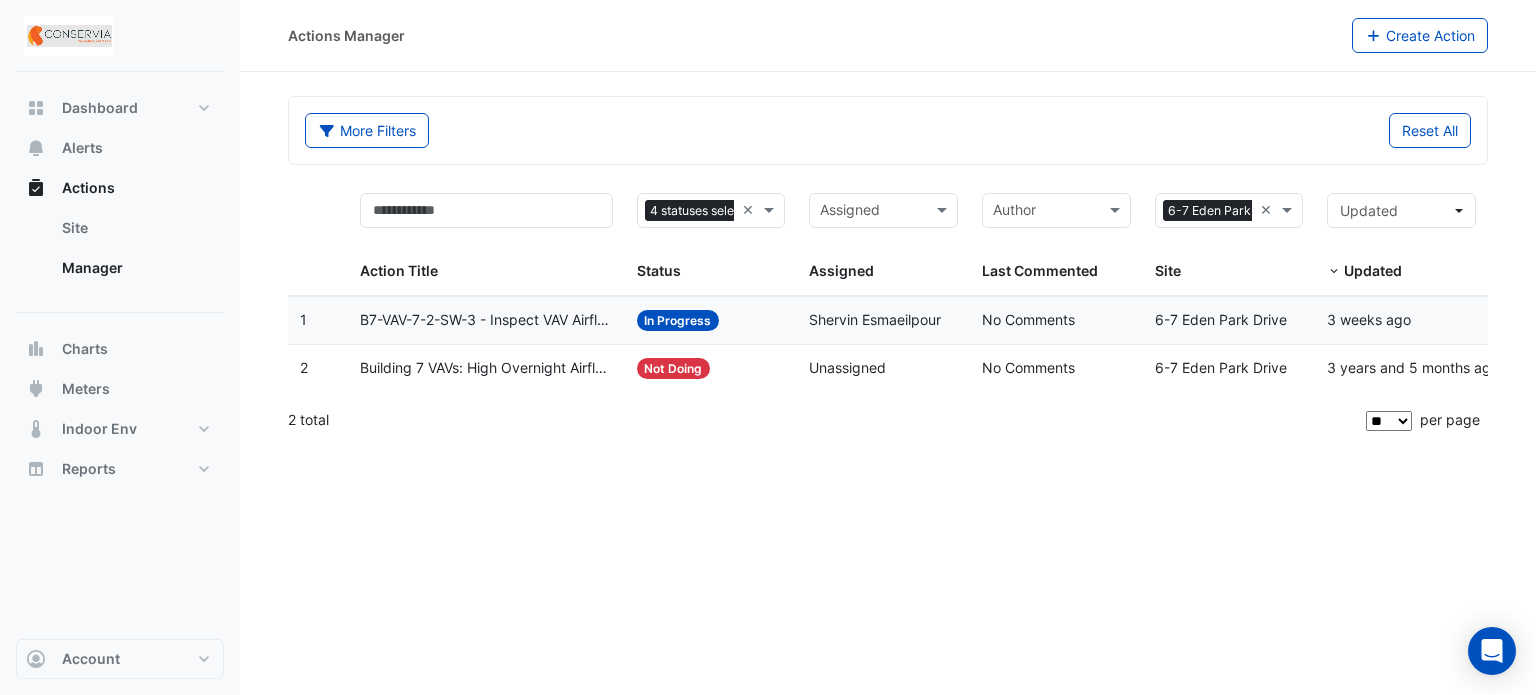 click on "Status:
In Progress" 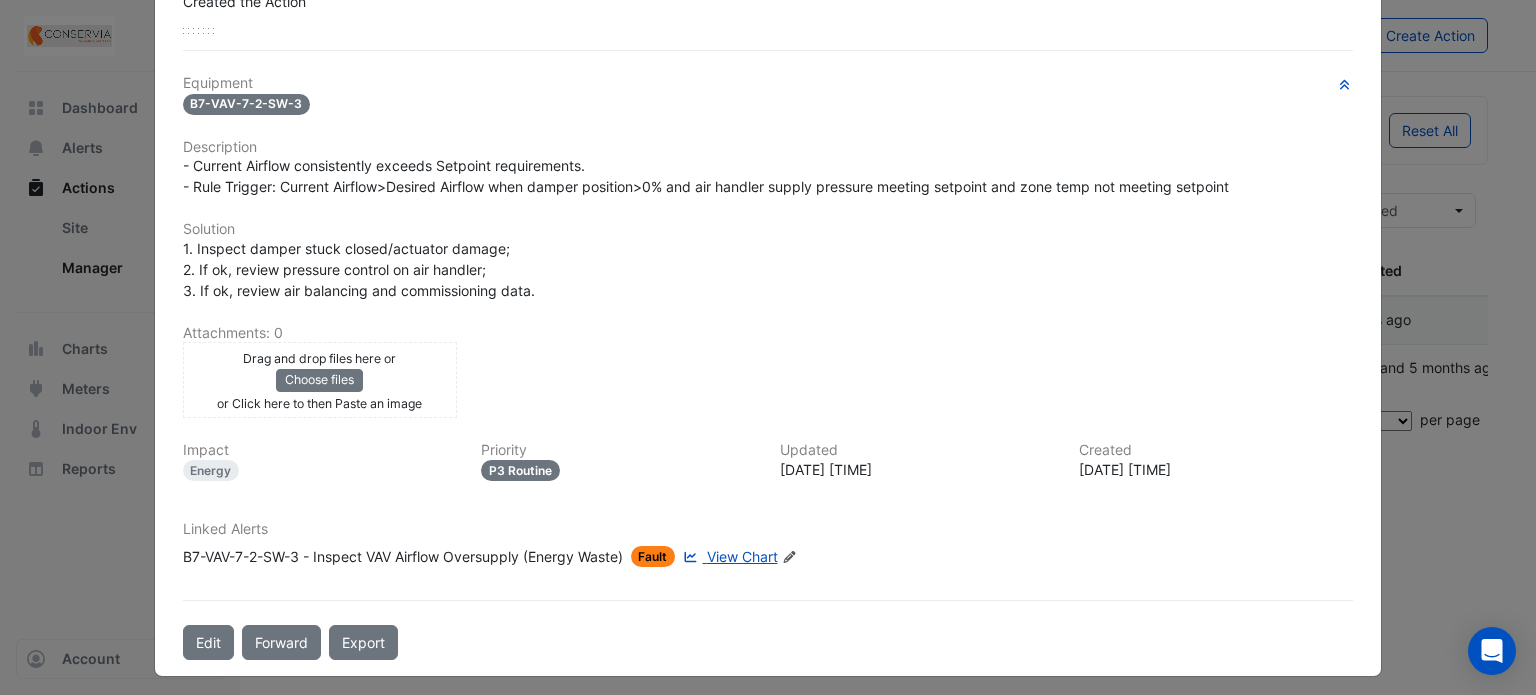 scroll, scrollTop: 0, scrollLeft: 0, axis: both 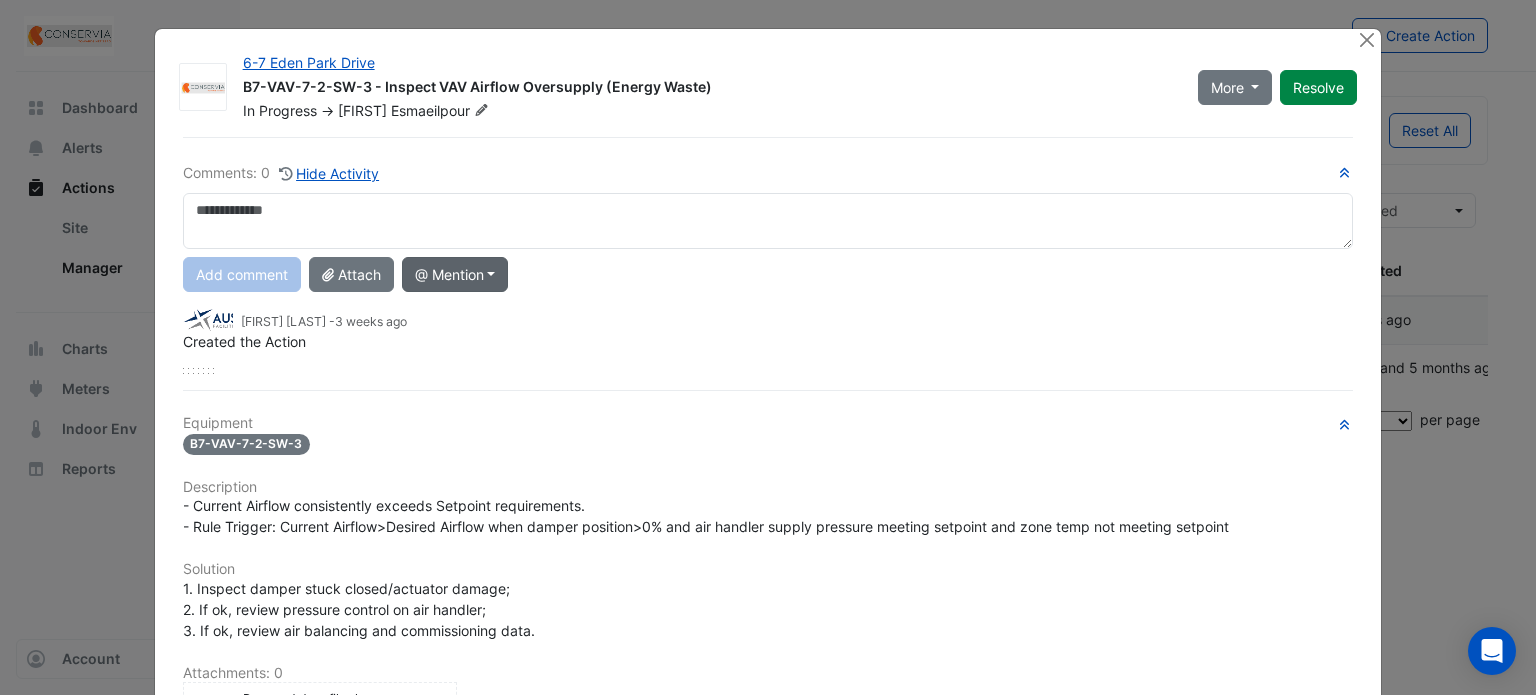 click on "@ Mention" 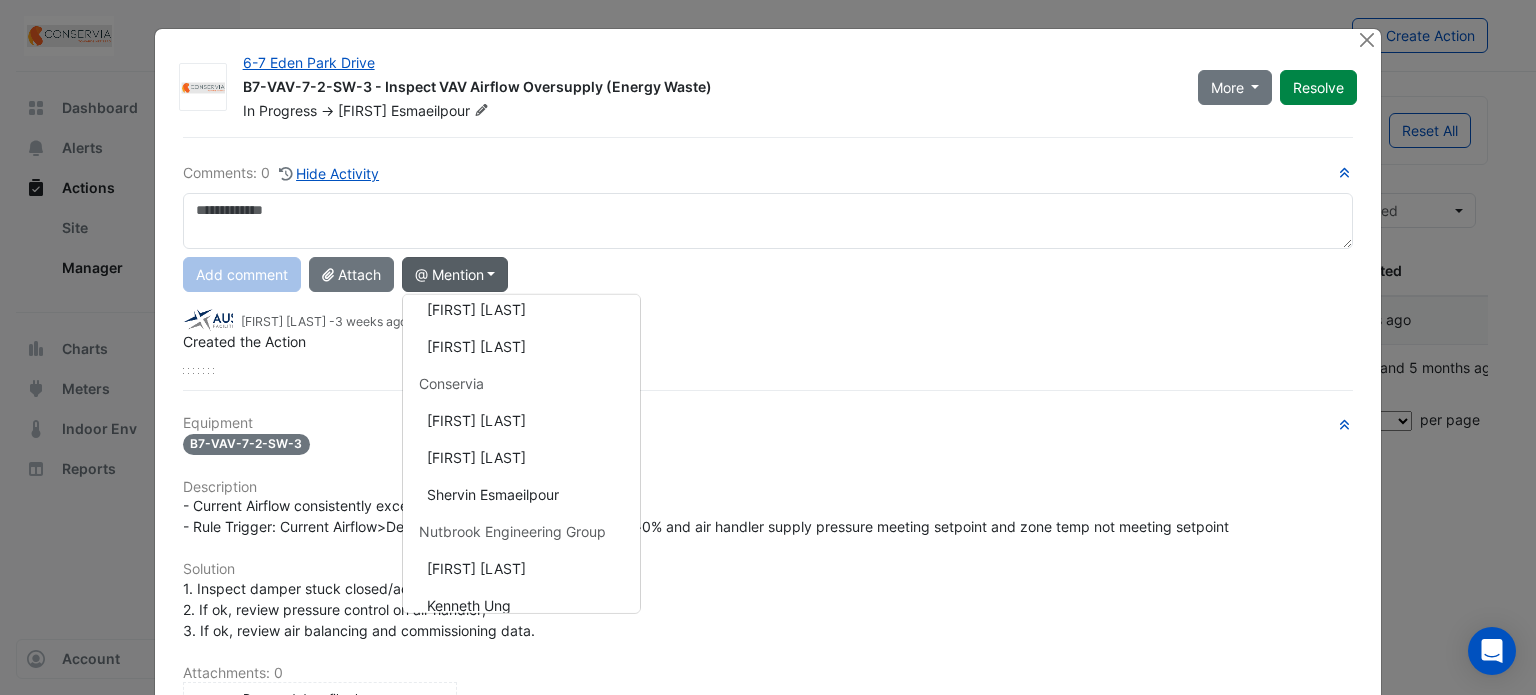 scroll, scrollTop: 363, scrollLeft: 0, axis: vertical 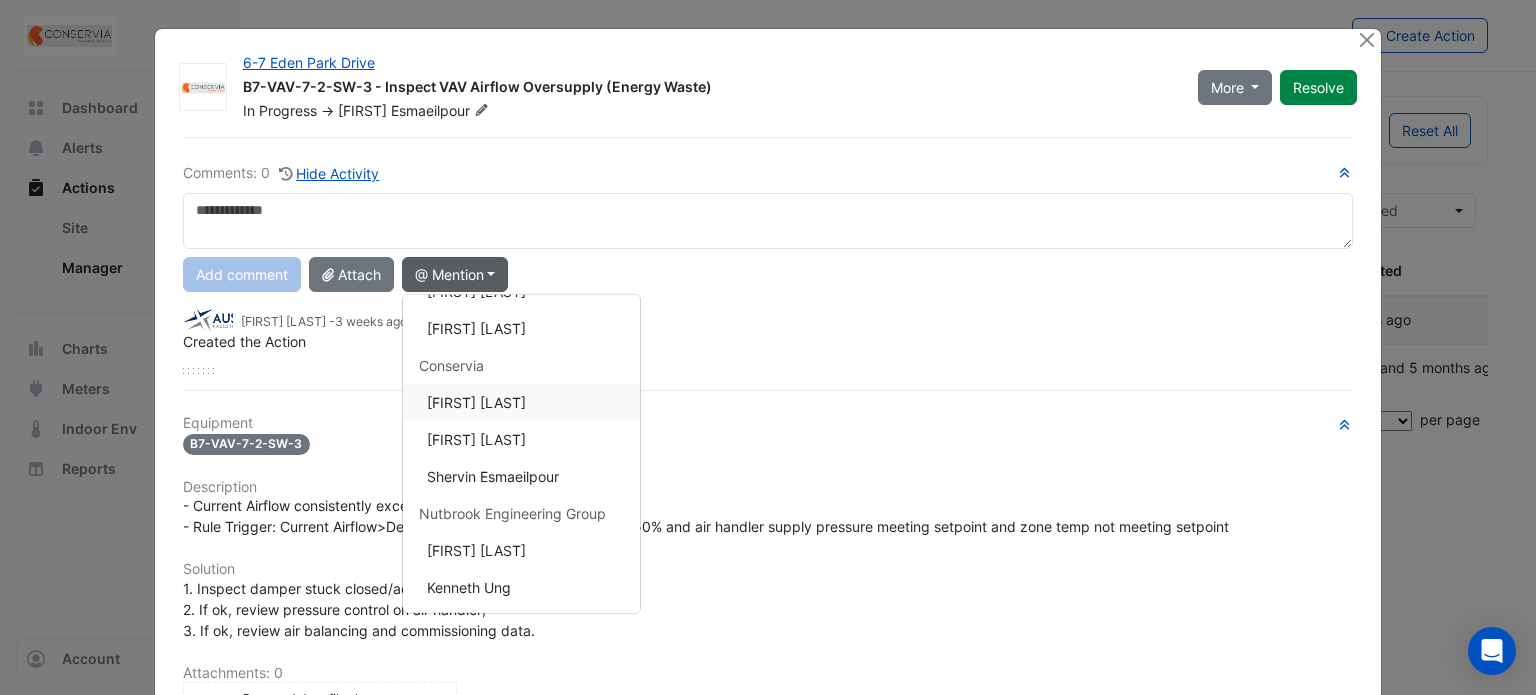 click on "[FIRST] [LAST]" 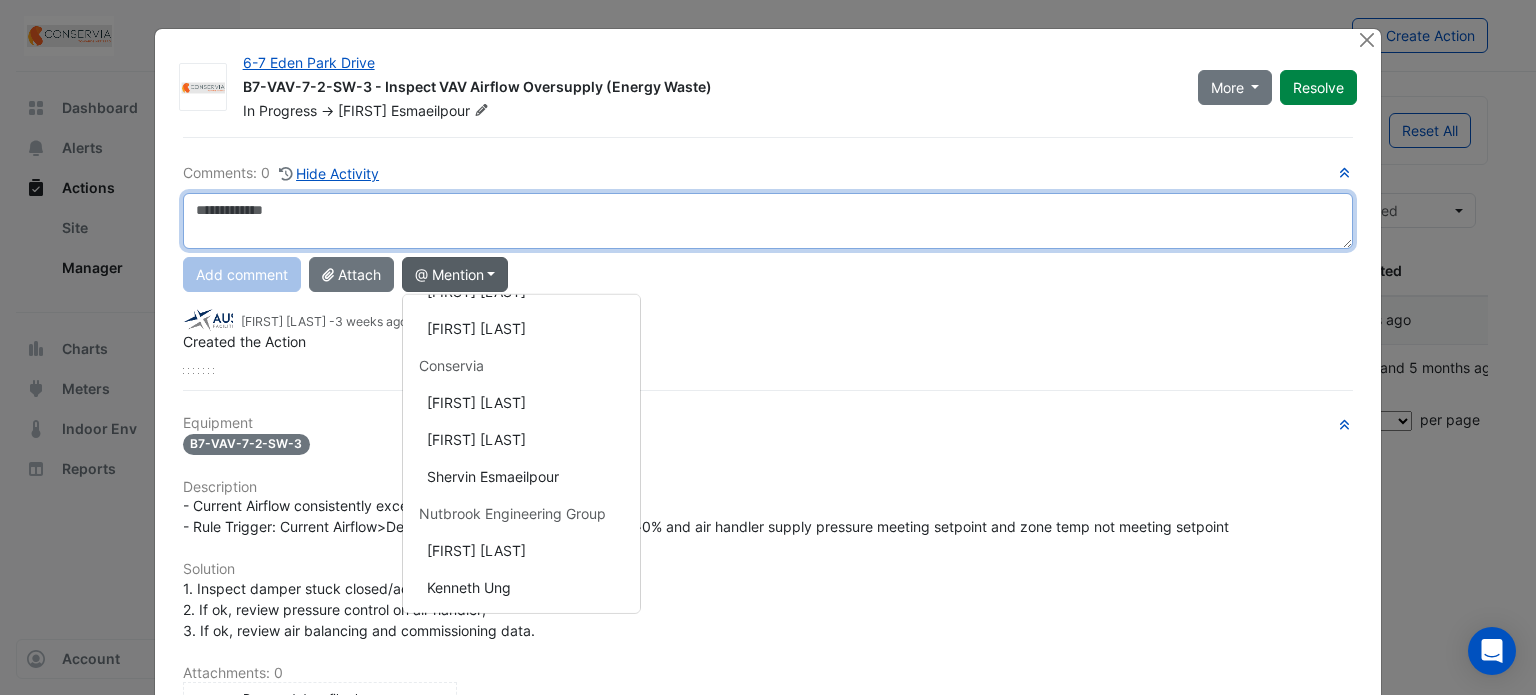 type on "**********" 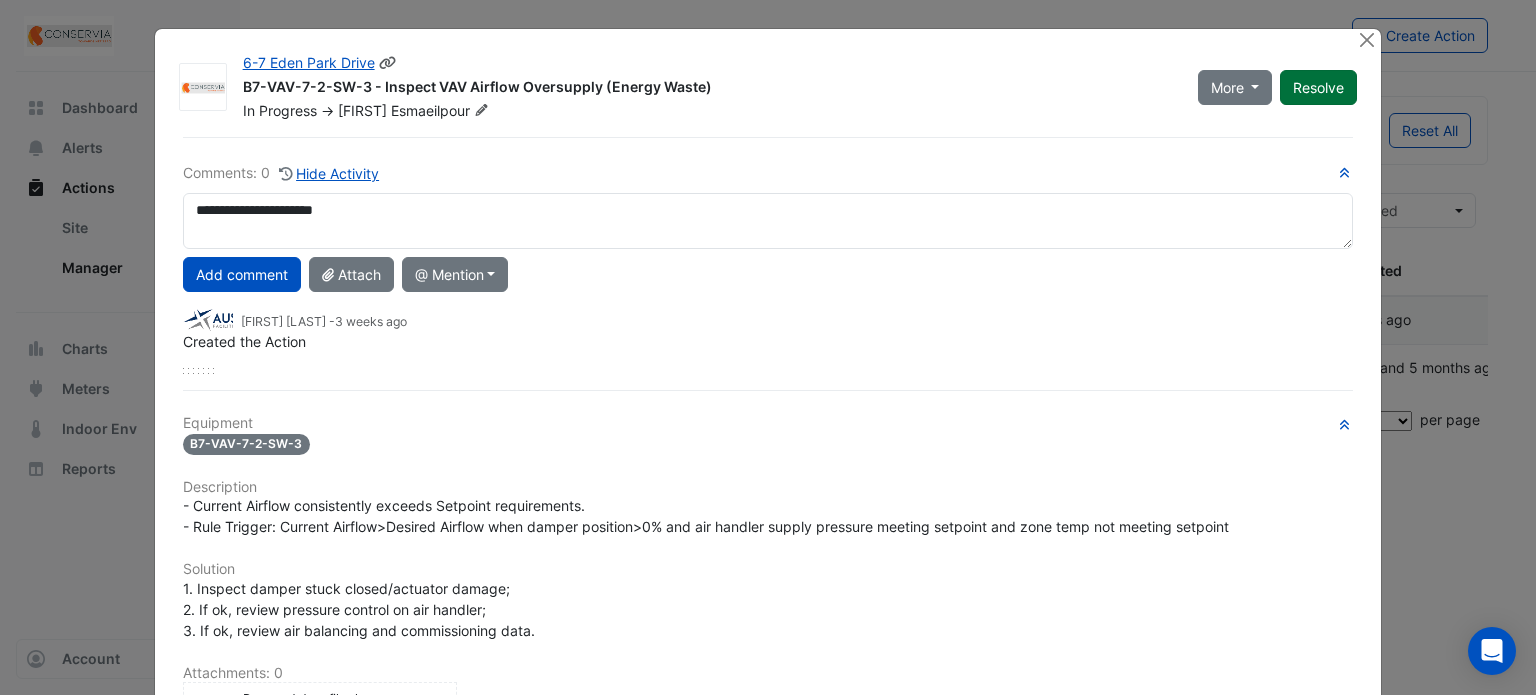 click on "Resolve" 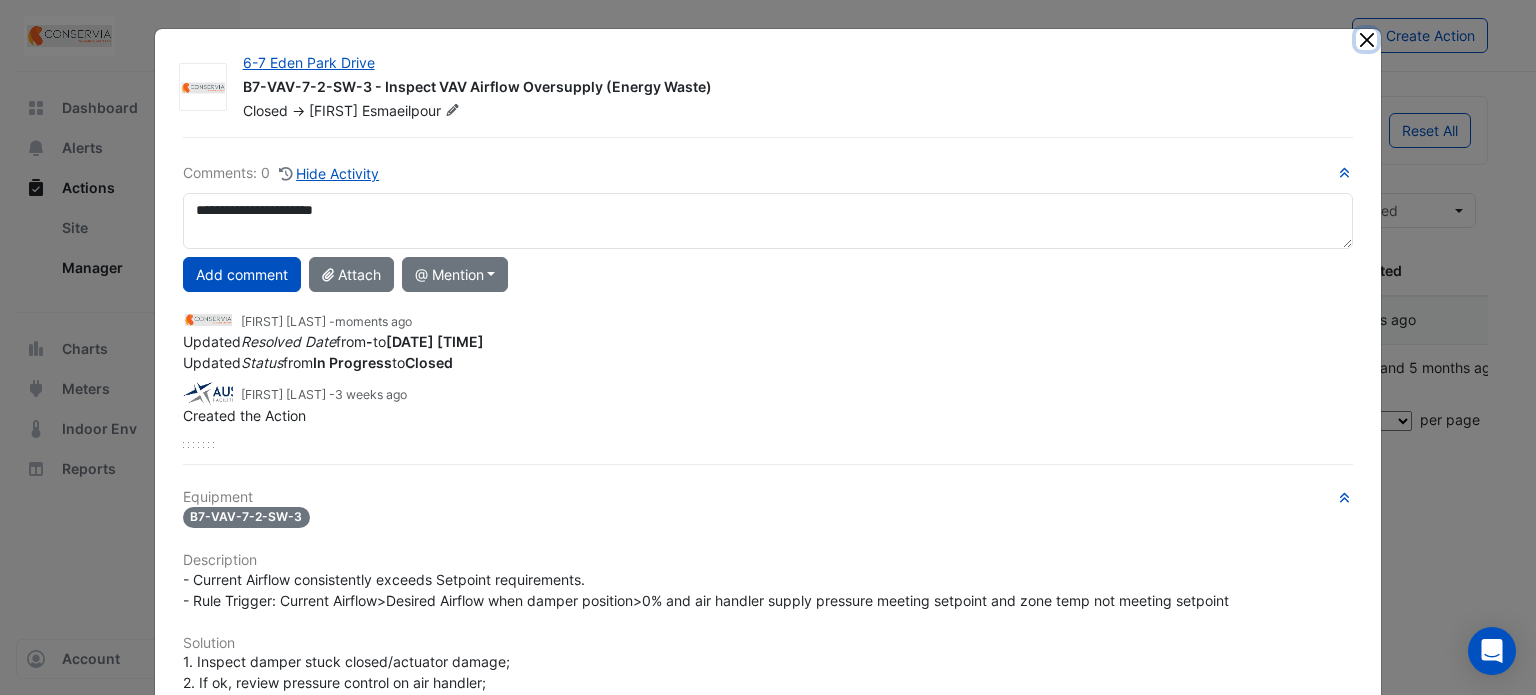 click 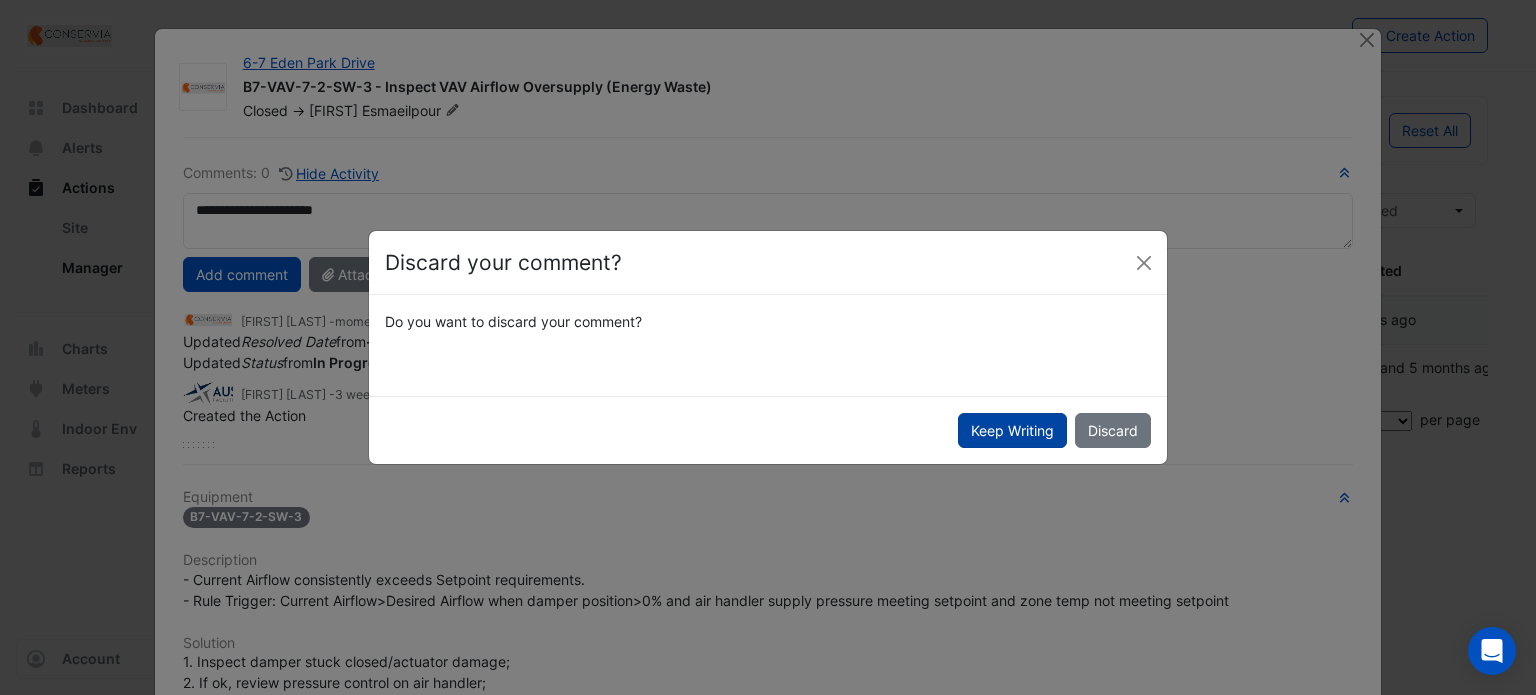 click on "Keep Writing" 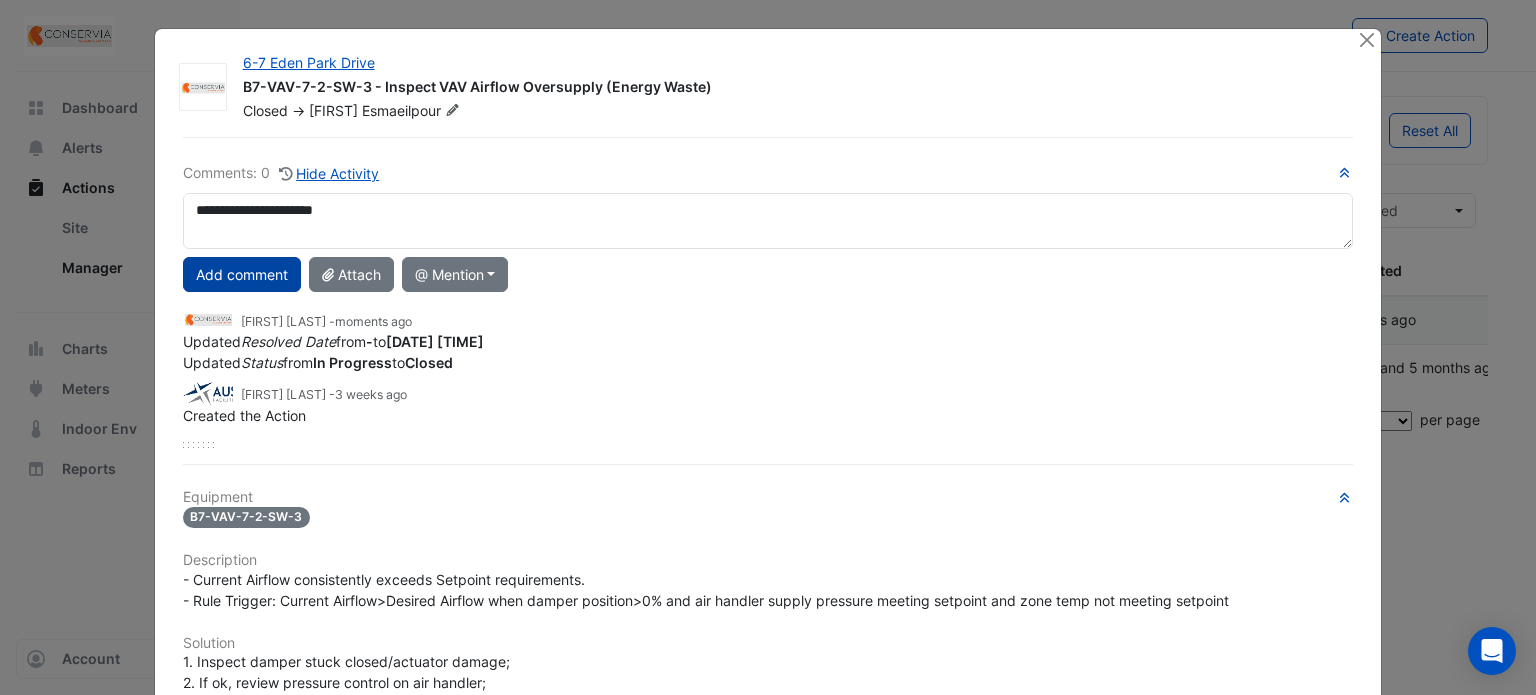 click on "Add comment" 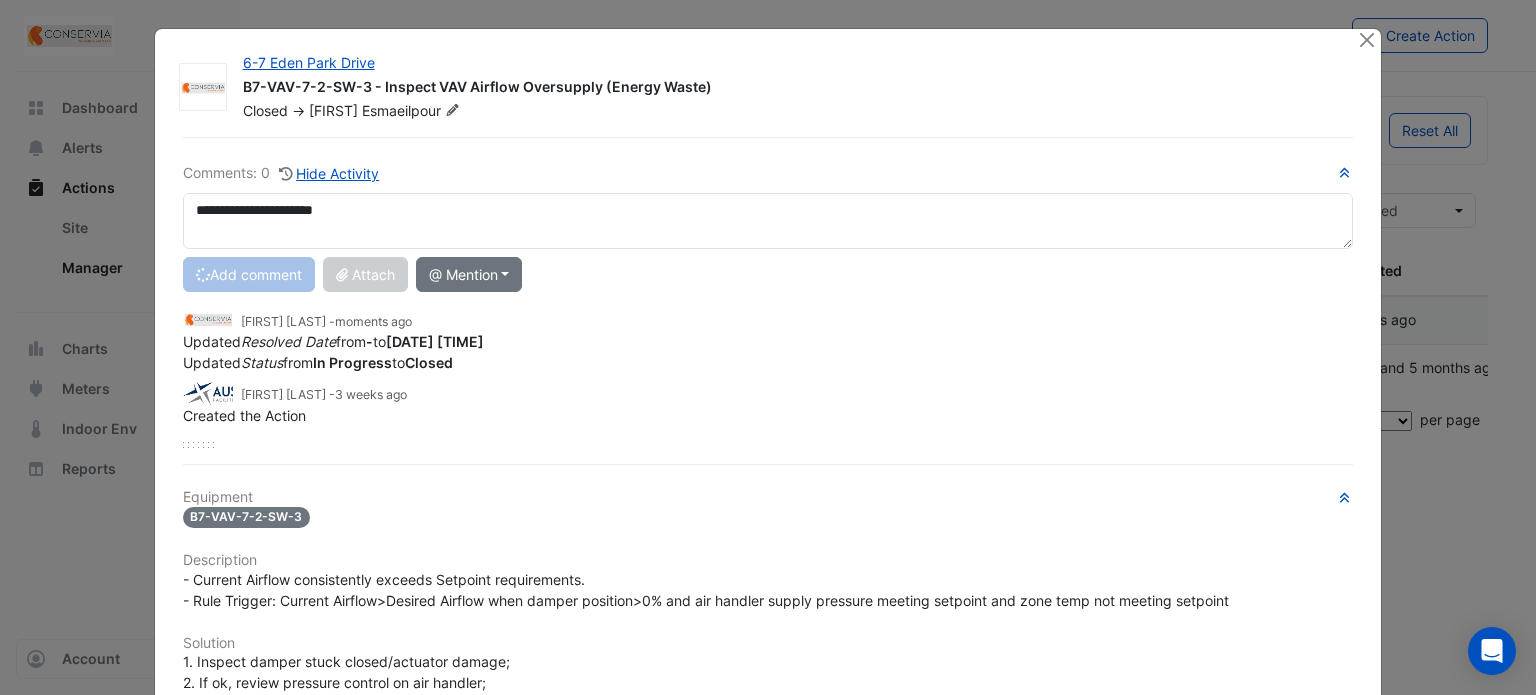 type 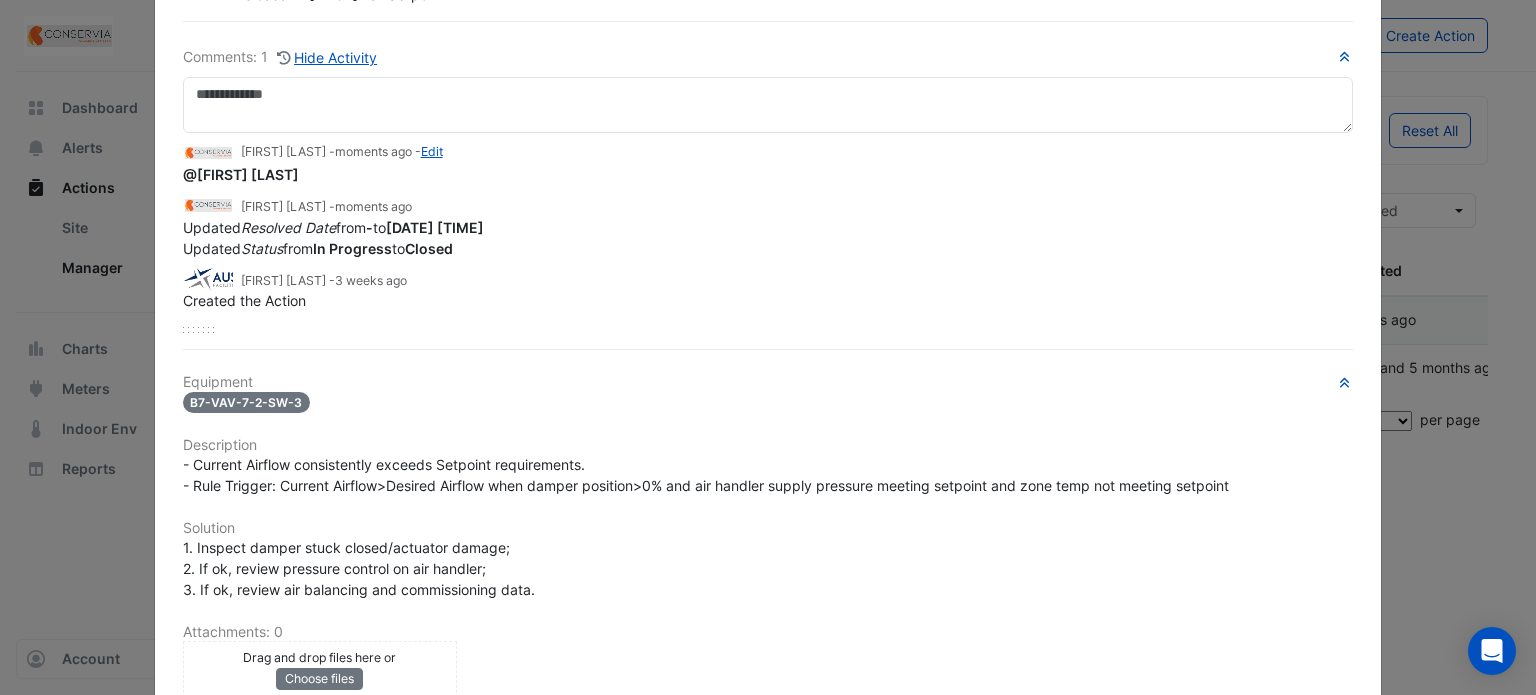 scroll, scrollTop: 0, scrollLeft: 0, axis: both 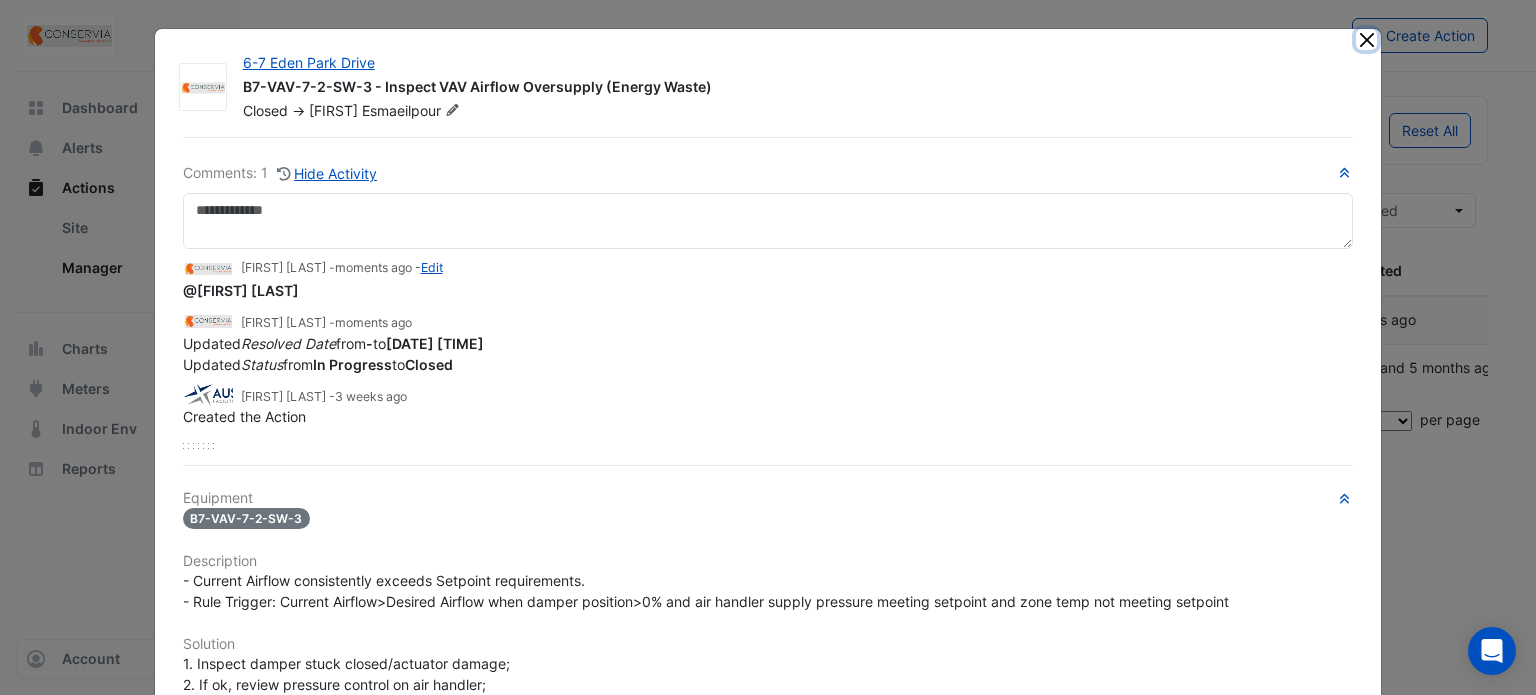 click 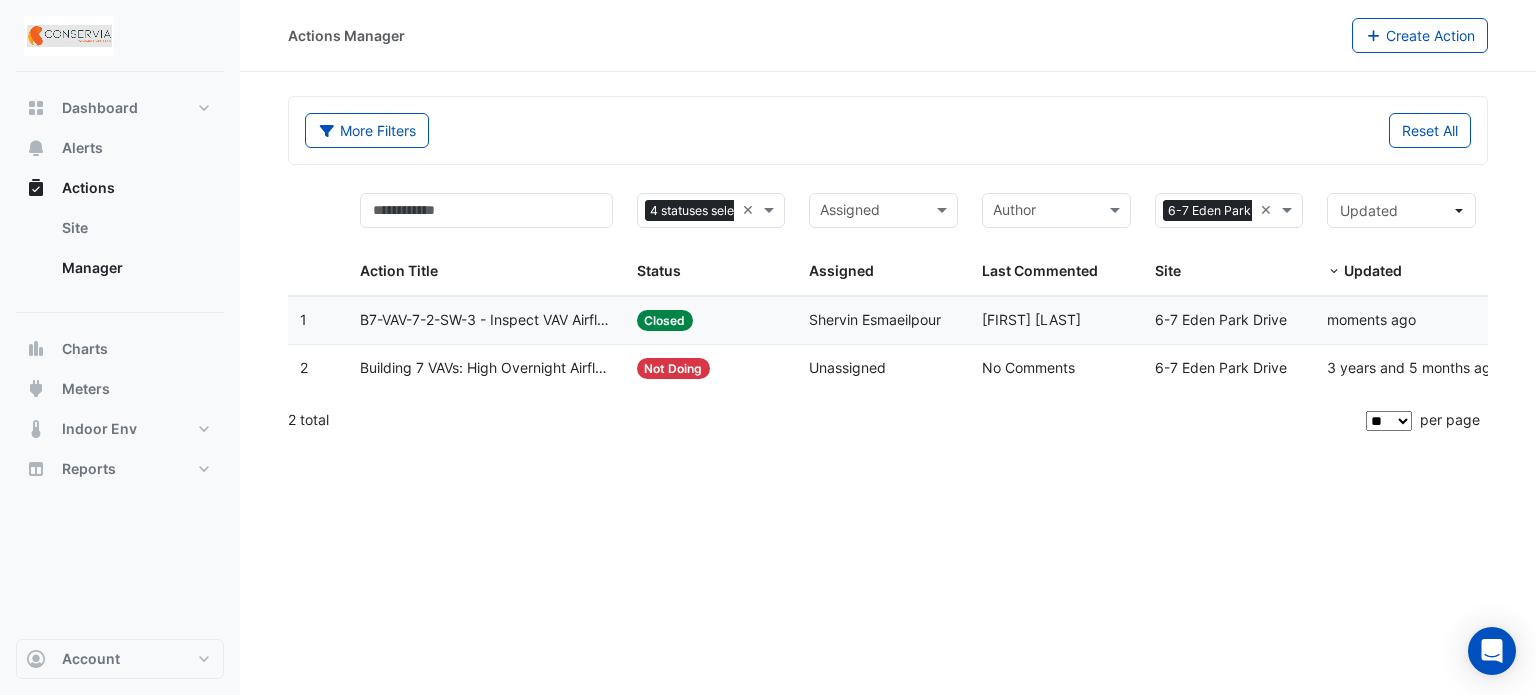 click on "Closed" 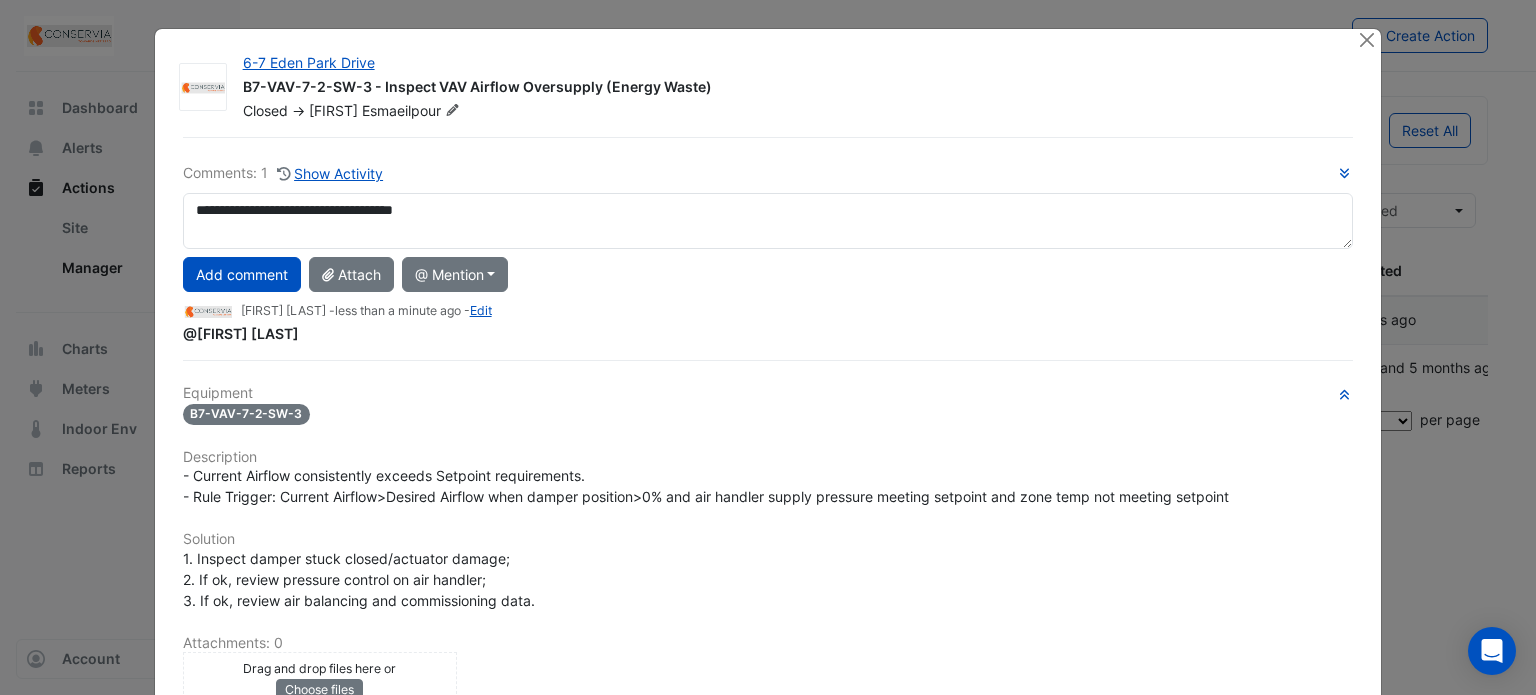click on "**********" at bounding box center (768, 221) 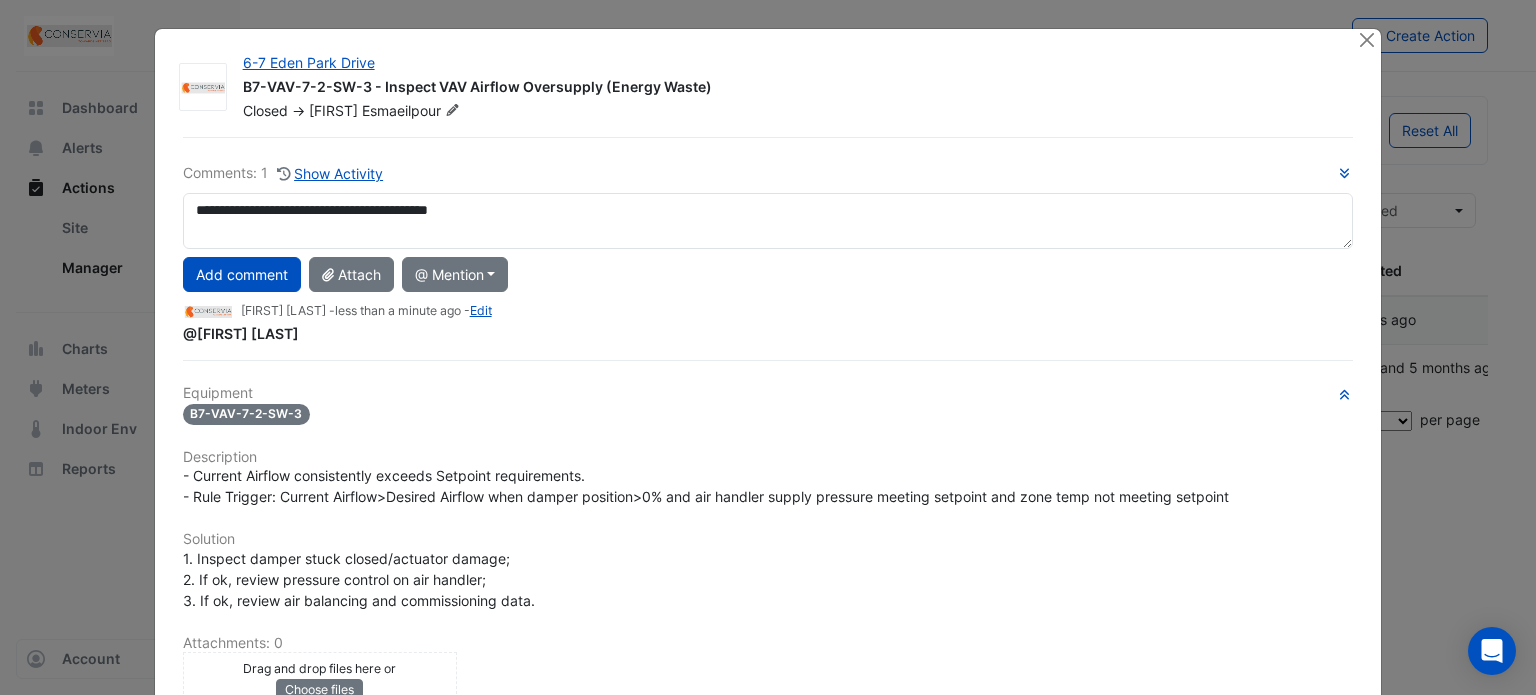 click on "**********" at bounding box center (768, 221) 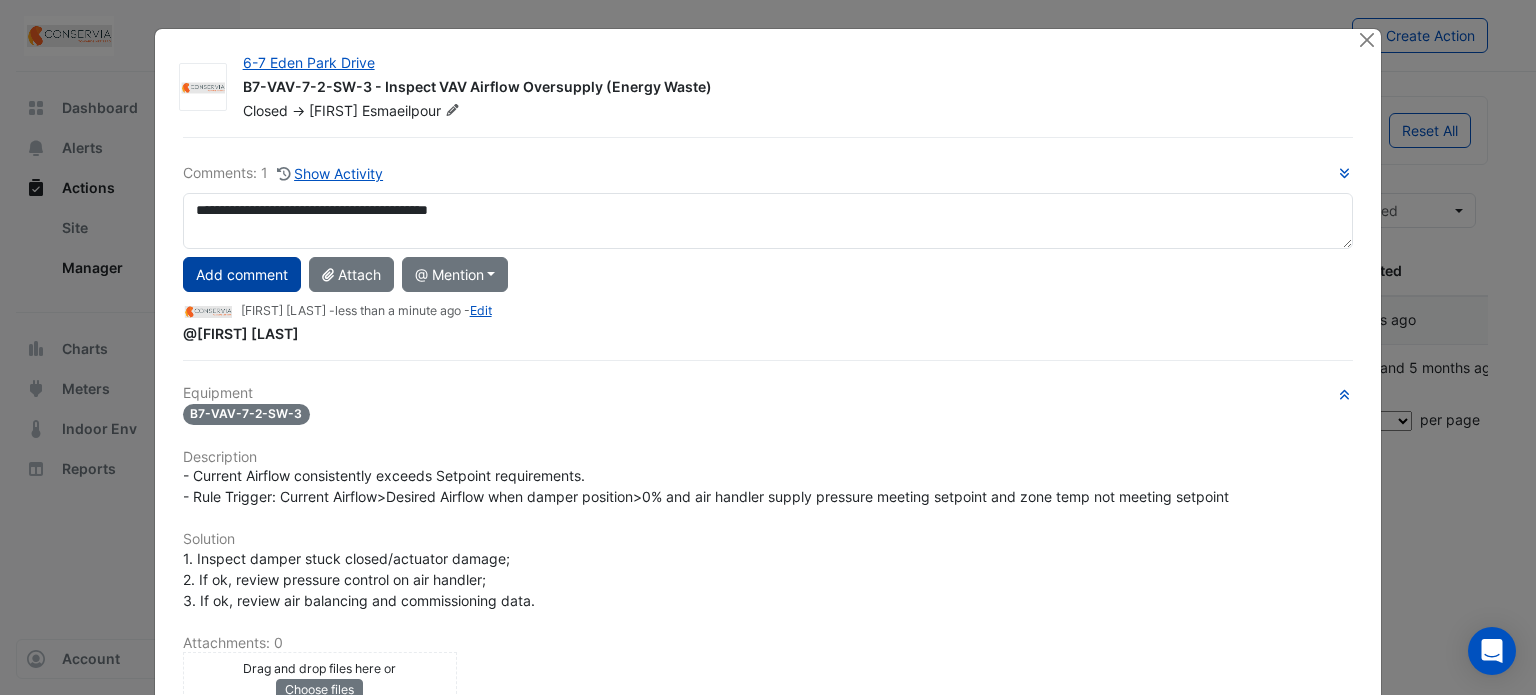 type on "**********" 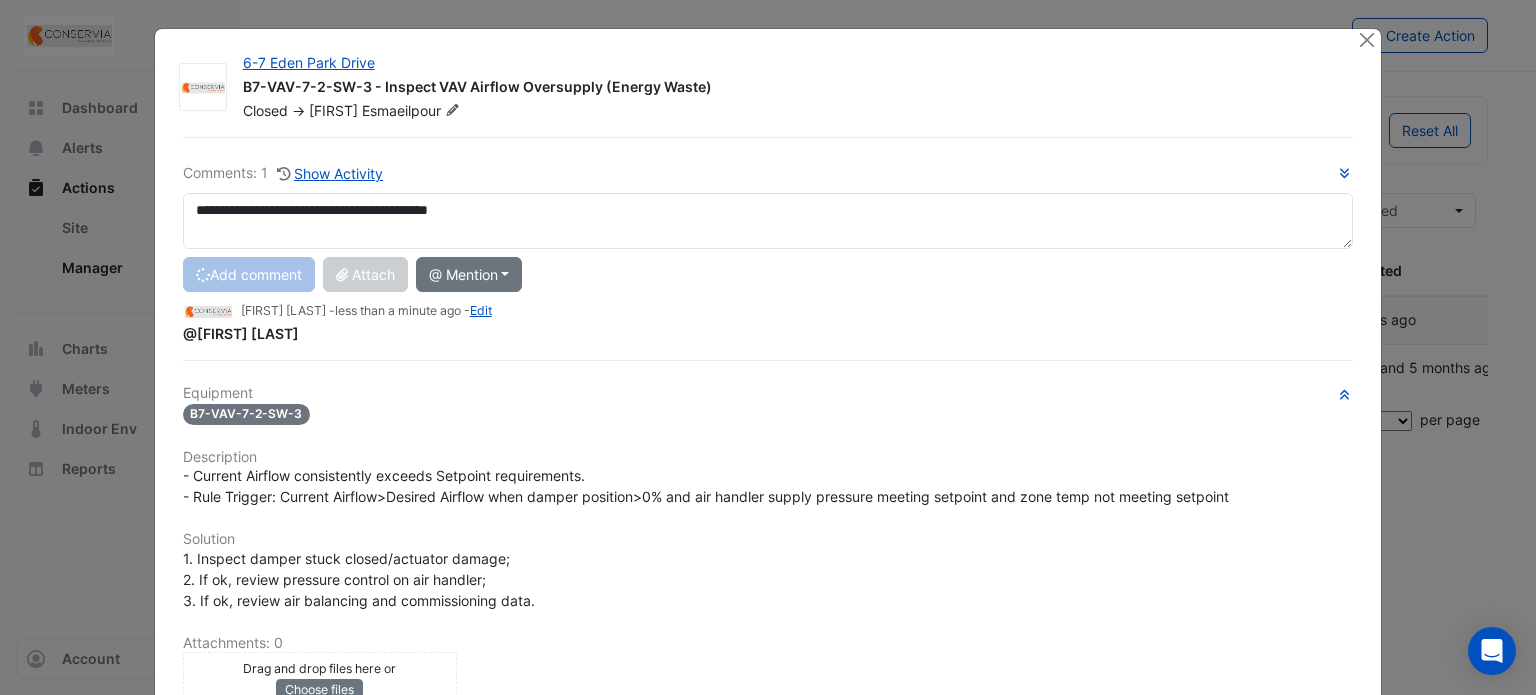 type 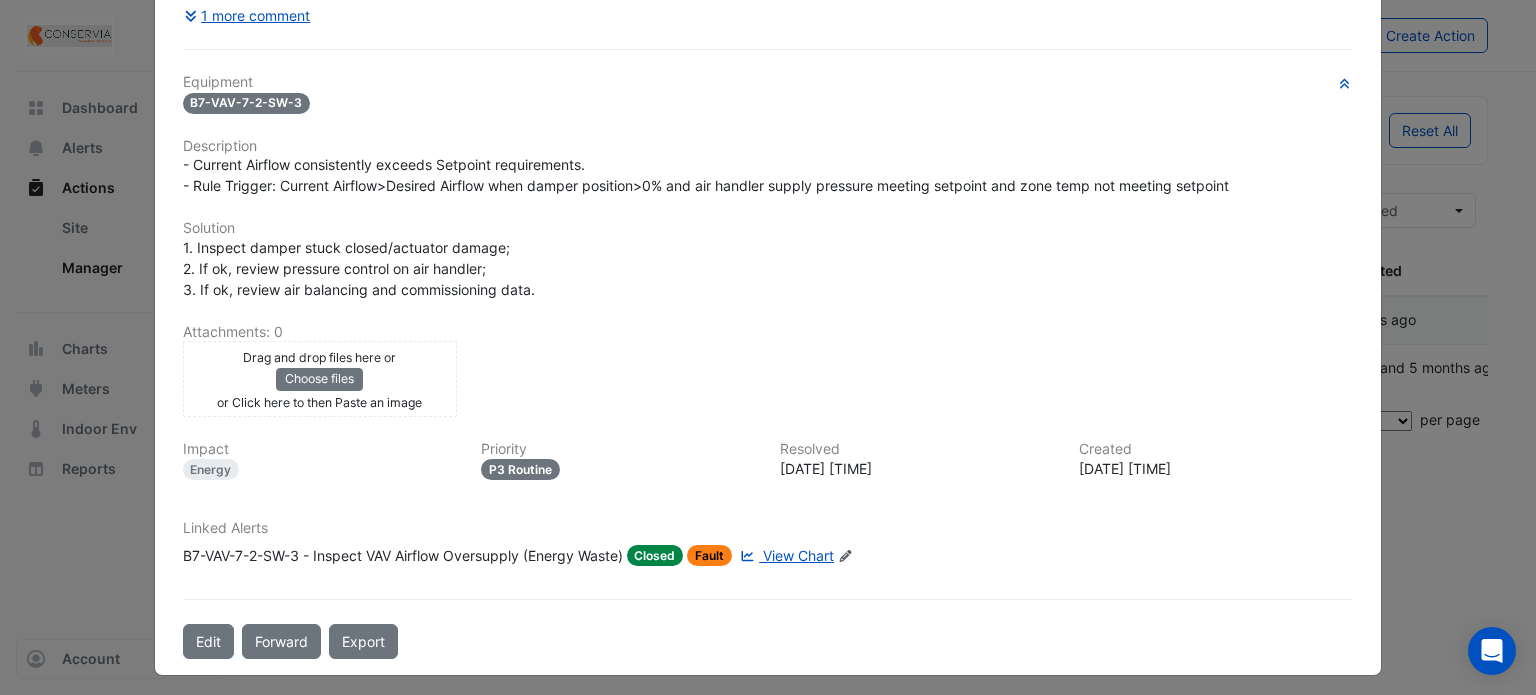 scroll, scrollTop: 0, scrollLeft: 0, axis: both 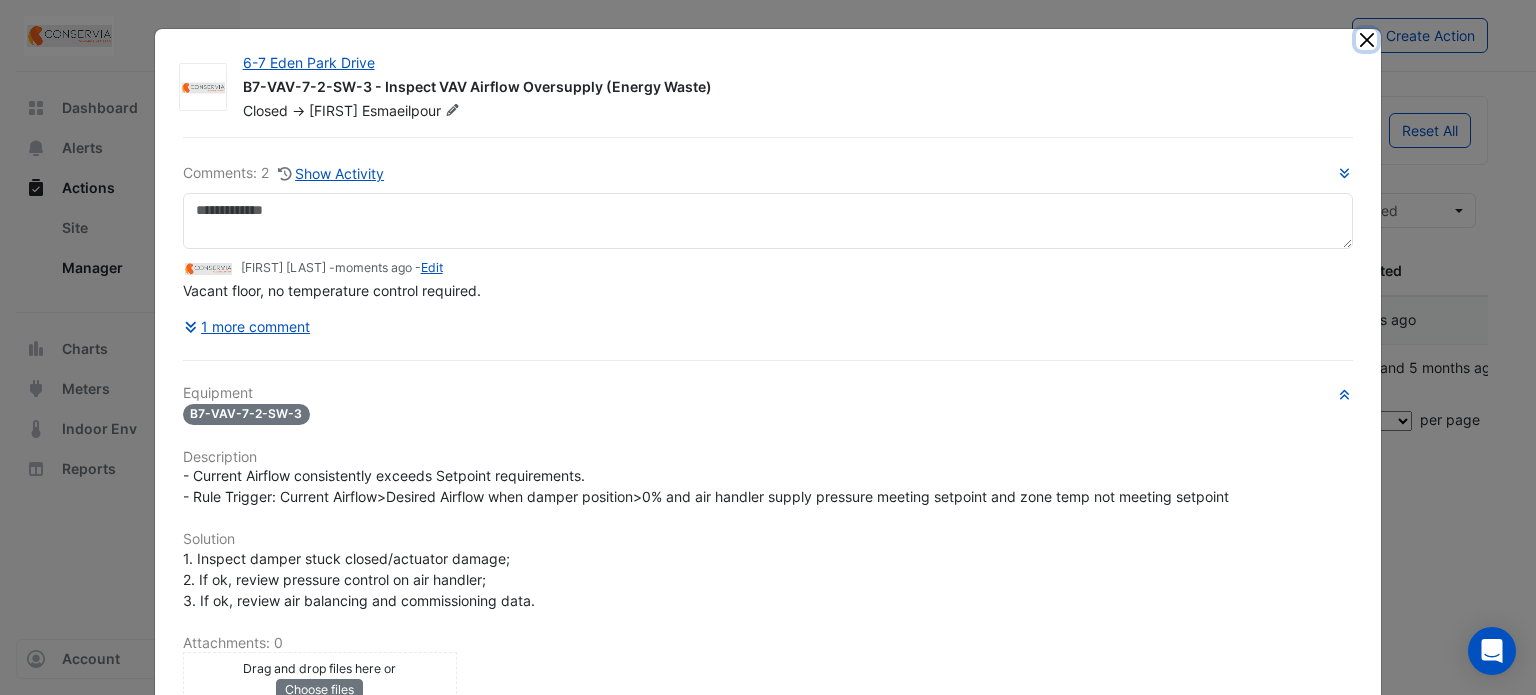 click 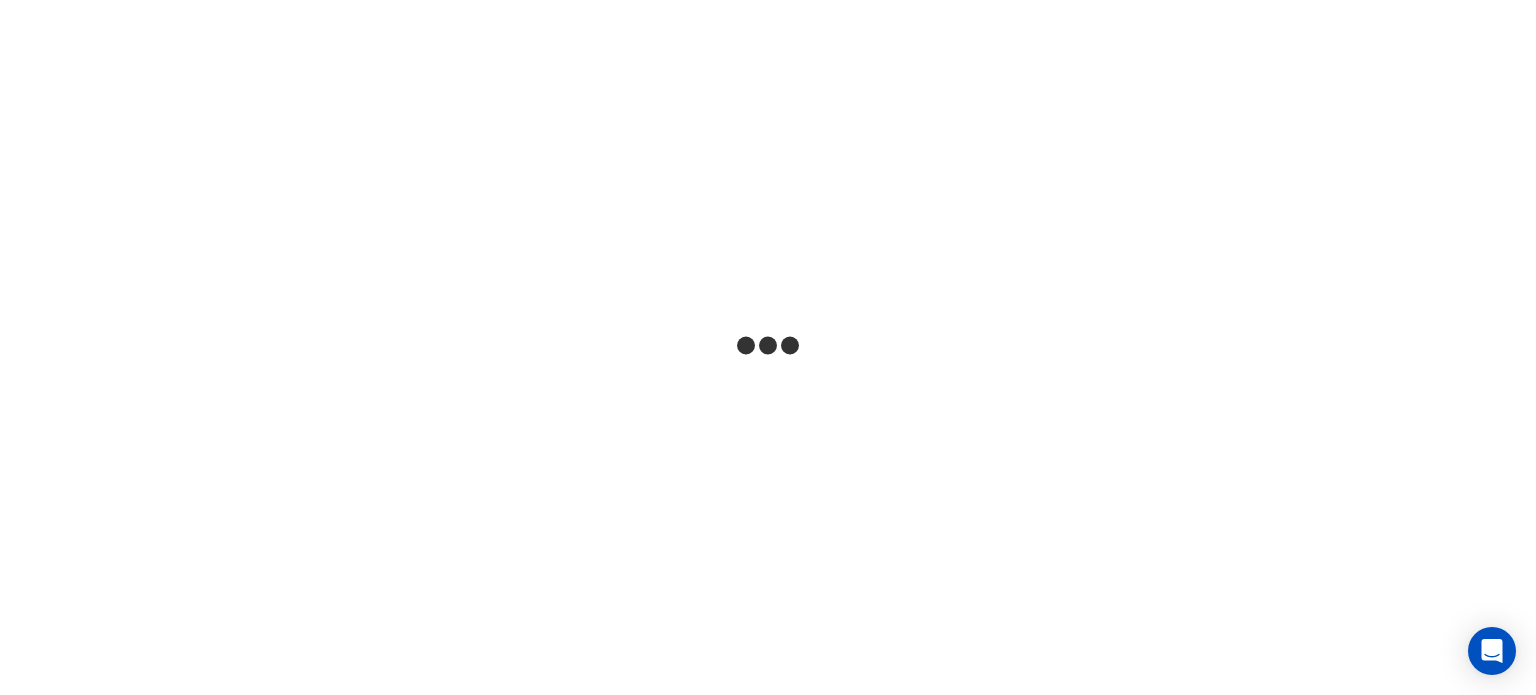 scroll, scrollTop: 0, scrollLeft: 0, axis: both 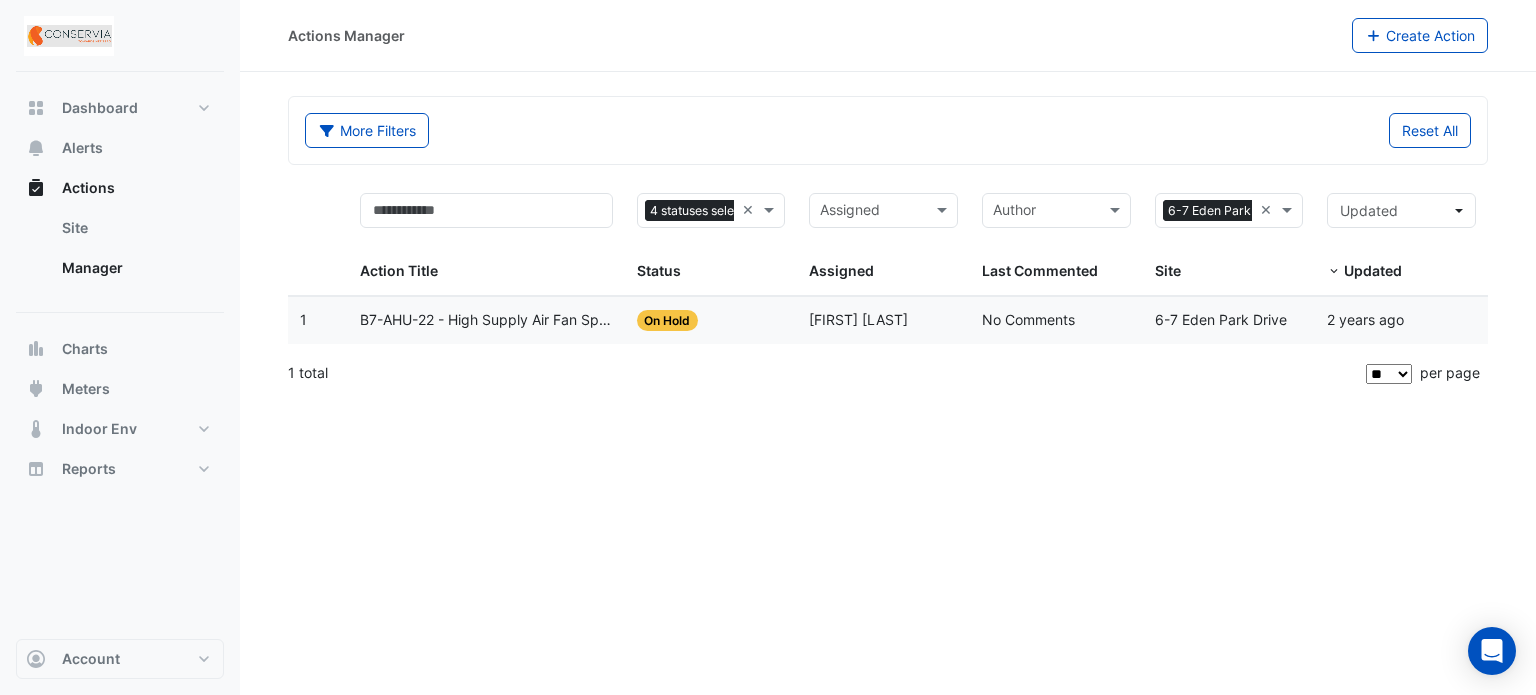 click at bounding box center [872, 212] 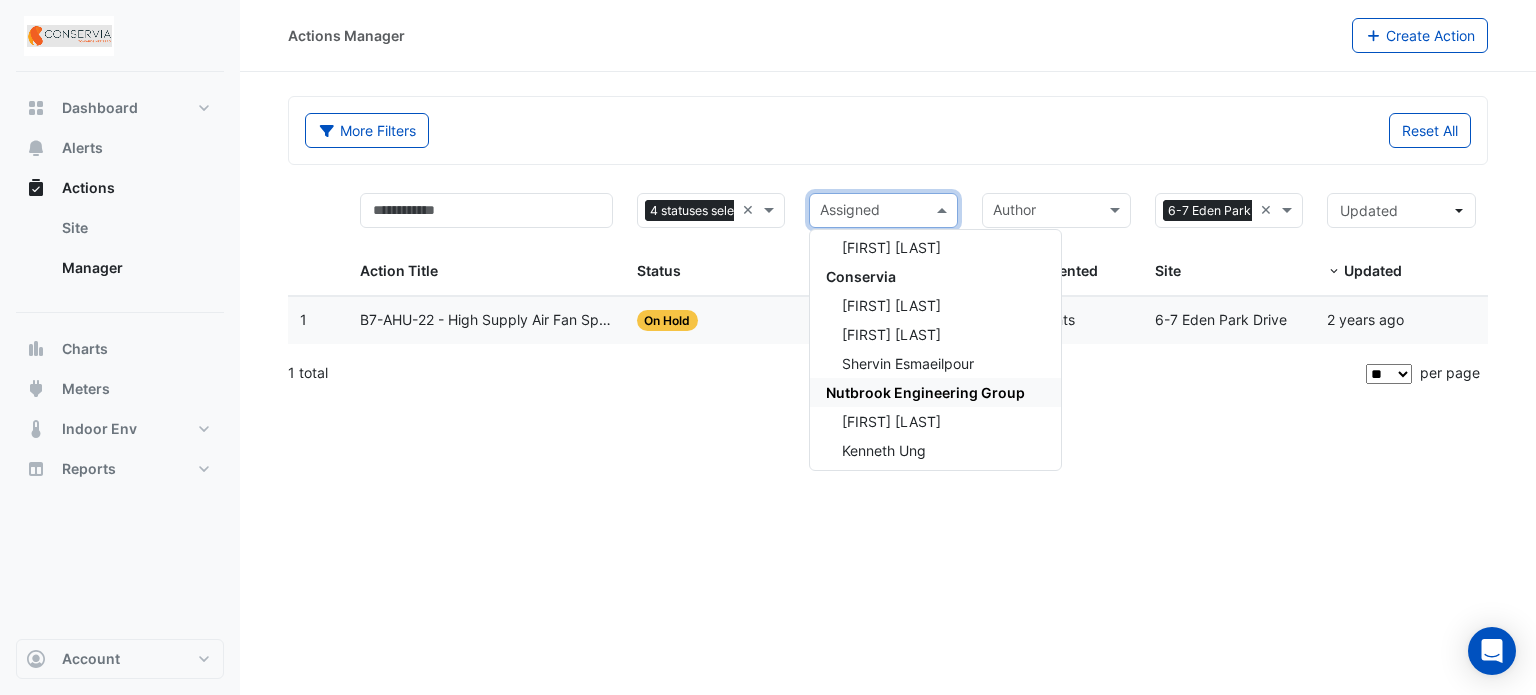 scroll, scrollTop: 326, scrollLeft: 0, axis: vertical 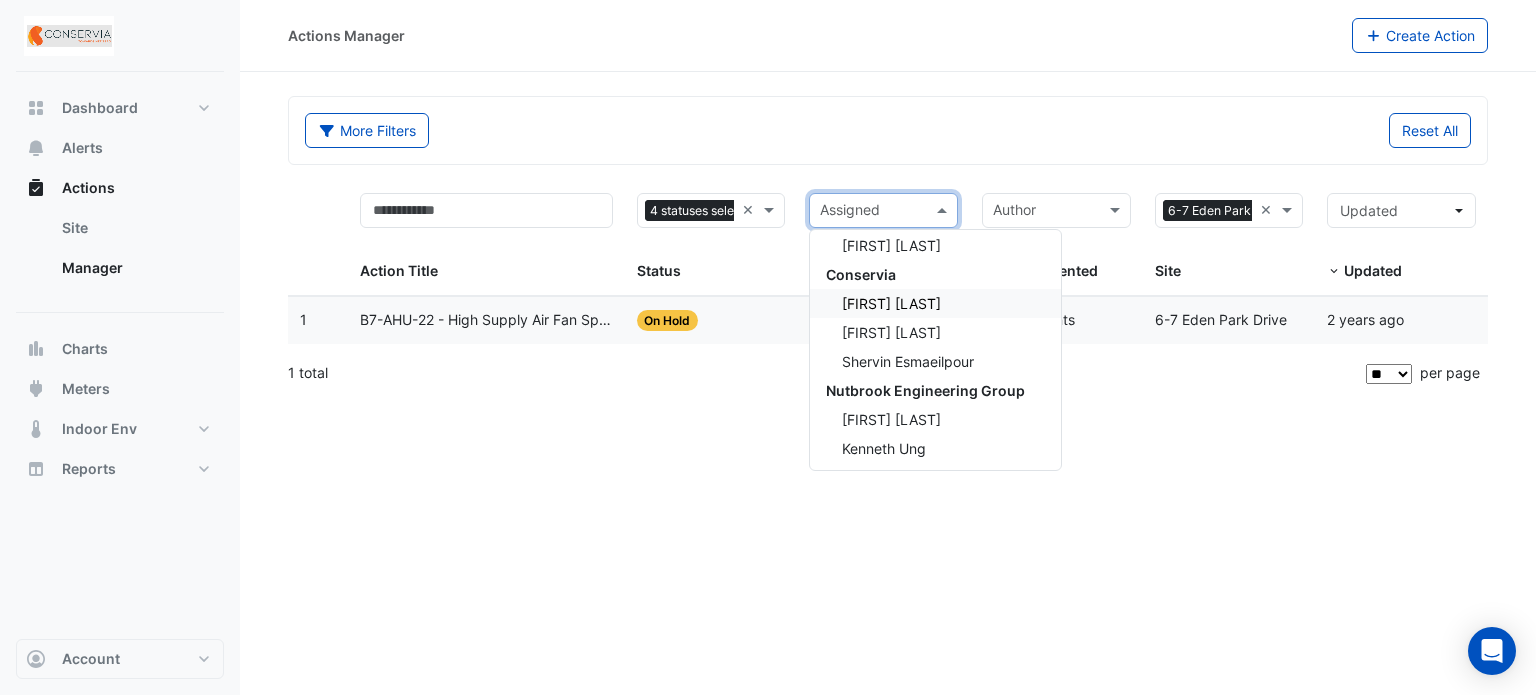 click on "[FIRST] [LAST]" at bounding box center (935, 303) 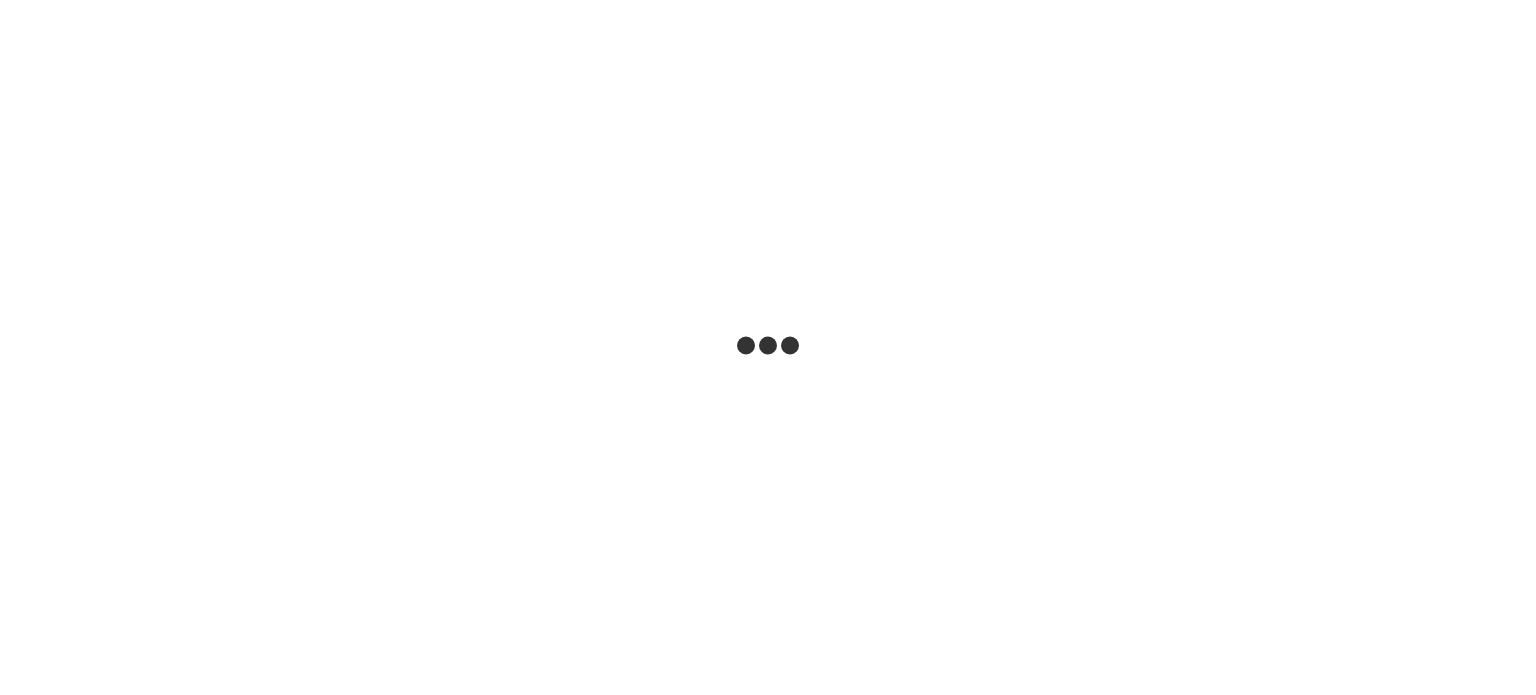 scroll, scrollTop: 0, scrollLeft: 0, axis: both 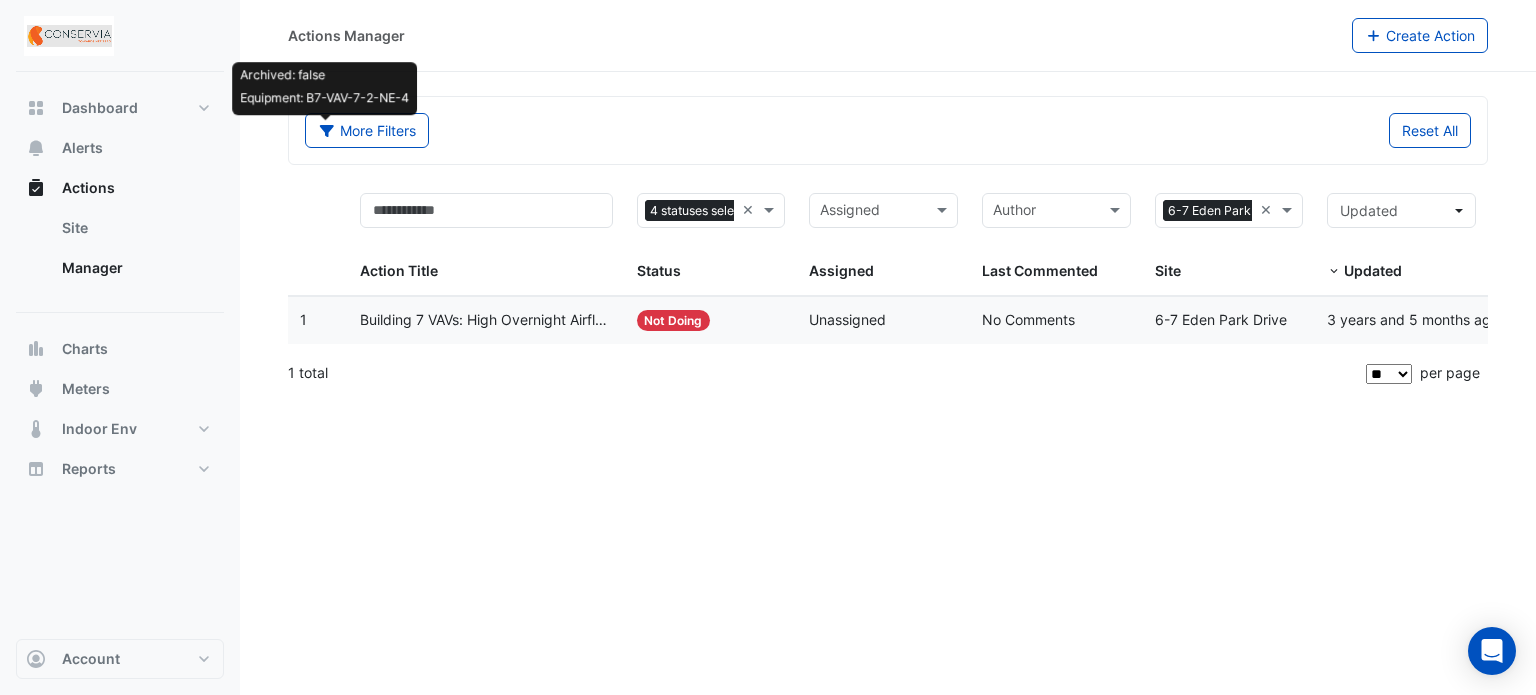 click at bounding box center (872, 212) 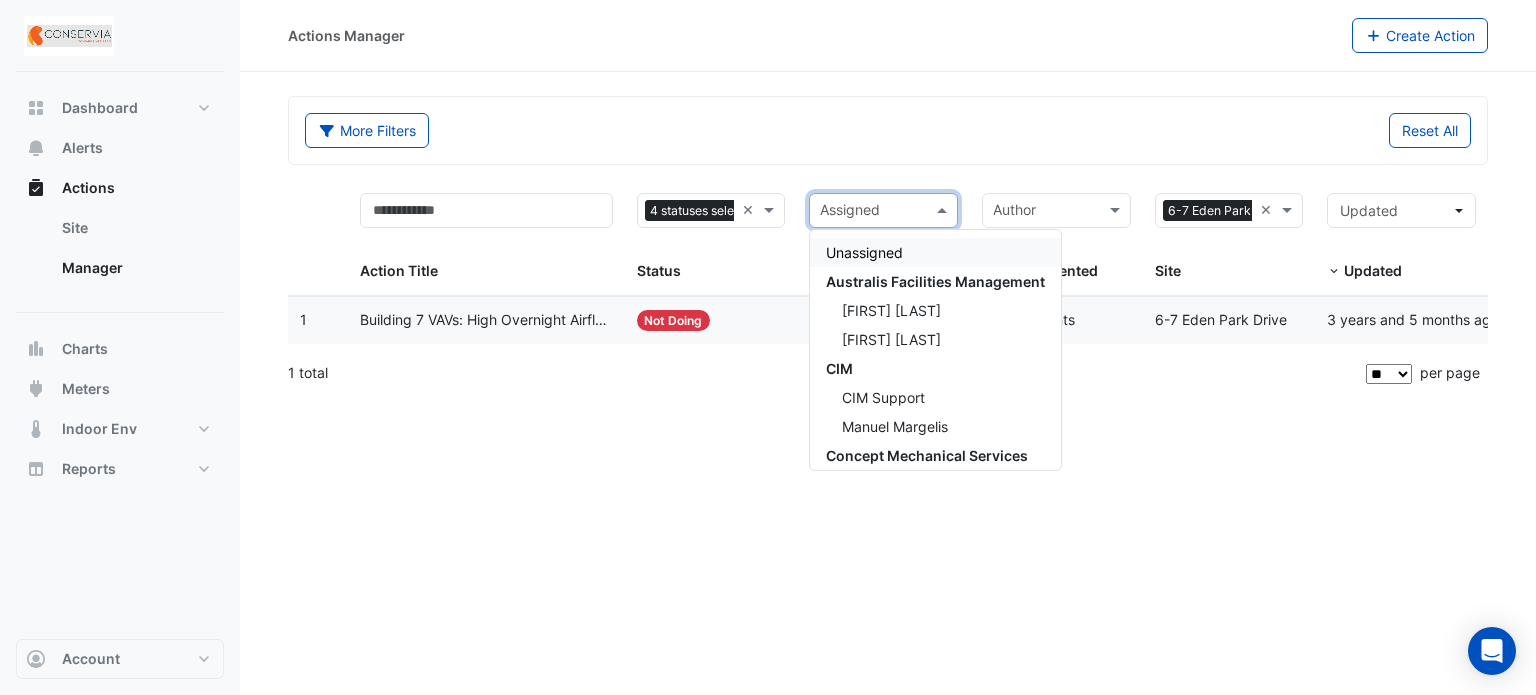 click on "Actions Manager
Create Action
More Filters
Reset All
Status
4 statuses selected
×
Assigned
Sites × 6-7 Eden Park Drive ×
Action Title
Status
4 statuses selected
×" 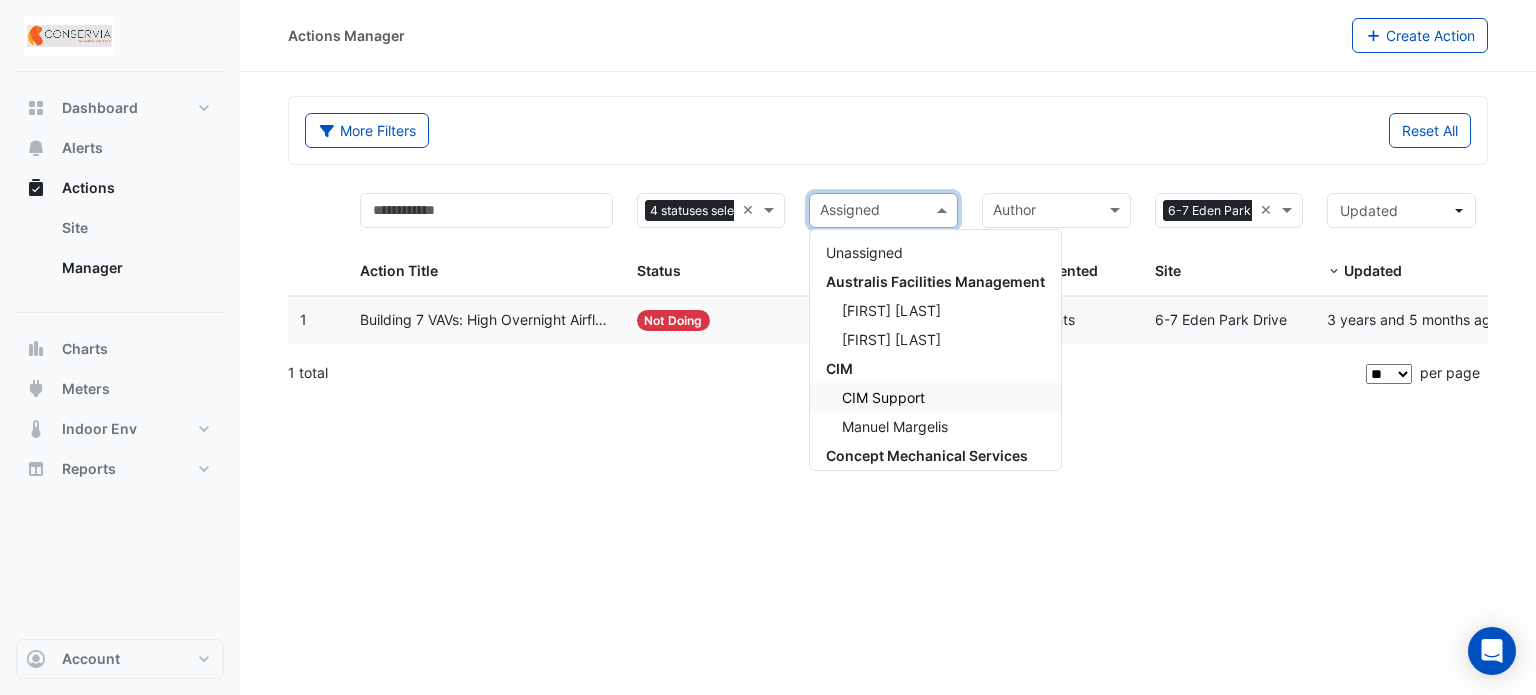 click on "Actions Manager
Create Action
More Filters
Reset All
Status
4 statuses selected
×
Assigned
Sites × 6-7 Eden Park Drive ×
Action Title
Status
4 statuses selected
×" 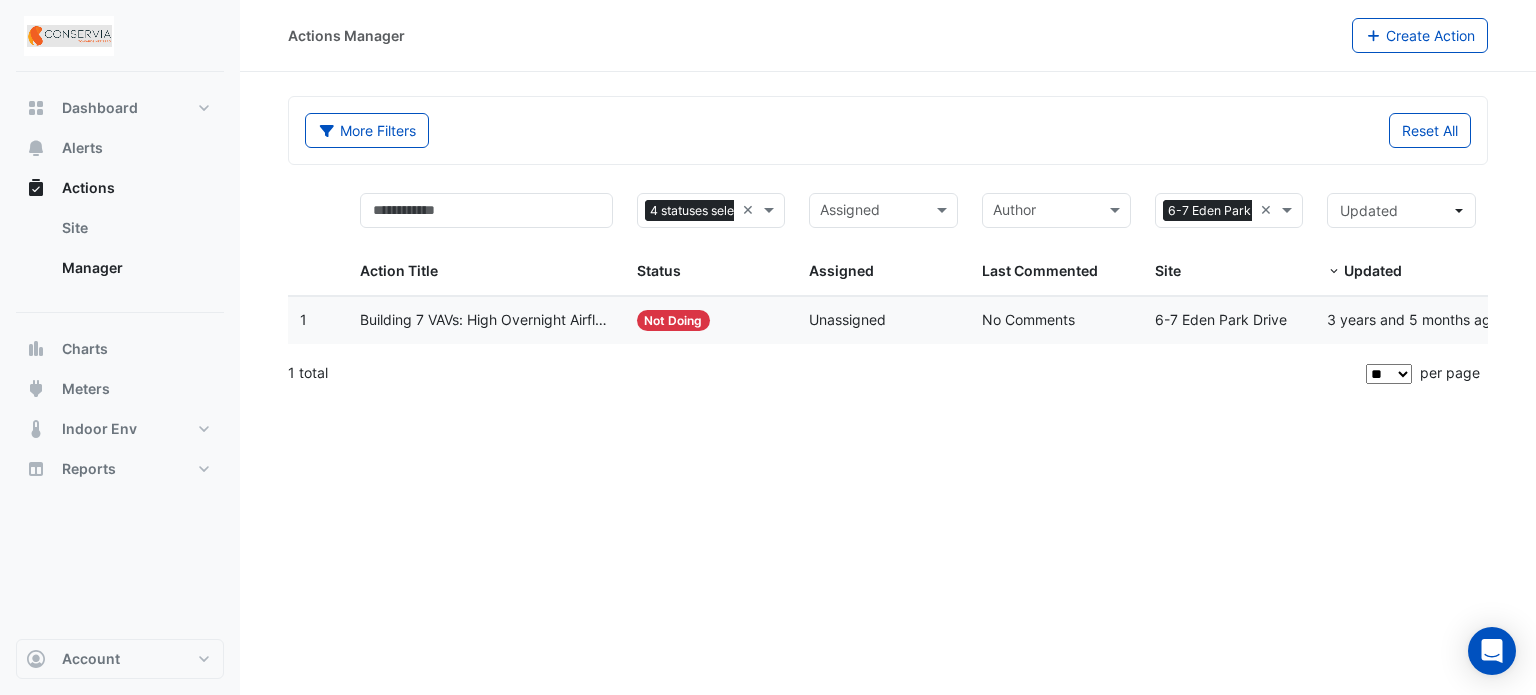 click on "Building 7 VAVs: High Overnight Airflow" 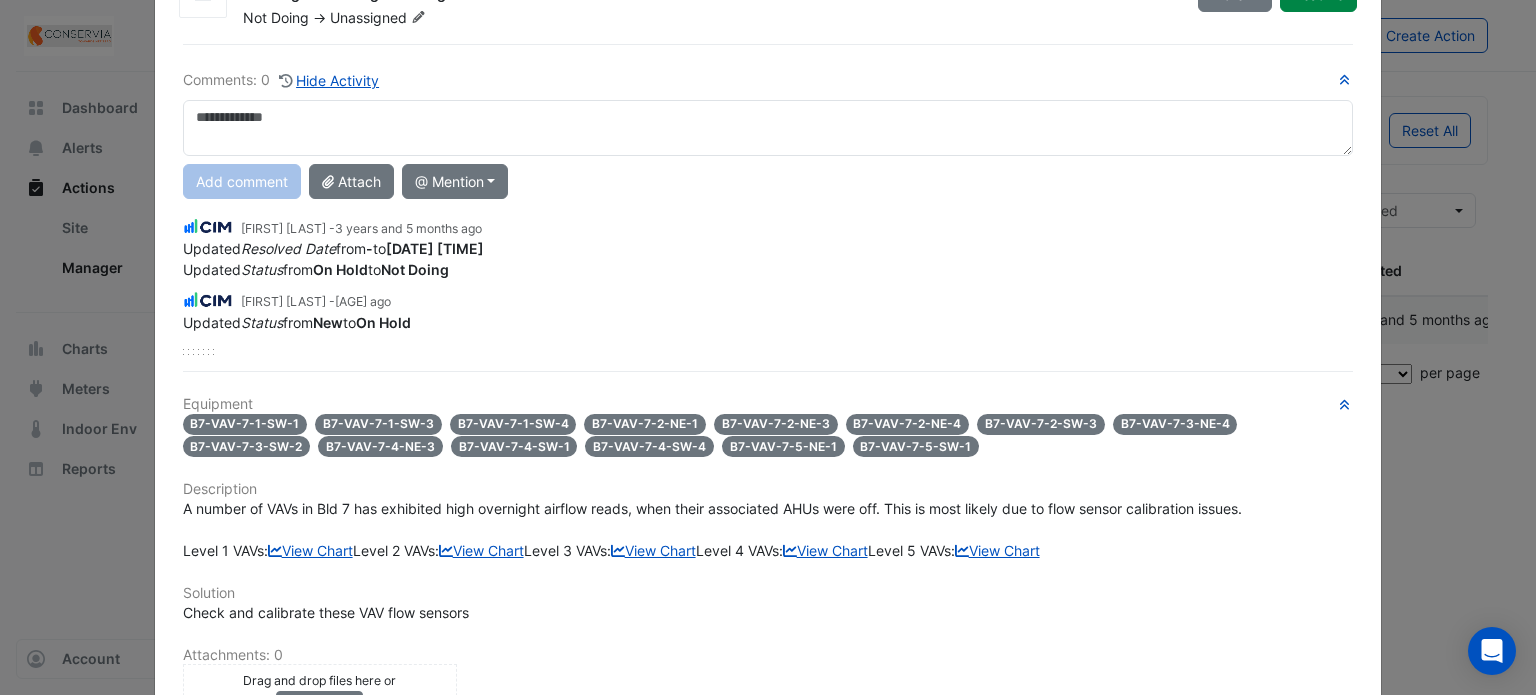 scroll, scrollTop: 0, scrollLeft: 0, axis: both 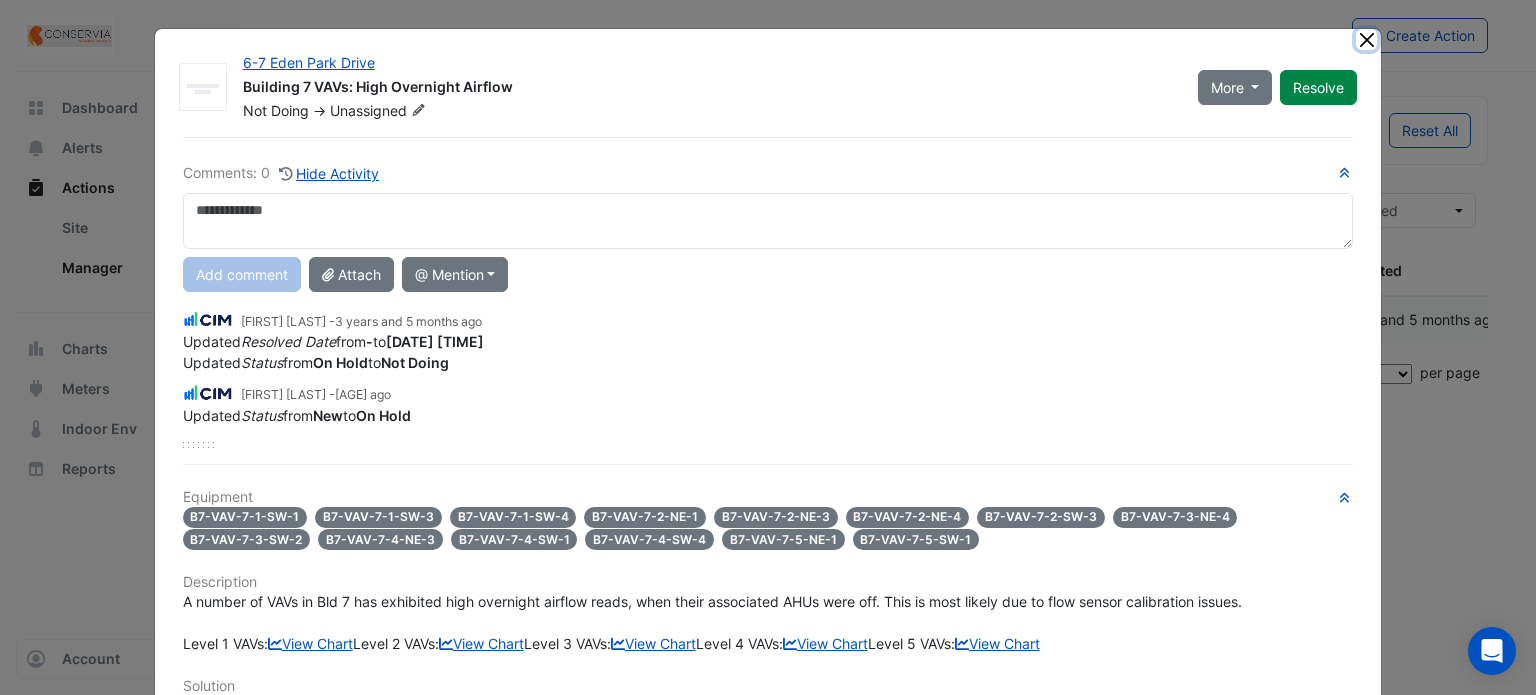 click 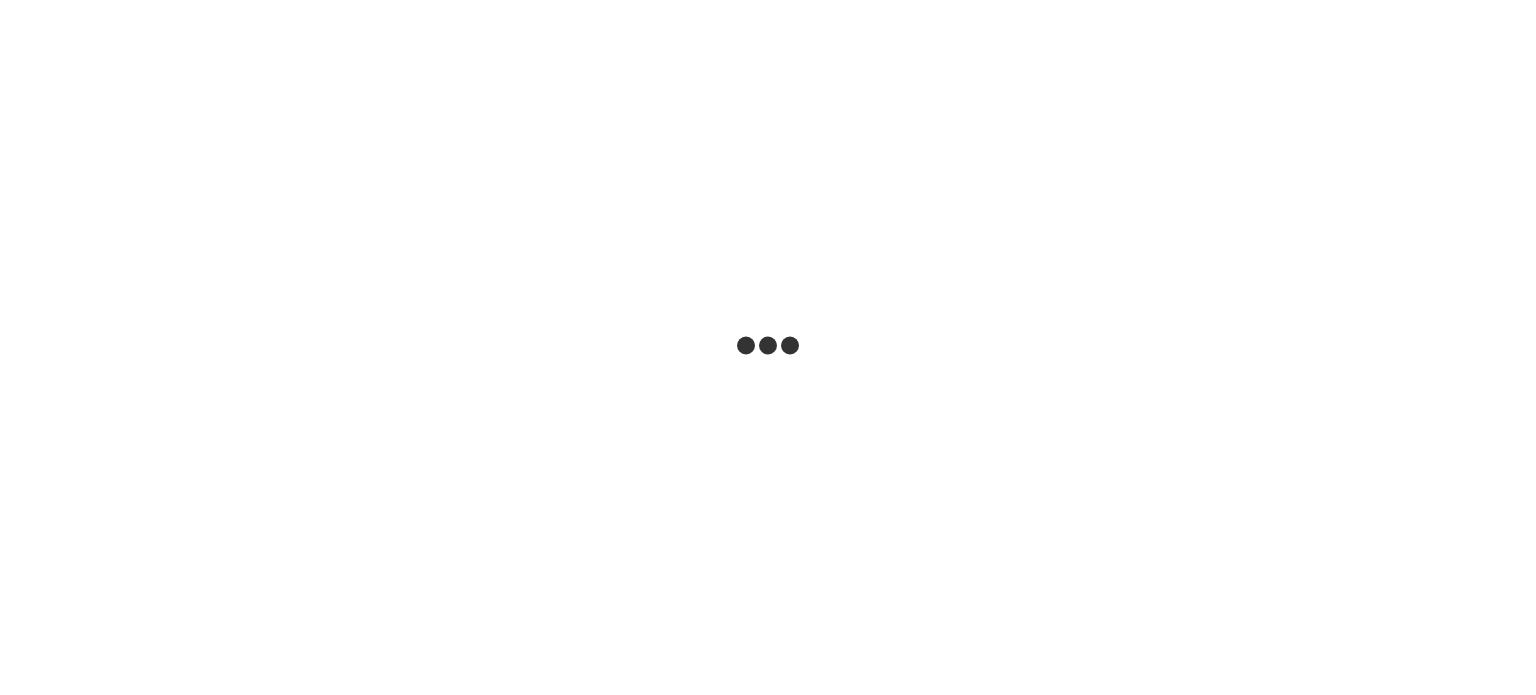 scroll, scrollTop: 0, scrollLeft: 0, axis: both 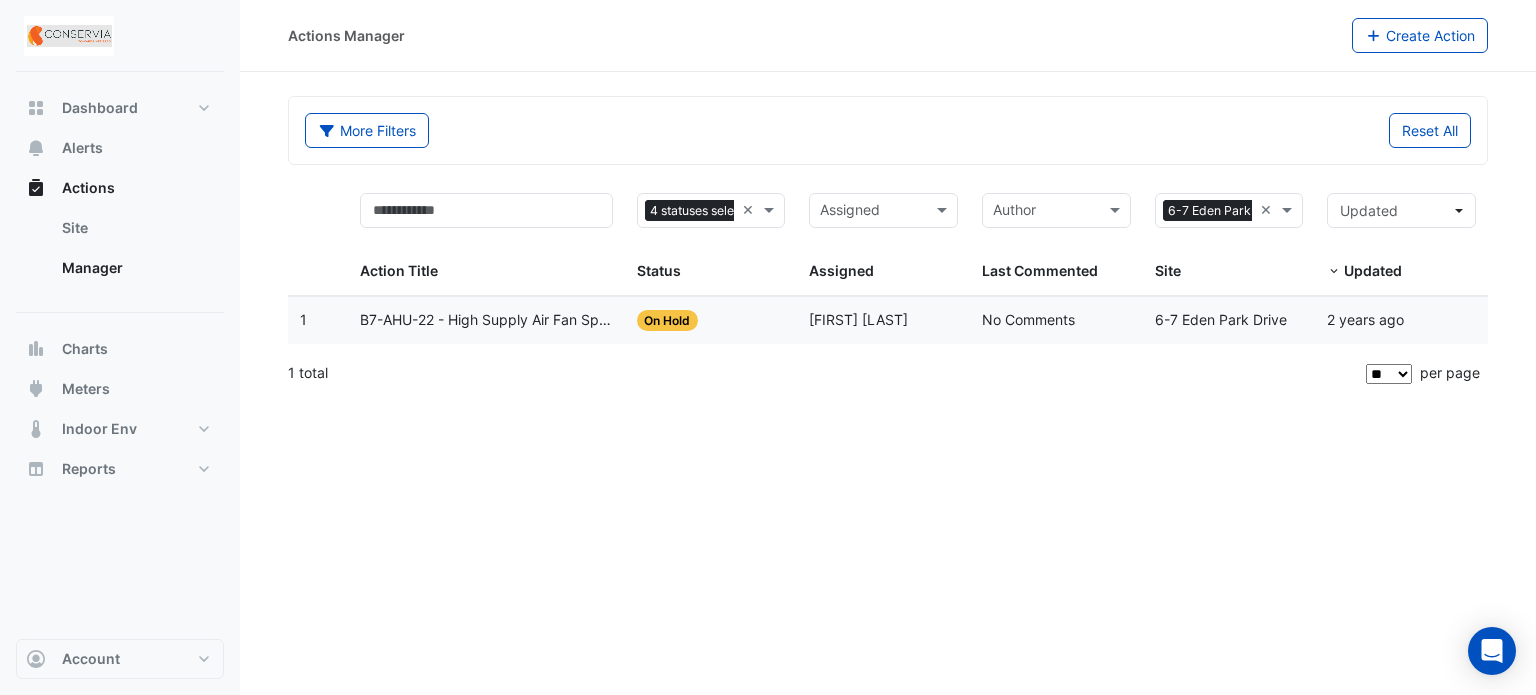 click on "B7-AHU-22 - High Supply Air Fan Speed Operation - High VAV Zone Temperatures" 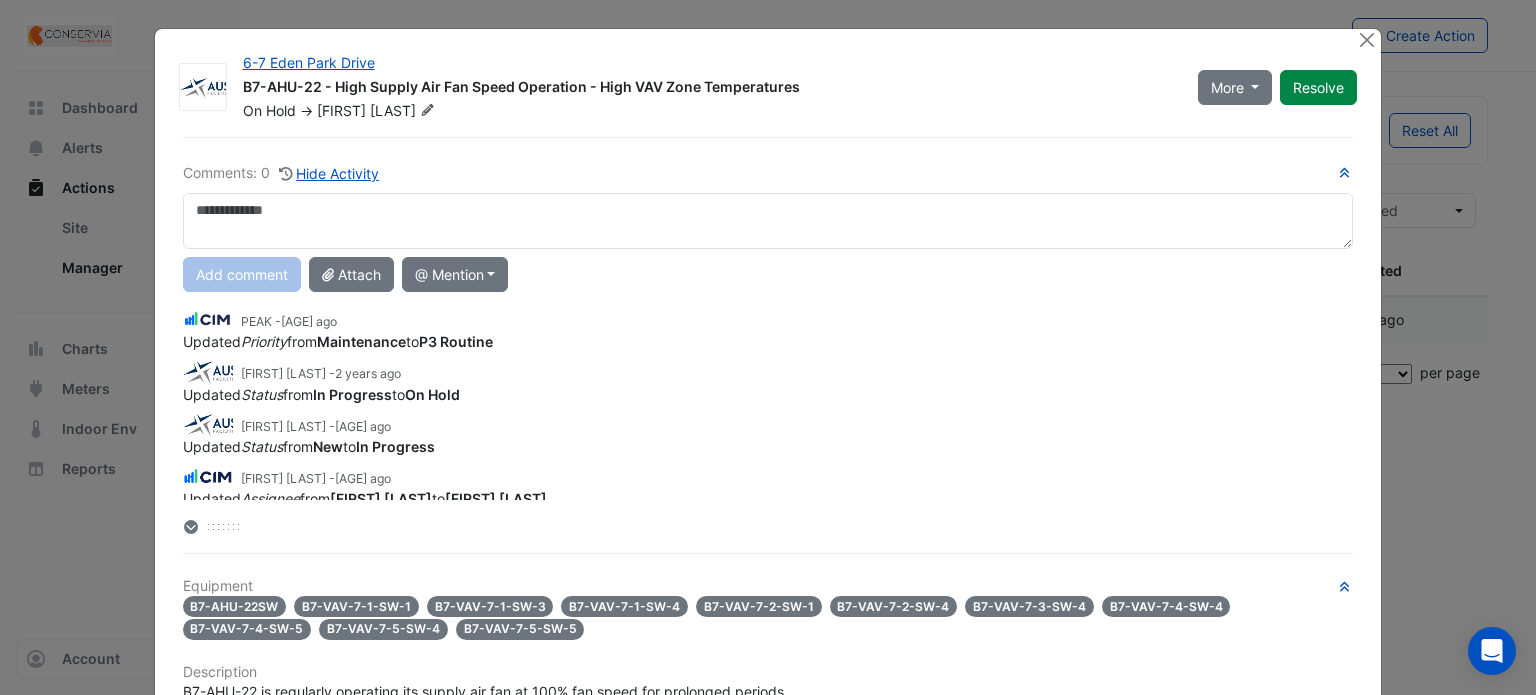 click on "Updated  Assignee  from  Harpreet Singh  to  Aurelio Tiani" 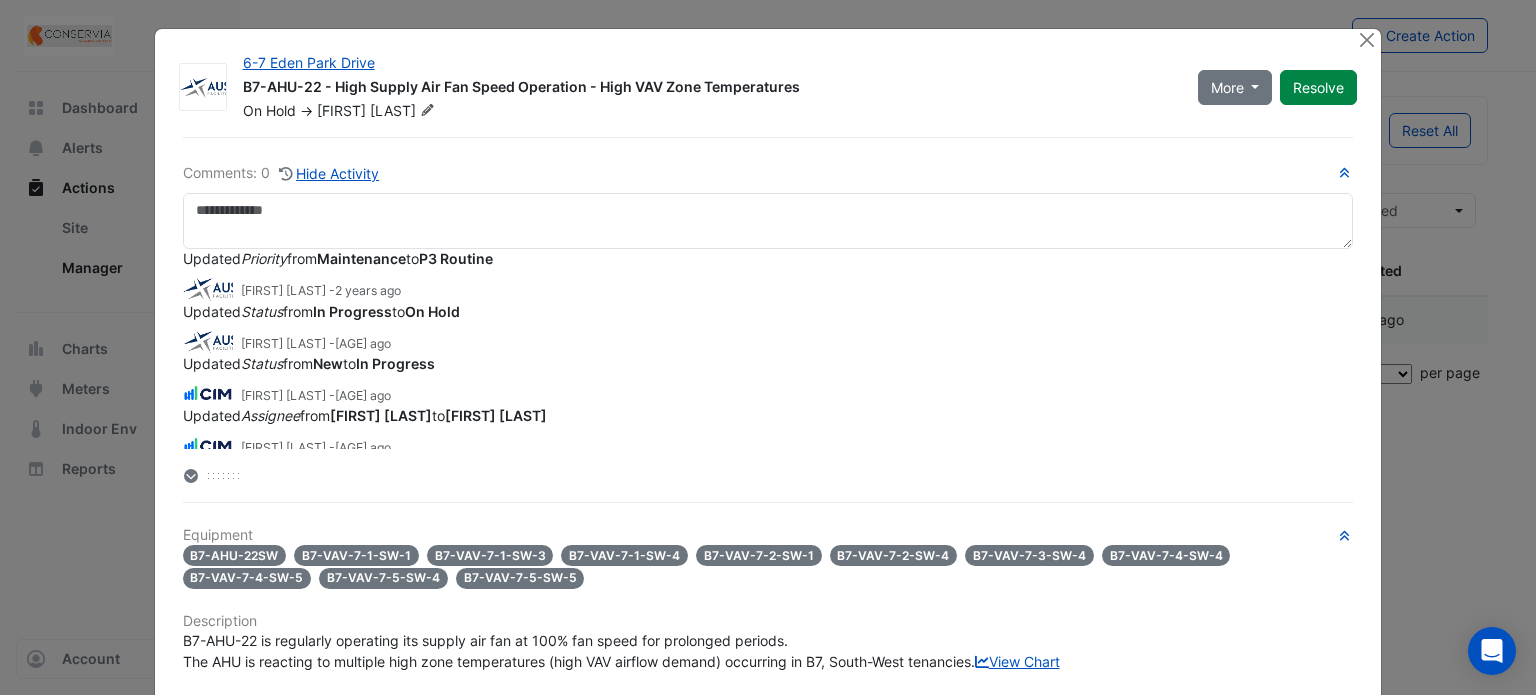 scroll, scrollTop: 57, scrollLeft: 0, axis: vertical 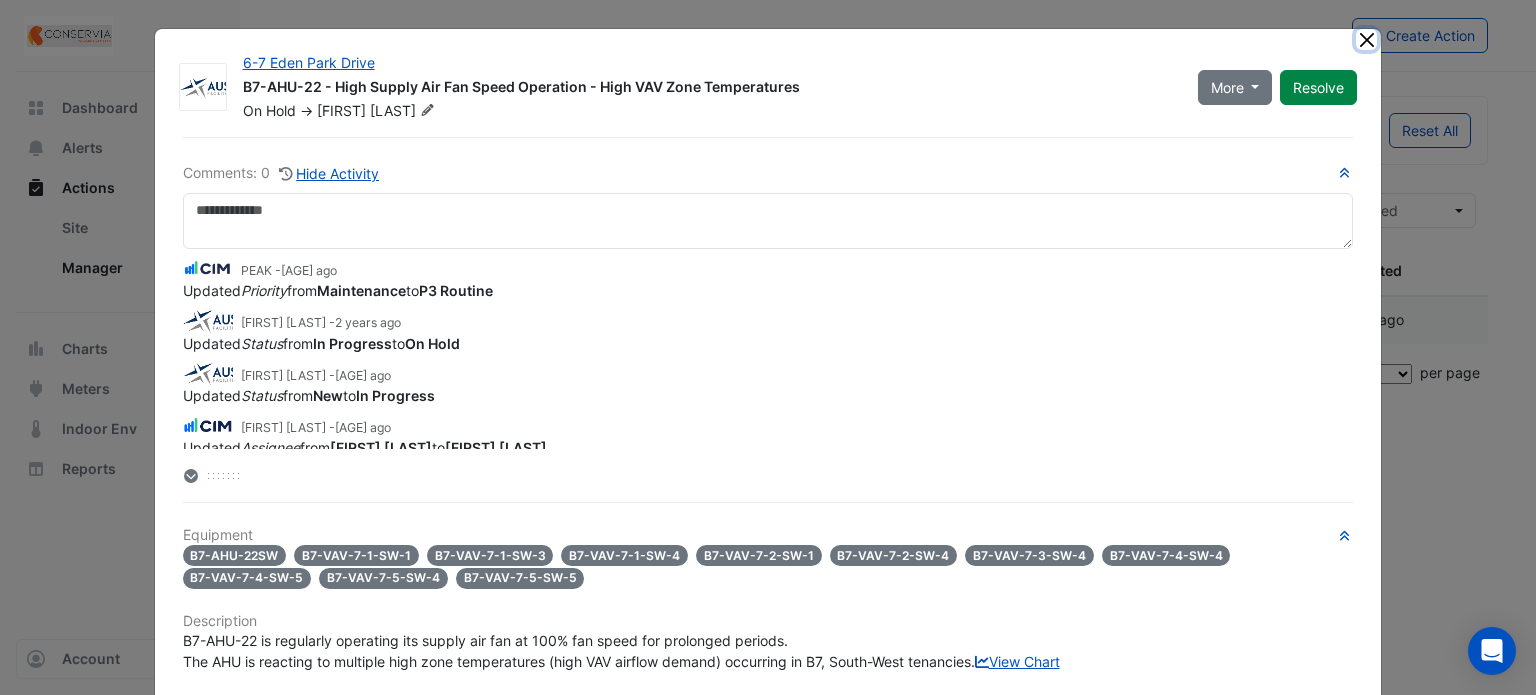 click 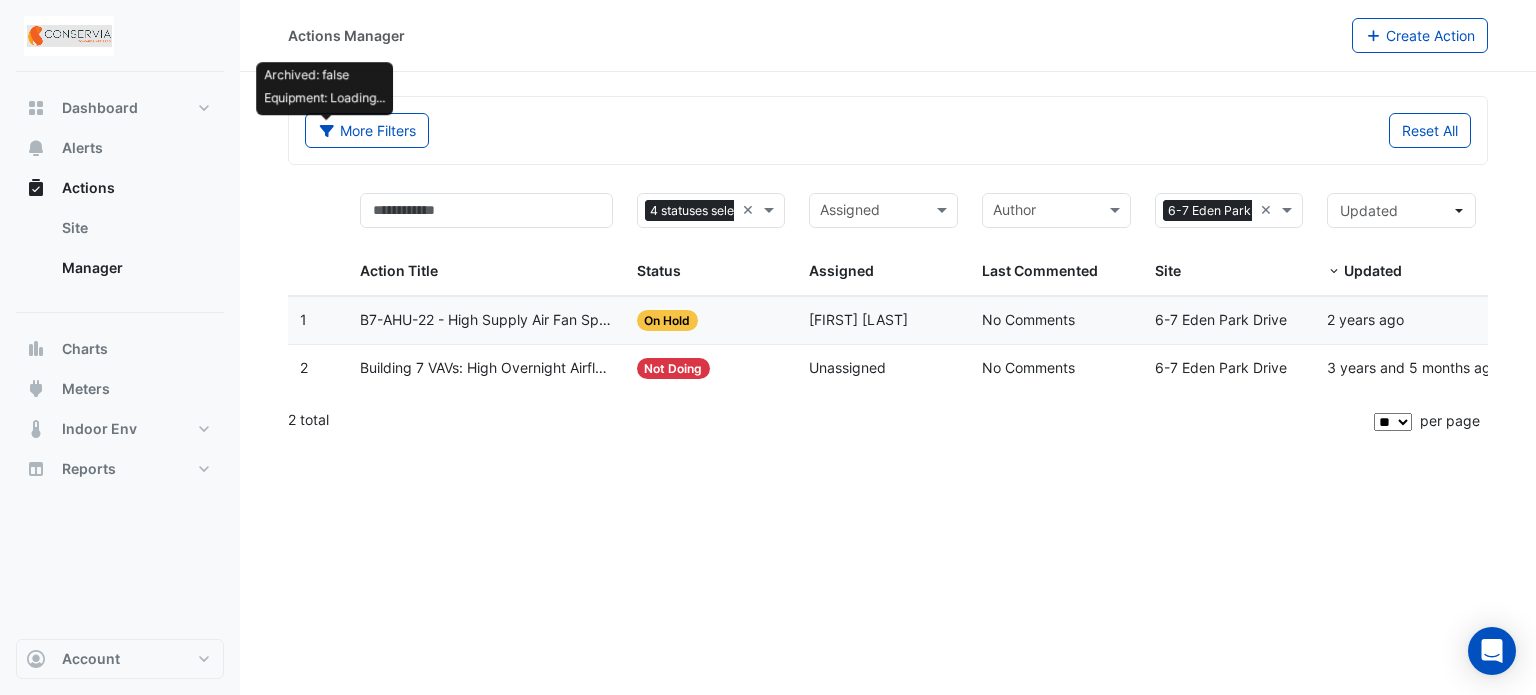 scroll, scrollTop: 0, scrollLeft: 0, axis: both 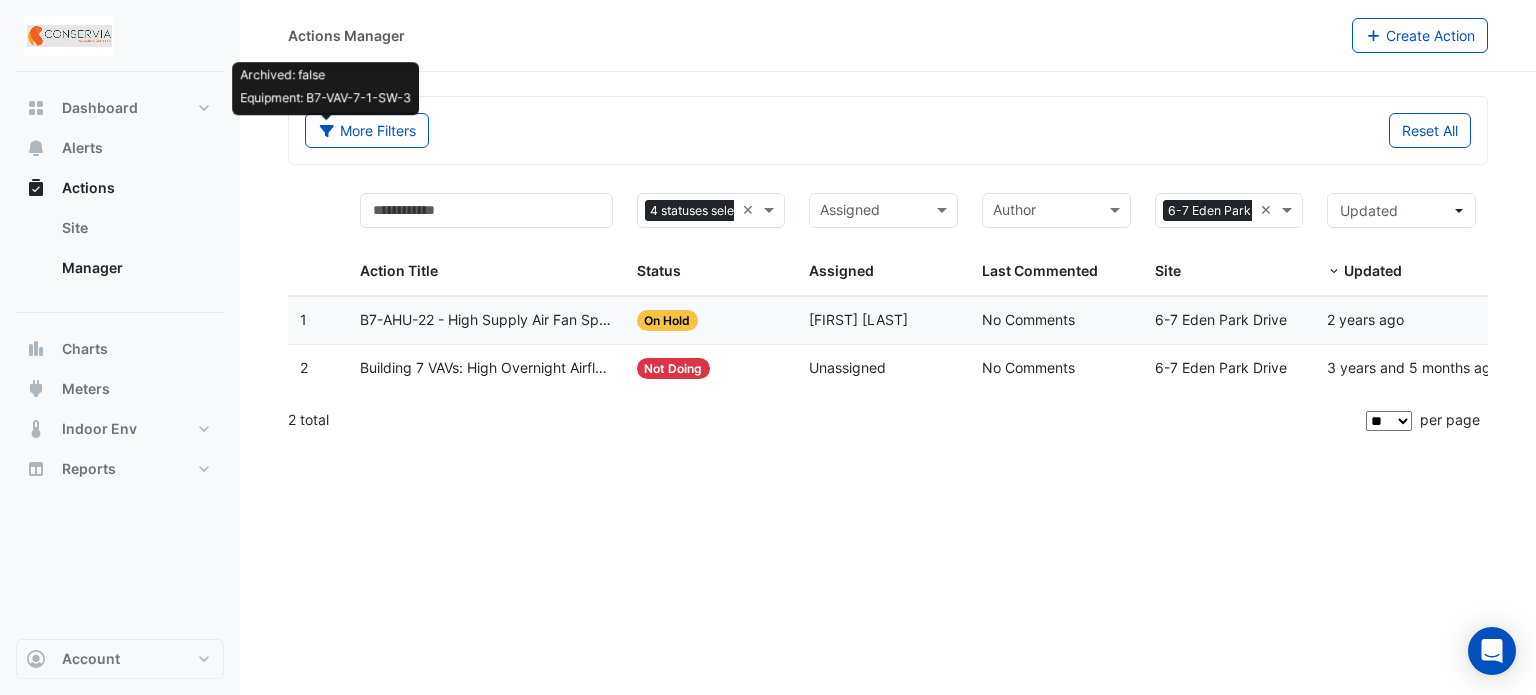 click on "Action Title:
Building 7 VAVs: High Overnight Airflow" 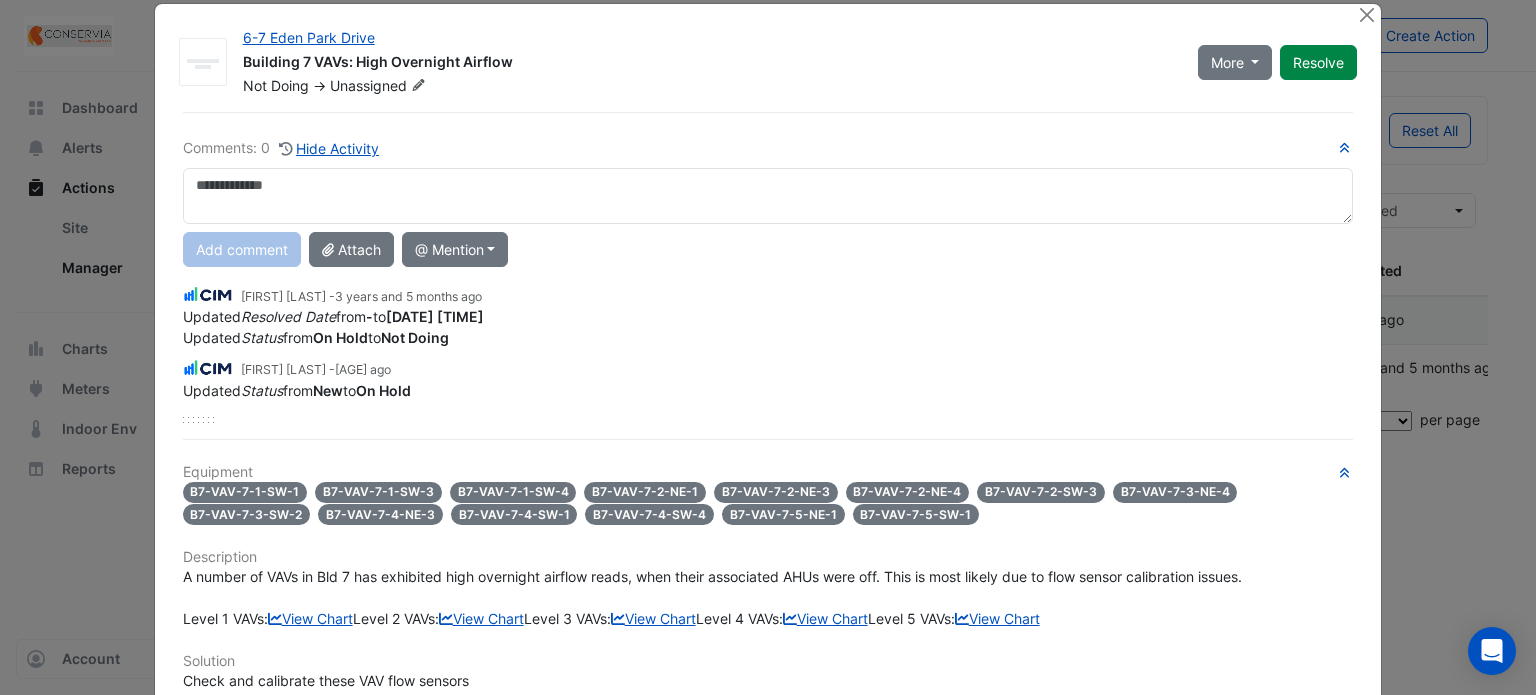 scroll, scrollTop: 0, scrollLeft: 0, axis: both 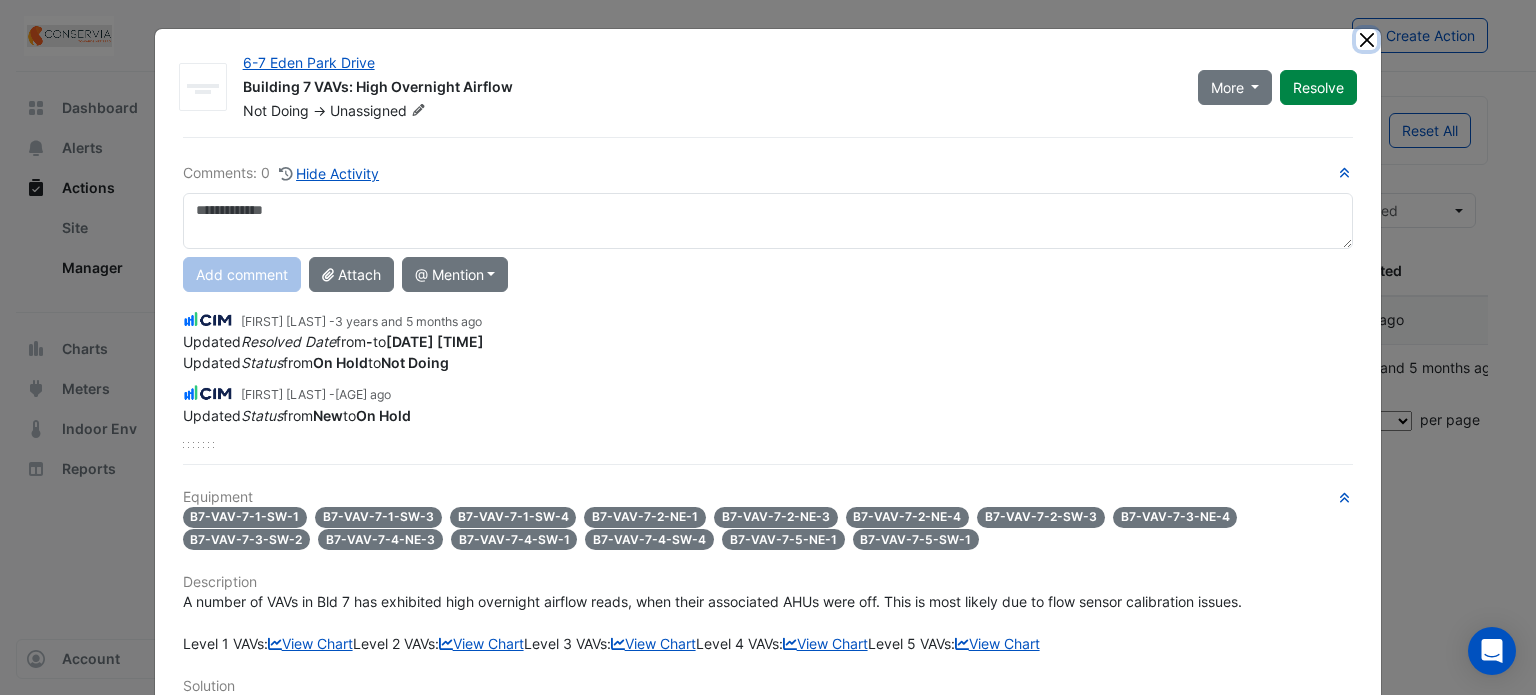click 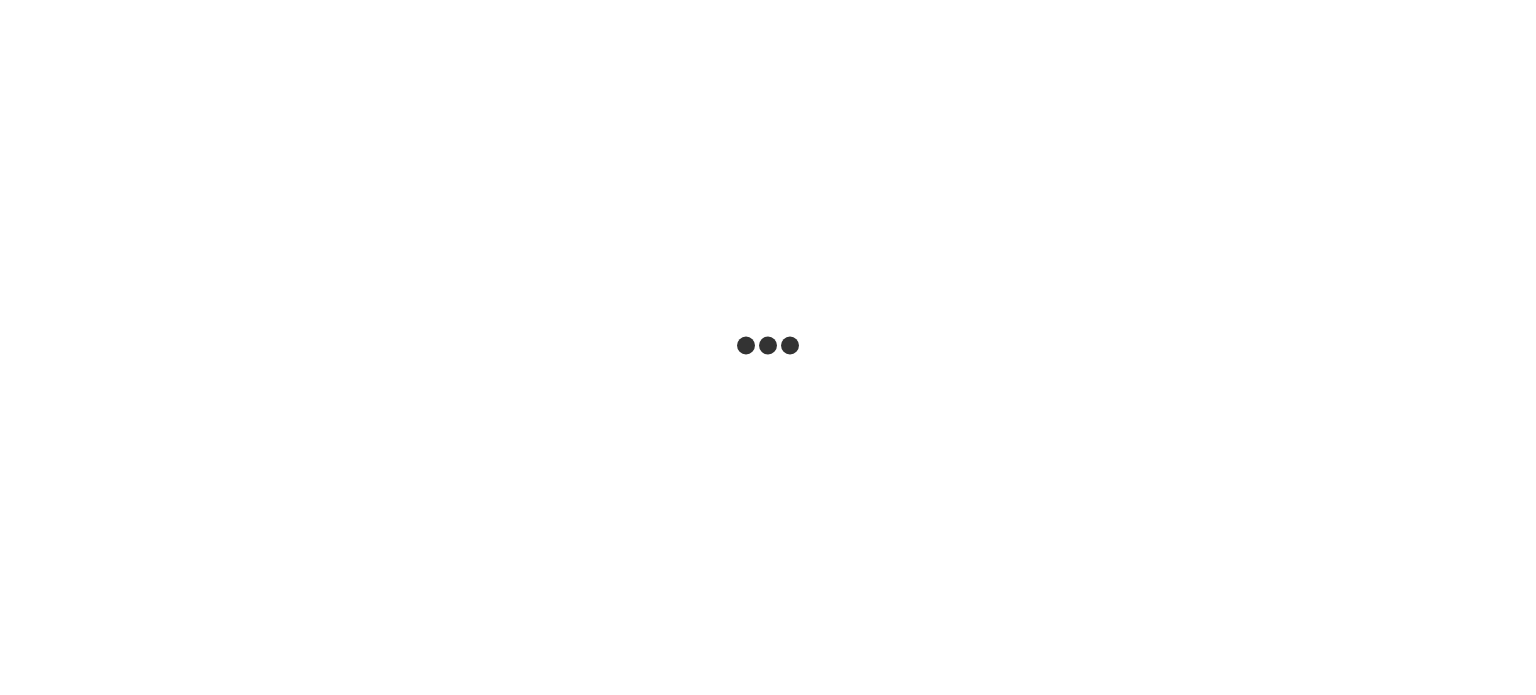 scroll, scrollTop: 0, scrollLeft: 0, axis: both 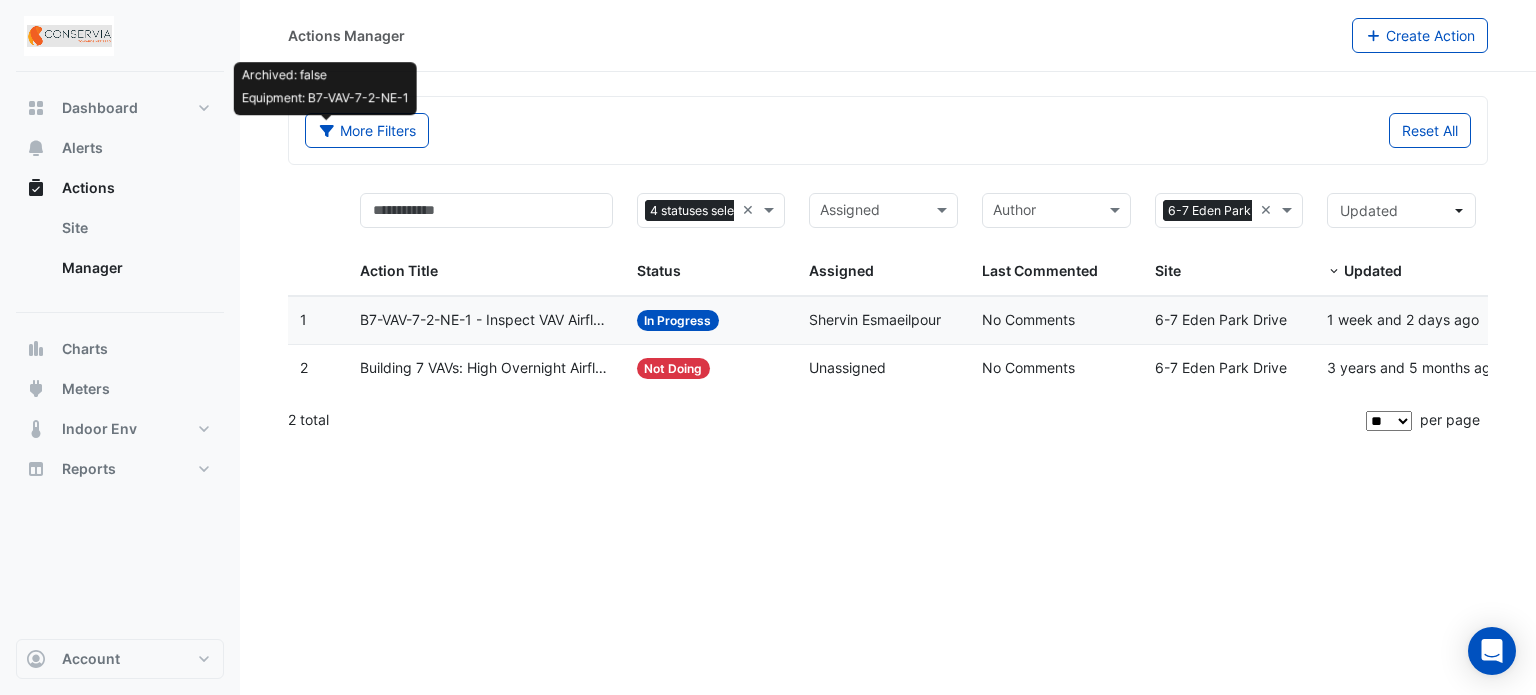 click on "In Progress" 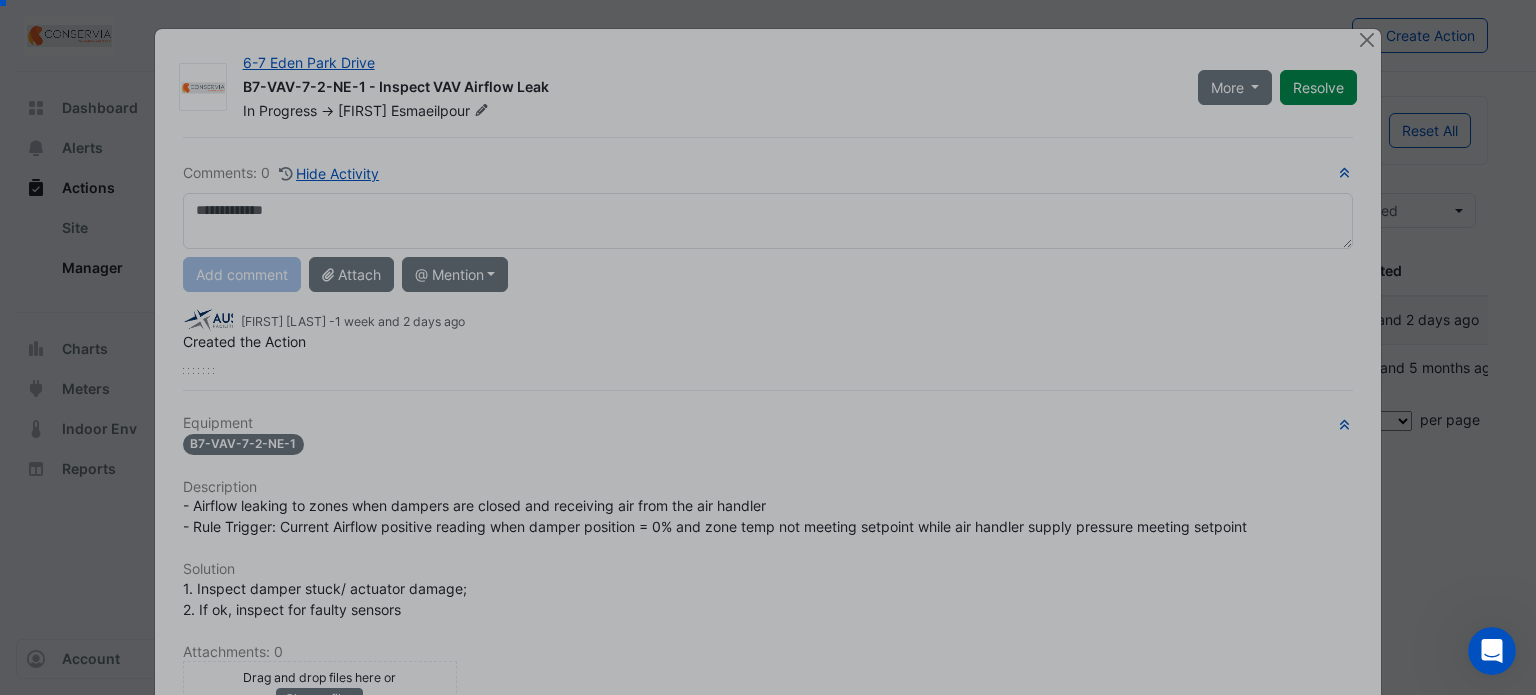 scroll, scrollTop: 0, scrollLeft: 0, axis: both 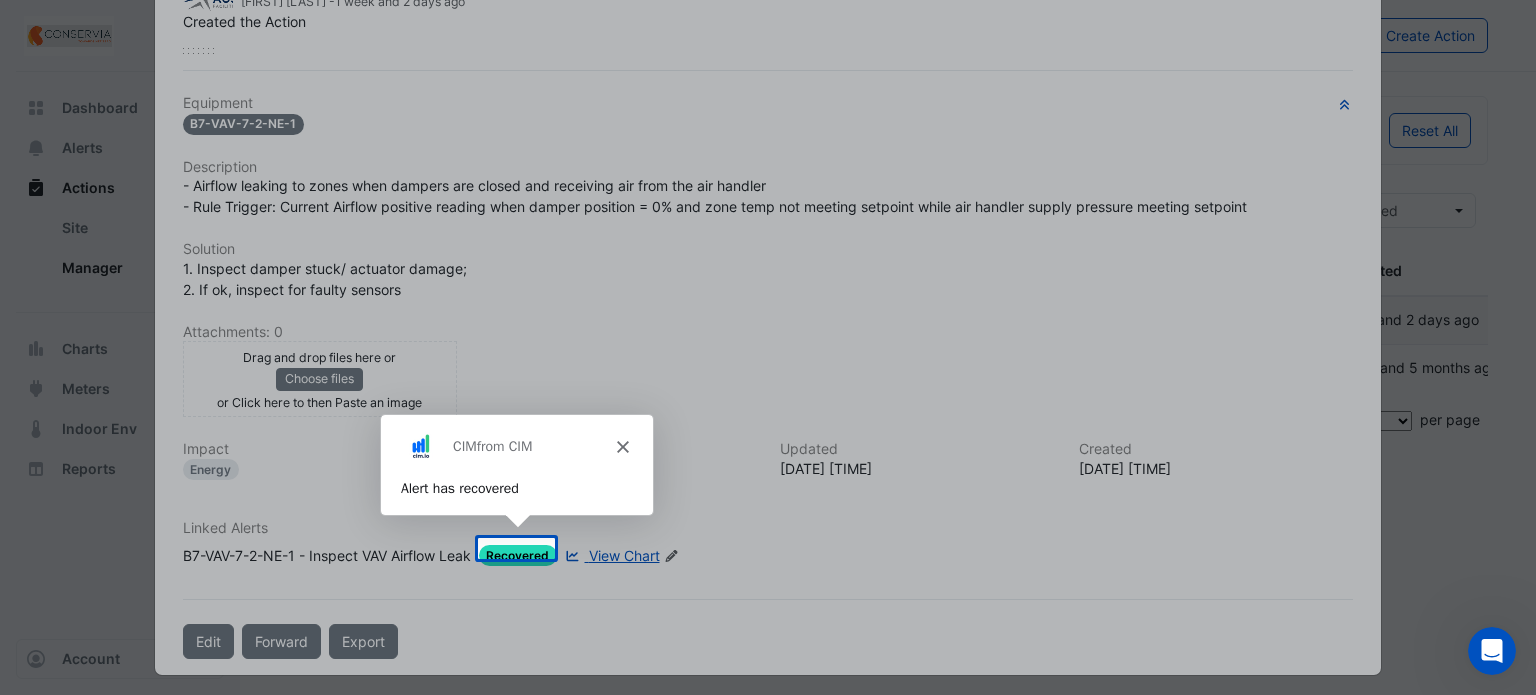 click at bounding box center (768, 347) 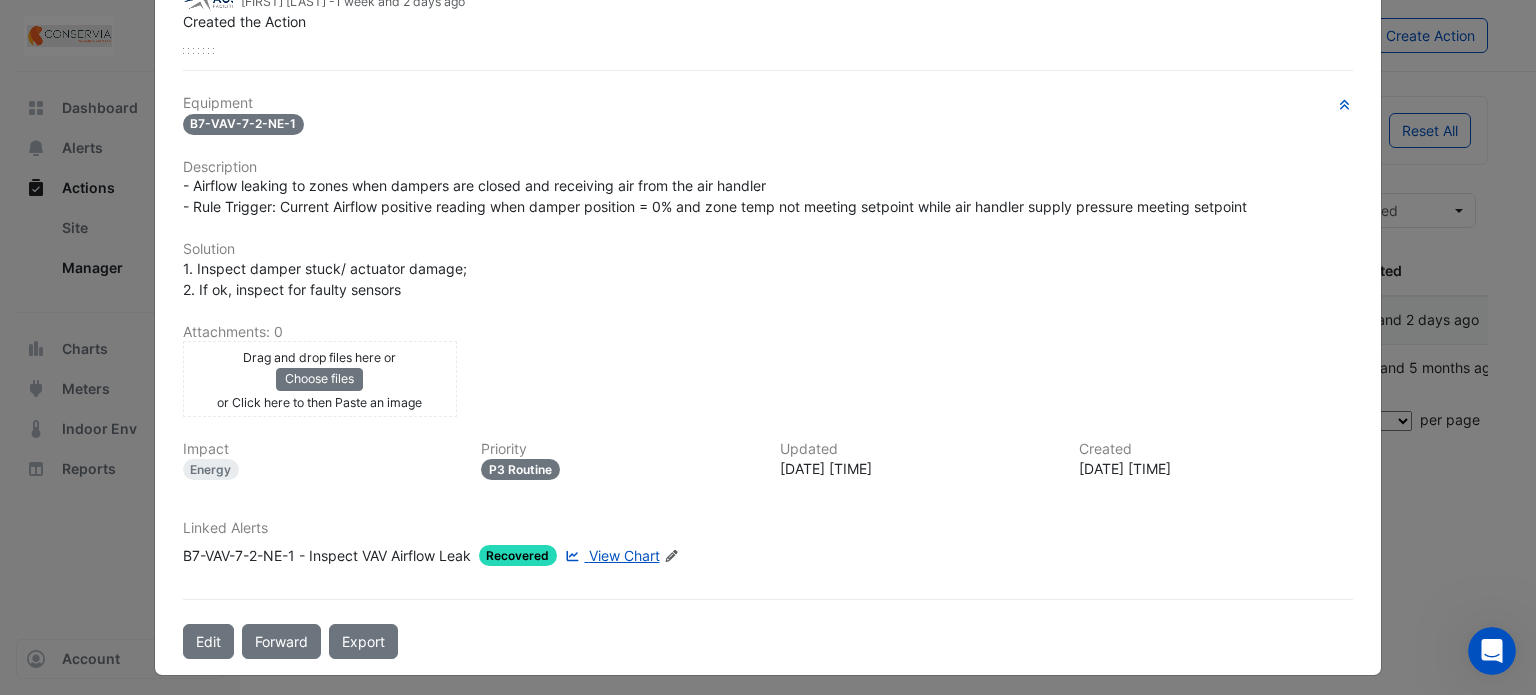 click on "Recovered" 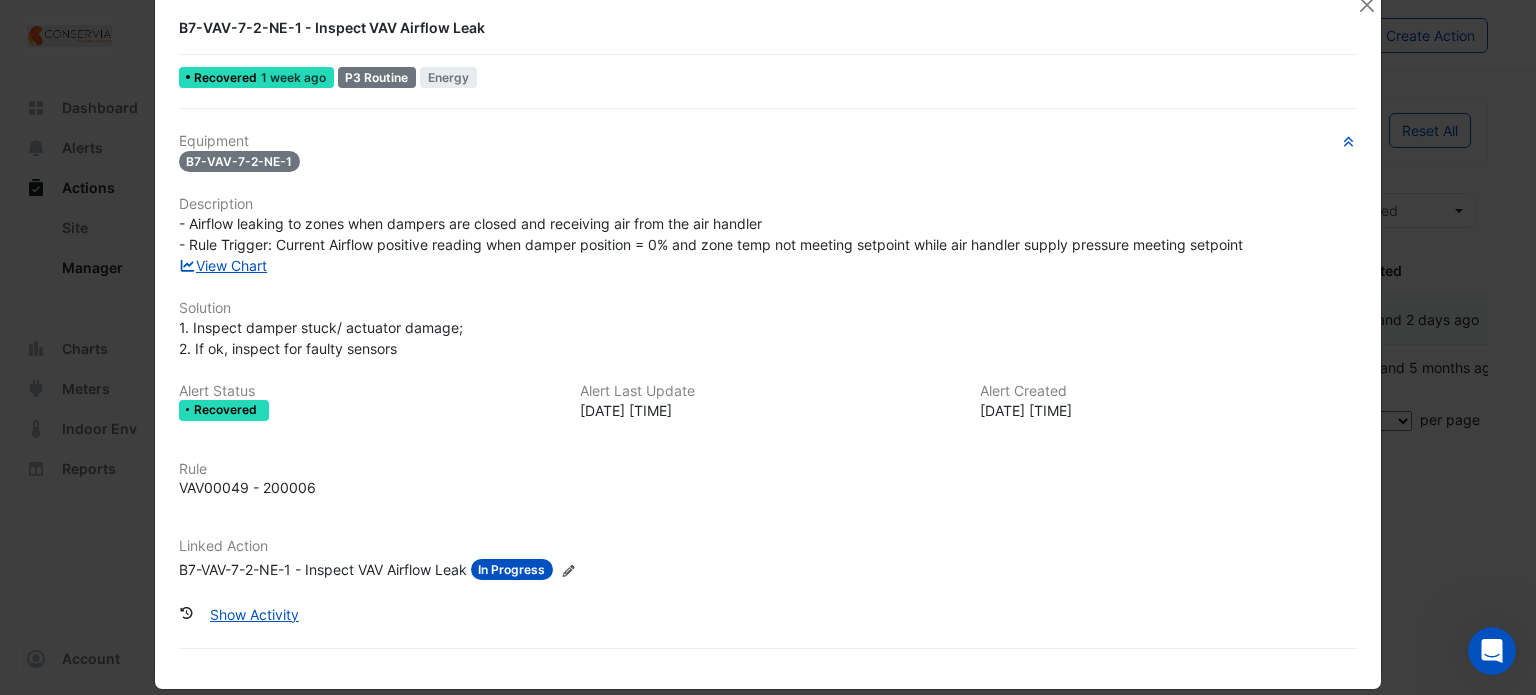 scroll, scrollTop: 54, scrollLeft: 0, axis: vertical 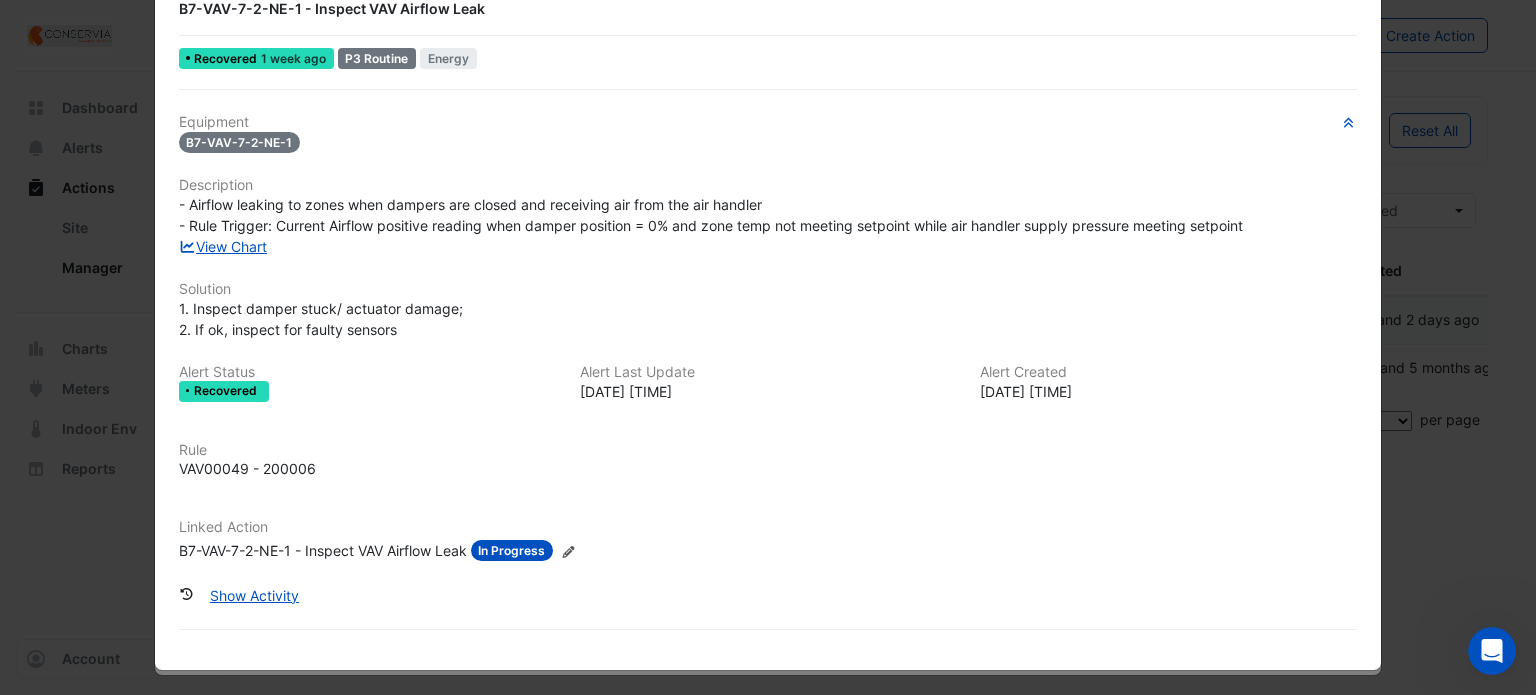 click on "Recovered" 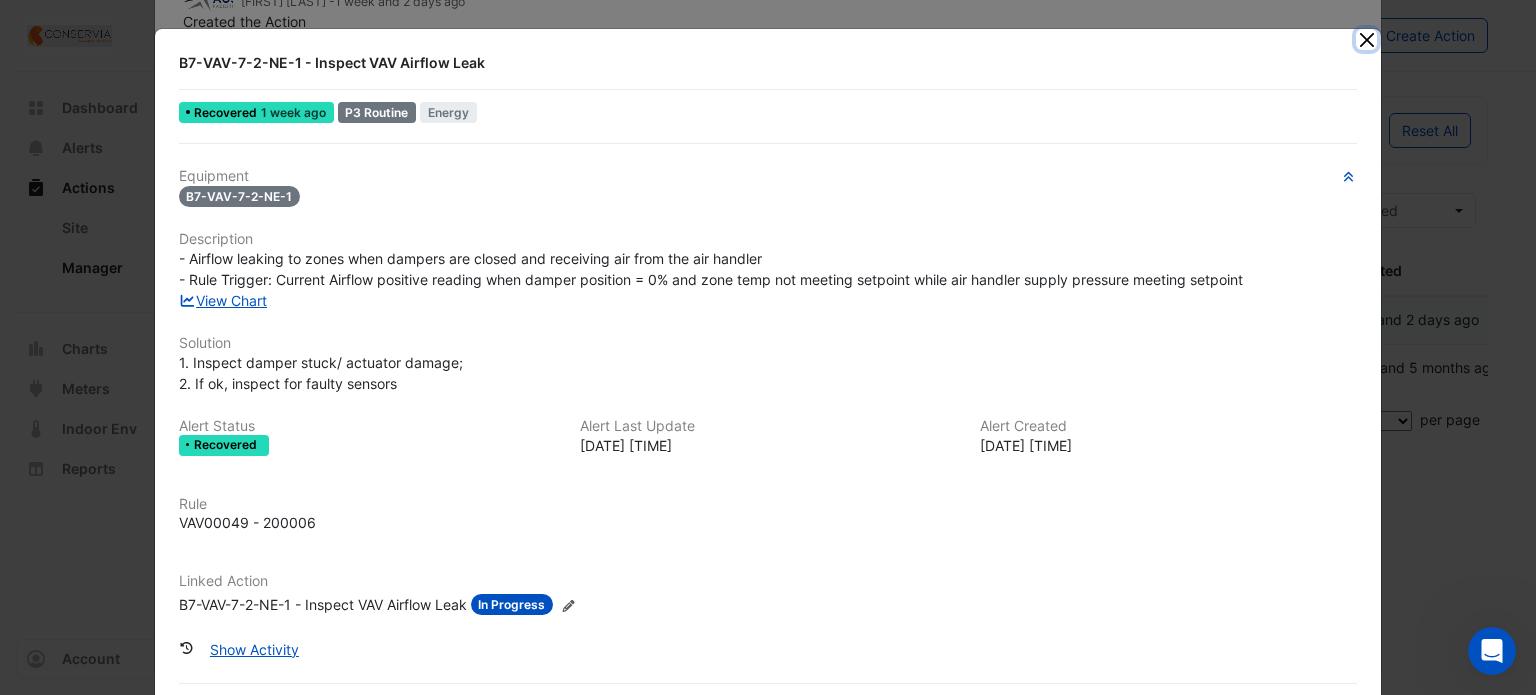 click 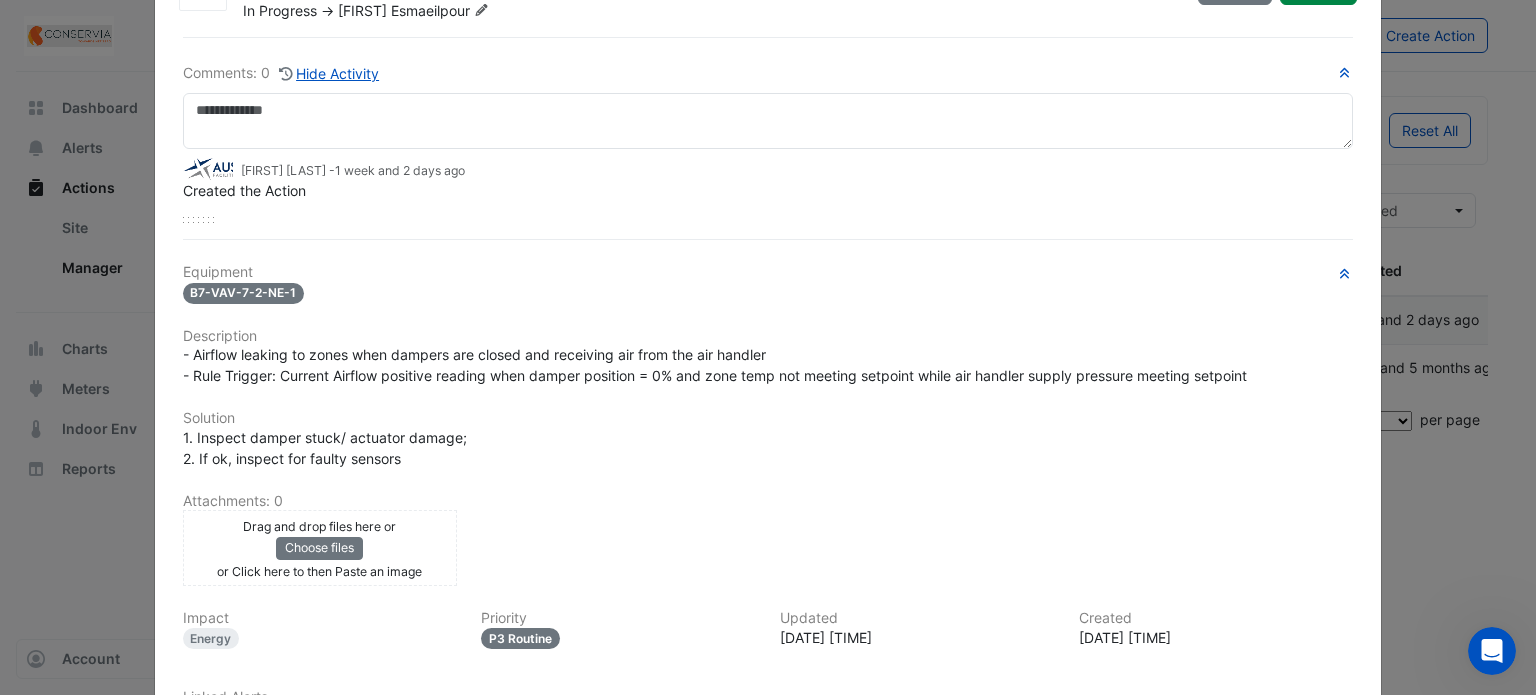 scroll, scrollTop: 0, scrollLeft: 0, axis: both 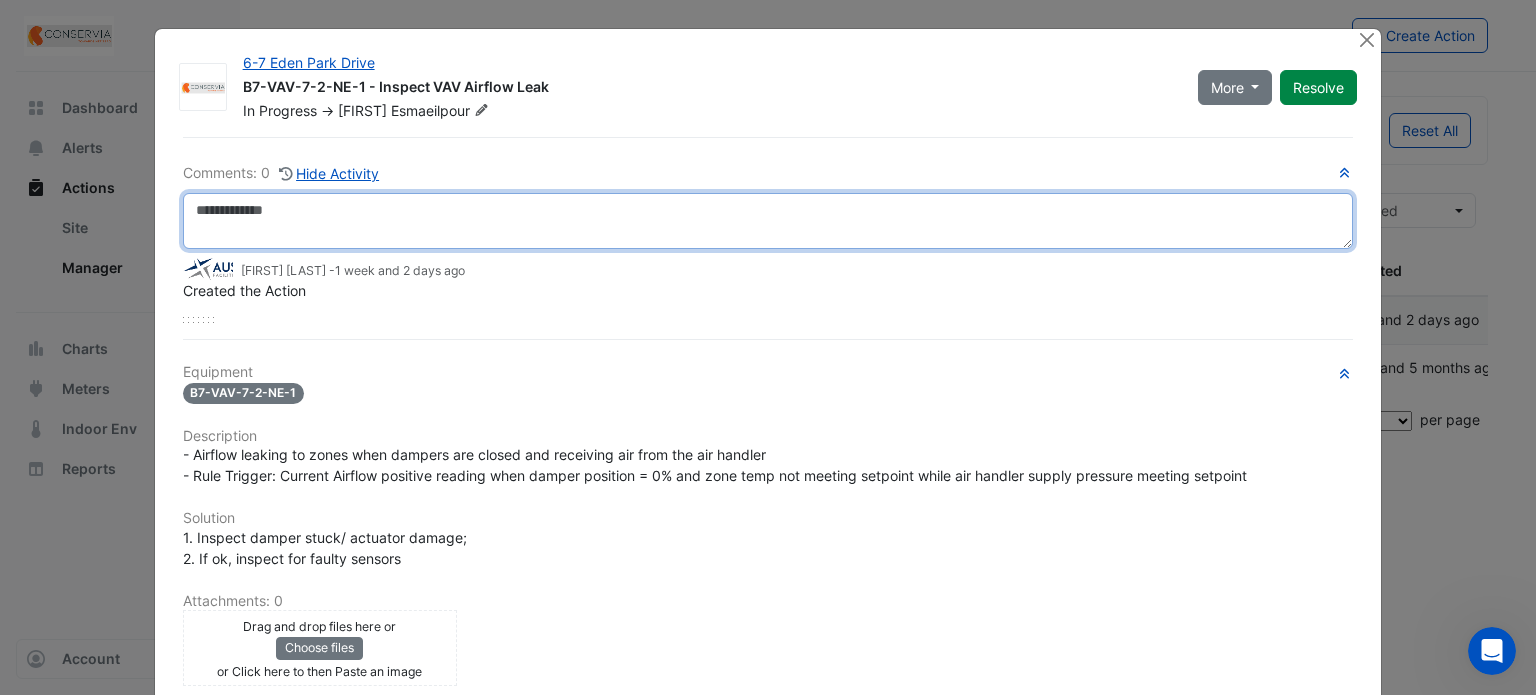 click at bounding box center [768, 221] 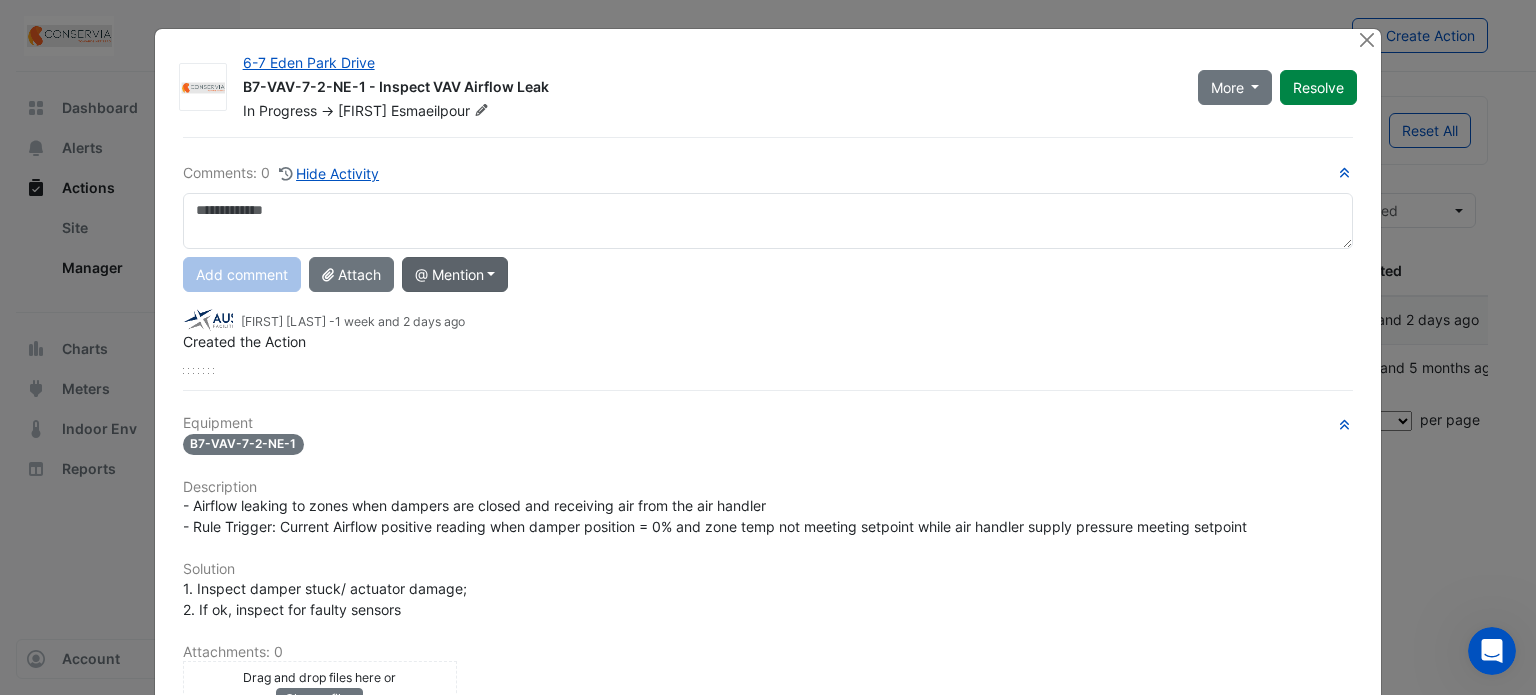 click on "@ Mention" 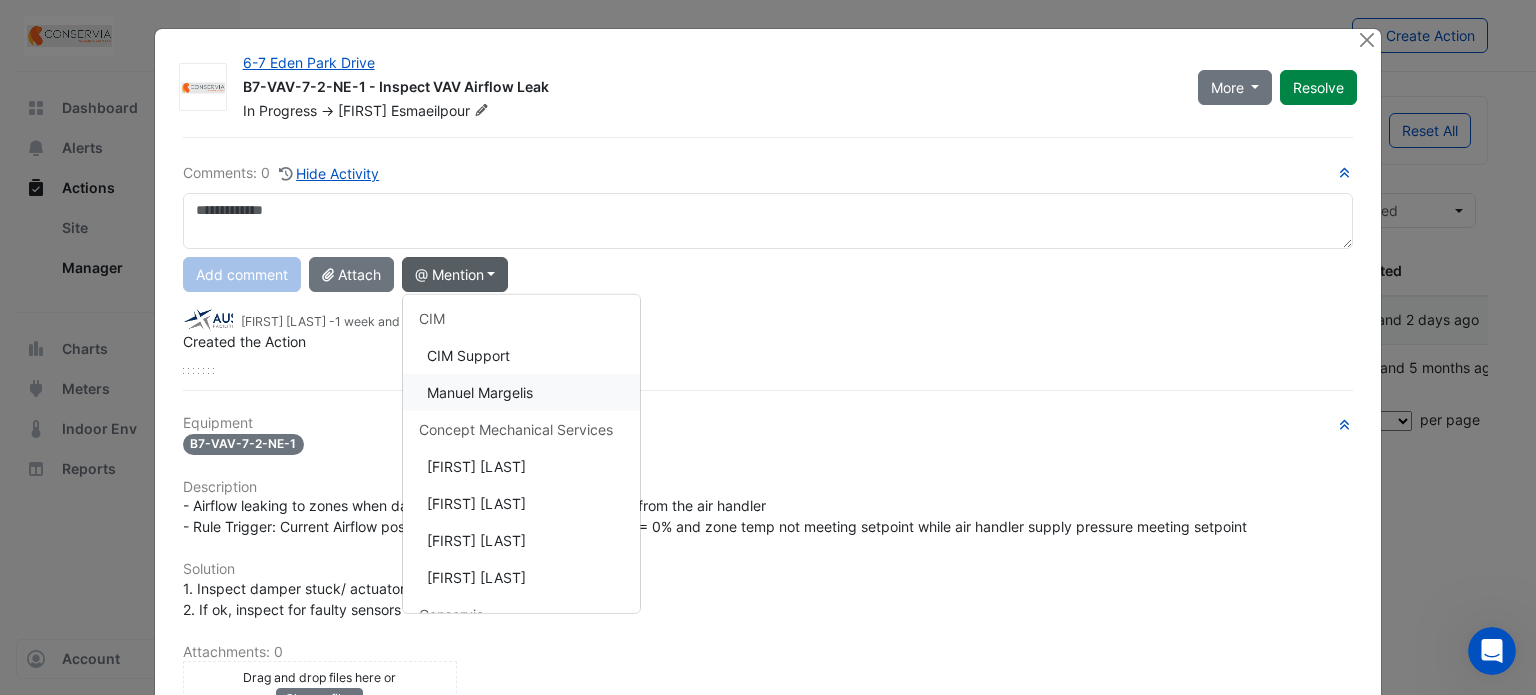 scroll, scrollTop: 200, scrollLeft: 0, axis: vertical 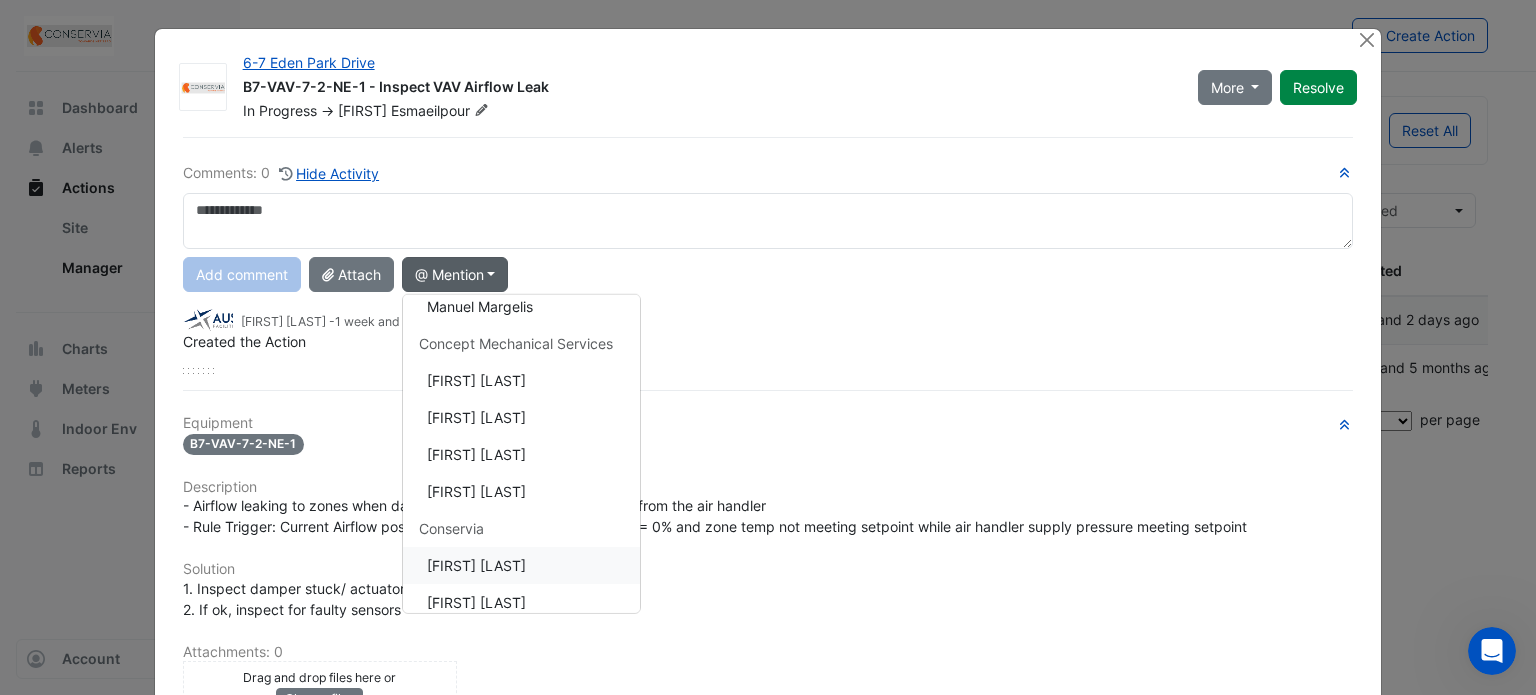 click on "Joseph Diong" 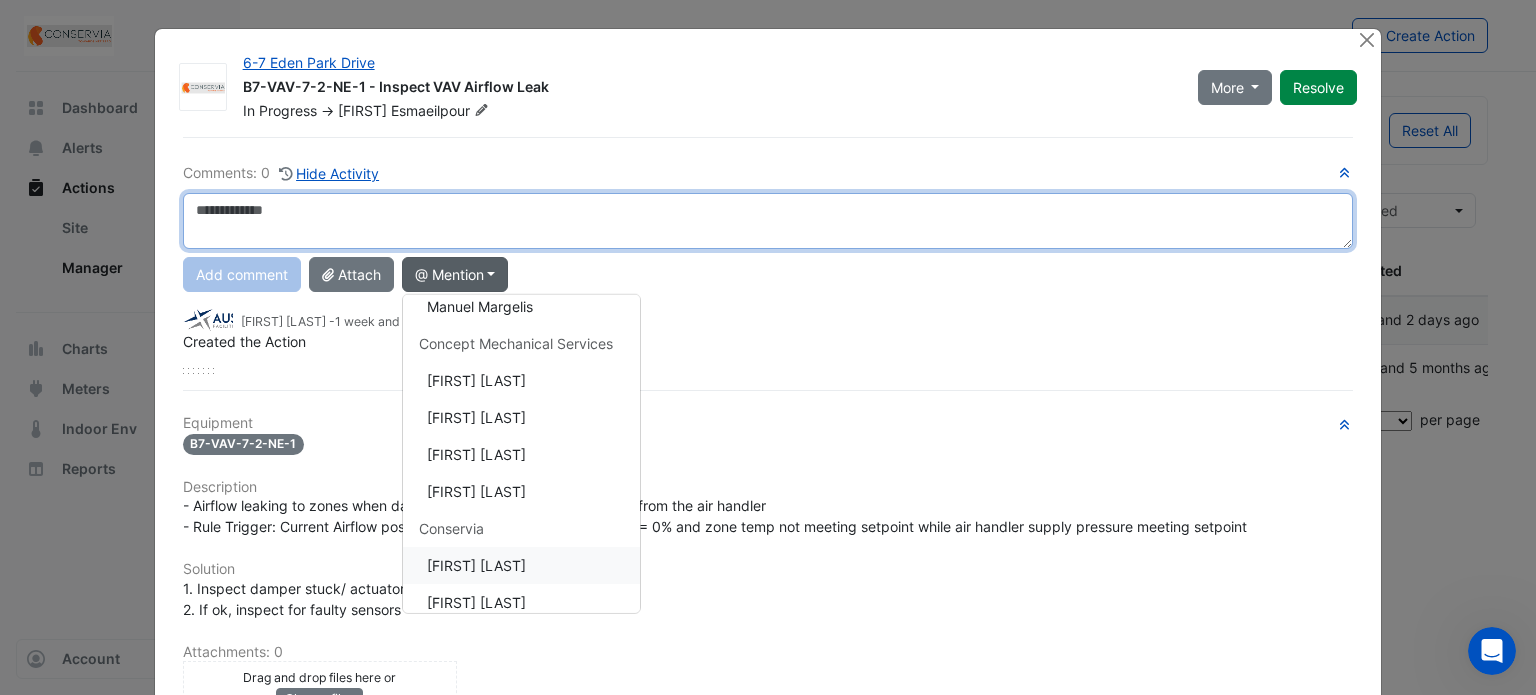 type on "**********" 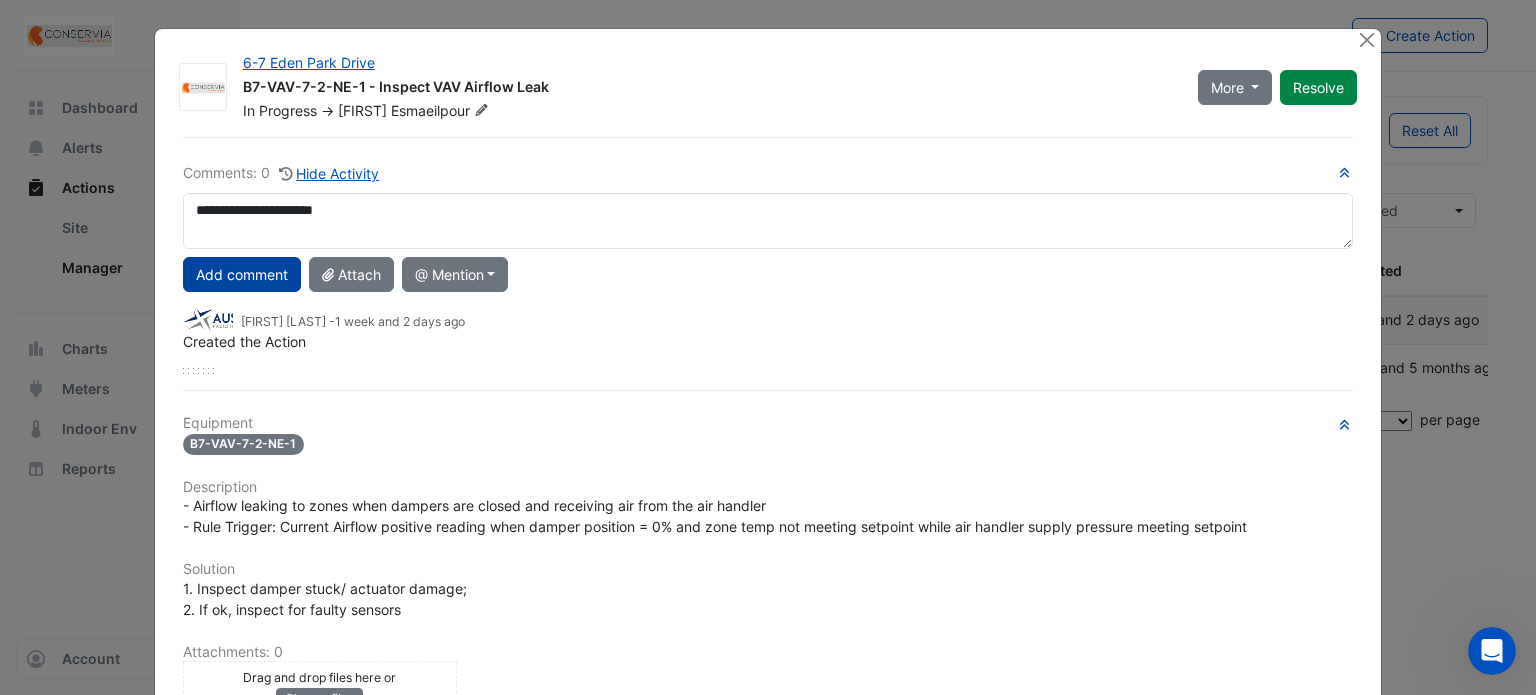 click on "Add comment" 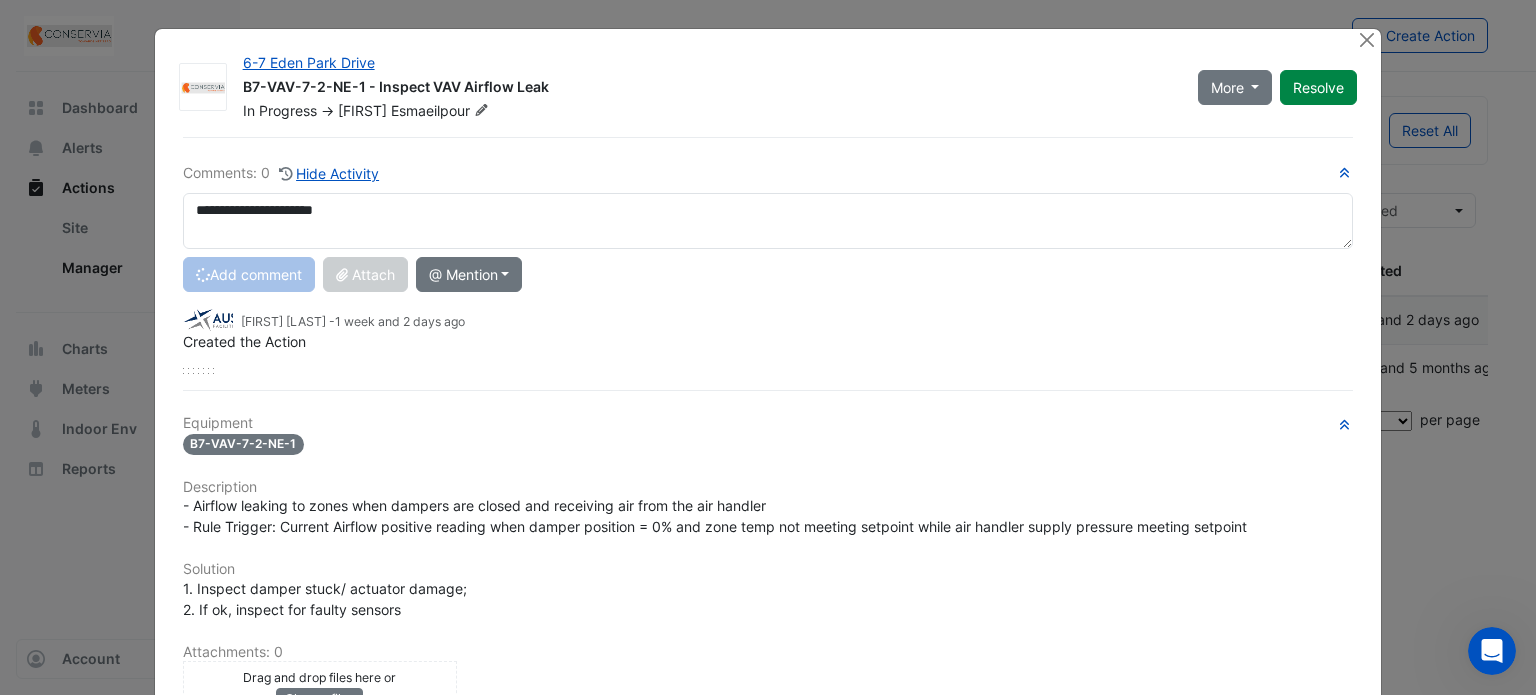 type 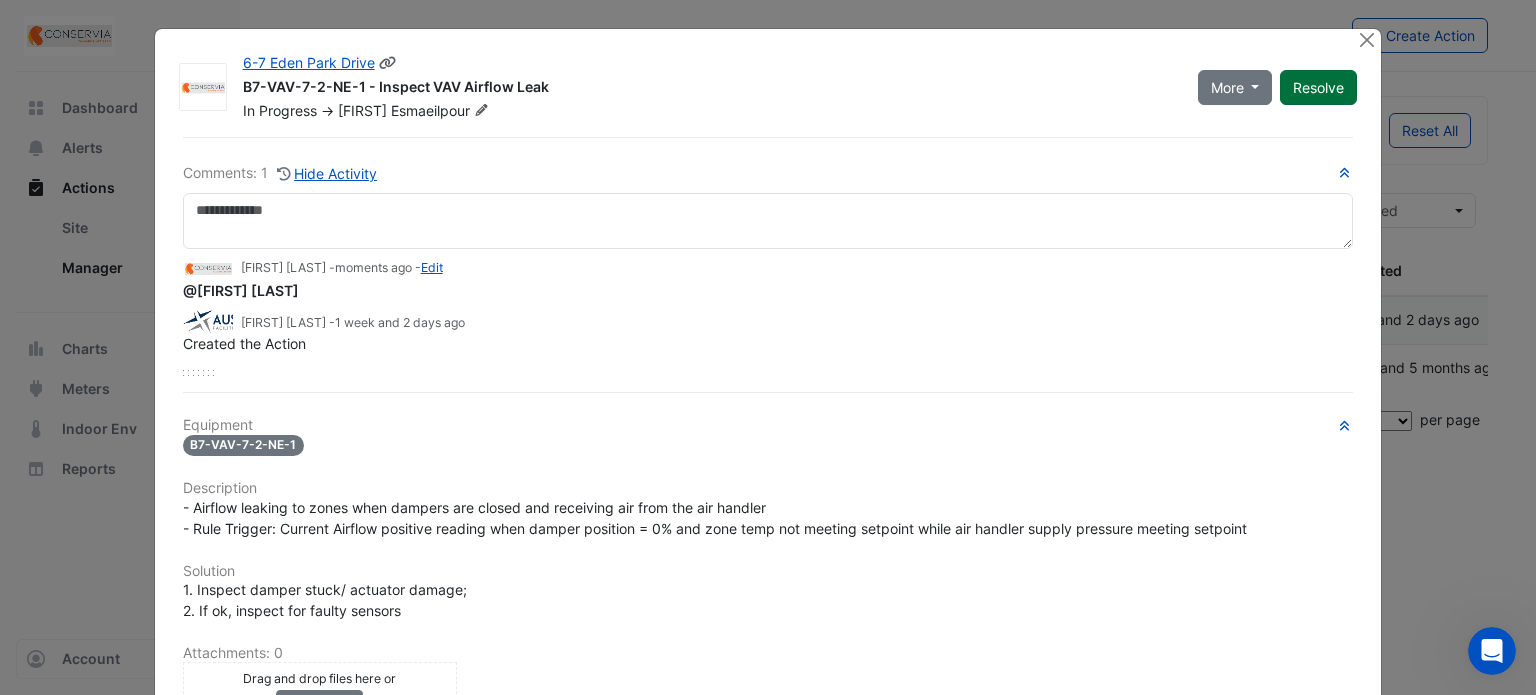 click on "Resolve" 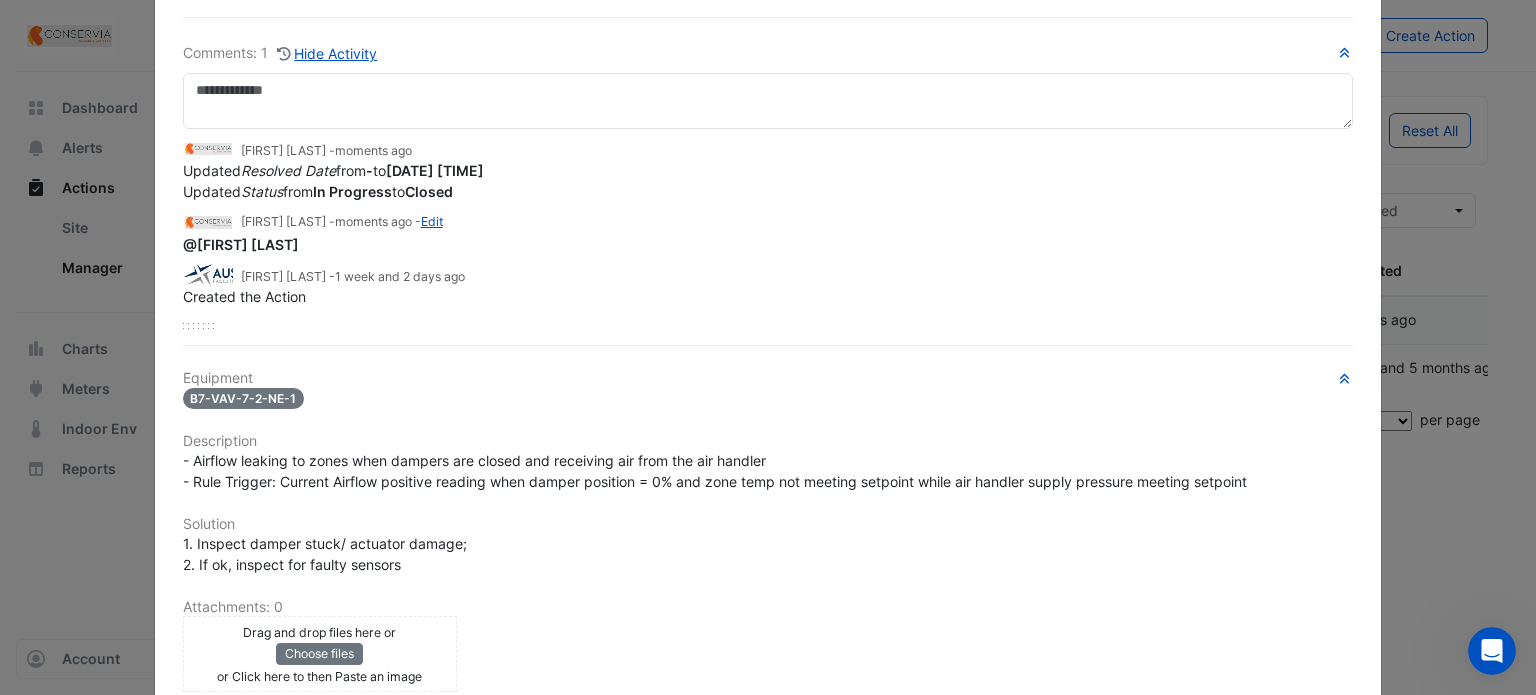 scroll, scrollTop: 0, scrollLeft: 0, axis: both 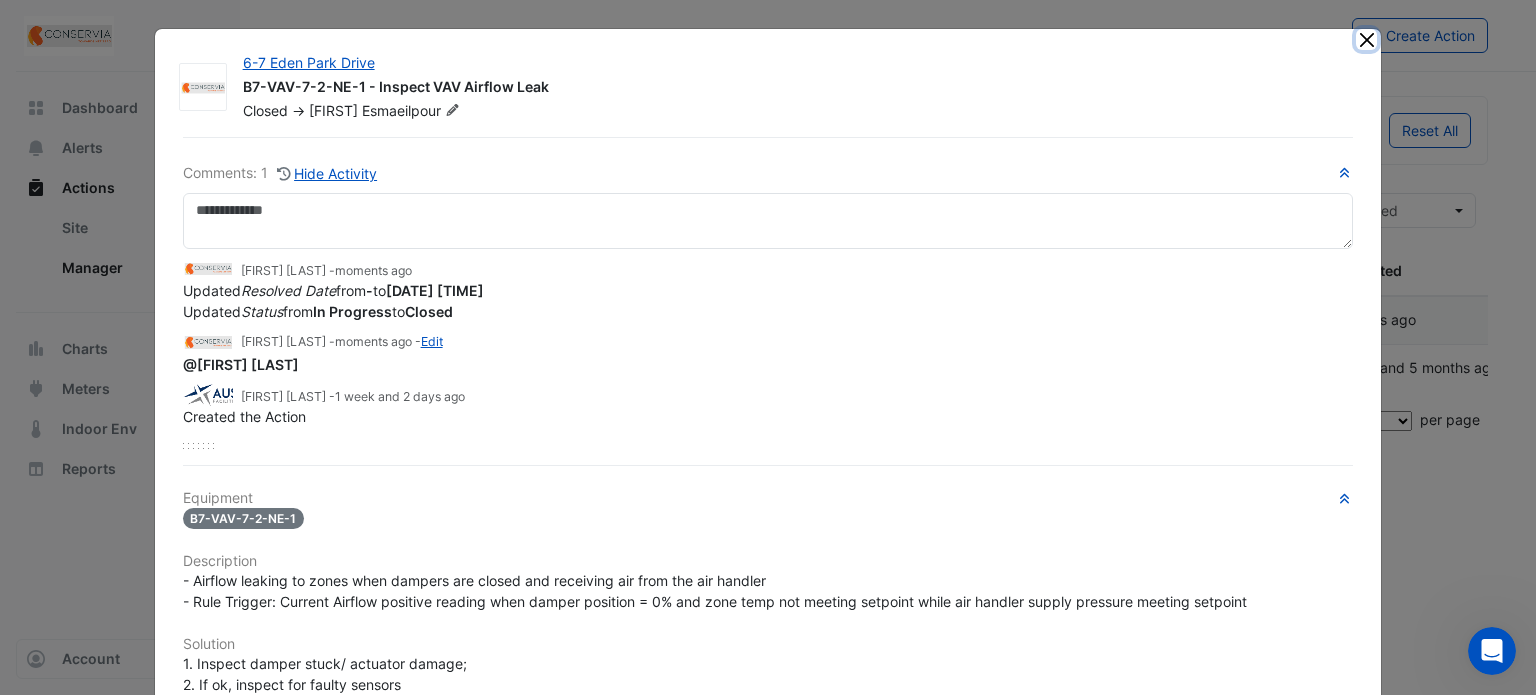 click 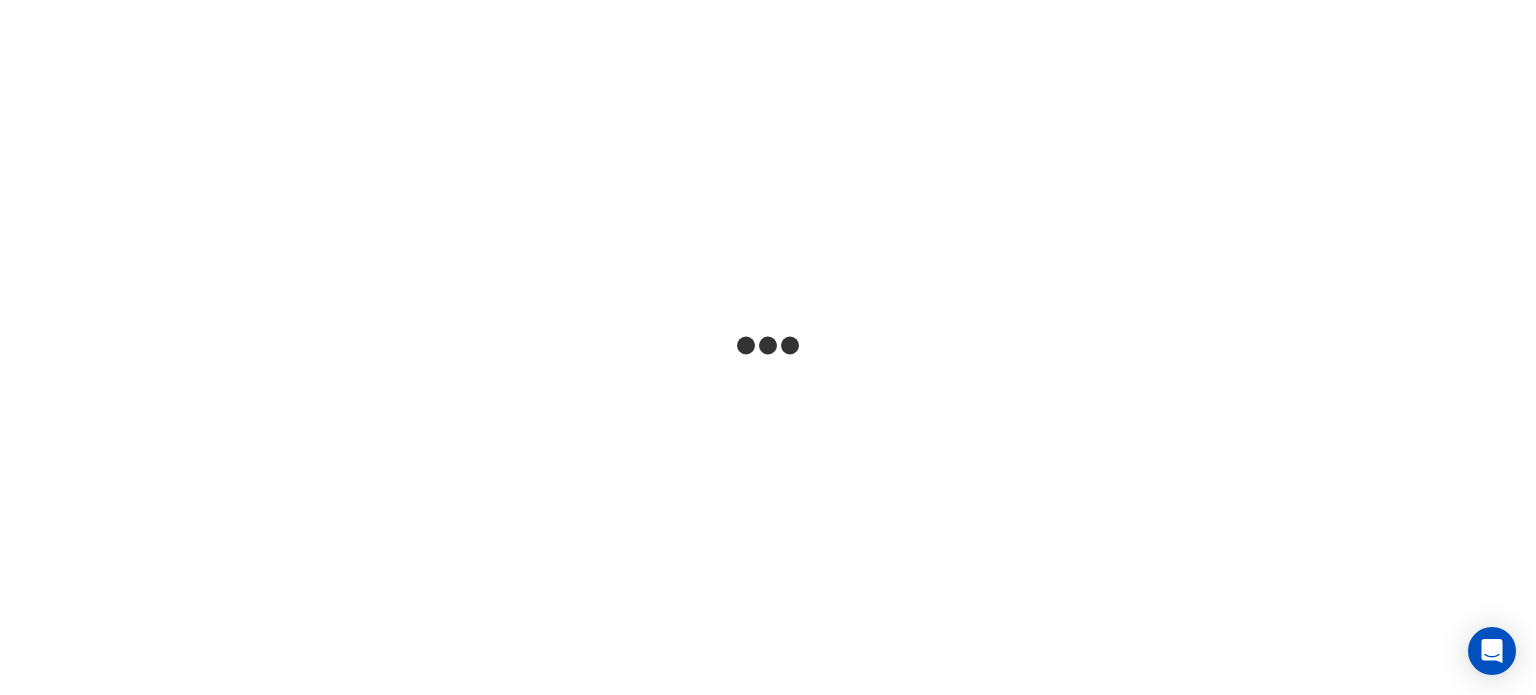 scroll, scrollTop: 0, scrollLeft: 0, axis: both 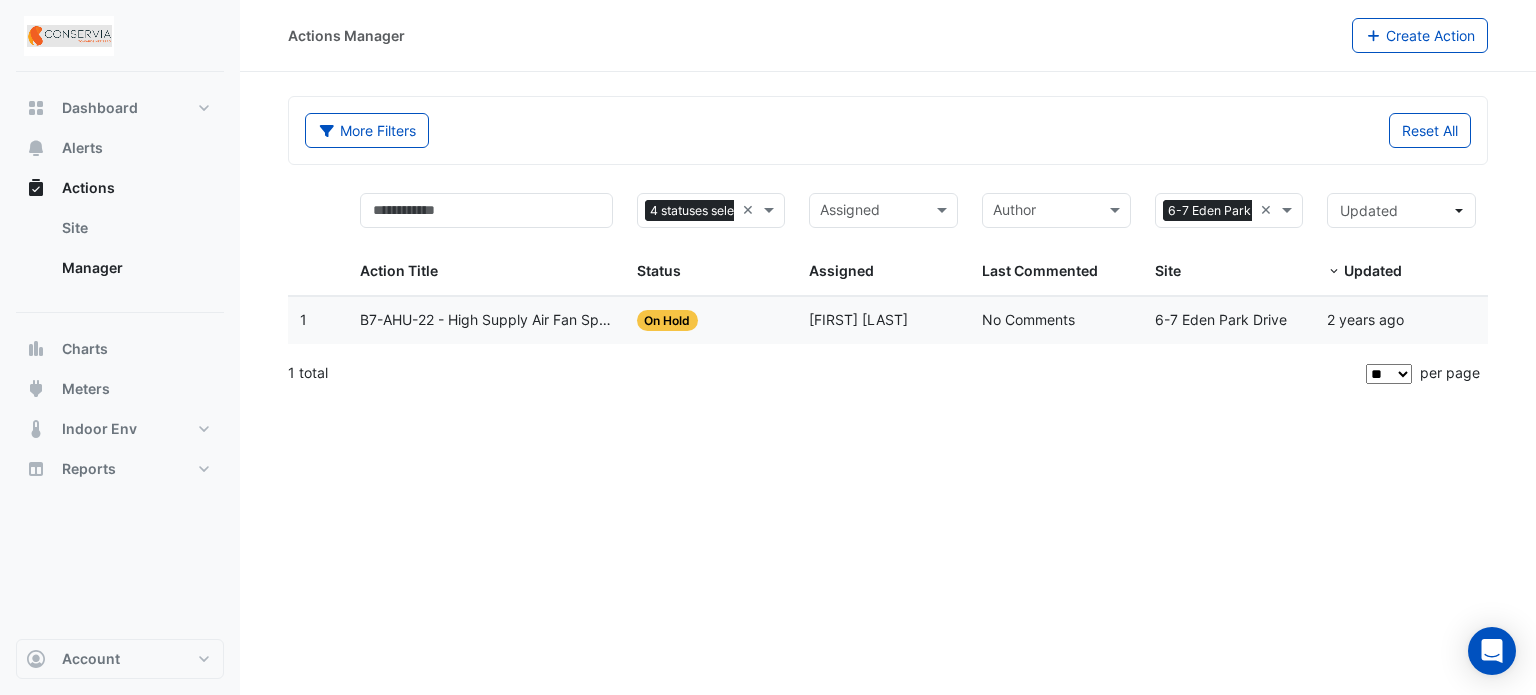 click on "Actions Manager
Create Action
More Filters
Reset All
Status
4 statuses selected
×
Assigned
Sites × 6-7 Eden Park Drive ×
Action Title
Status
4 statuses selected
×" 